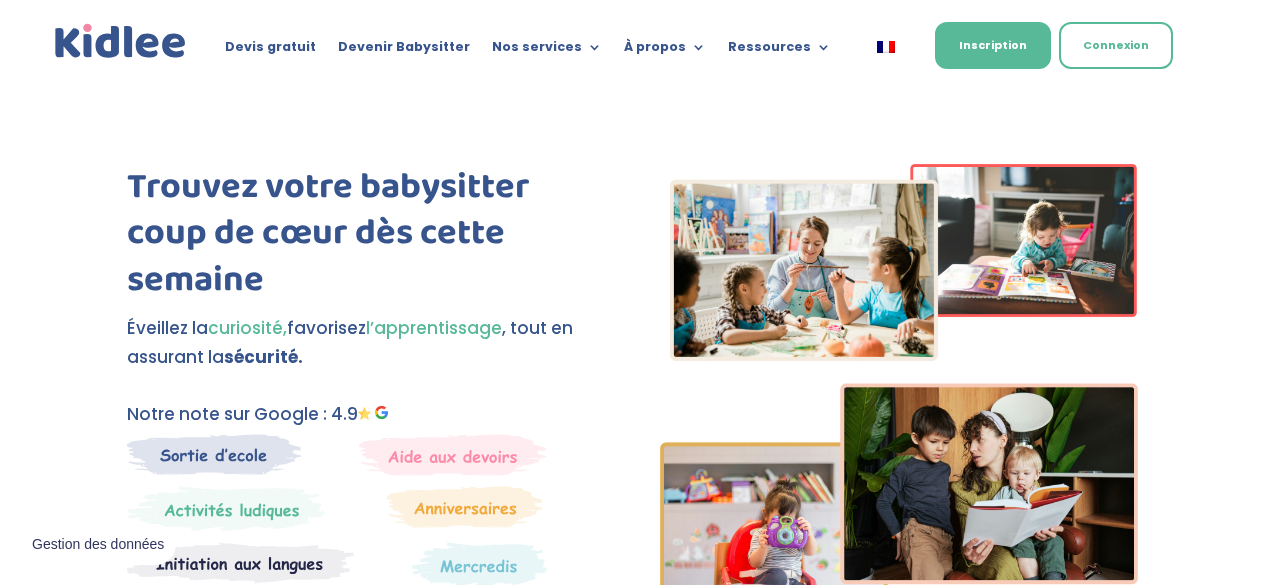scroll, scrollTop: 0, scrollLeft: 0, axis: both 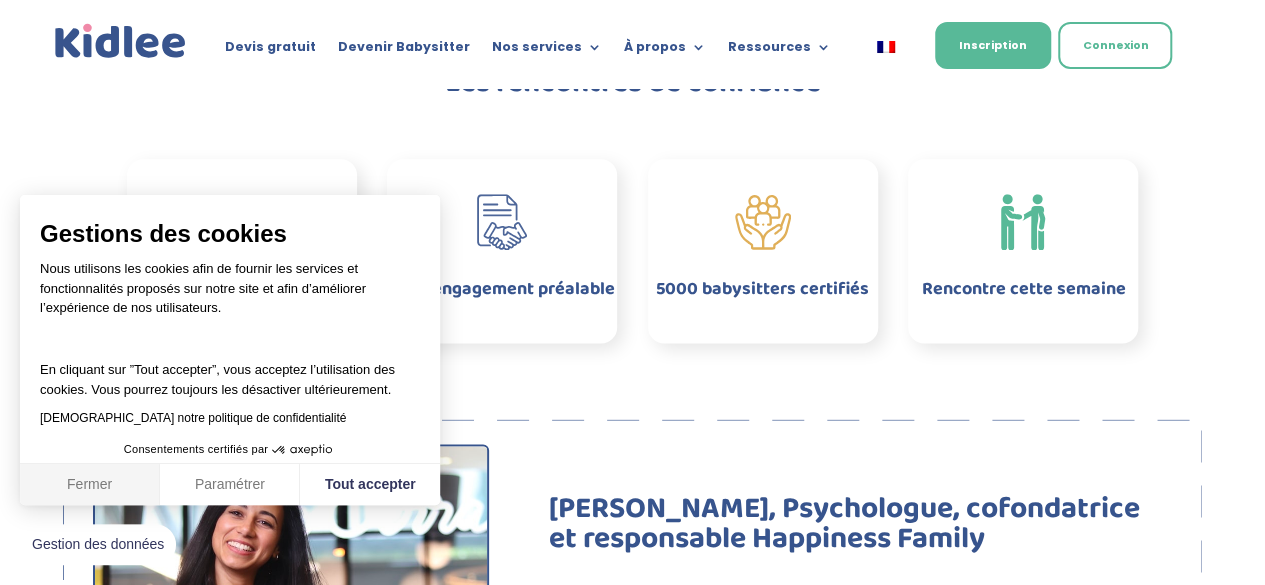 click on "Fermer" at bounding box center [90, 485] 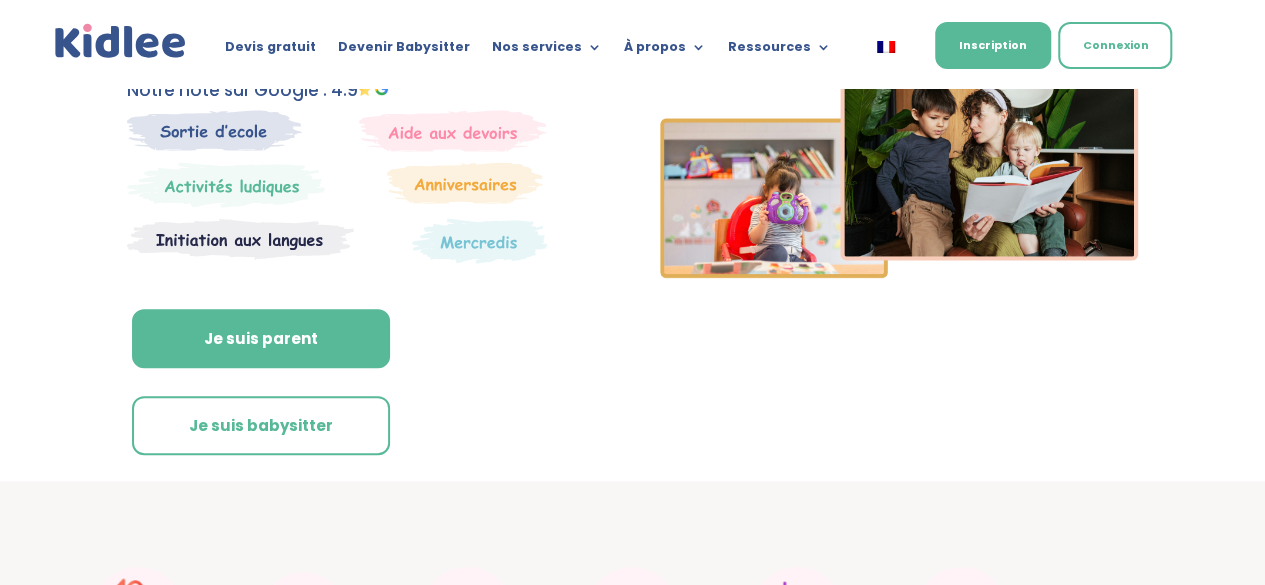 scroll, scrollTop: 323, scrollLeft: 0, axis: vertical 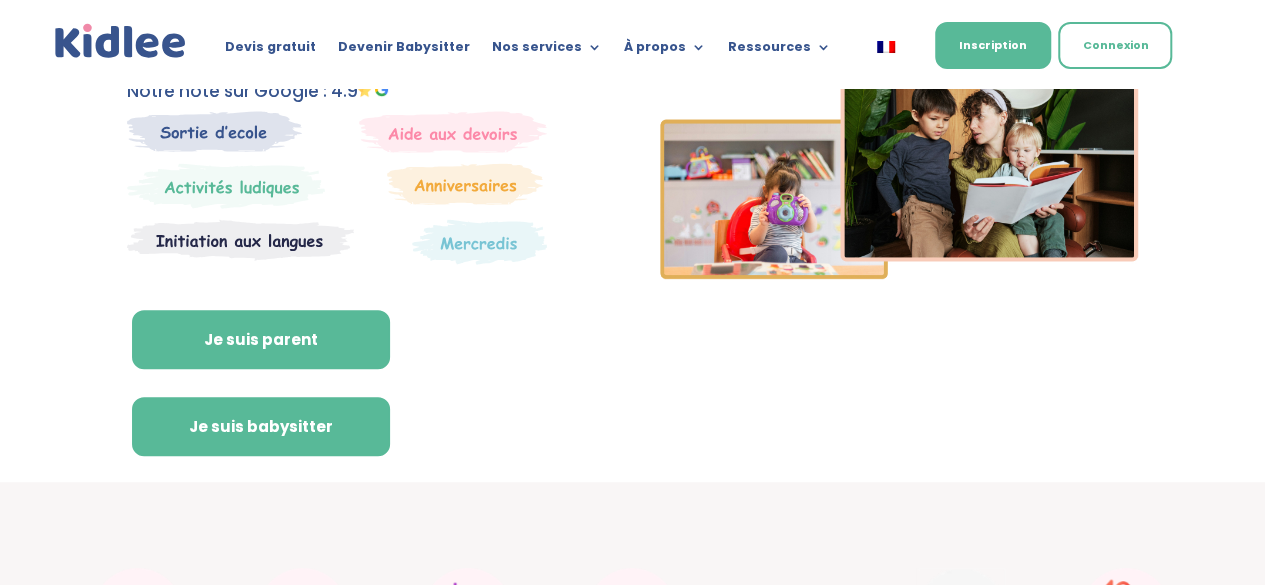 click on "Je suis babysitter" at bounding box center (261, 427) 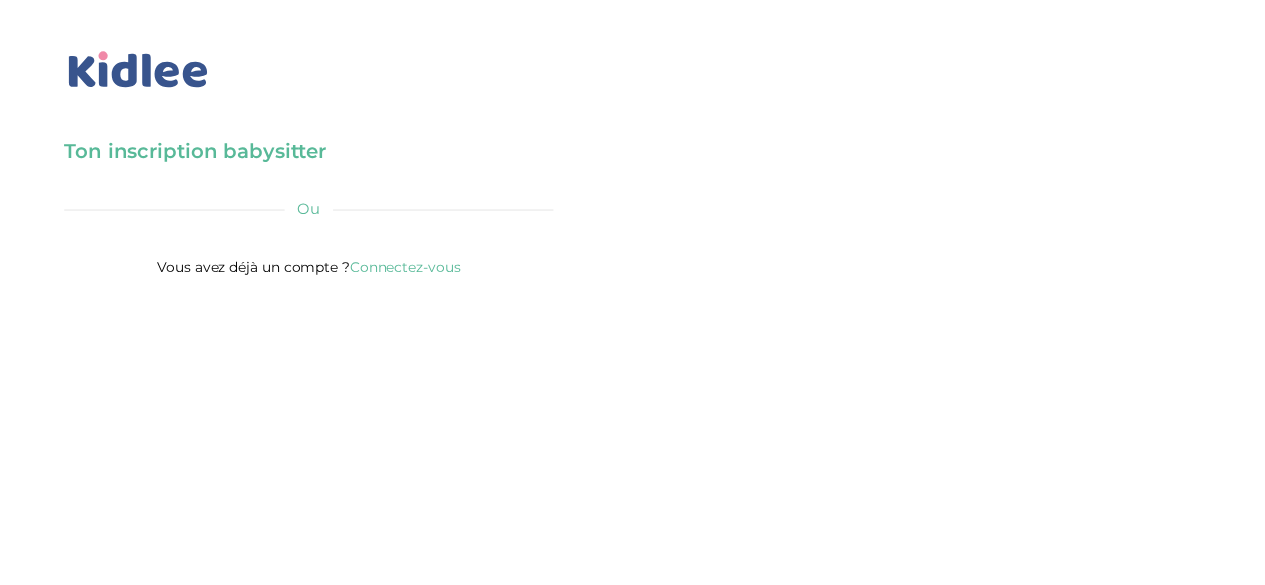 scroll, scrollTop: 0, scrollLeft: 0, axis: both 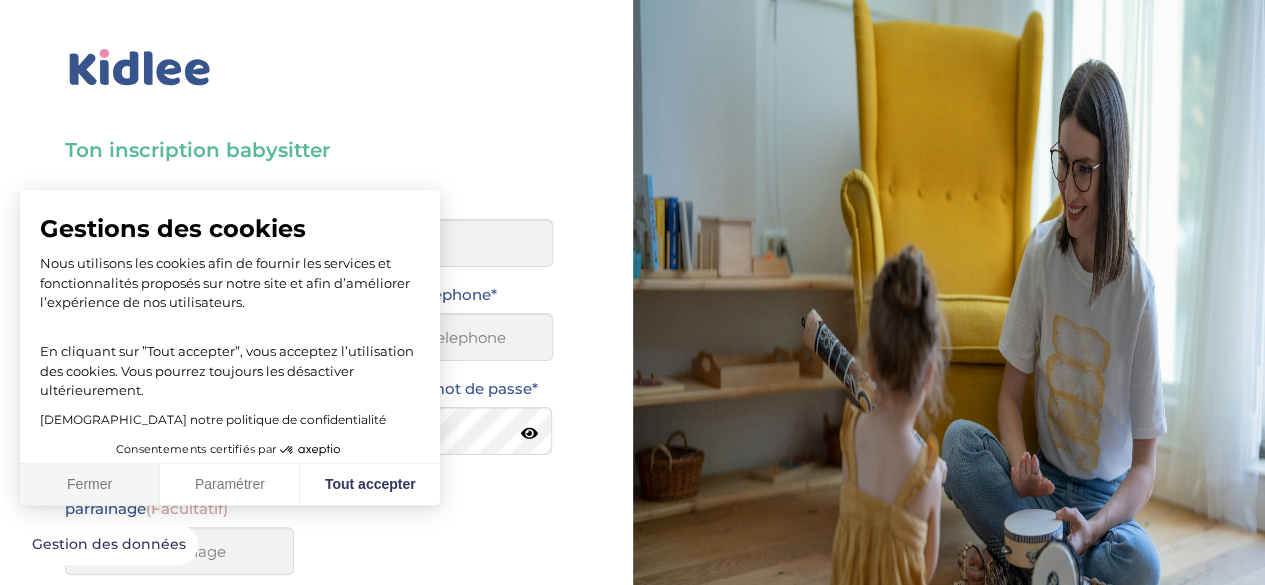 click on "Fermer" at bounding box center [90, 485] 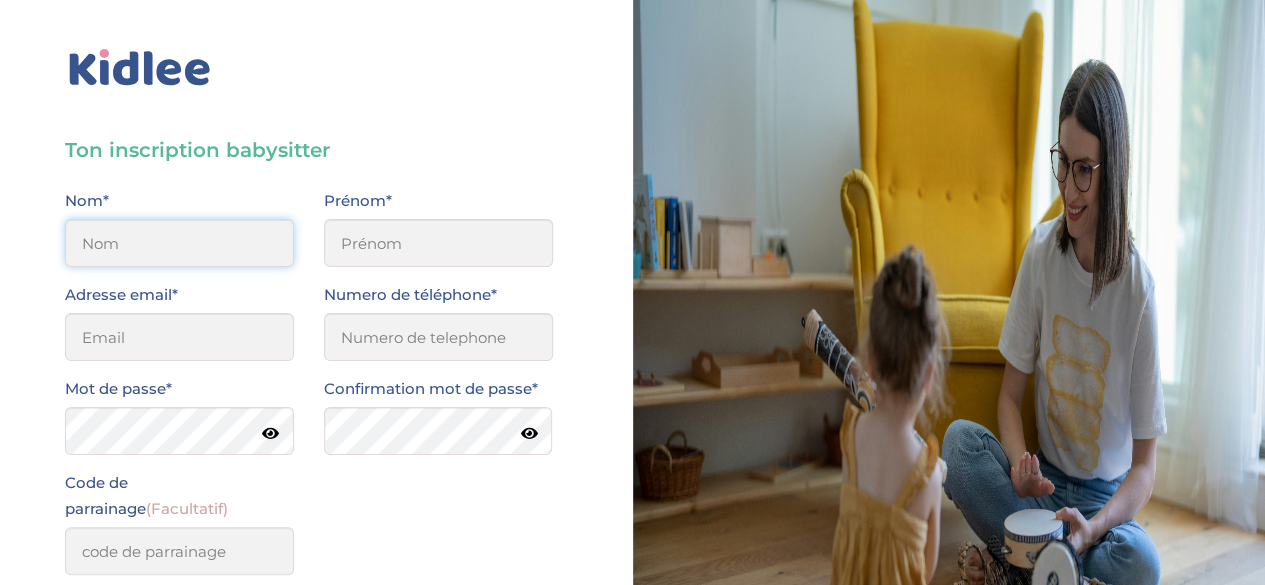 click at bounding box center (179, 243) 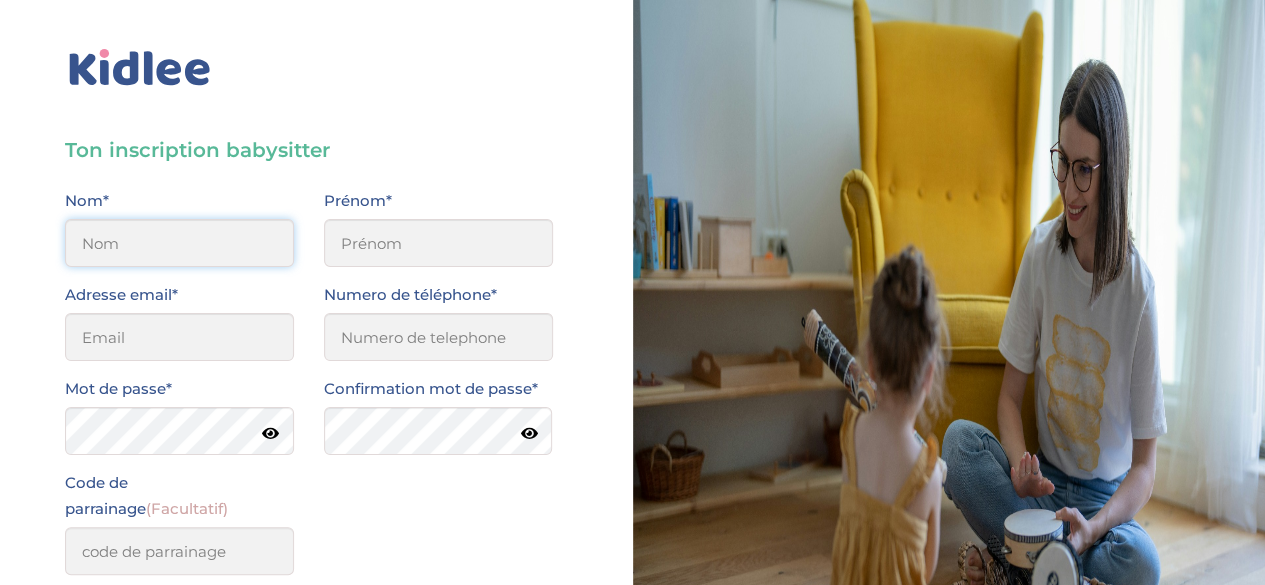 type on "Benrazek" 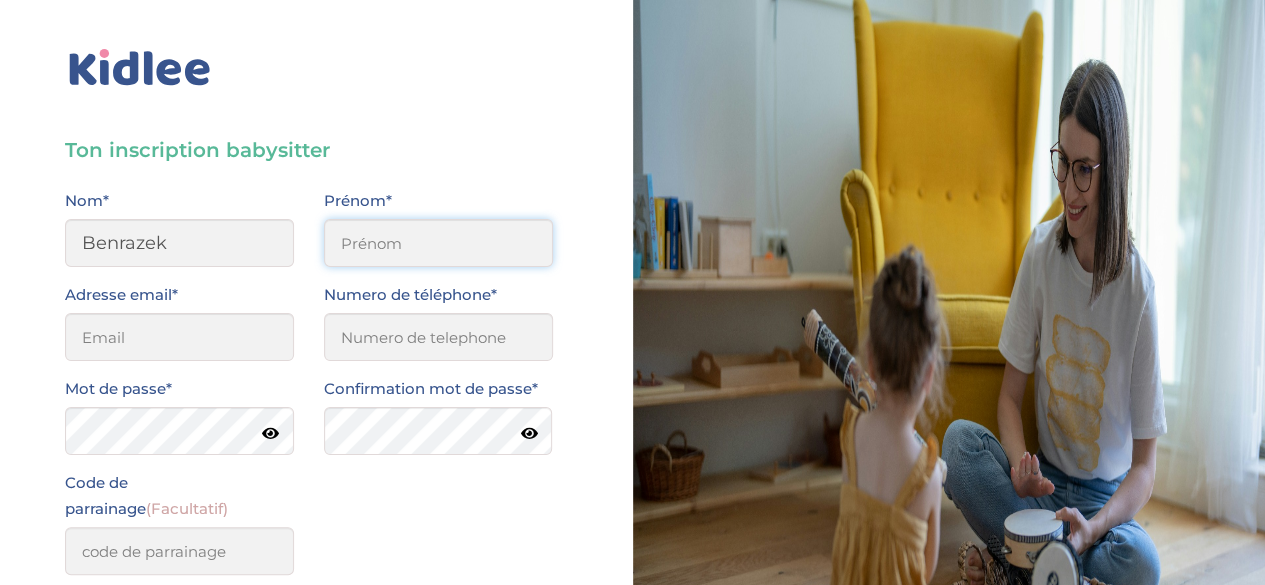 type on "Salma" 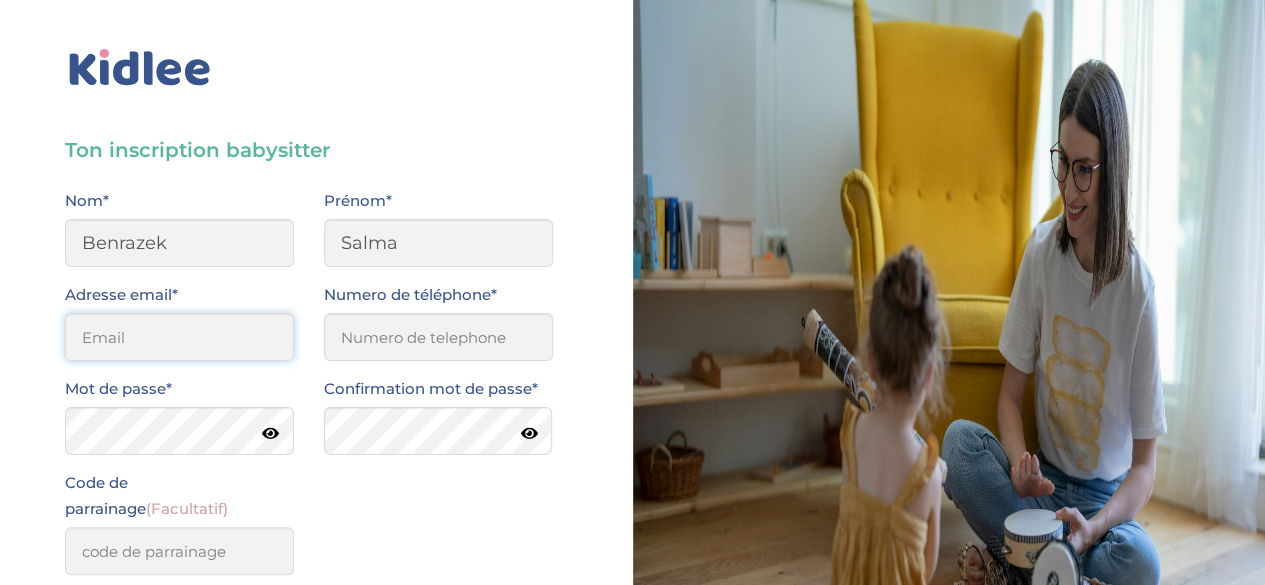 type on "salma0benrazek@gmail.com" 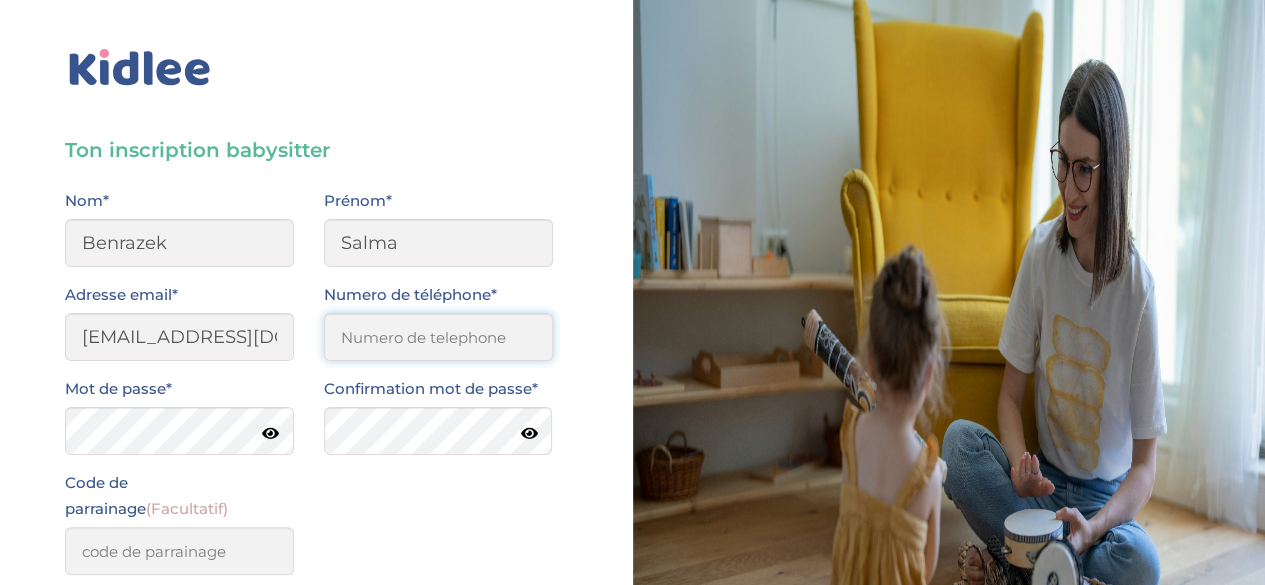 type on "0751570798" 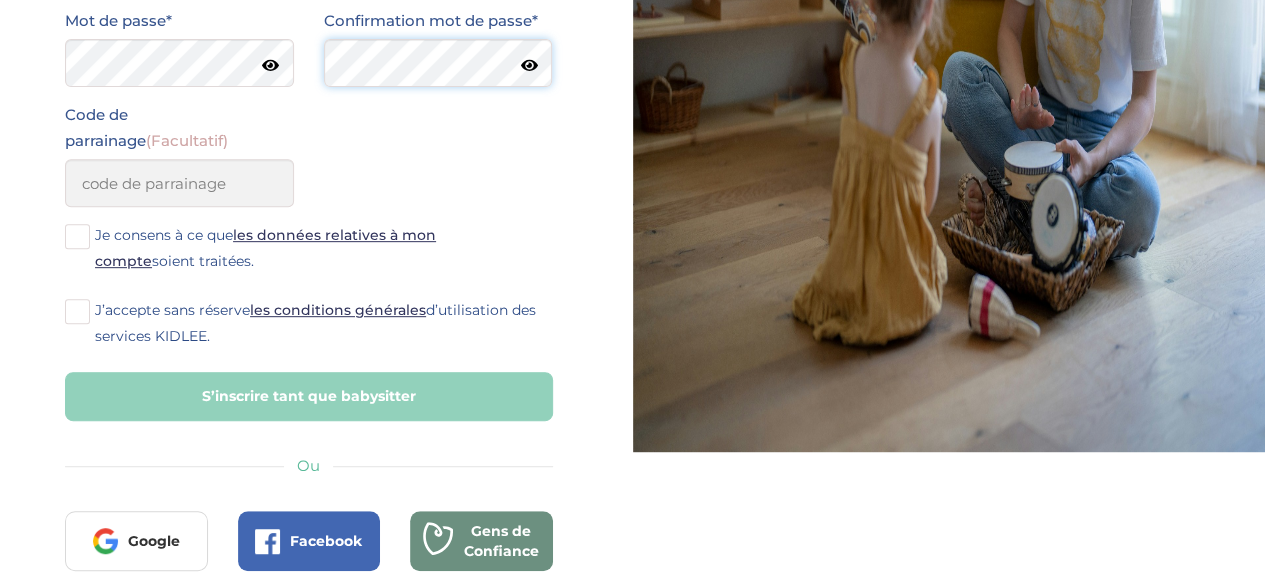 scroll, scrollTop: 419, scrollLeft: 0, axis: vertical 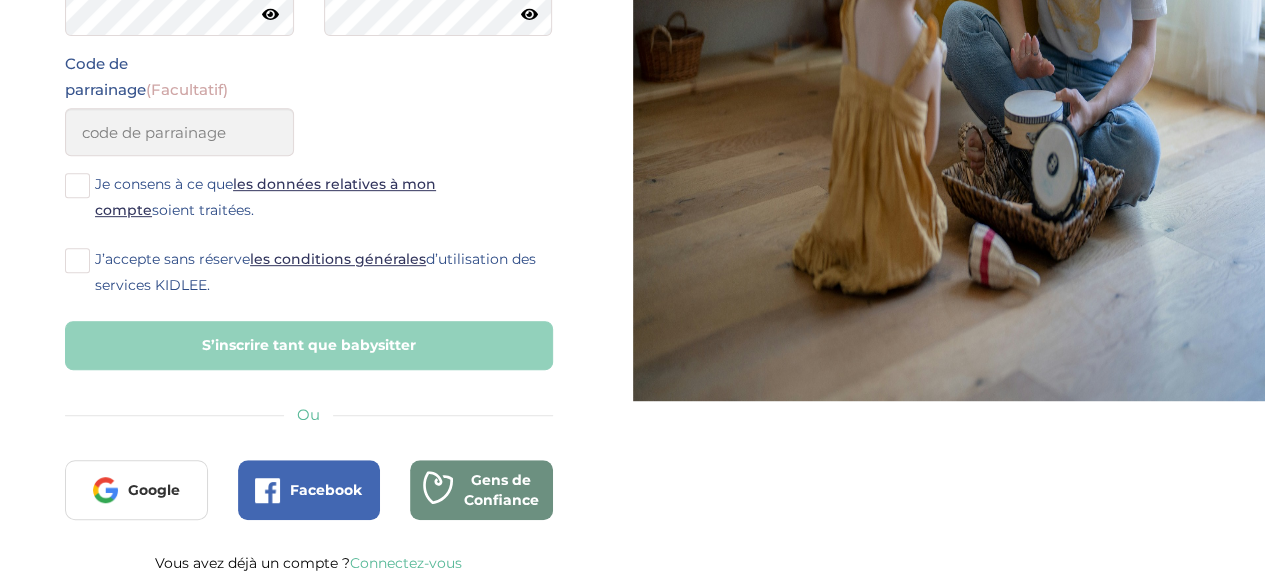 click at bounding box center [77, 185] 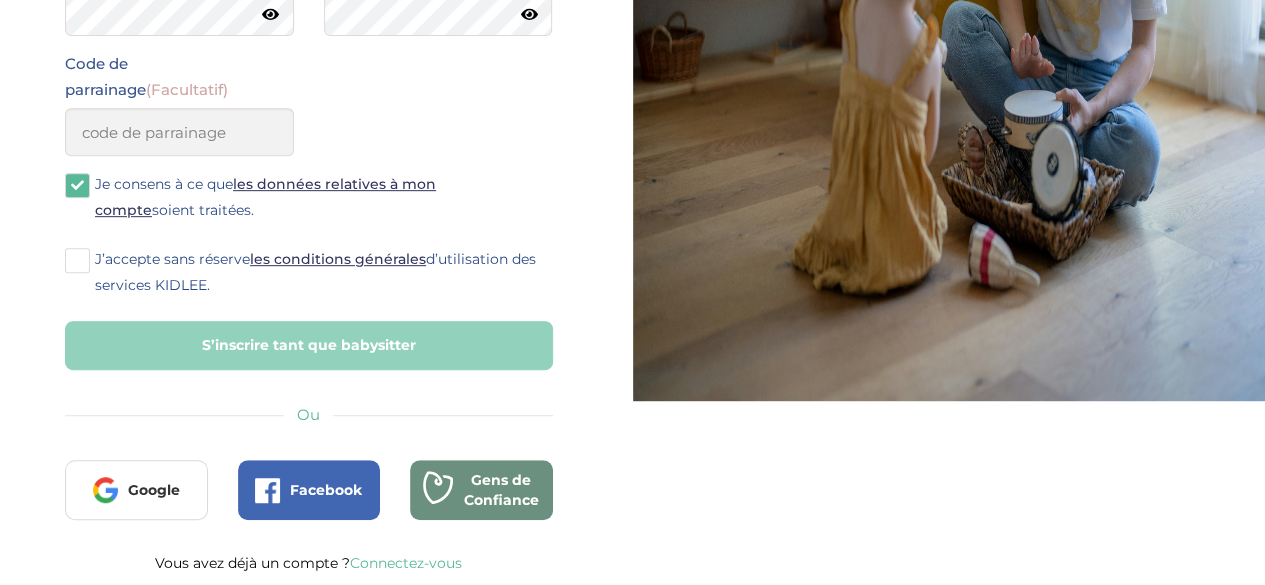 click at bounding box center (77, 260) 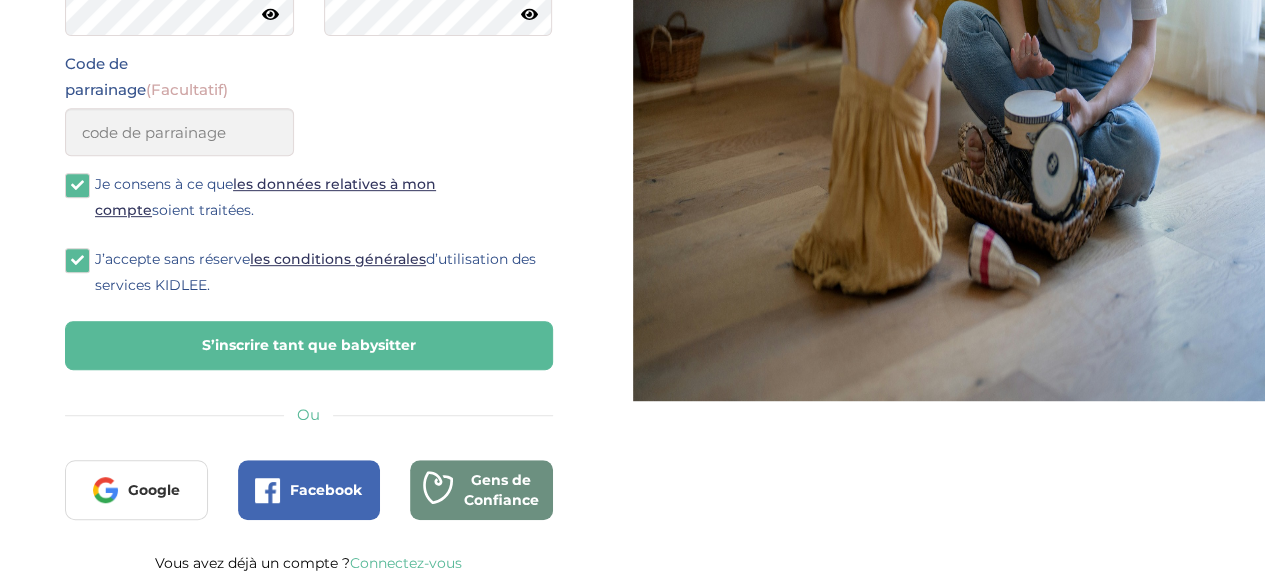 click on "S’inscrire tant que babysitter" at bounding box center [309, 345] 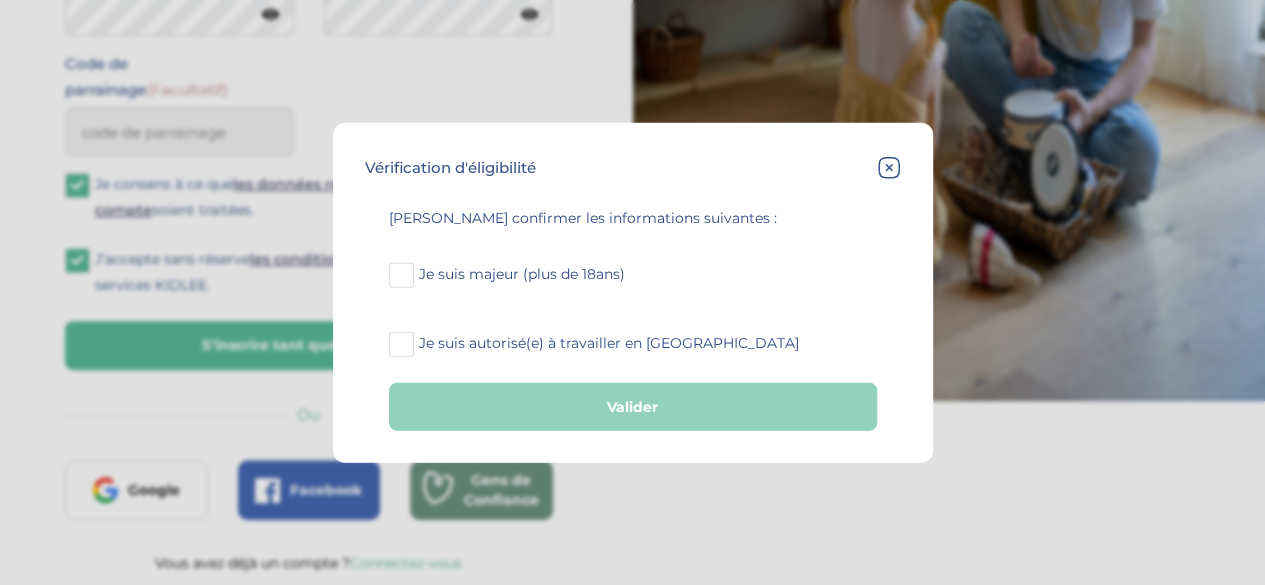 click at bounding box center (401, 274) 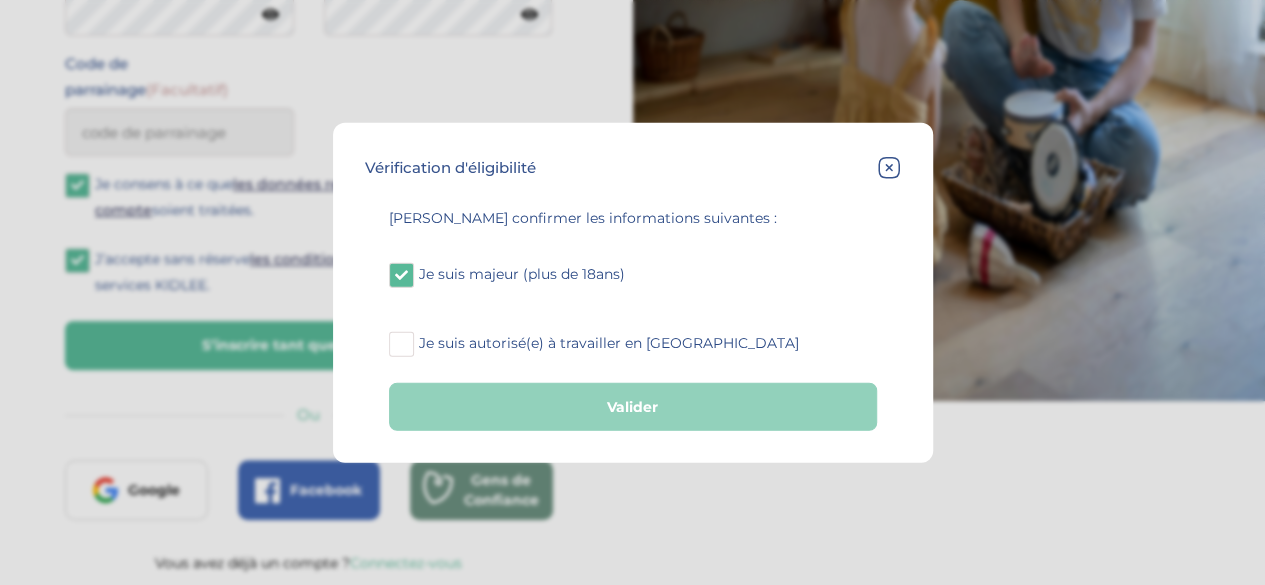 click at bounding box center (401, 343) 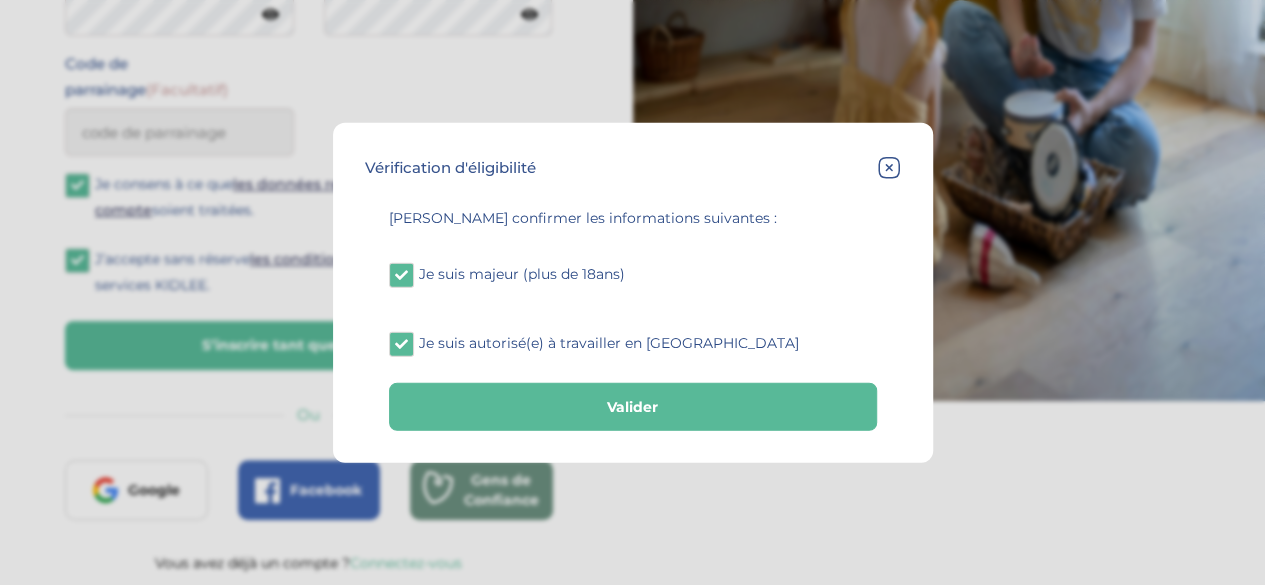 click on "Valider" at bounding box center (633, 406) 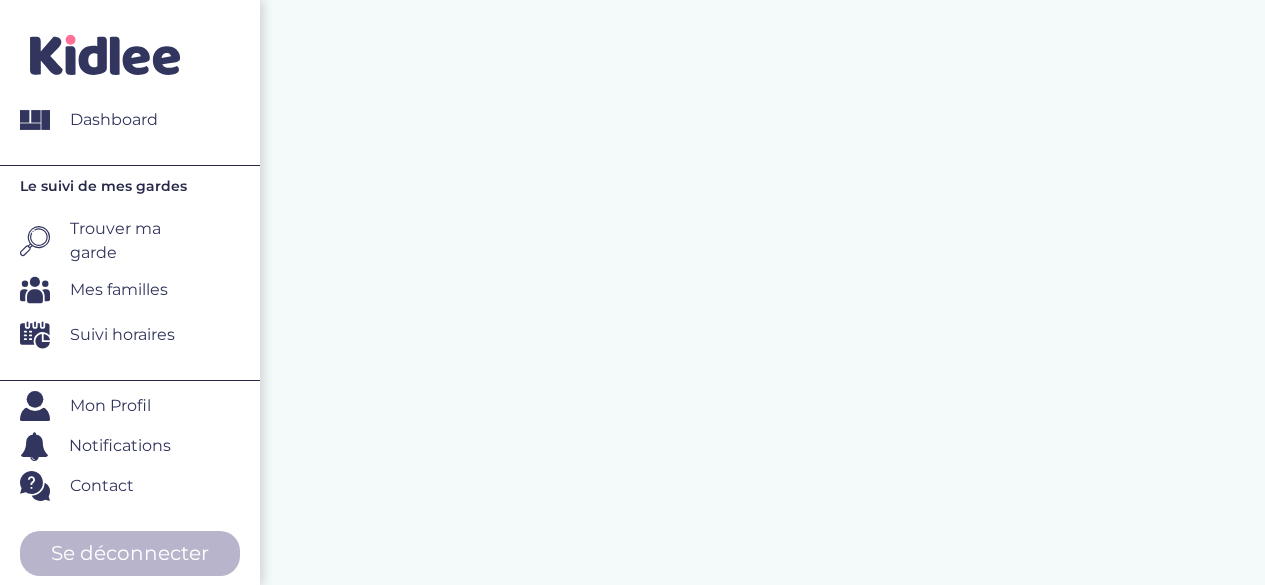 scroll, scrollTop: 0, scrollLeft: 0, axis: both 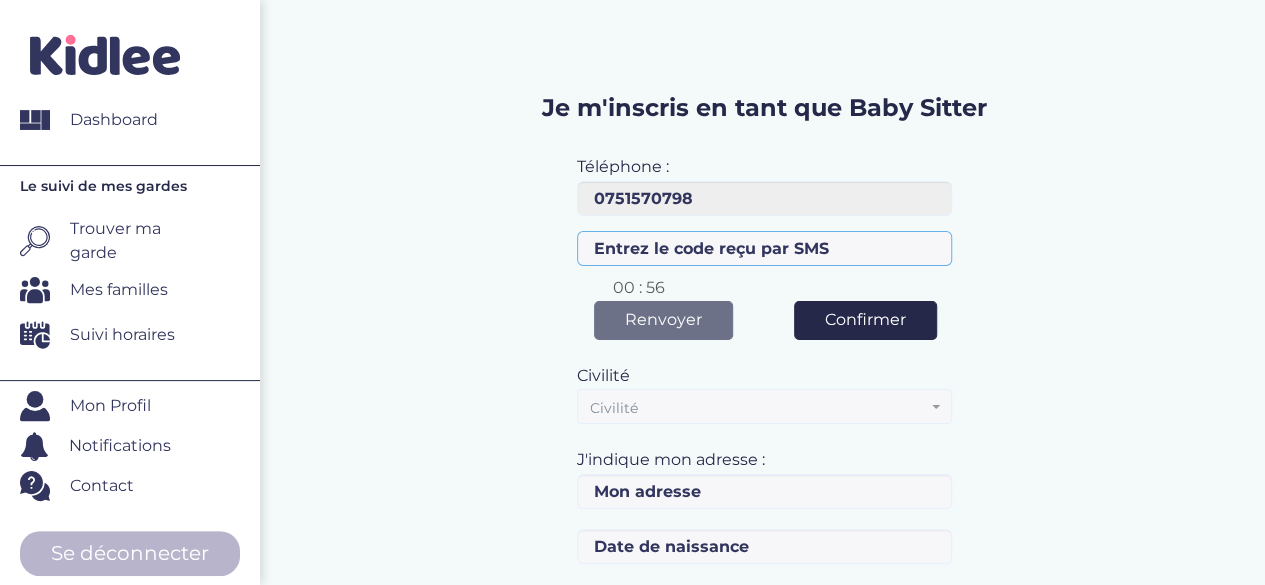 click at bounding box center [764, 248] 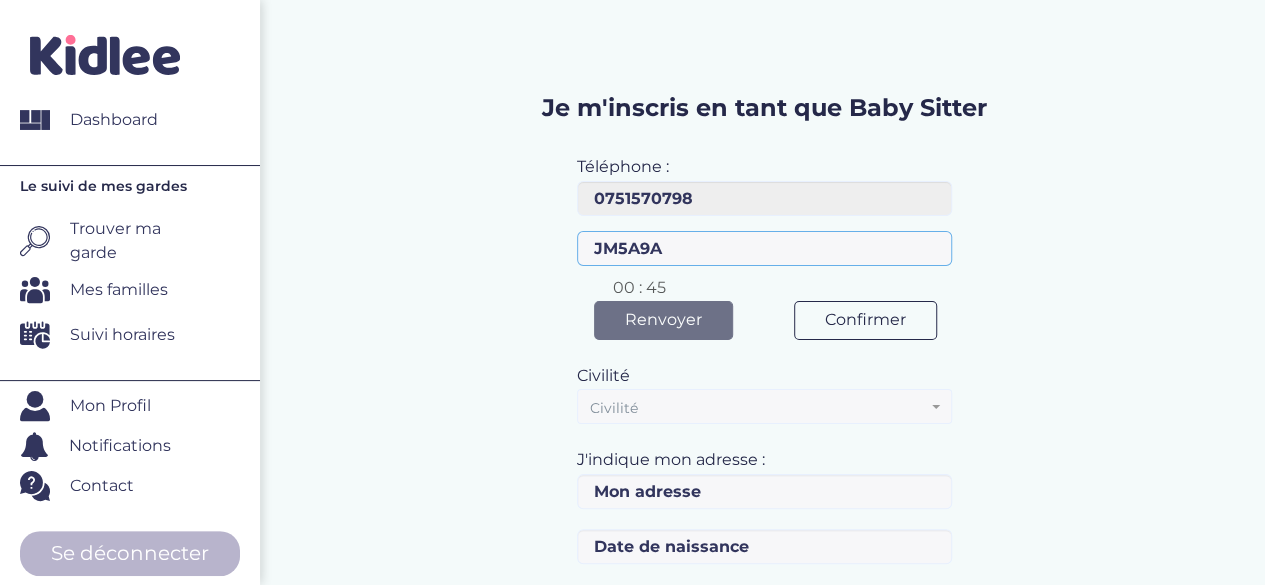 type on "JM5A9A" 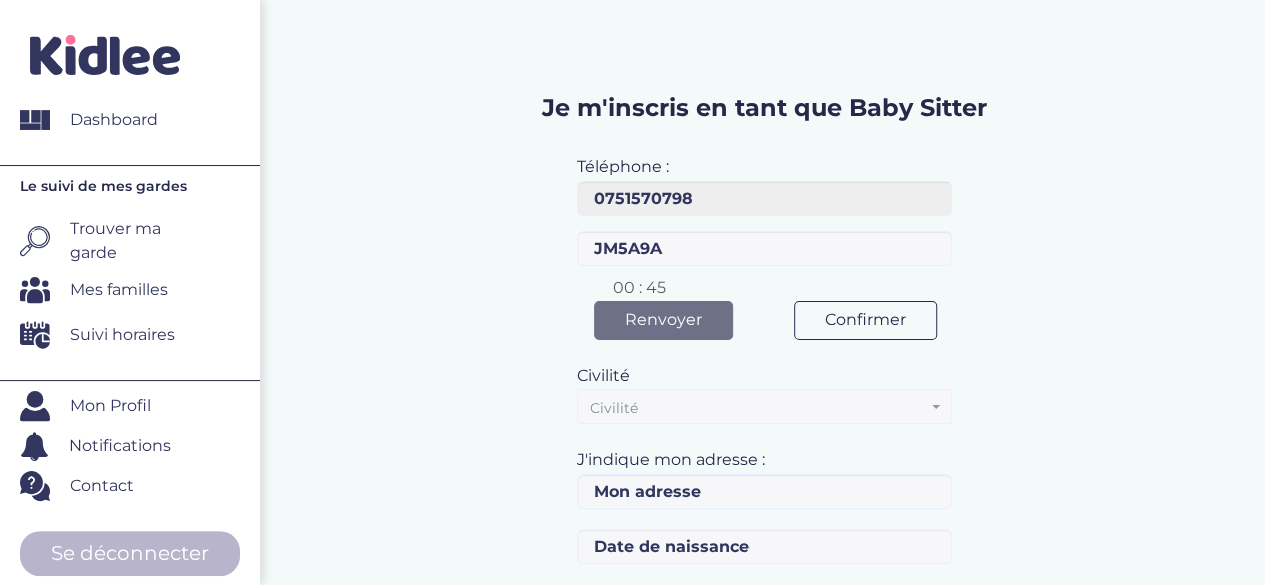 click on "Confirmer" at bounding box center [865, 320] 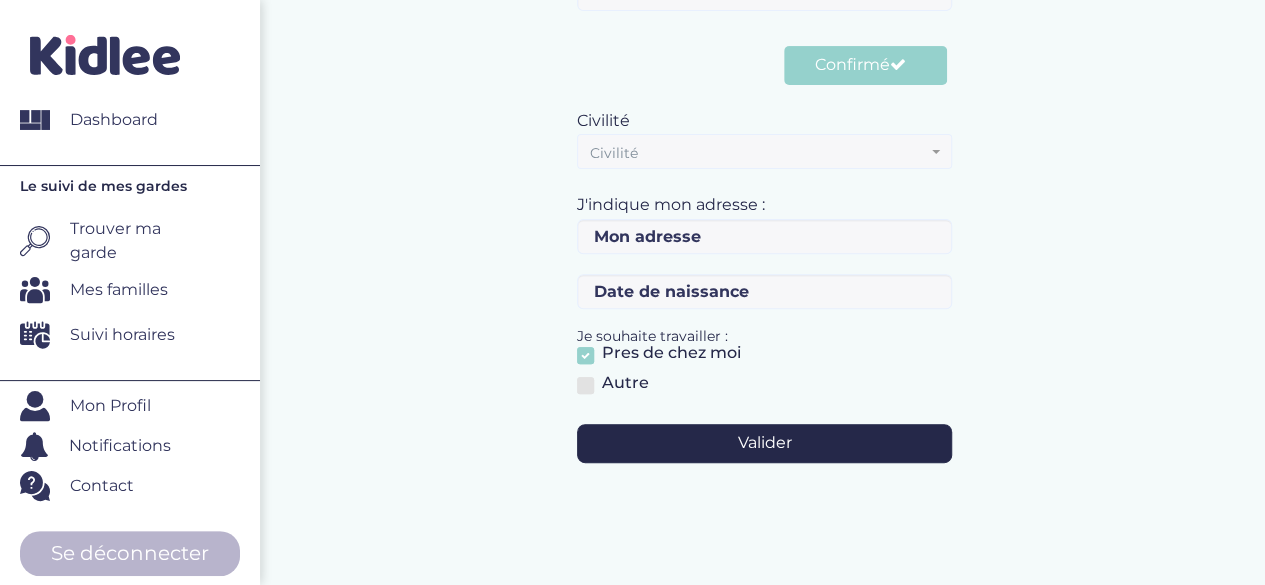 scroll, scrollTop: 257, scrollLeft: 0, axis: vertical 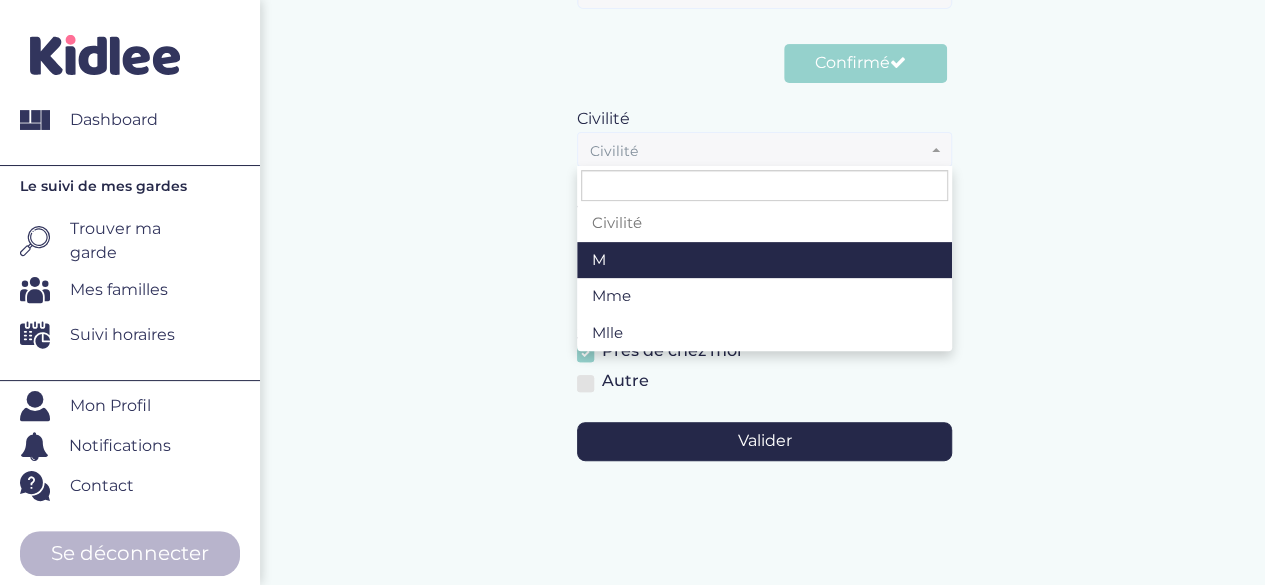 click on "Civilité" at bounding box center (758, 151) 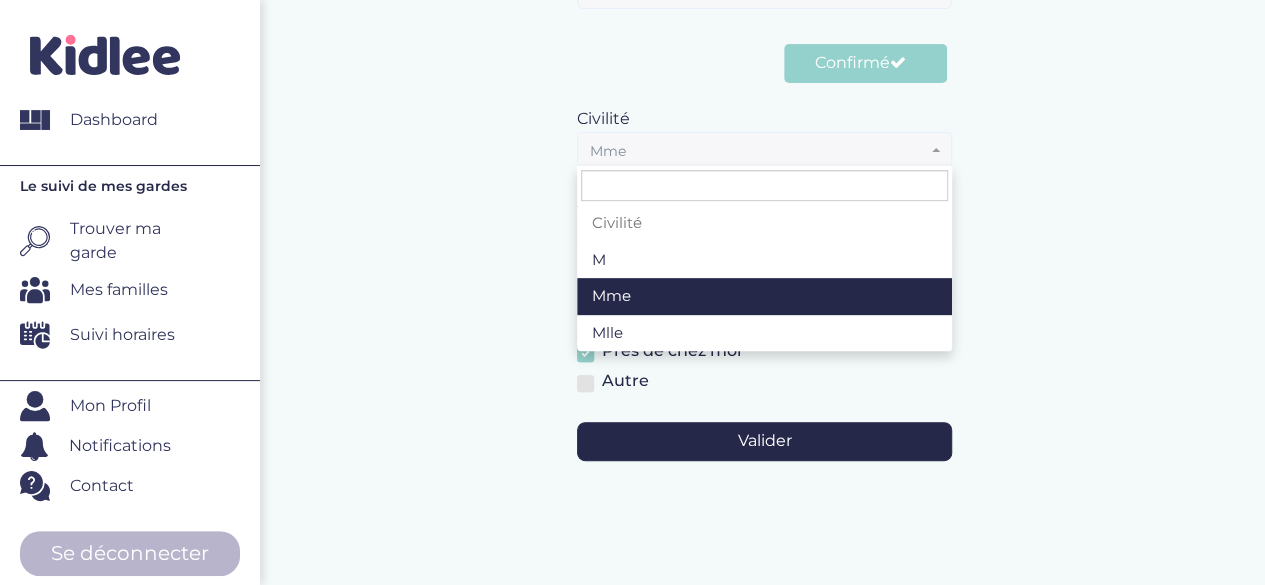 click on "Mme" at bounding box center (758, 151) 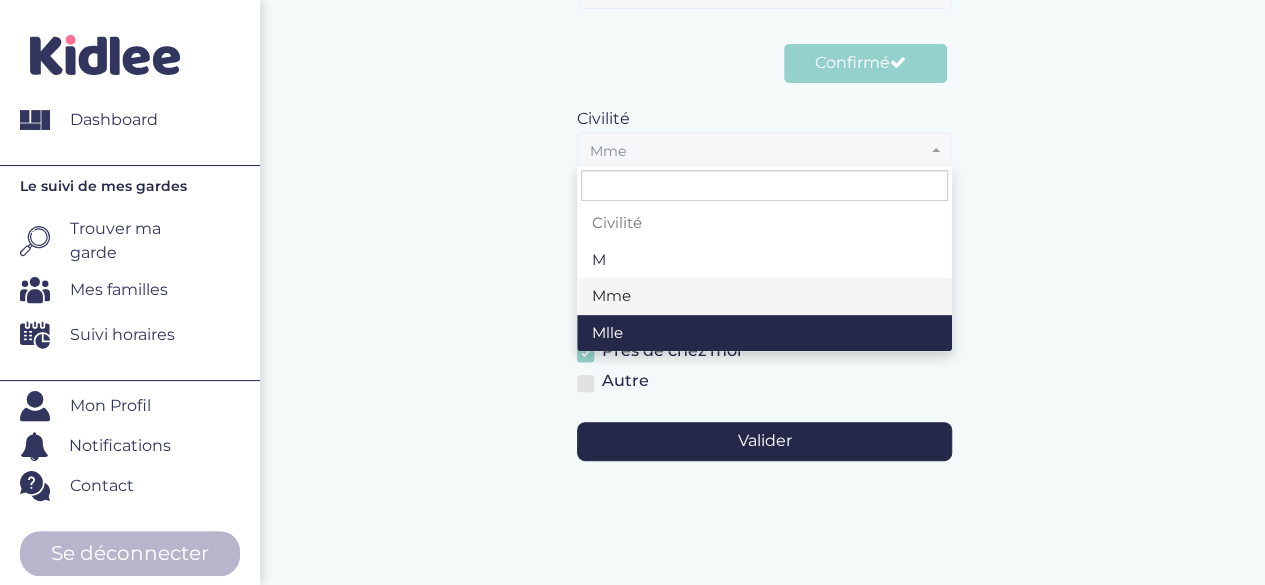 select on "2" 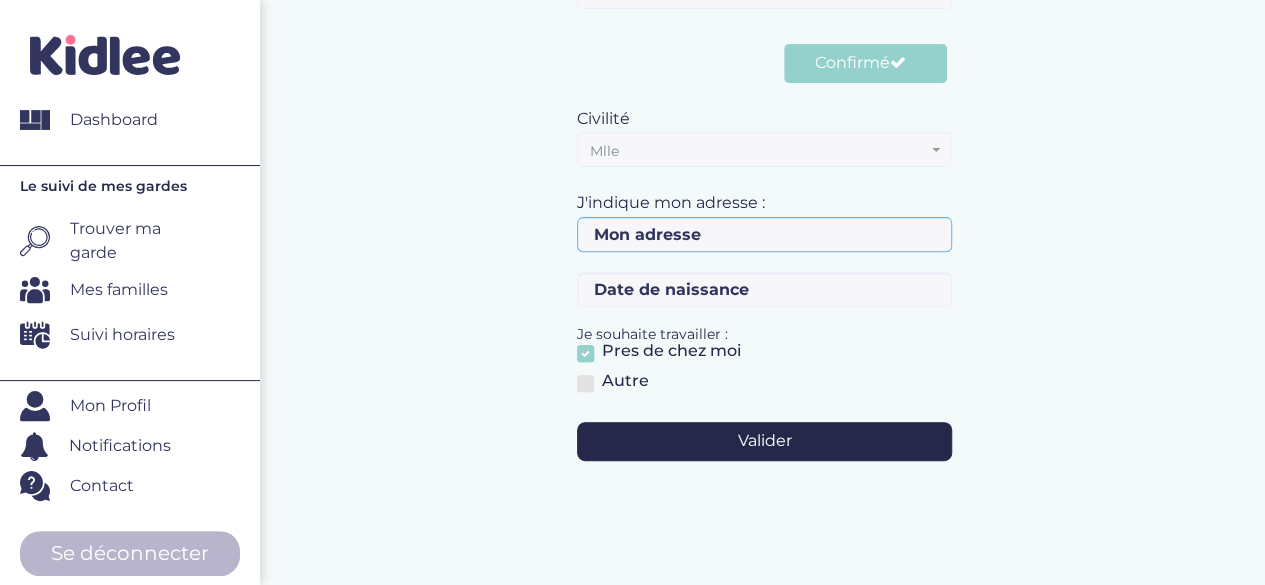 click at bounding box center (764, 234) 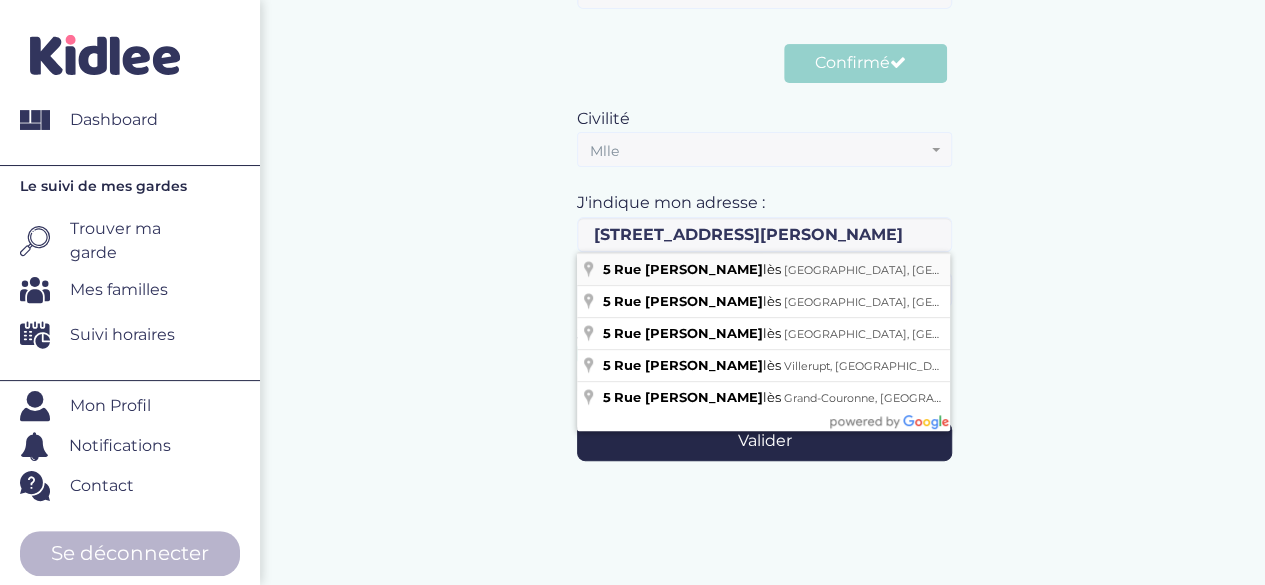 type on "5 Rue Jules Vallès, Paris, France" 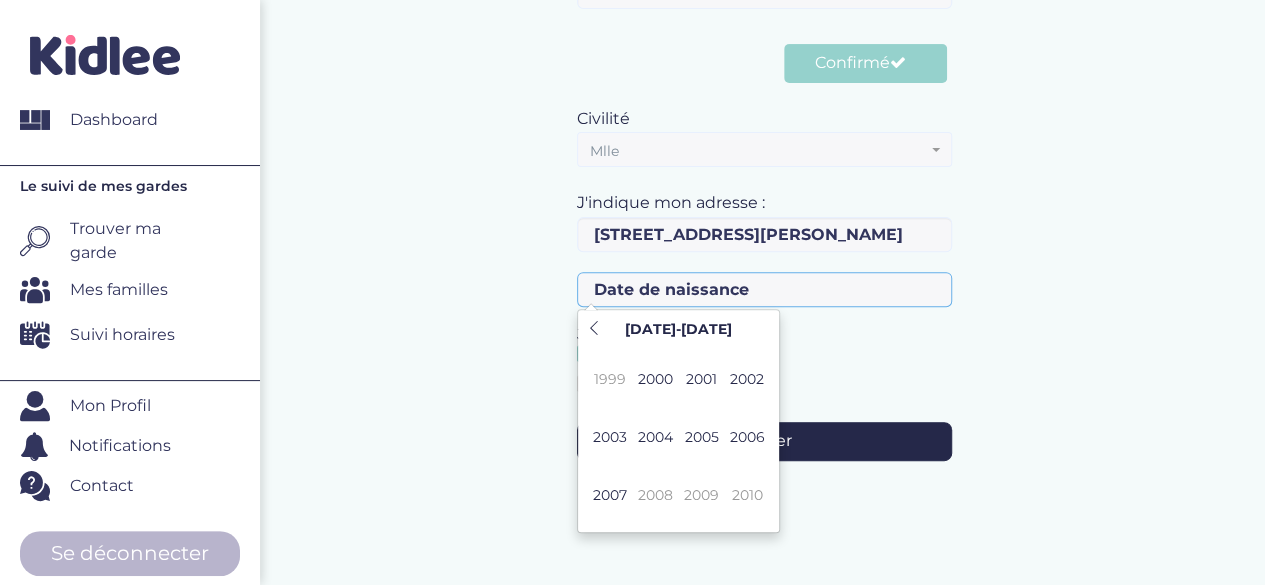 click at bounding box center [764, 289] 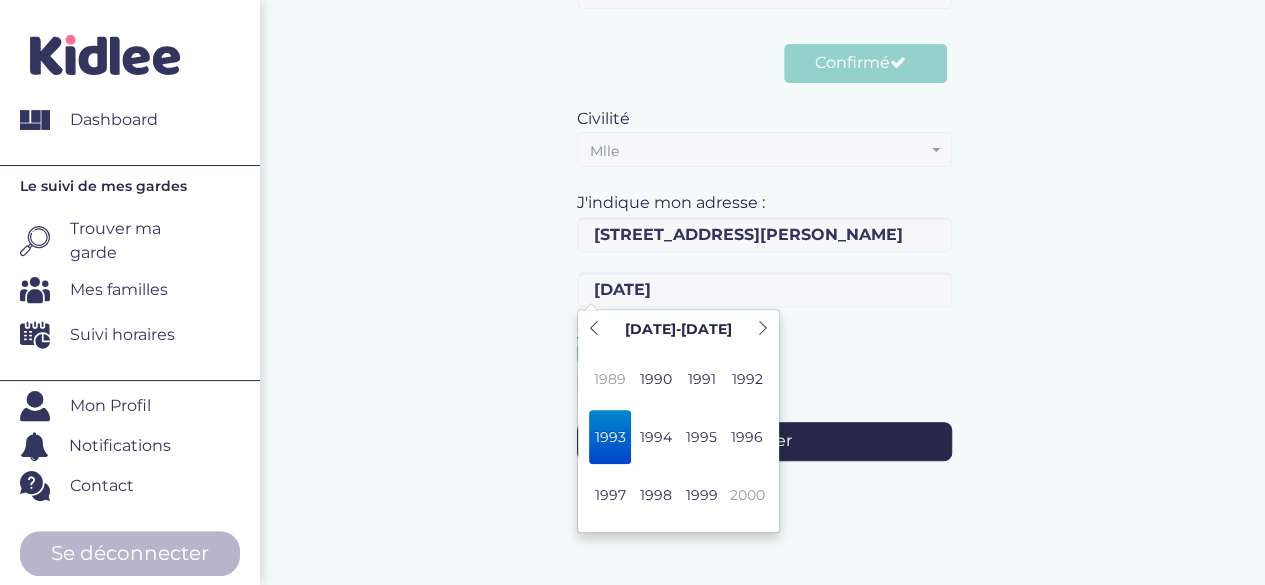 click on "1993" at bounding box center [610, 437] 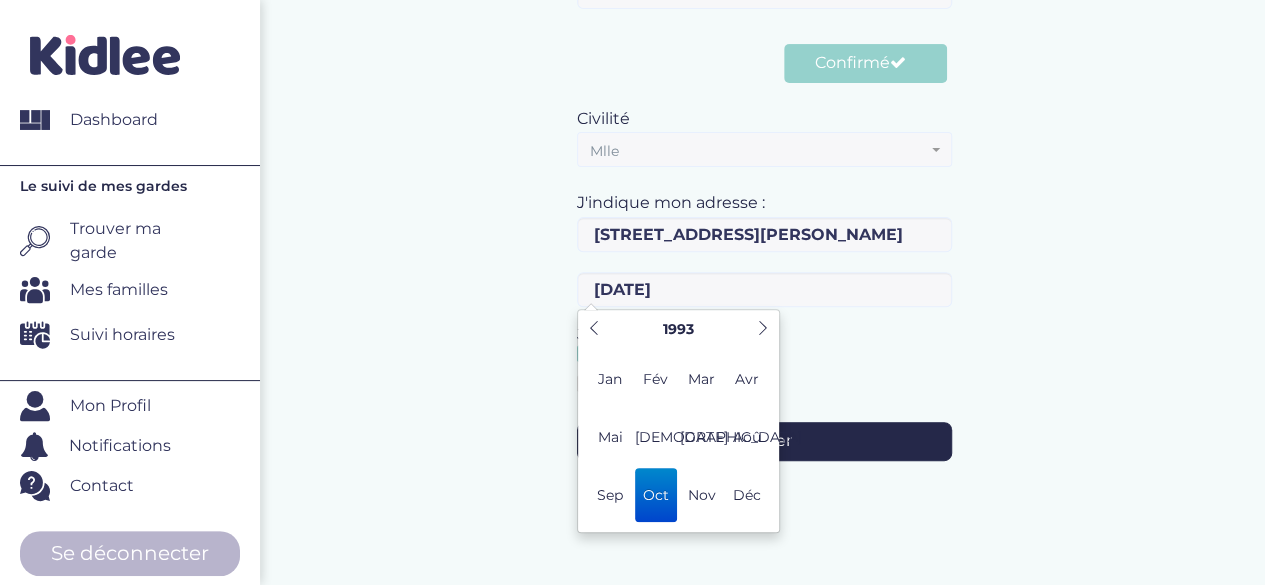 click on "Oct" at bounding box center [656, 495] 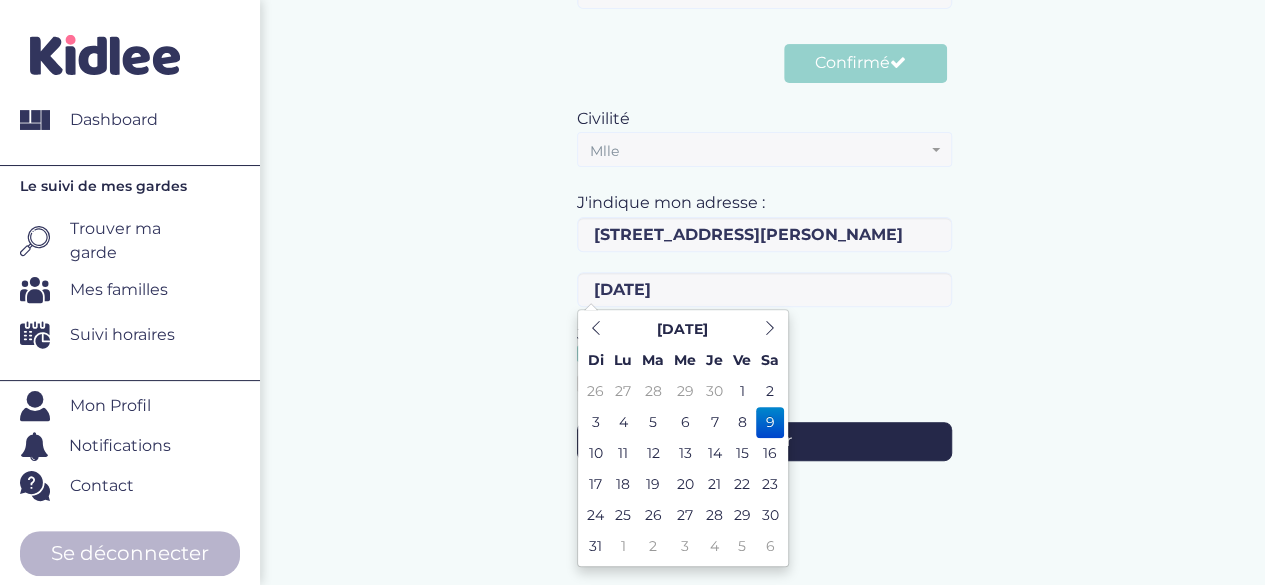 click on "9" at bounding box center [770, 422] 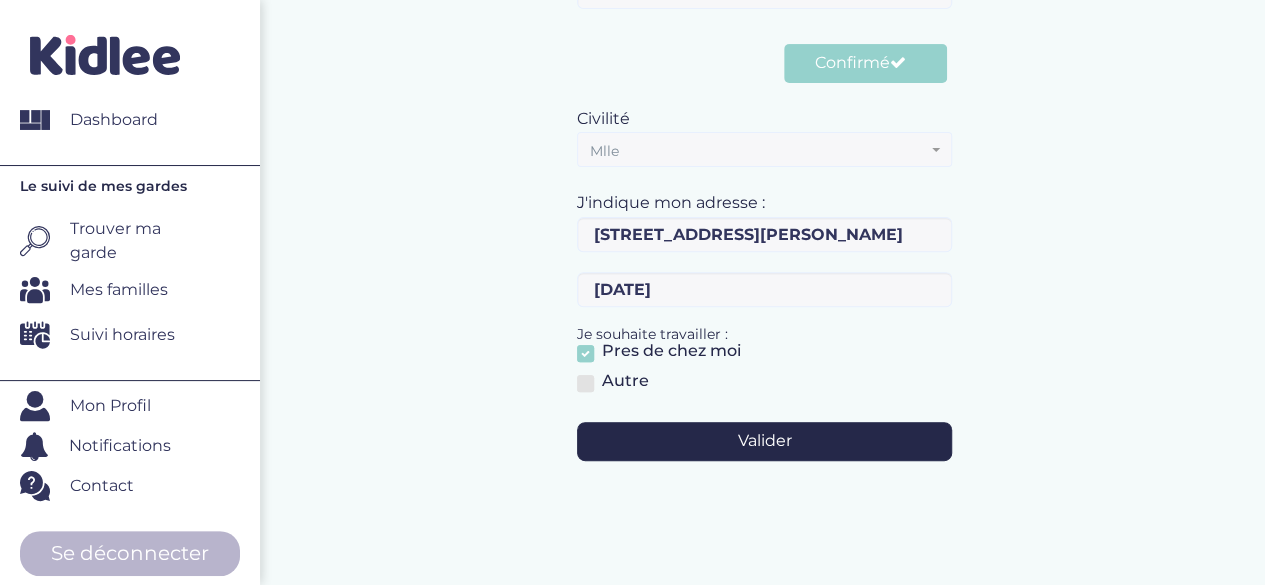 click on "Je souhaite travailler :
Pres de chez moi
Autre" at bounding box center (764, 364) 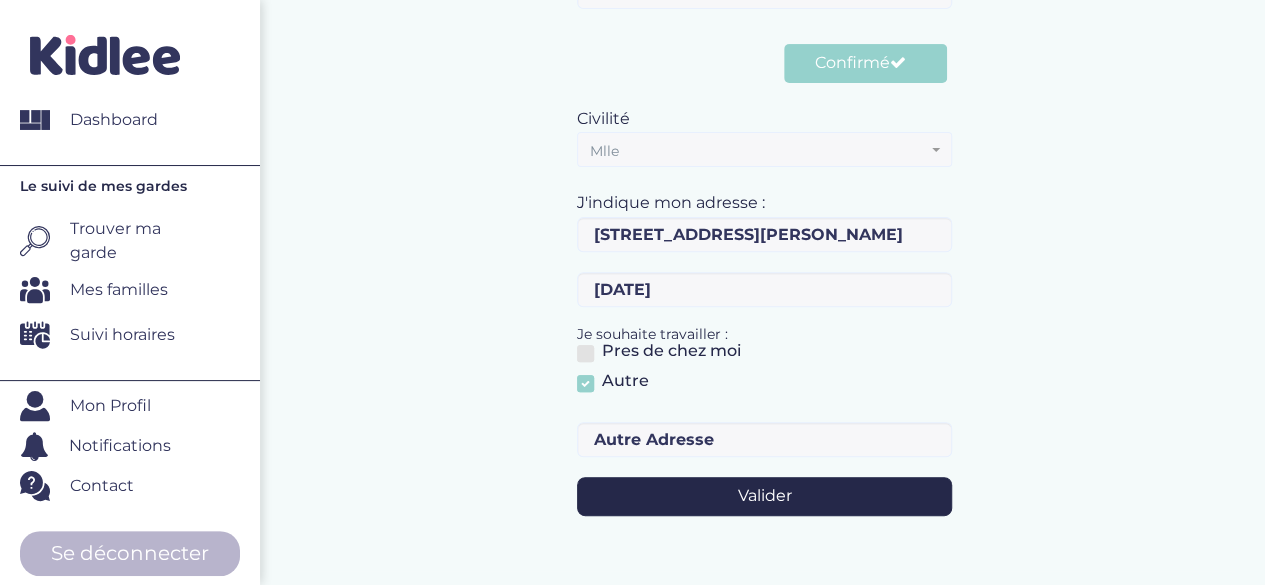 click at bounding box center [585, 353] 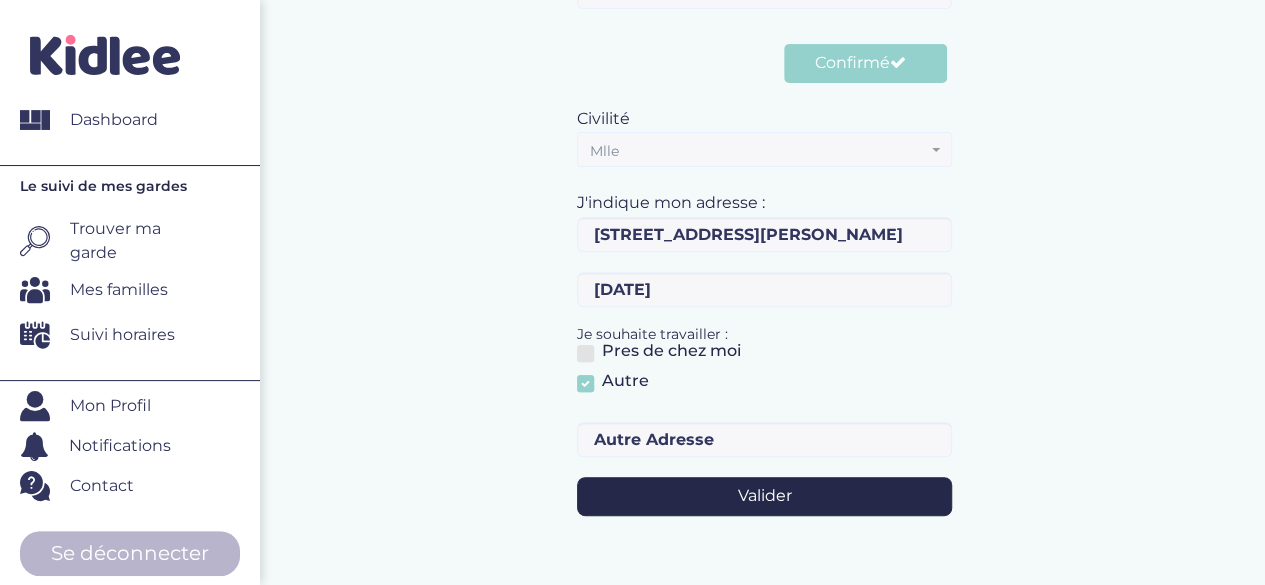 click on "Pres de chez moi" at bounding box center [0, 0] 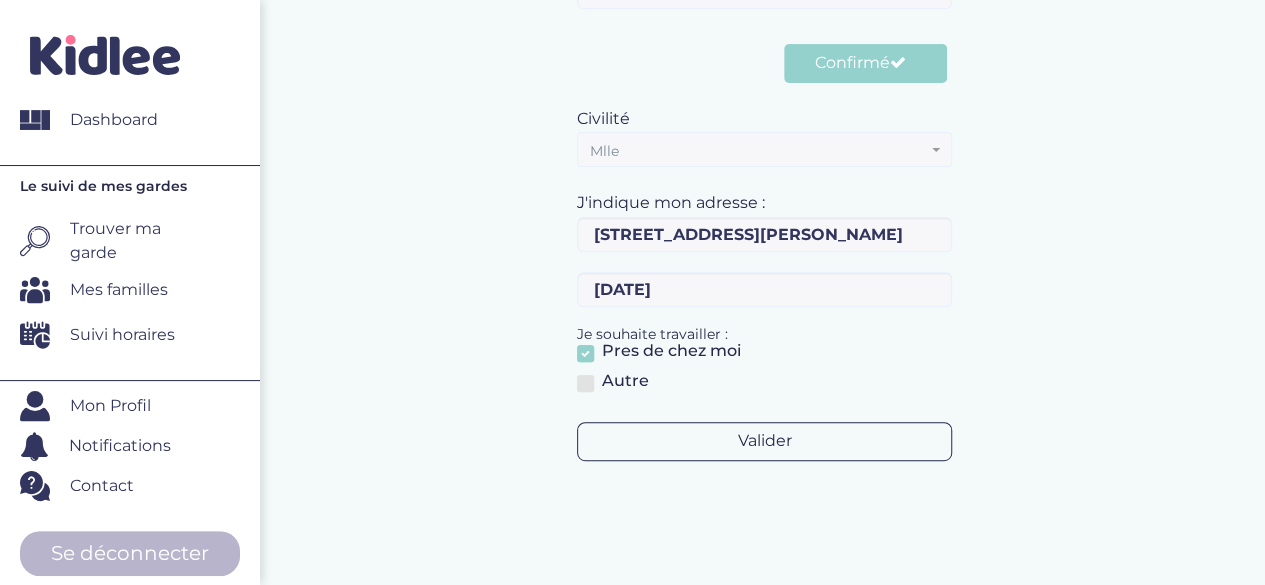 click on "Valider" at bounding box center (764, 441) 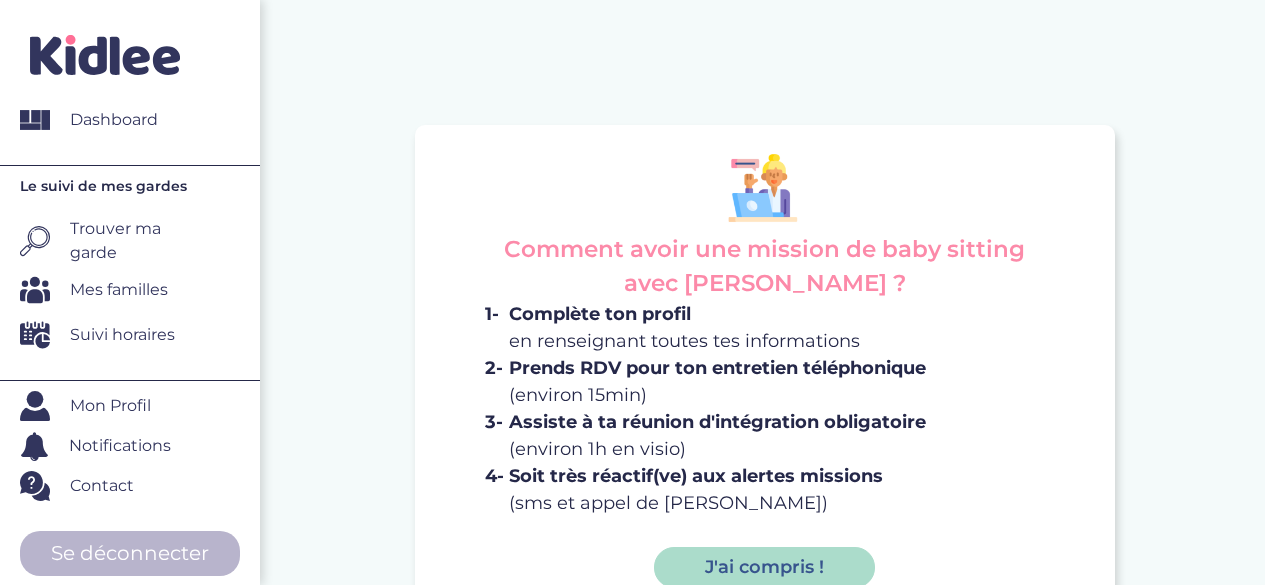 scroll, scrollTop: 0, scrollLeft: 0, axis: both 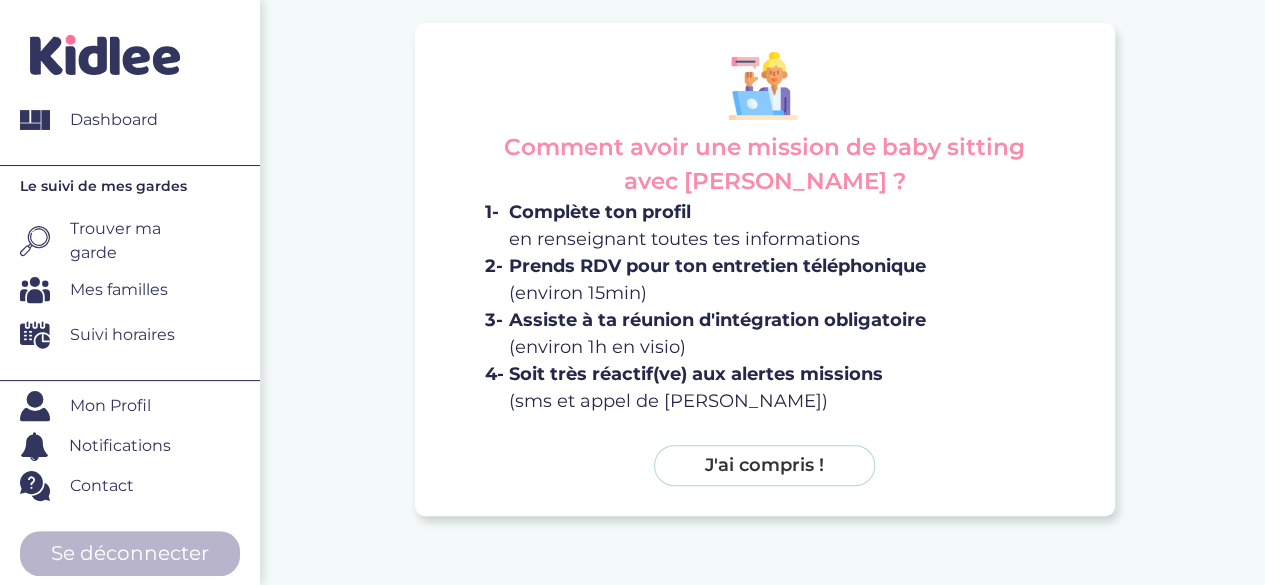 click on "J'ai compris !" at bounding box center [764, 466] 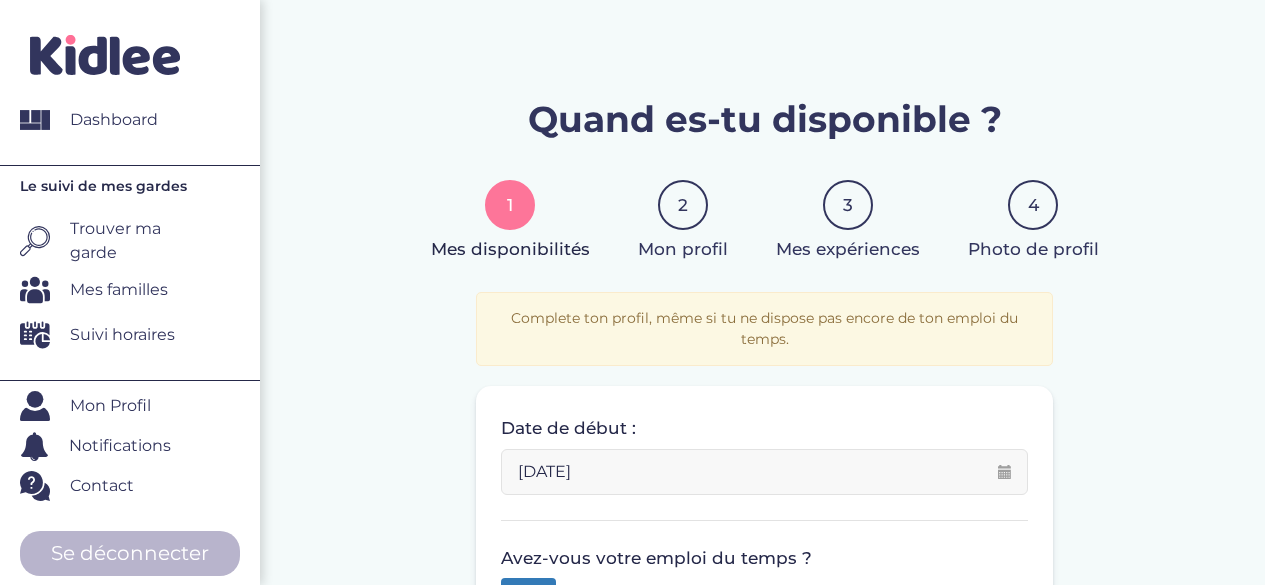 scroll, scrollTop: 0, scrollLeft: 0, axis: both 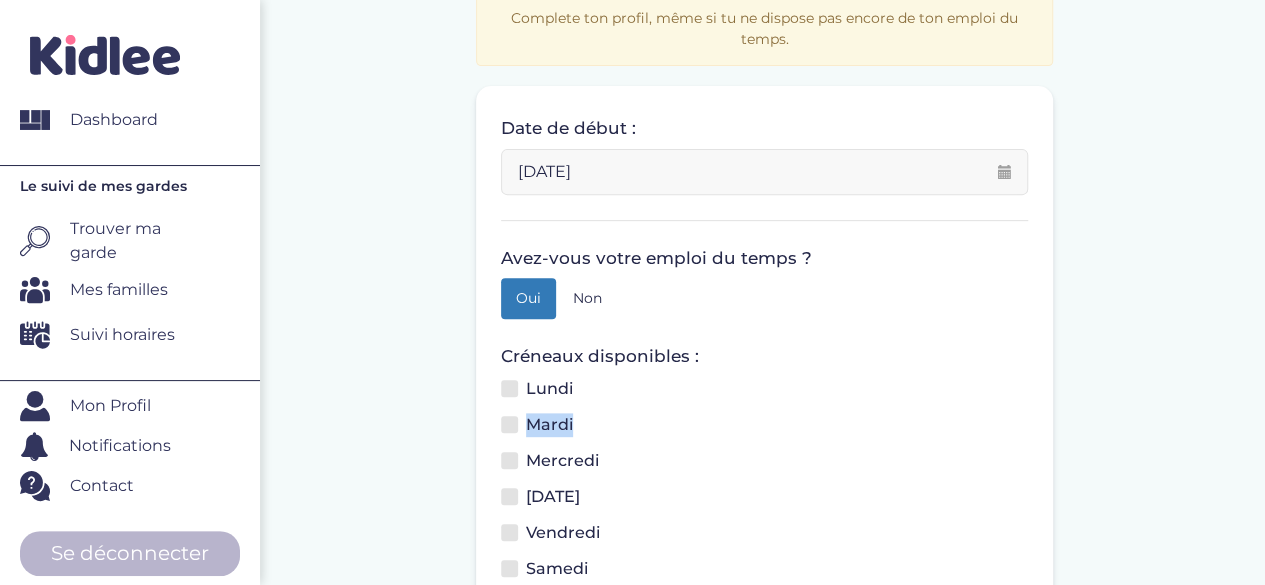 drag, startPoint x: 516, startPoint y: 386, endPoint x: 510, endPoint y: 429, distance: 43.416588 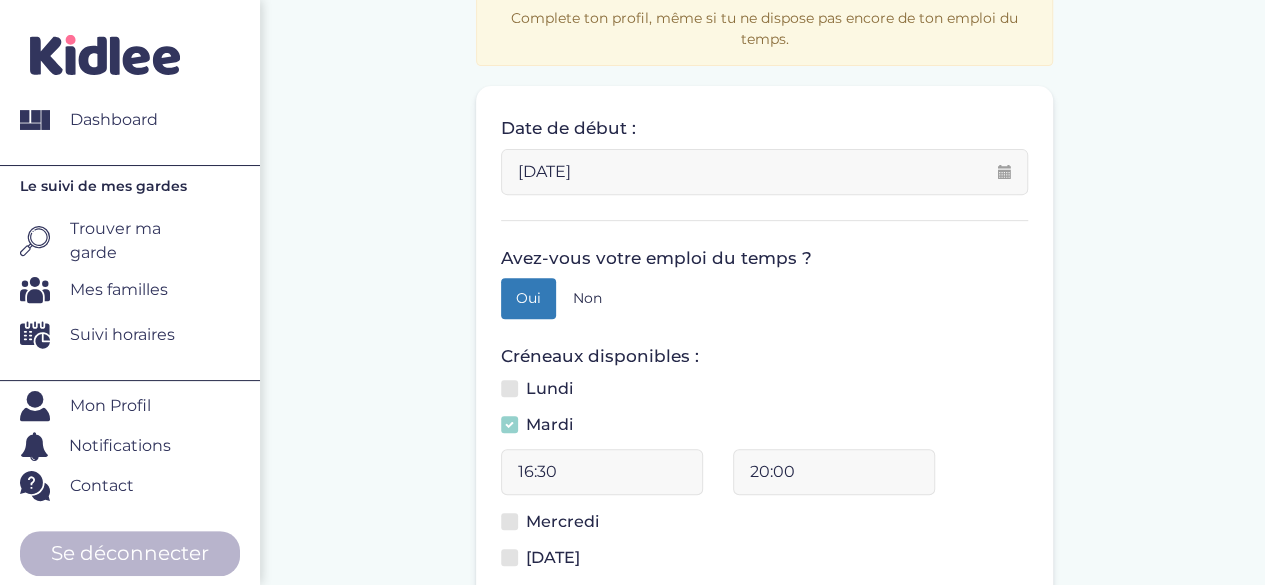 click at bounding box center [509, 388] 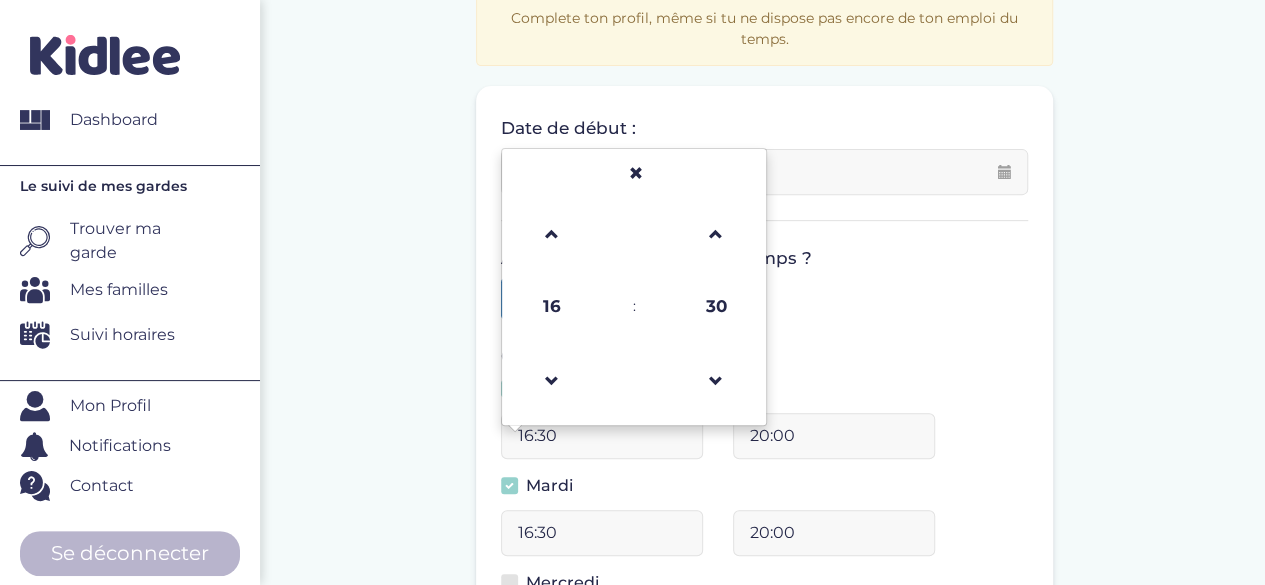 click on "16:30" at bounding box center [602, 436] 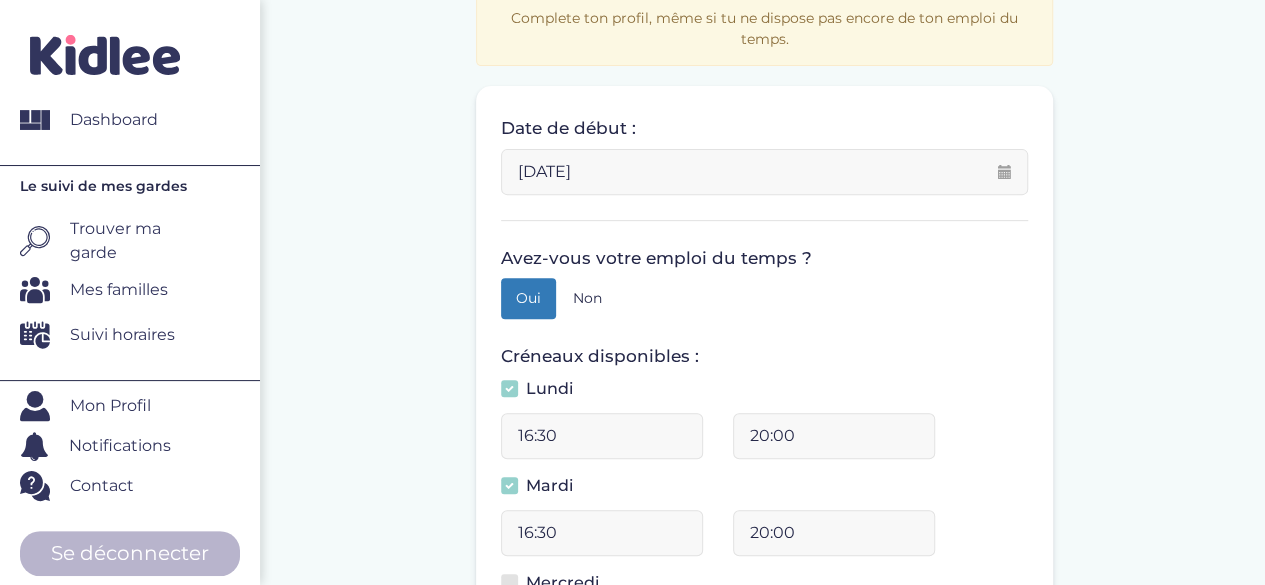 click on "16:30   20:00" at bounding box center (764, 443) 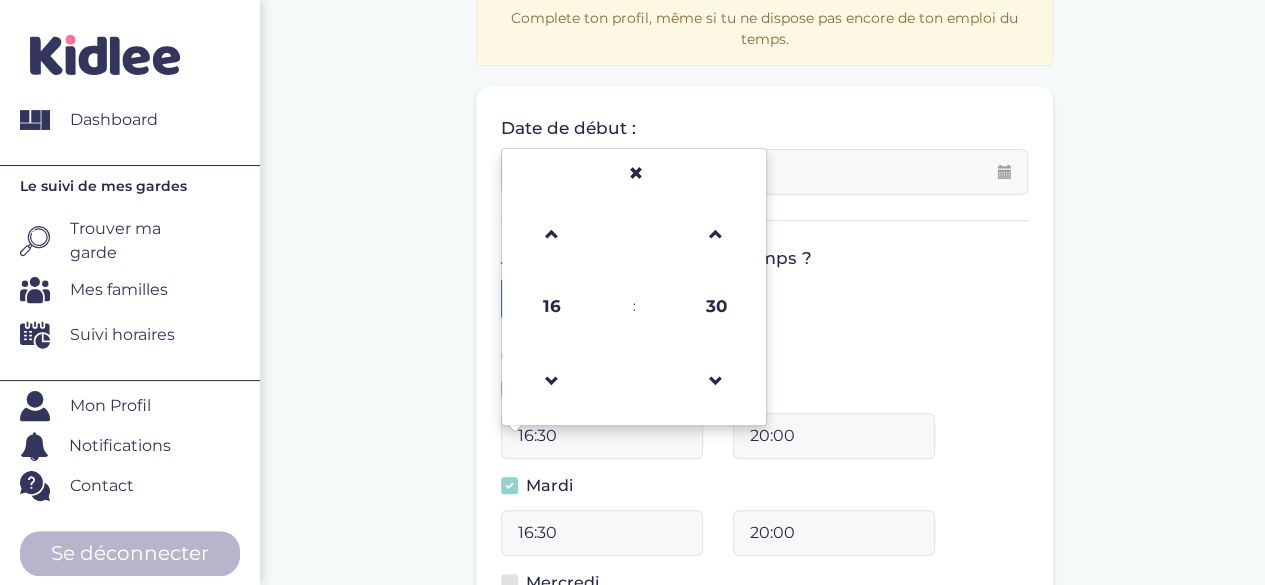 drag, startPoint x: 571, startPoint y: 434, endPoint x: 499, endPoint y: 439, distance: 72.1734 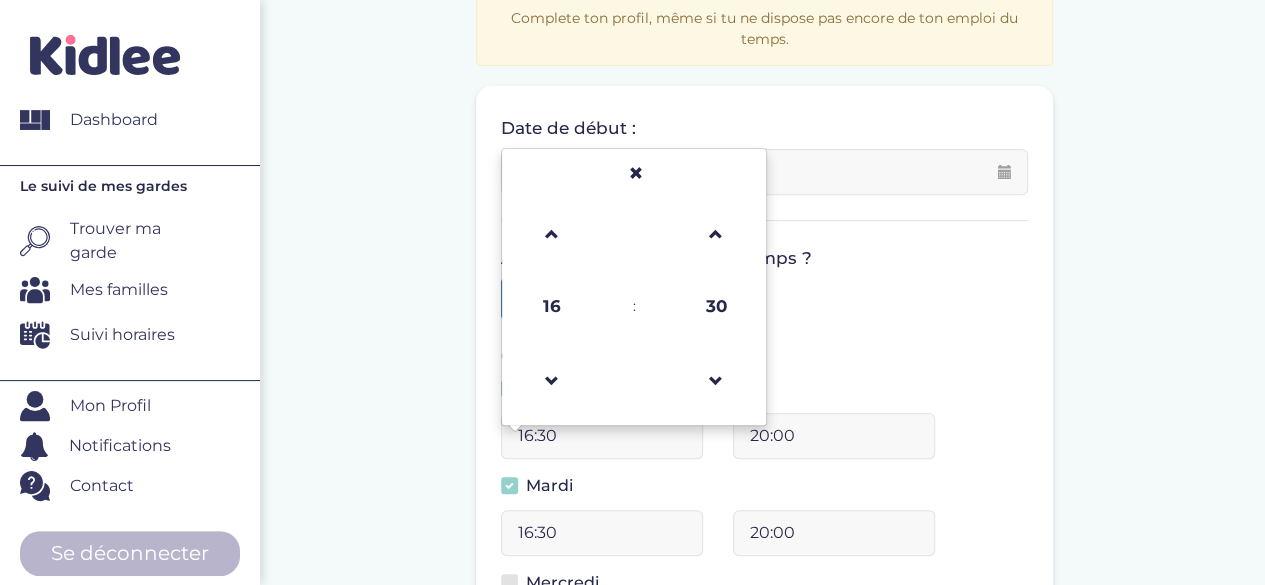 click on "16:30 16 : 30 00 01 02 03 04 05 06 07 08 09 10 11 12 13 14 15 16 17 18 19 20 21 22 23 00 05 10 15 20 25 30 35 40 45 50 55" at bounding box center [602, 443] 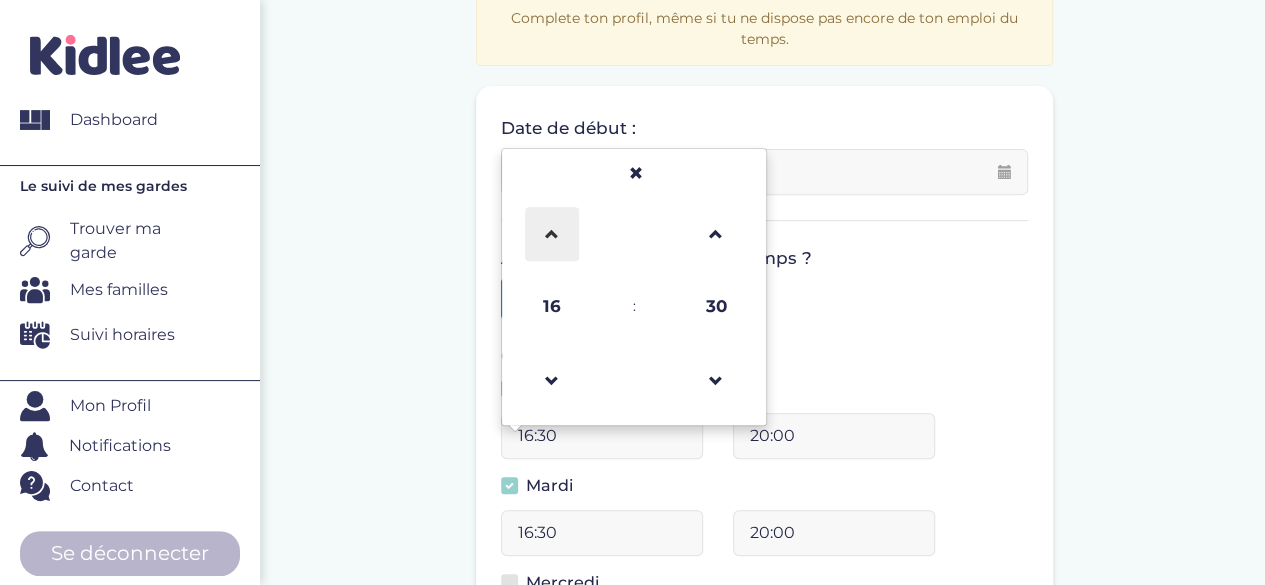 click at bounding box center (552, 234) 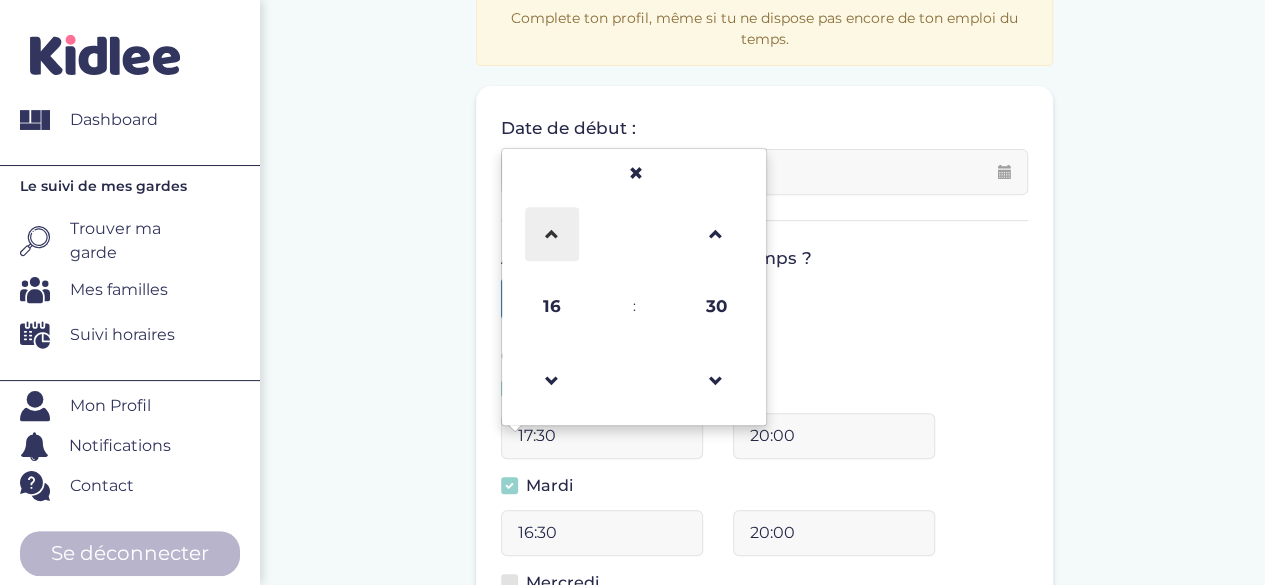 click at bounding box center (552, 234) 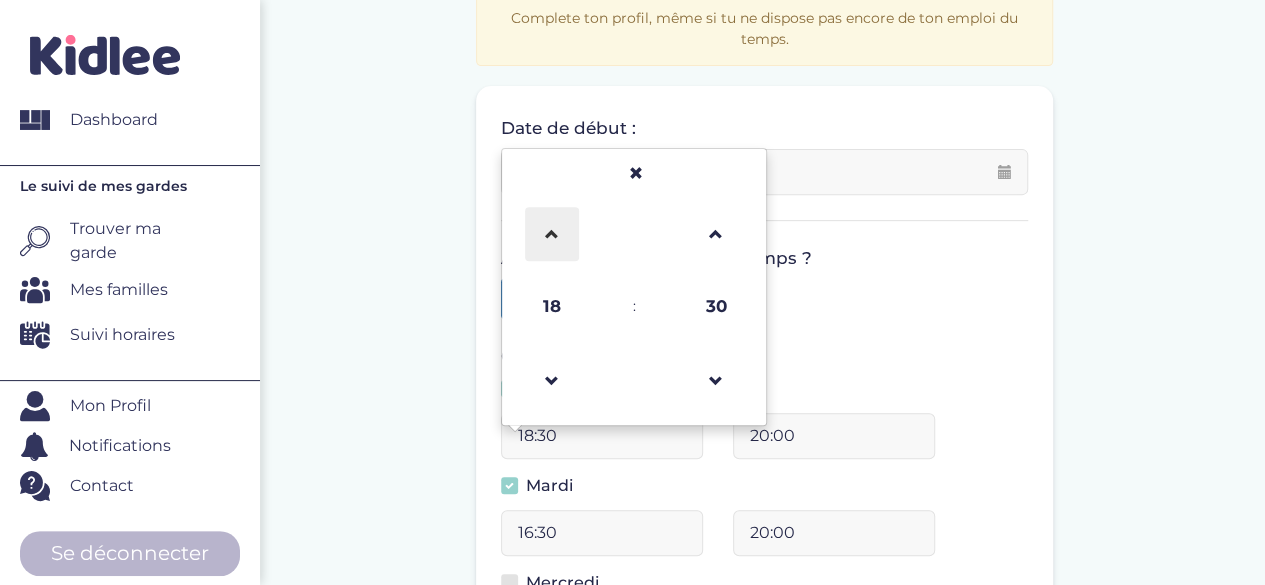click at bounding box center (552, 234) 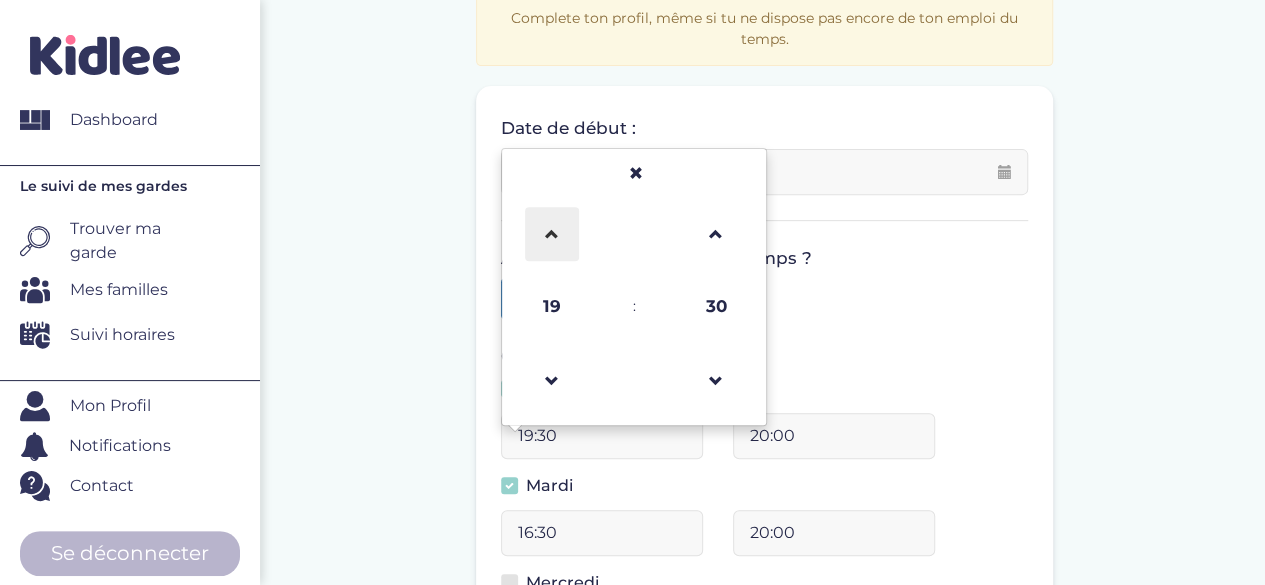 click at bounding box center [552, 234] 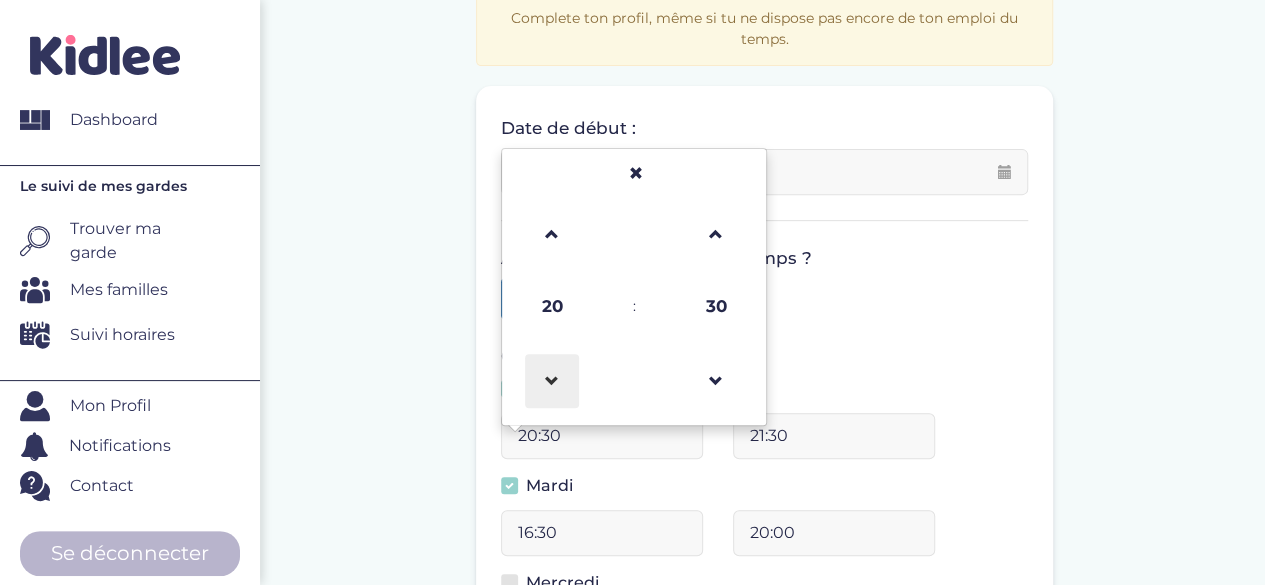 click at bounding box center [552, 381] 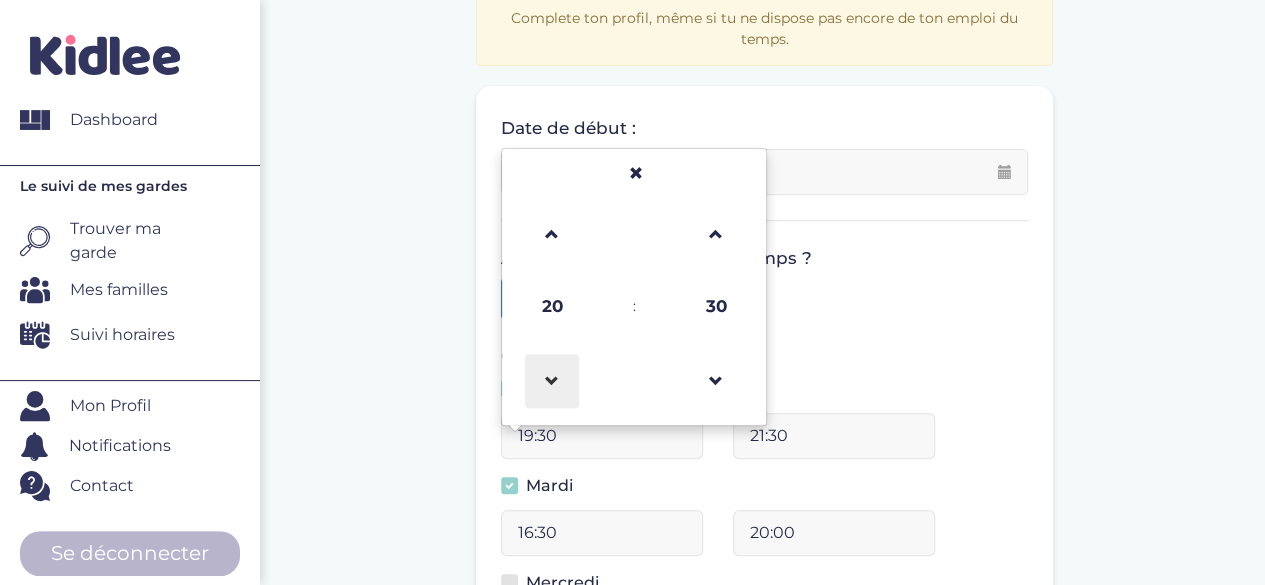 click at bounding box center [552, 381] 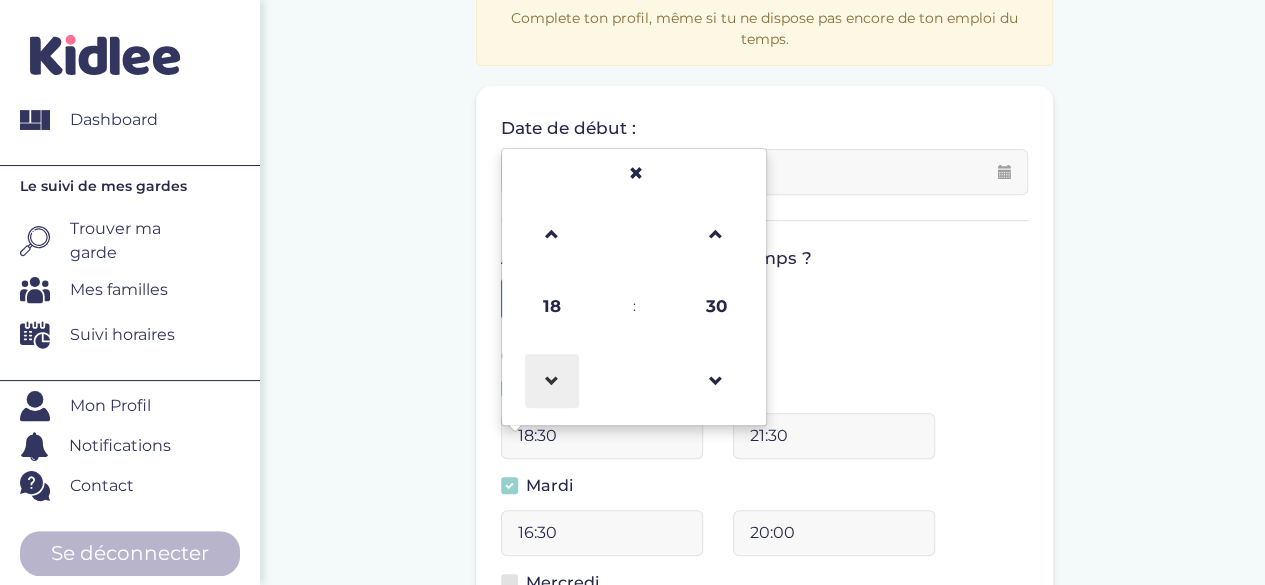 click at bounding box center (552, 381) 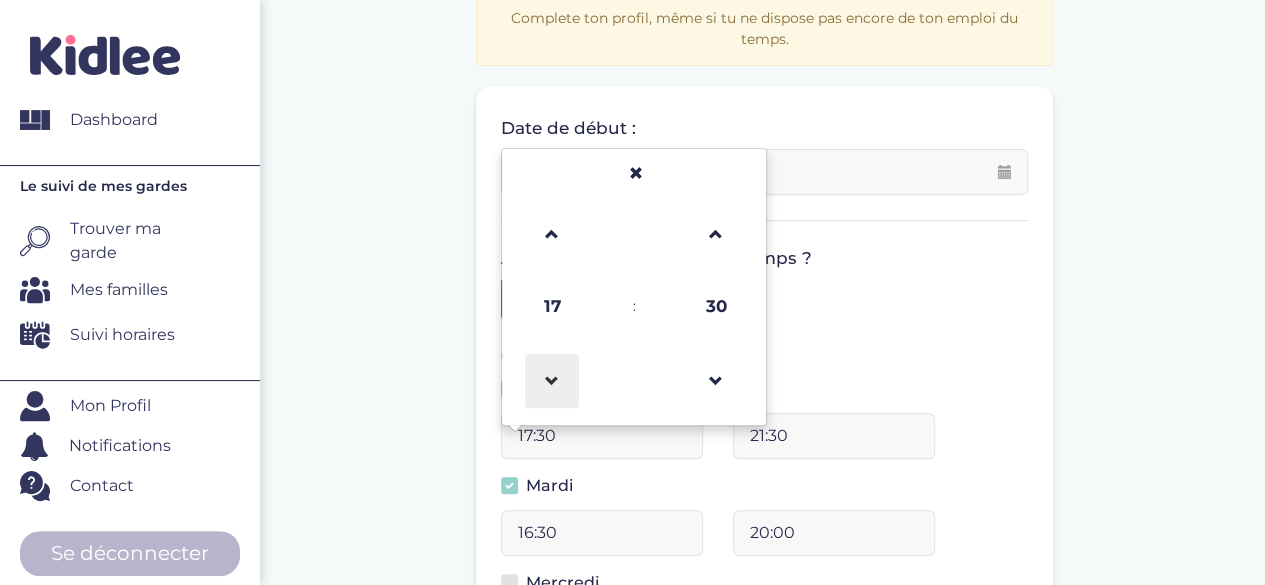 click at bounding box center (552, 381) 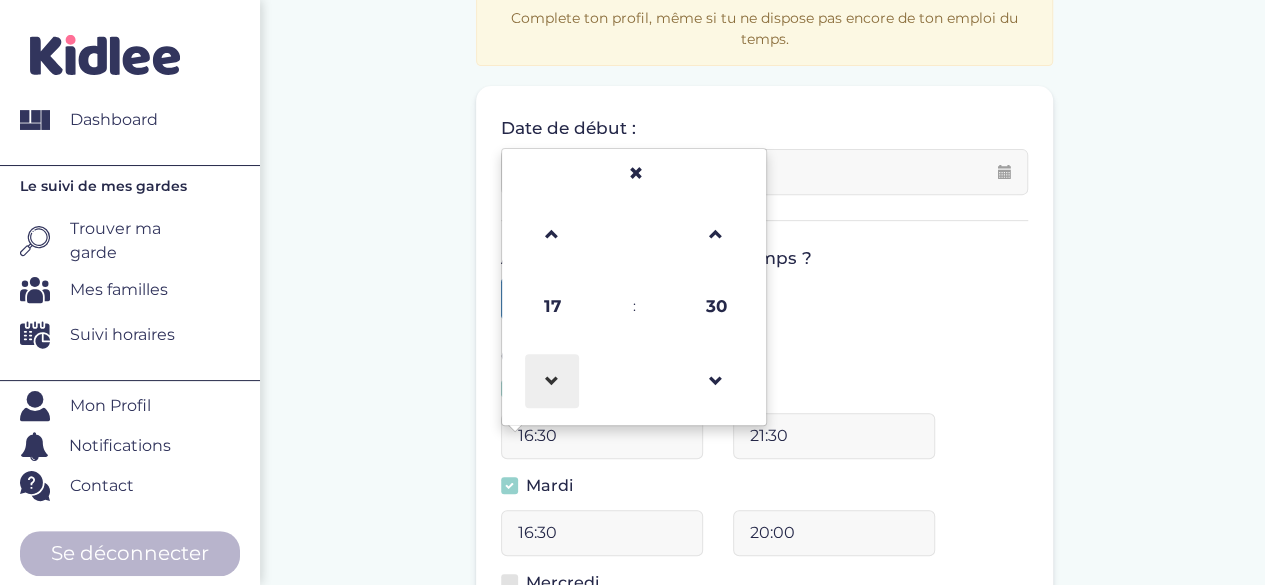 click at bounding box center [552, 381] 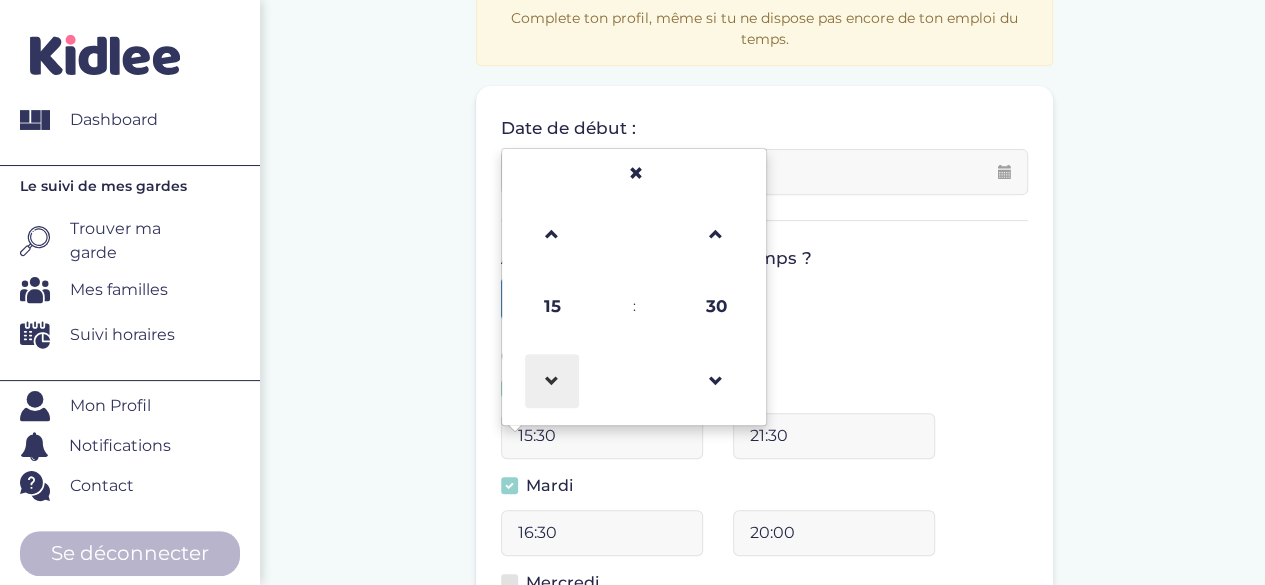 click at bounding box center (552, 381) 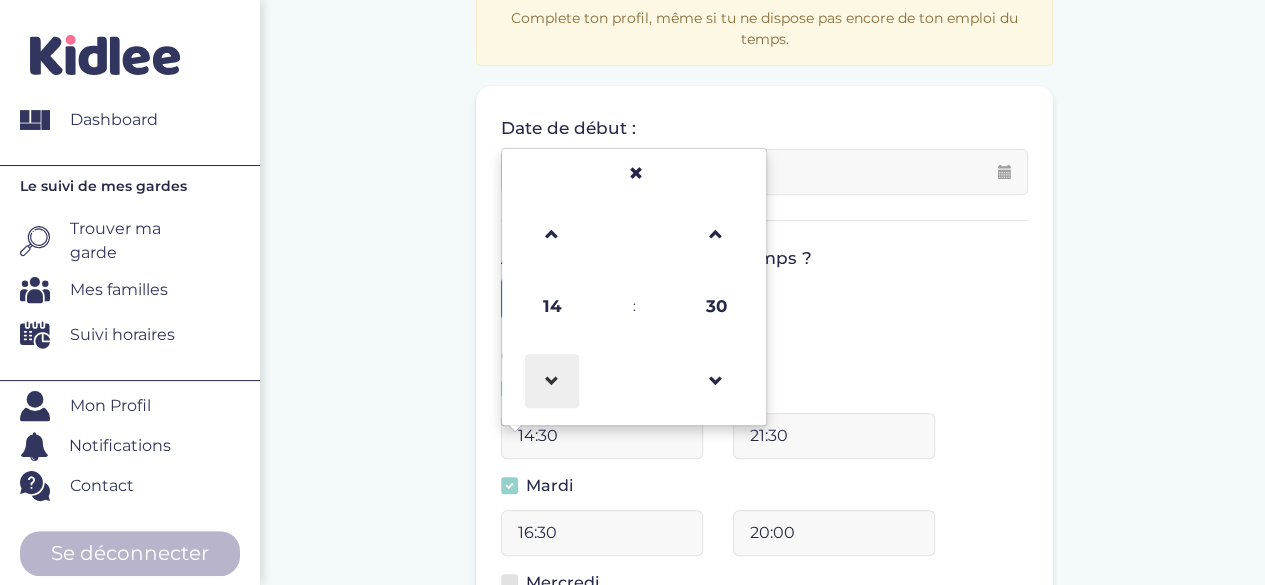 click at bounding box center (552, 381) 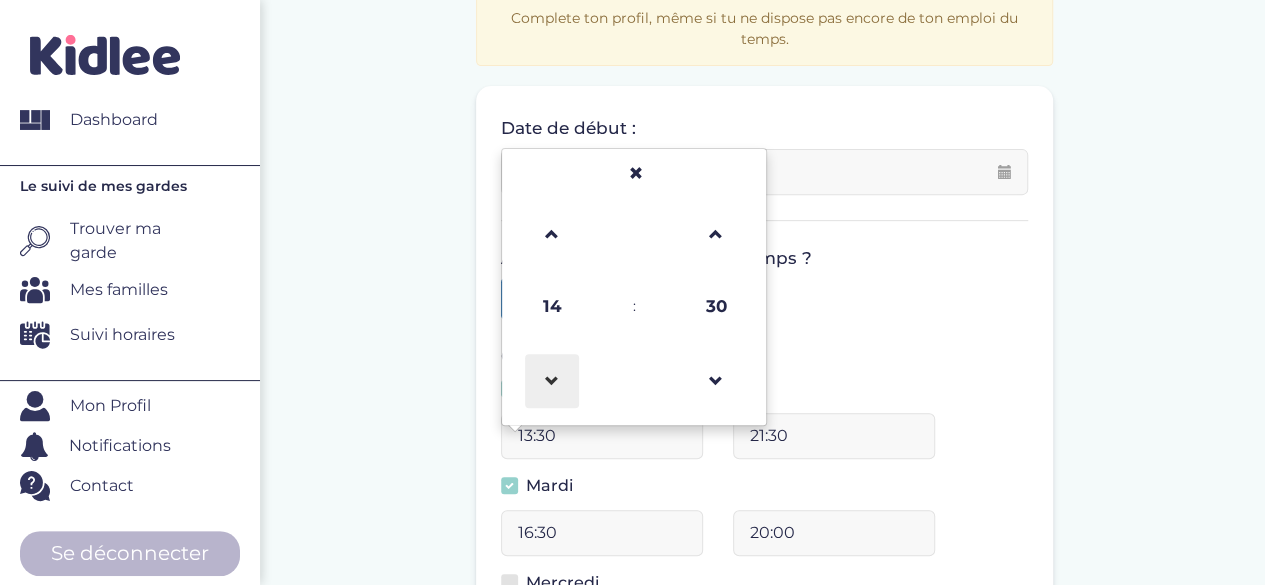 click at bounding box center [552, 381] 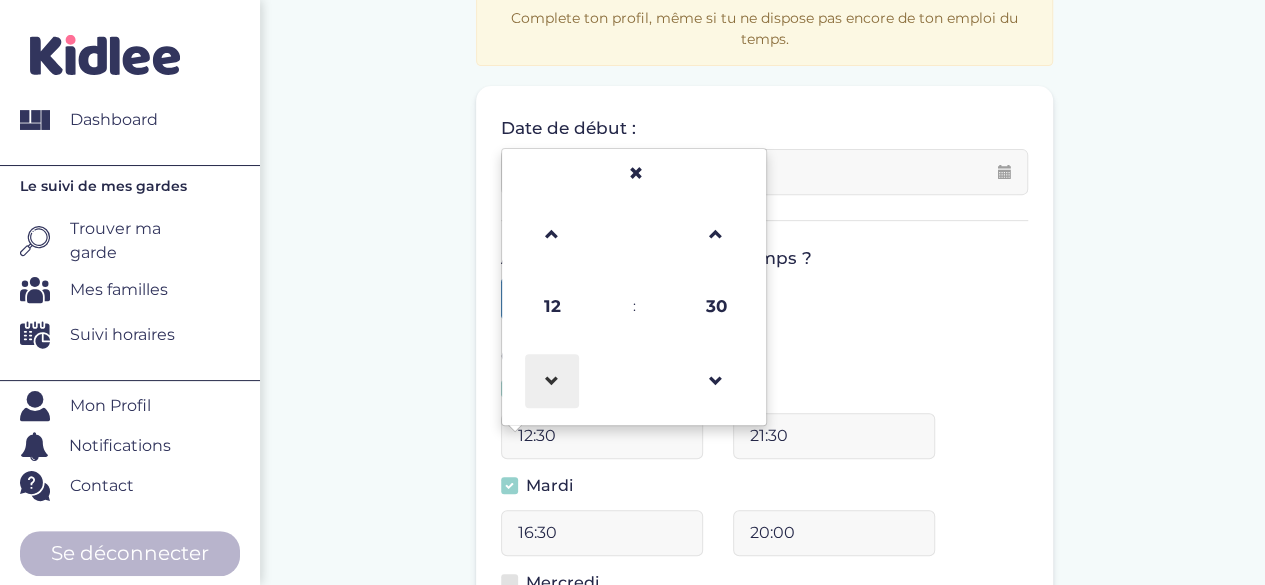 click at bounding box center (552, 381) 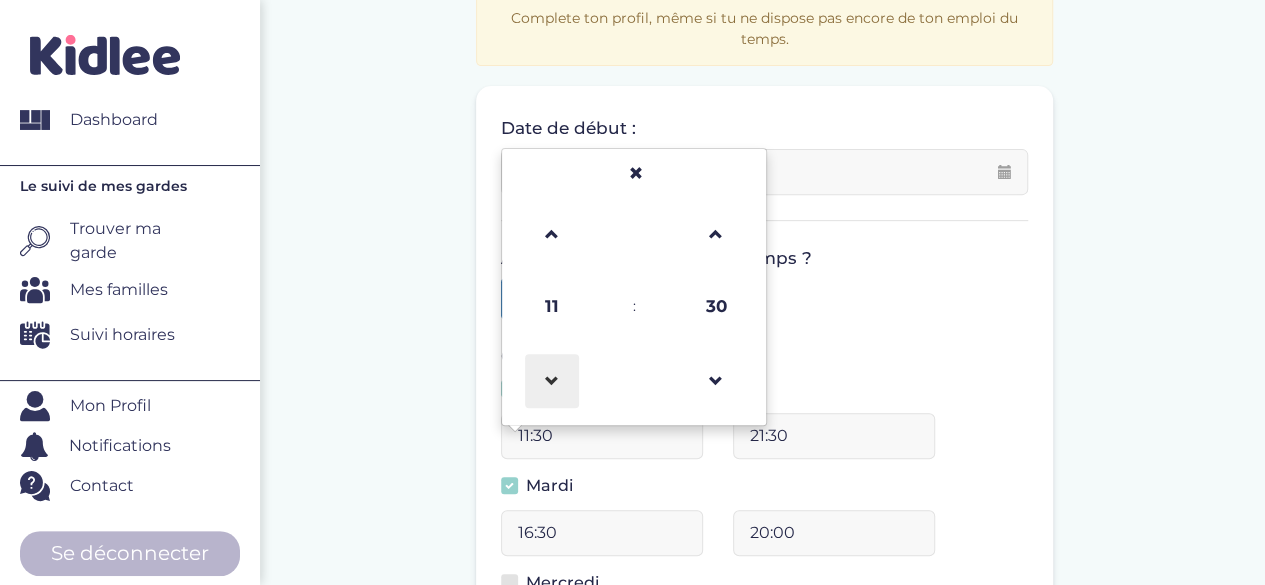 click at bounding box center (552, 381) 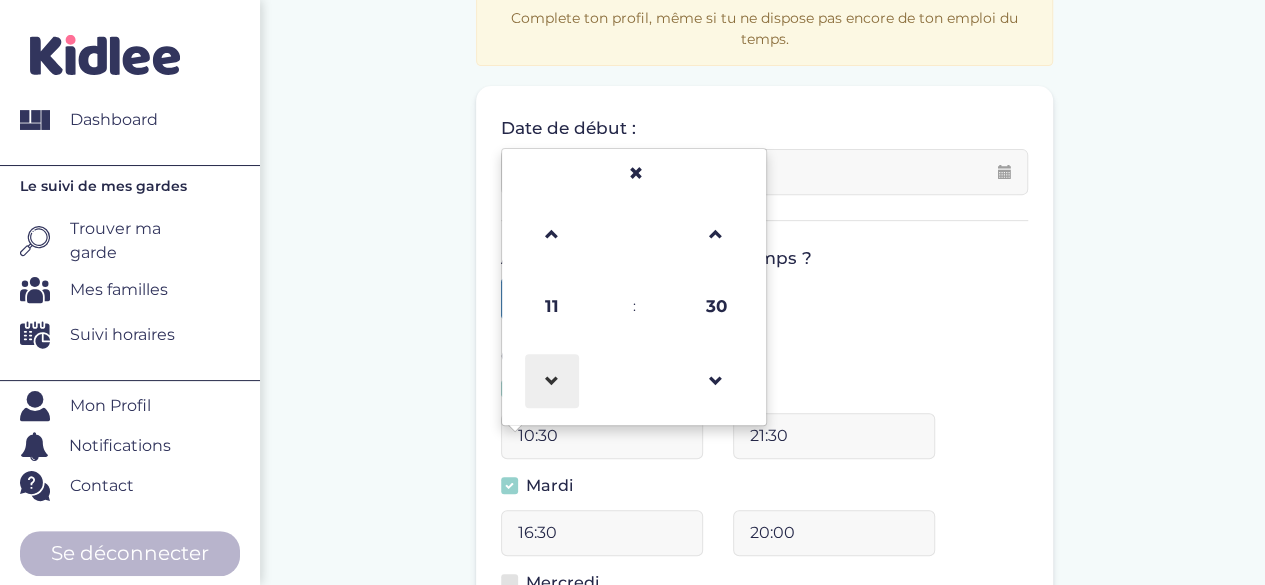 click at bounding box center [552, 381] 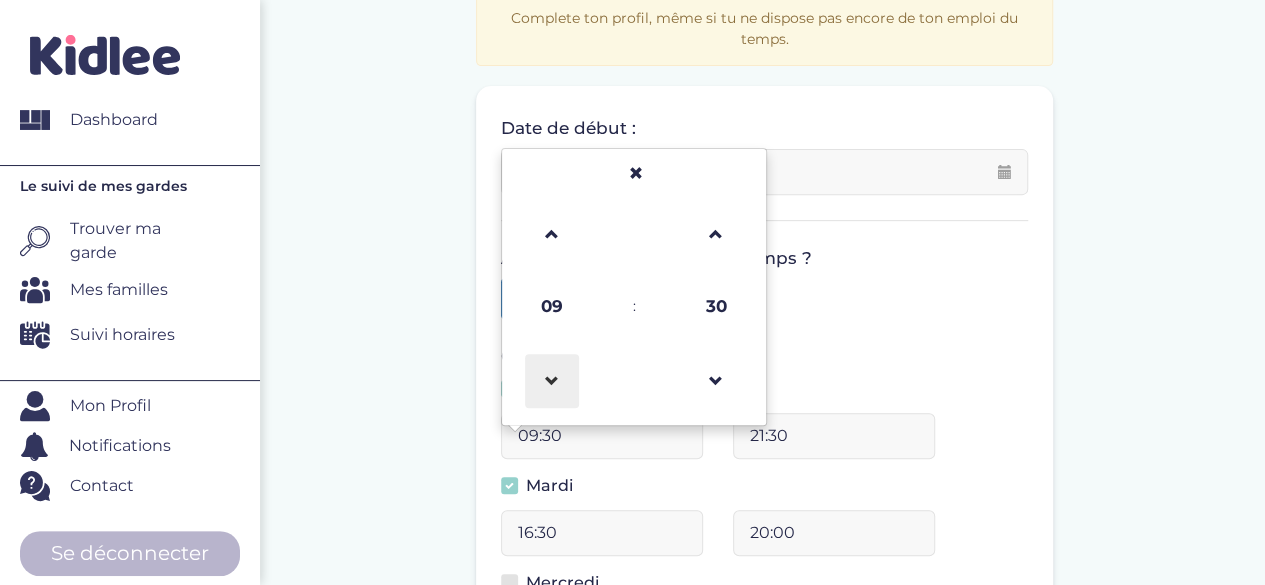 click at bounding box center (552, 381) 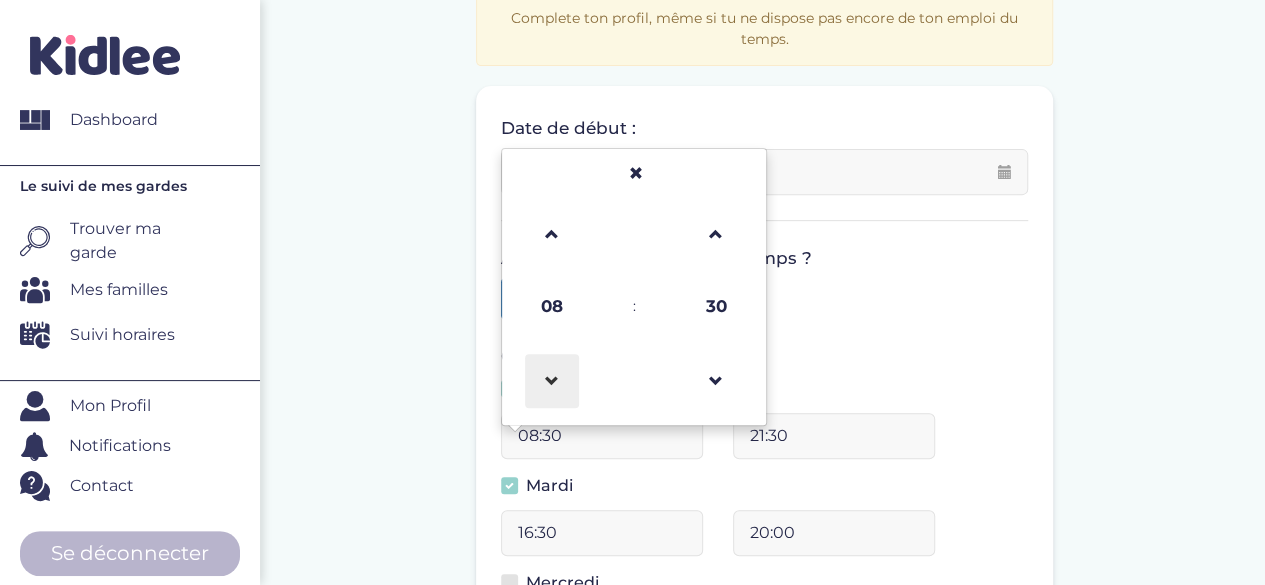 click at bounding box center [552, 381] 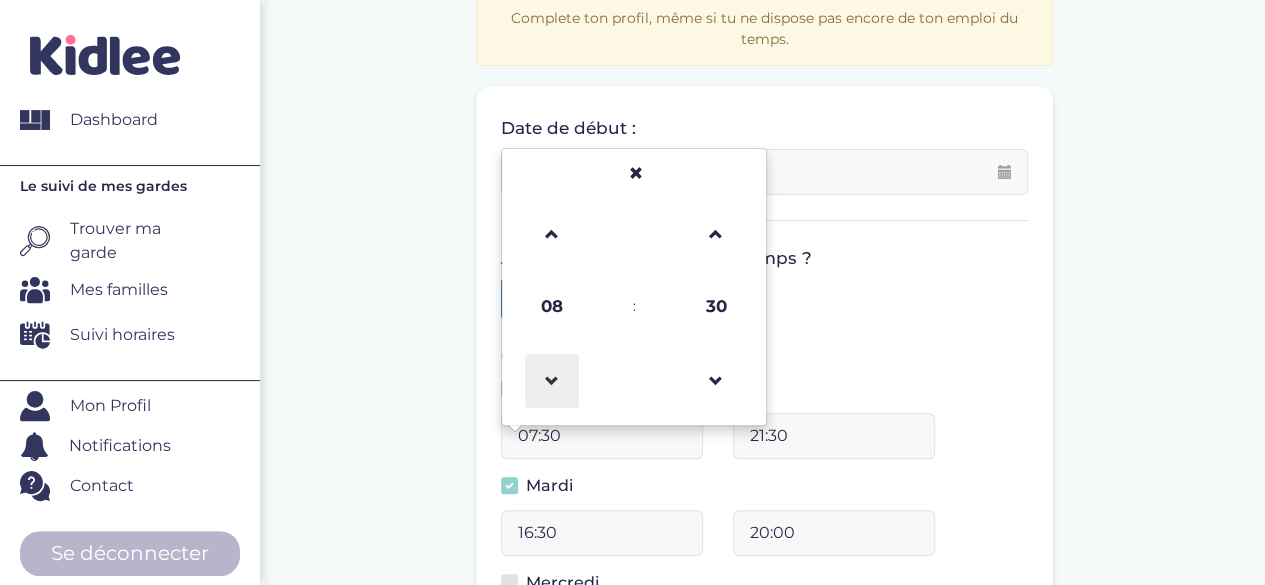 click at bounding box center [552, 381] 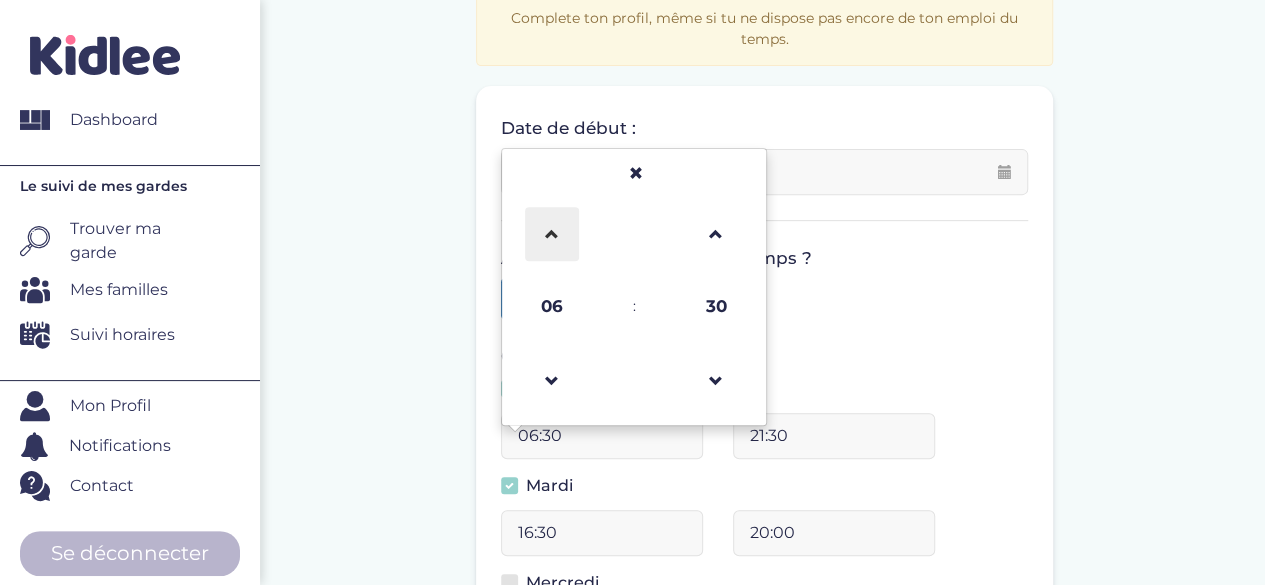 click at bounding box center [552, 234] 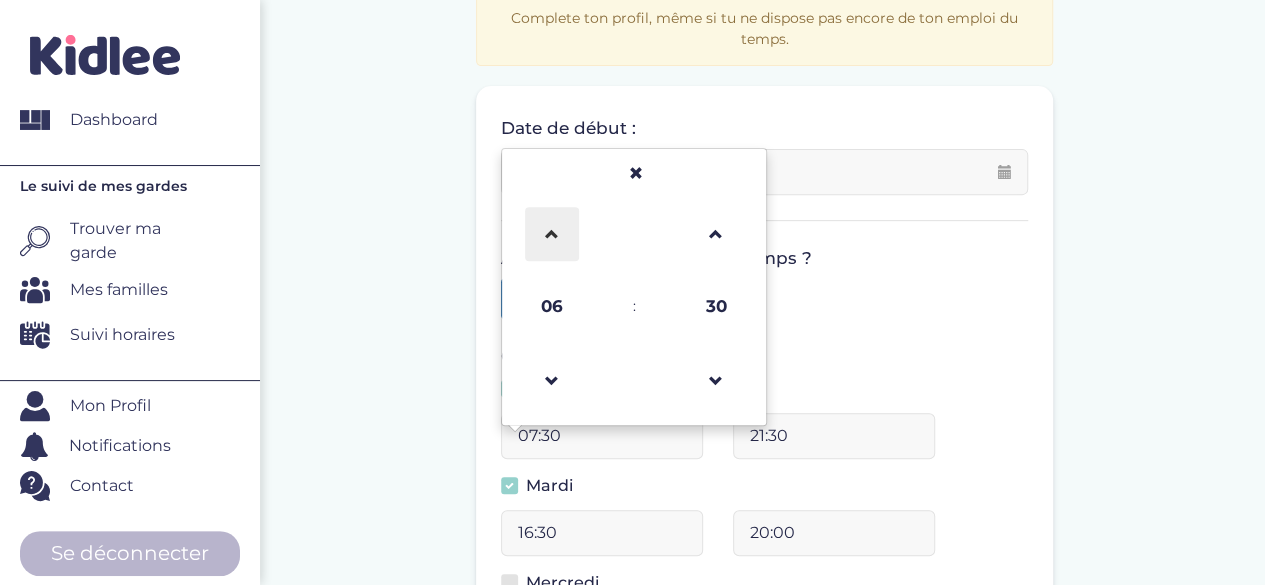 click at bounding box center (552, 234) 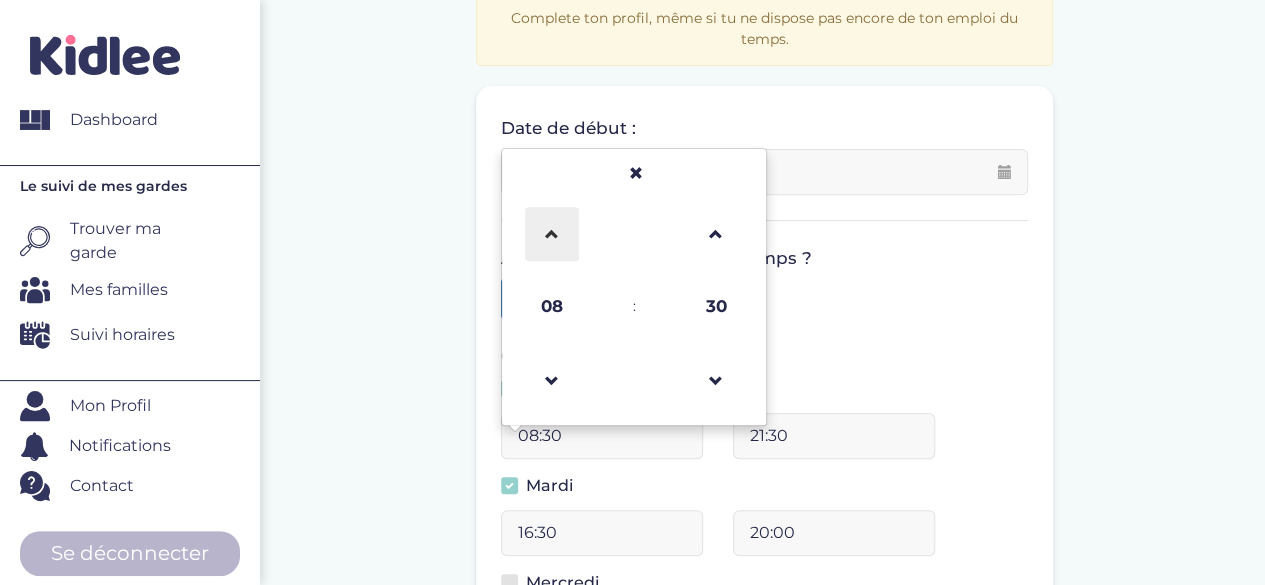 click at bounding box center (552, 234) 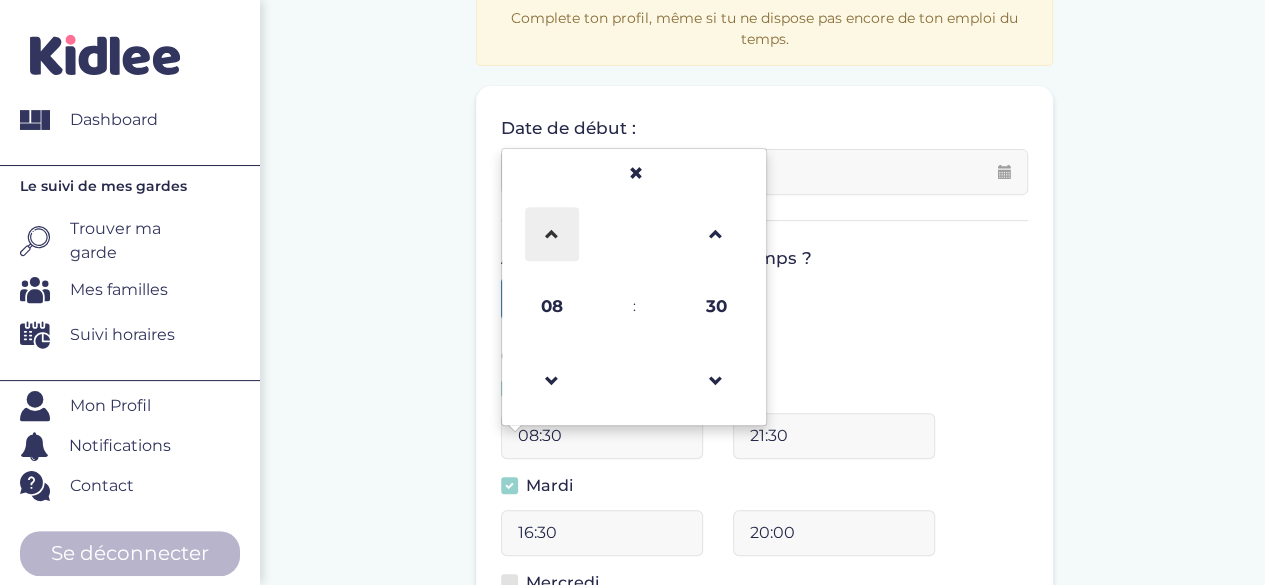 type on "09:30" 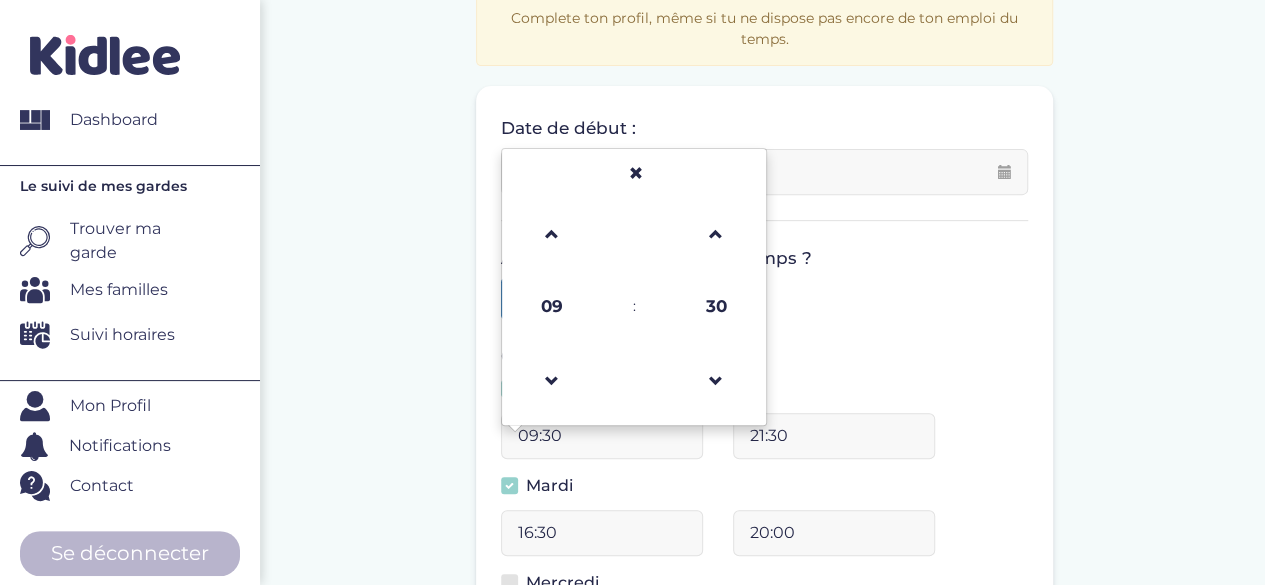 click on "Complete ton profil, même si tu ne dispose pas encore de ton emploi du temps.
Date de début :
11-07-2025     Veuillez préciser une date de début
Avez-vous votre emploi du temps ?
Oui   Non
Créneaux disponibles :
Lundi
09:30 09 : 30 00 01 02 03 04 05 06 07 08 09 10 11 12 13 14 15 16 17 18 19 20 21 22 23 00 05 10 15 20 25 30 35 40 45 50 55   21:30
Mardi
16:30" at bounding box center [764, 506] 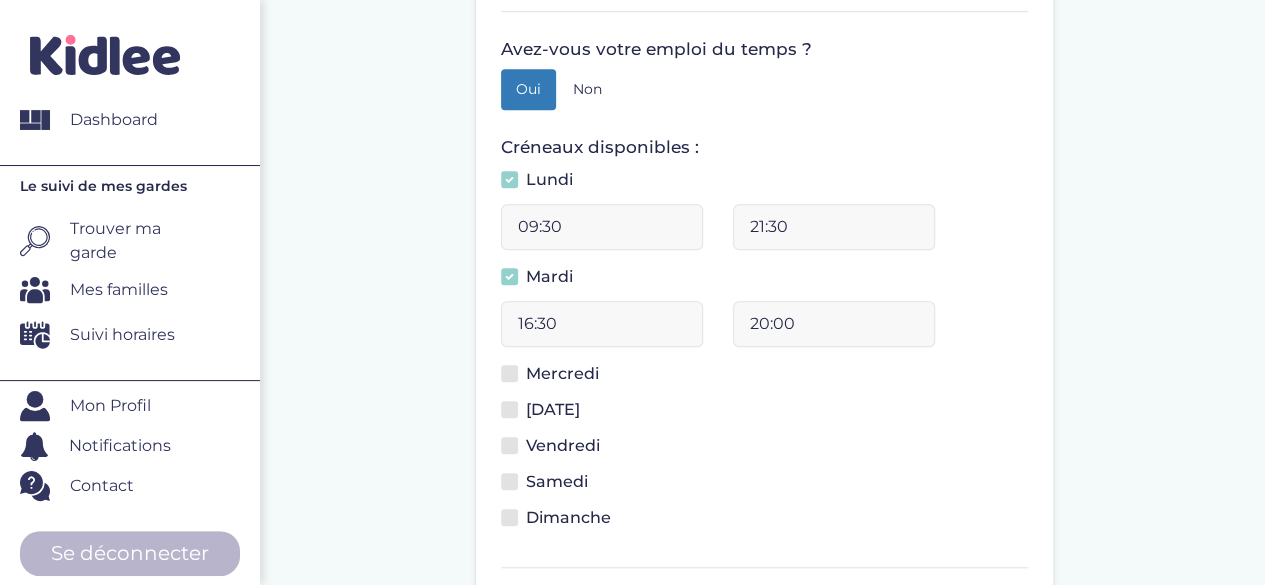 scroll, scrollTop: 510, scrollLeft: 0, axis: vertical 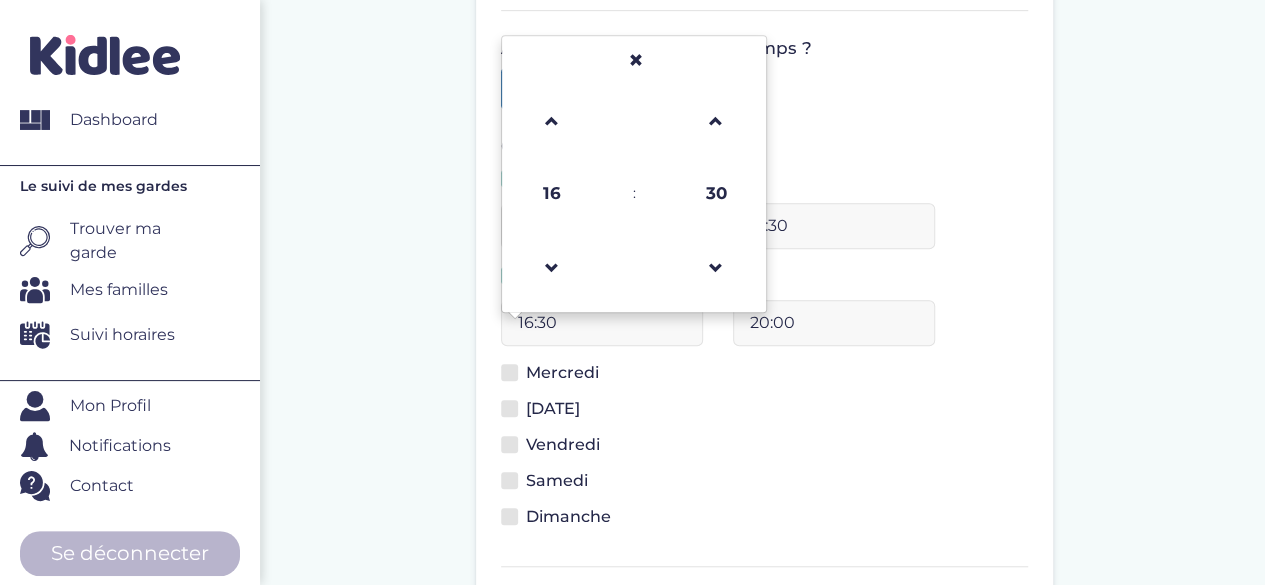 drag, startPoint x: 516, startPoint y: 322, endPoint x: 530, endPoint y: 325, distance: 14.3178215 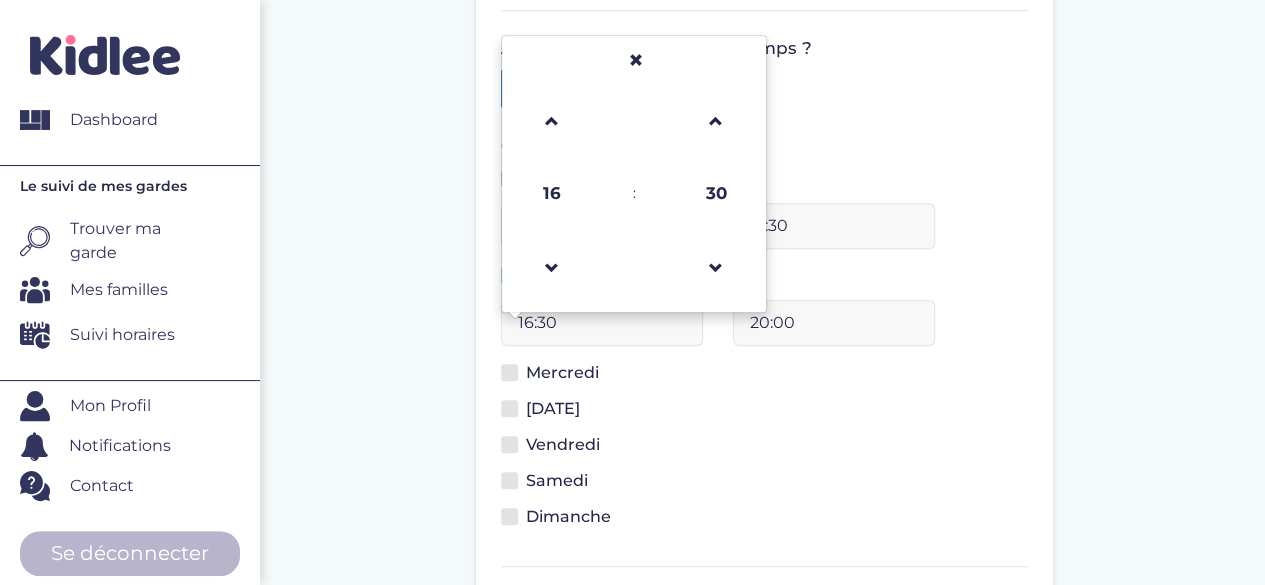 click on "16:30" at bounding box center (602, 323) 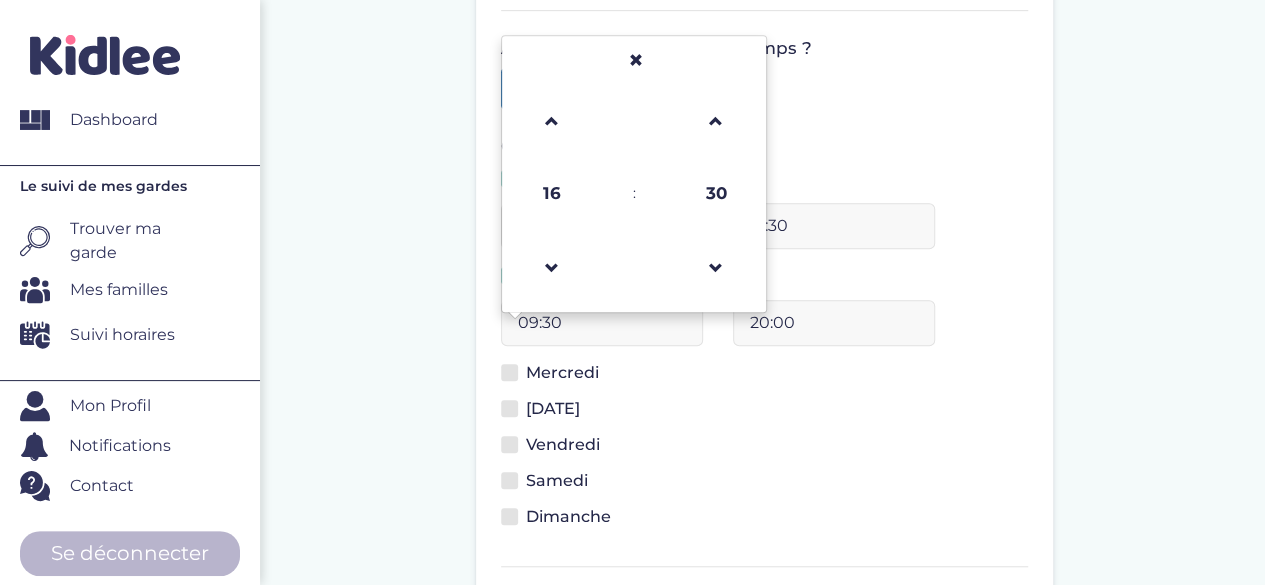 type on "09:30" 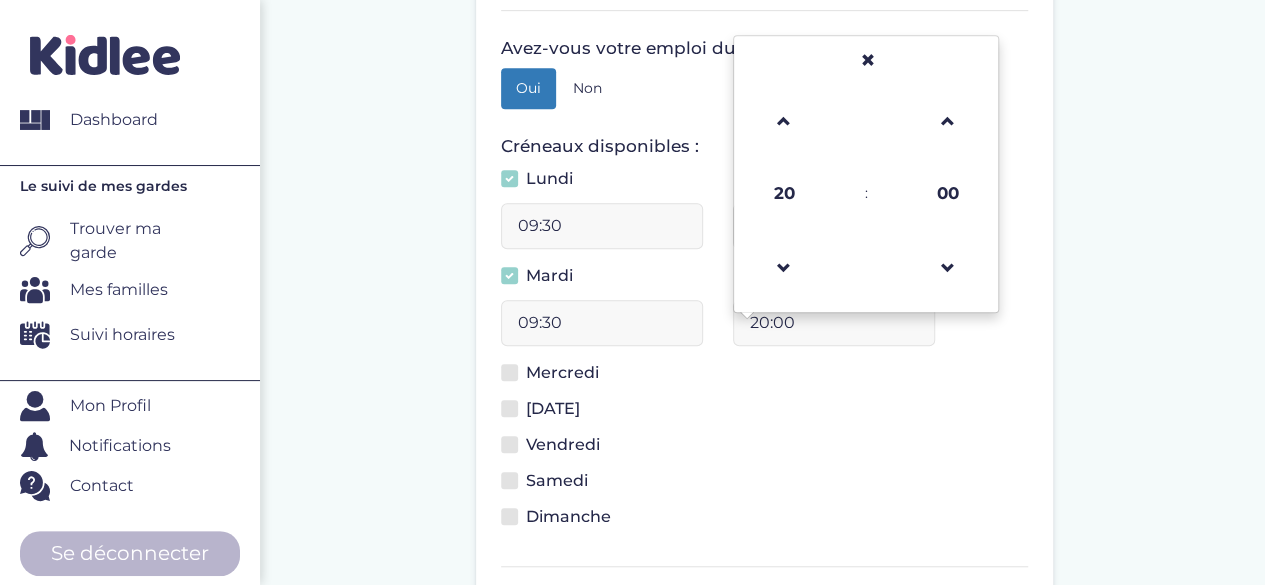 click on "20:00" at bounding box center (834, 323) 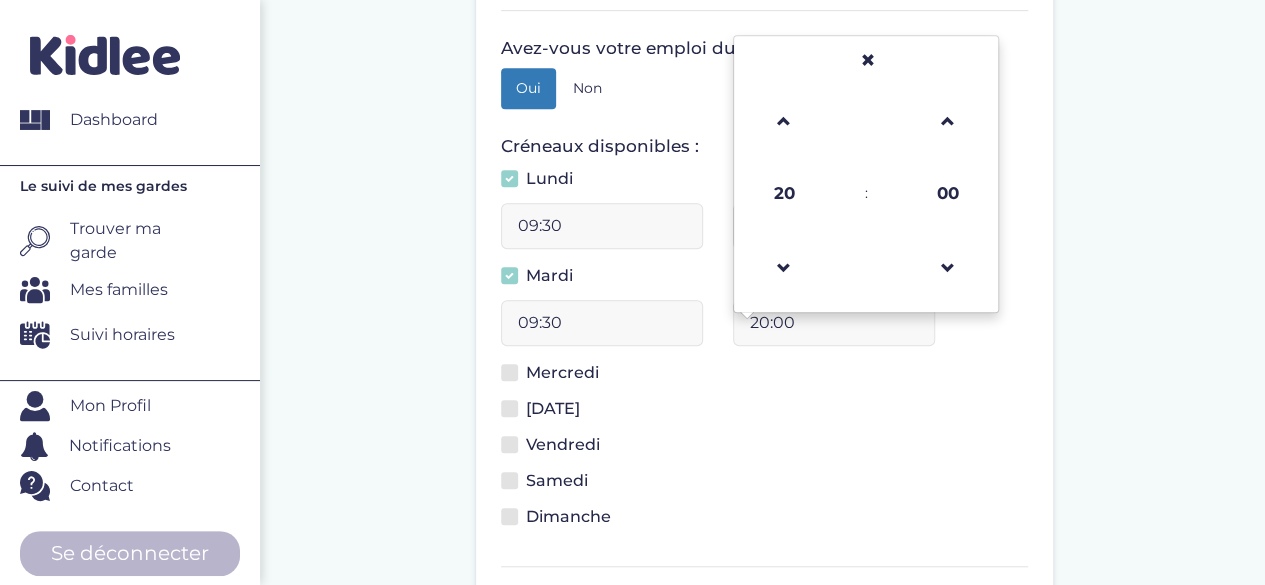 drag, startPoint x: 750, startPoint y: 321, endPoint x: 768, endPoint y: 322, distance: 18.027756 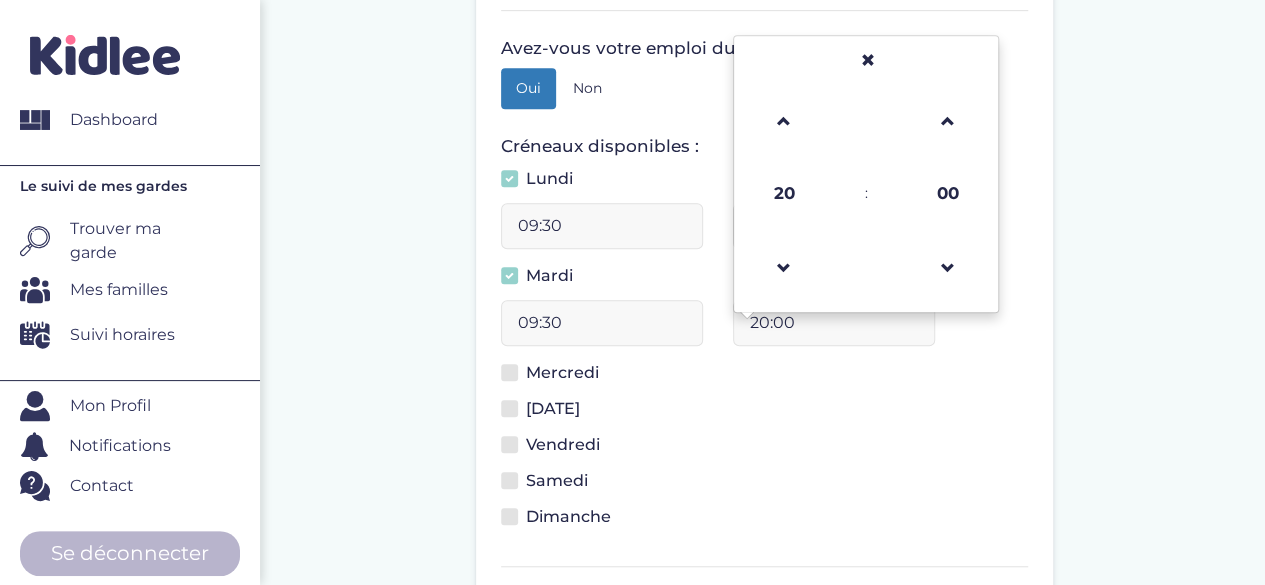 click on "20:00" at bounding box center [834, 323] 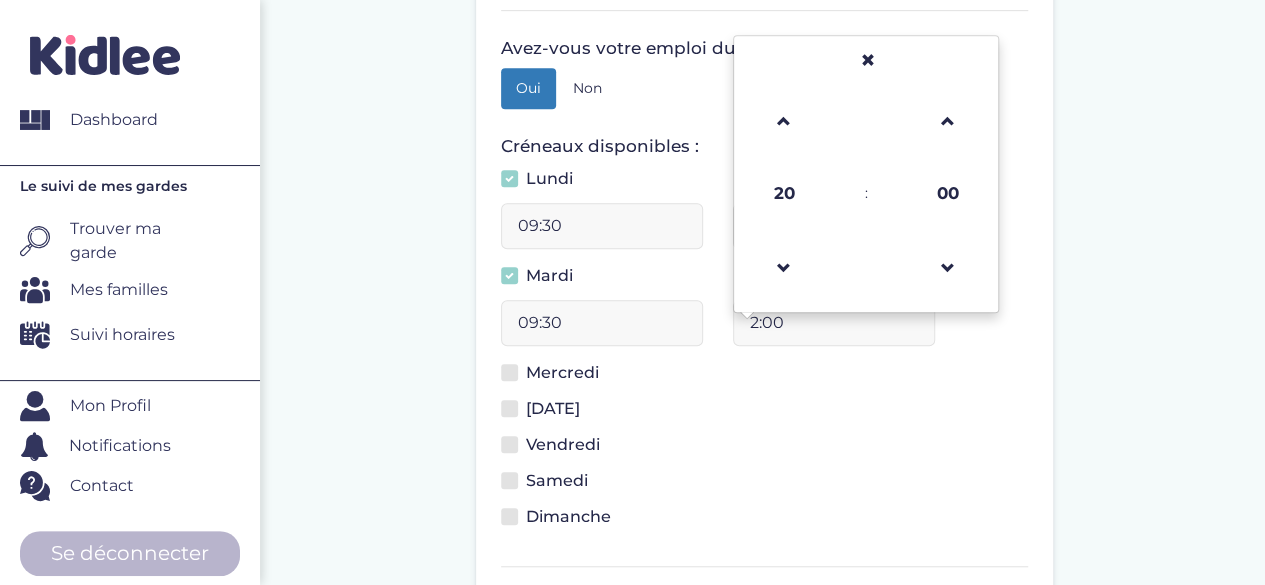 type on "20:00" 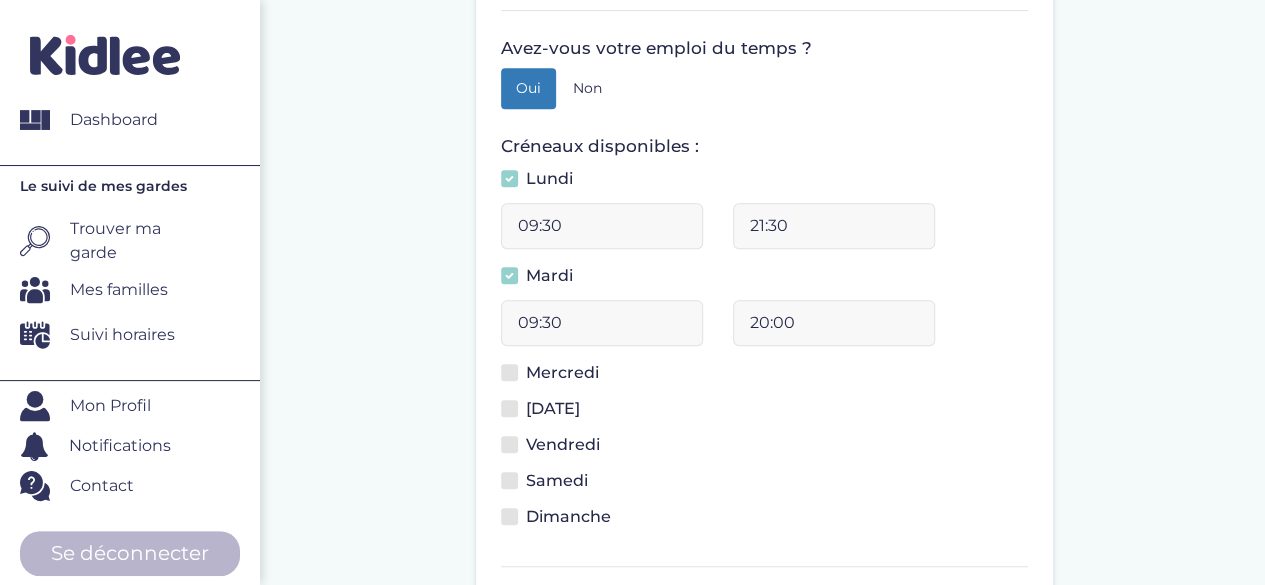 click on "Mercredi" at bounding box center [764, 379] 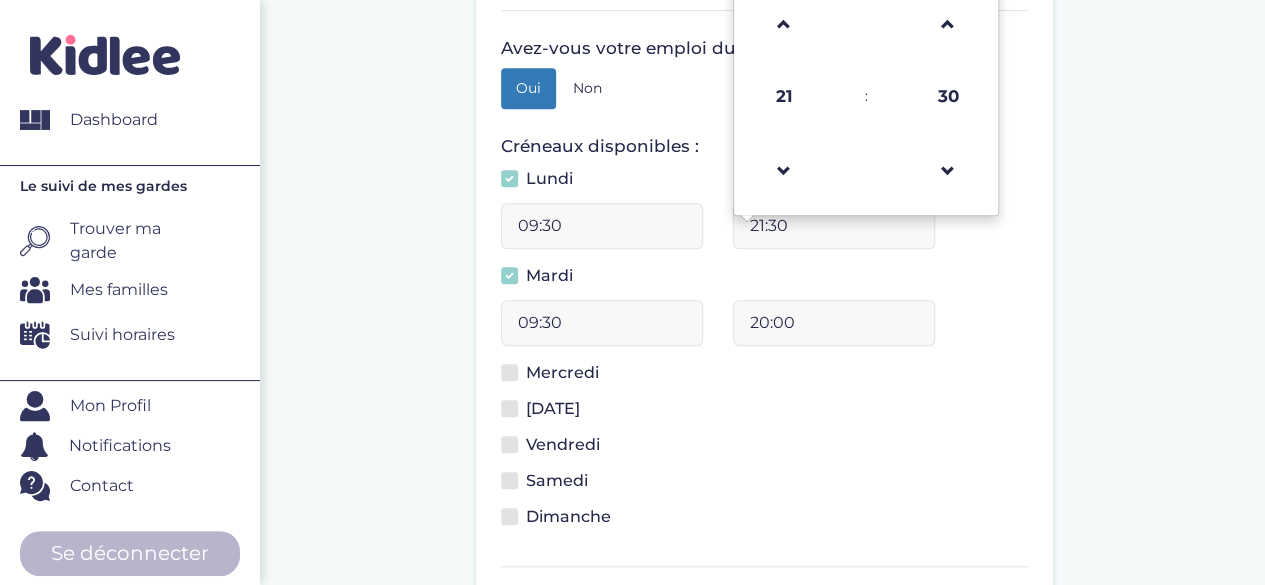 click on "21:30" at bounding box center [834, 226] 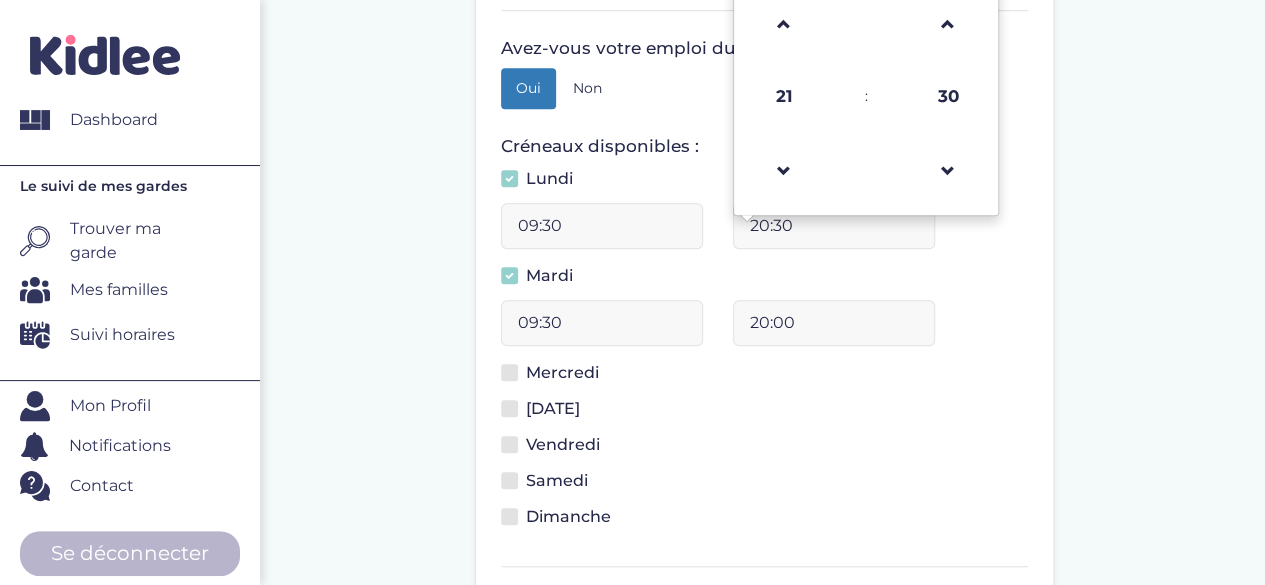 click on "20:30" at bounding box center [834, 226] 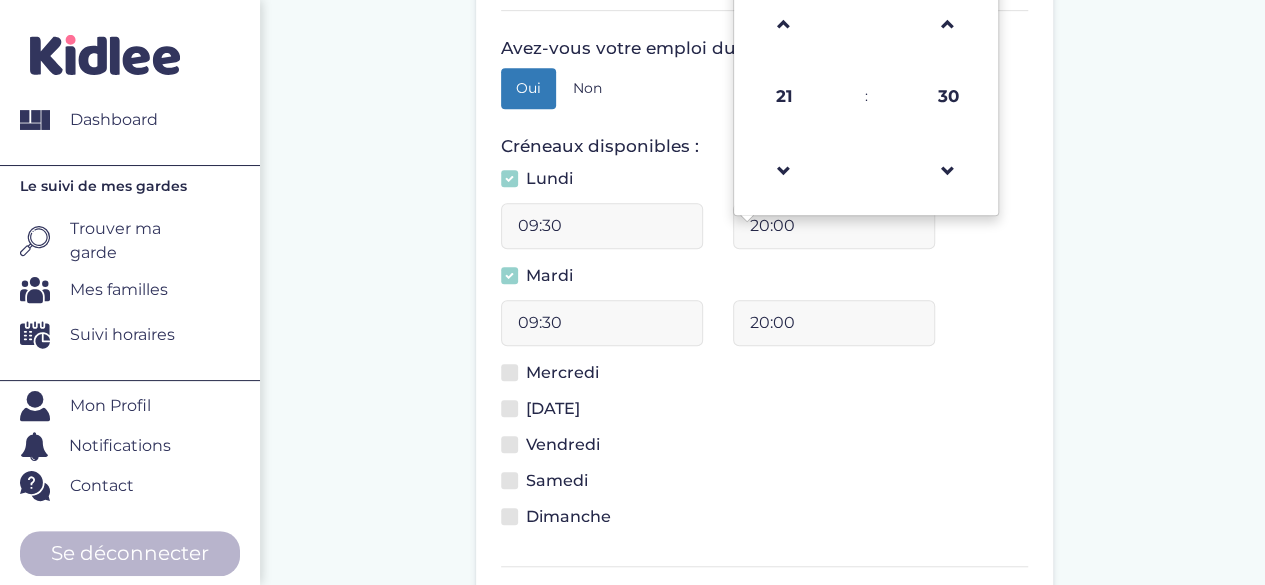 type on "20:00" 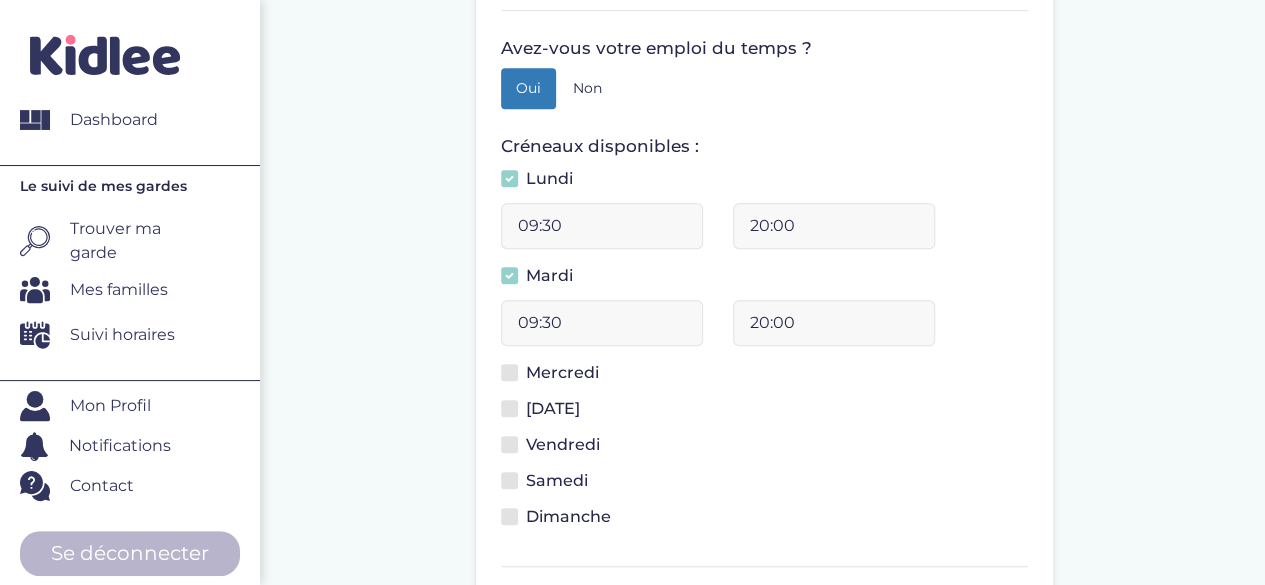 click at bounding box center [509, 372] 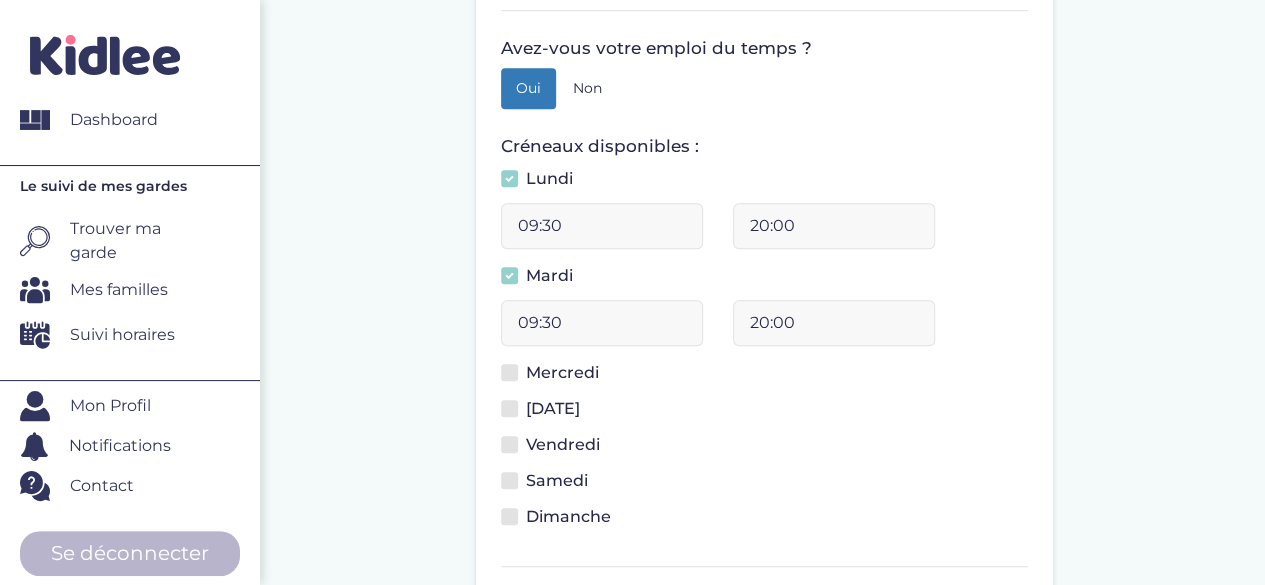 click on "Mercredi" at bounding box center [515, 384] 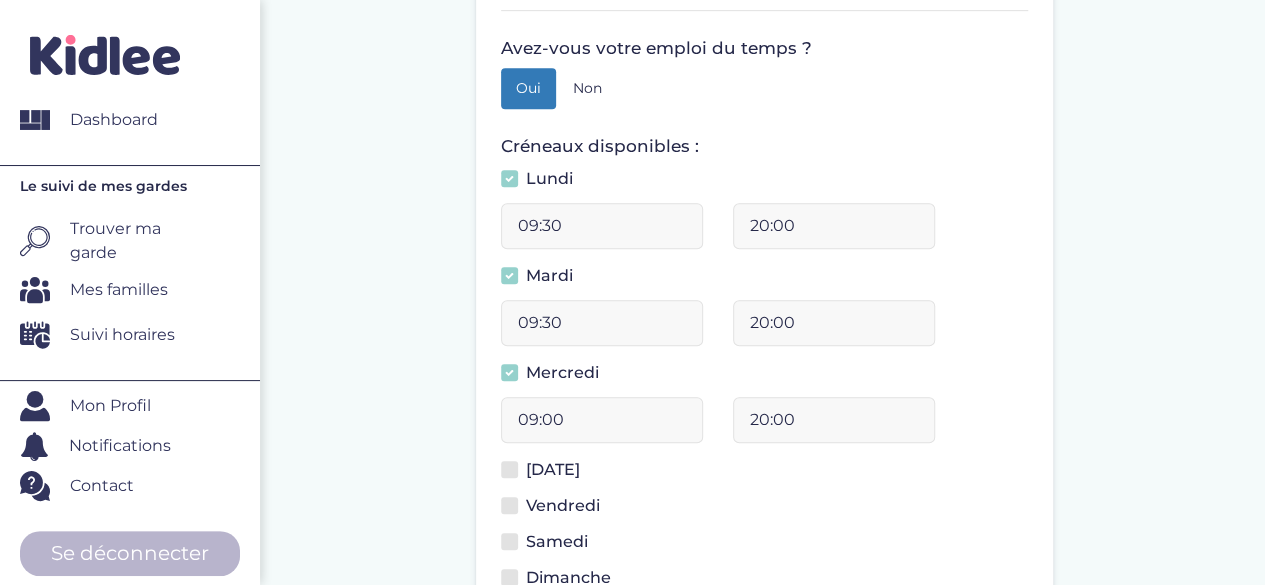 click at bounding box center [509, 469] 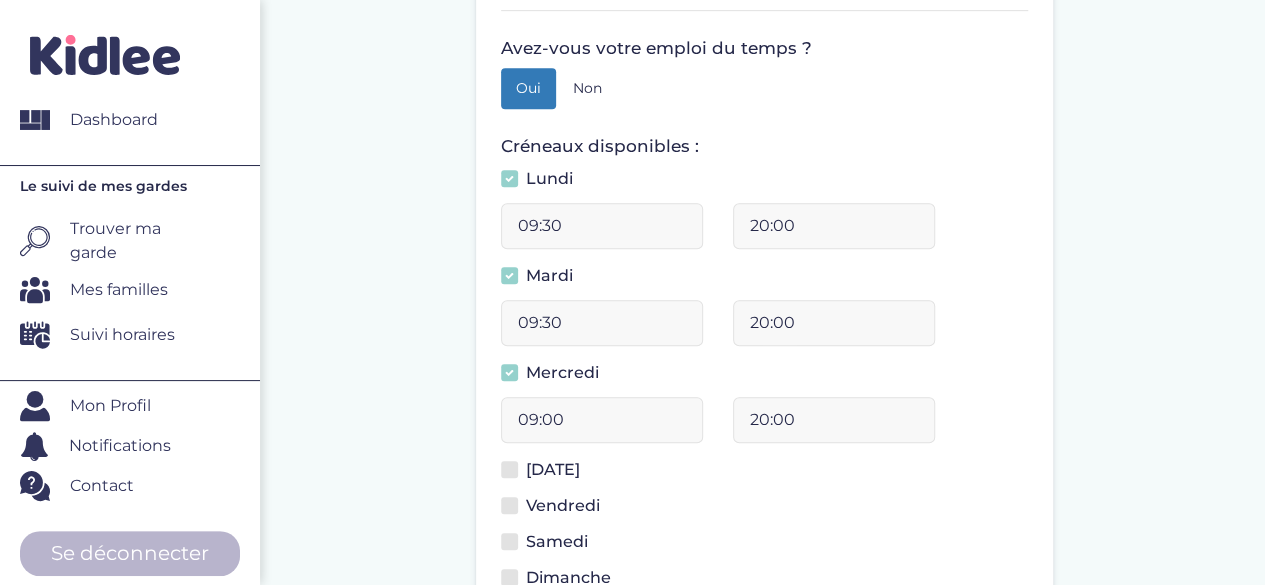 click on "[DATE]" at bounding box center [515, 481] 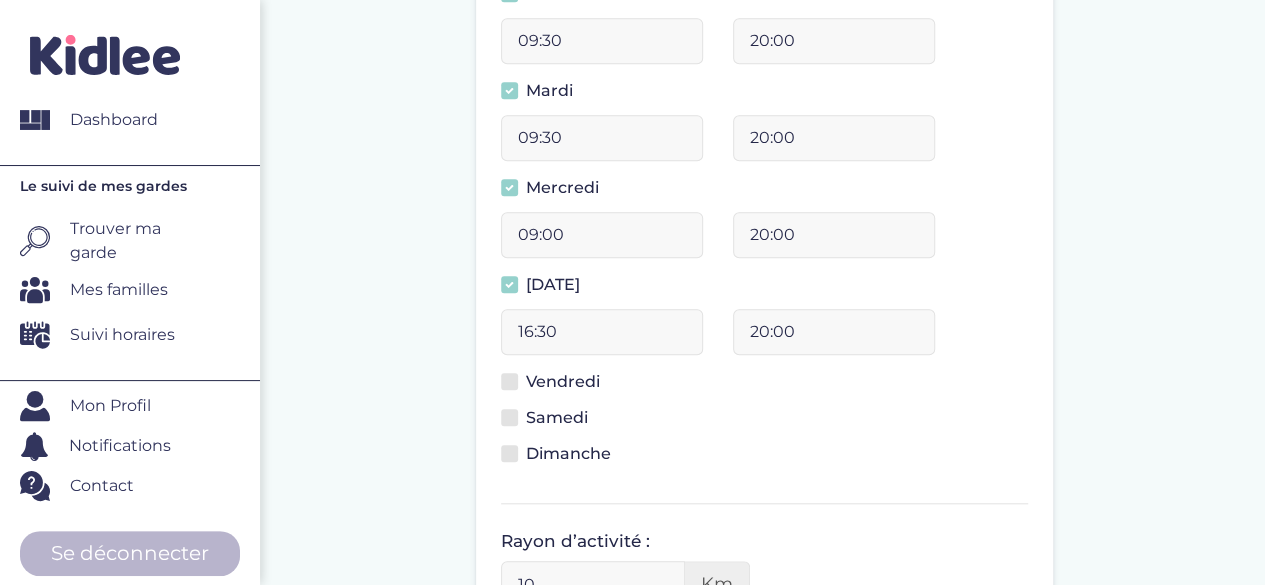 scroll, scrollTop: 696, scrollLeft: 0, axis: vertical 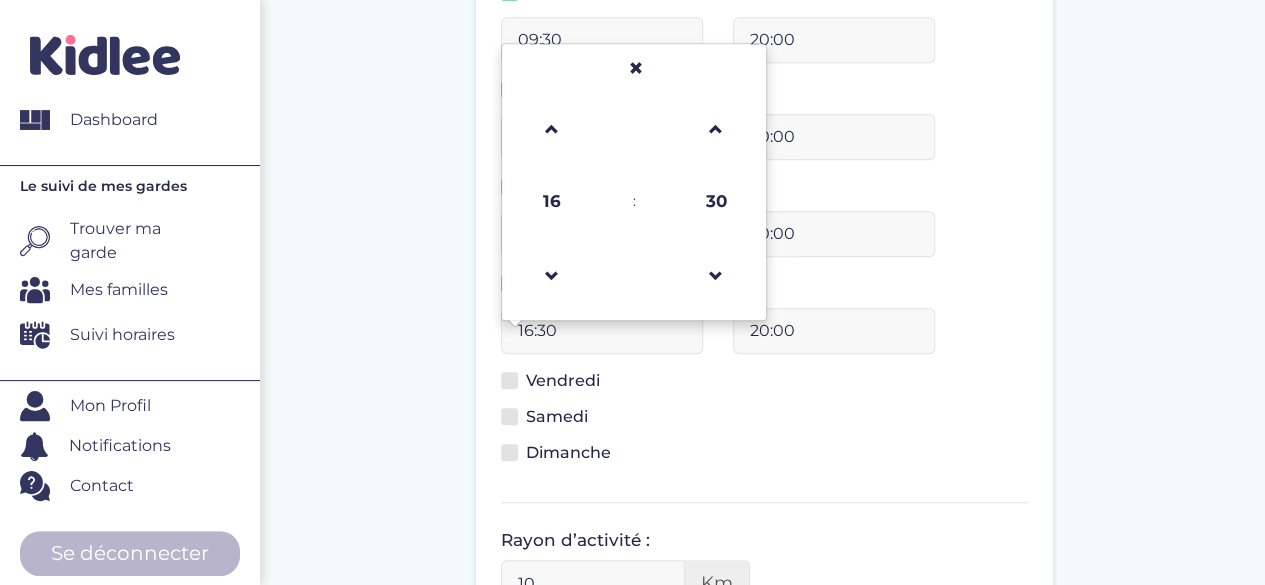 drag, startPoint x: 516, startPoint y: 328, endPoint x: 531, endPoint y: 328, distance: 15 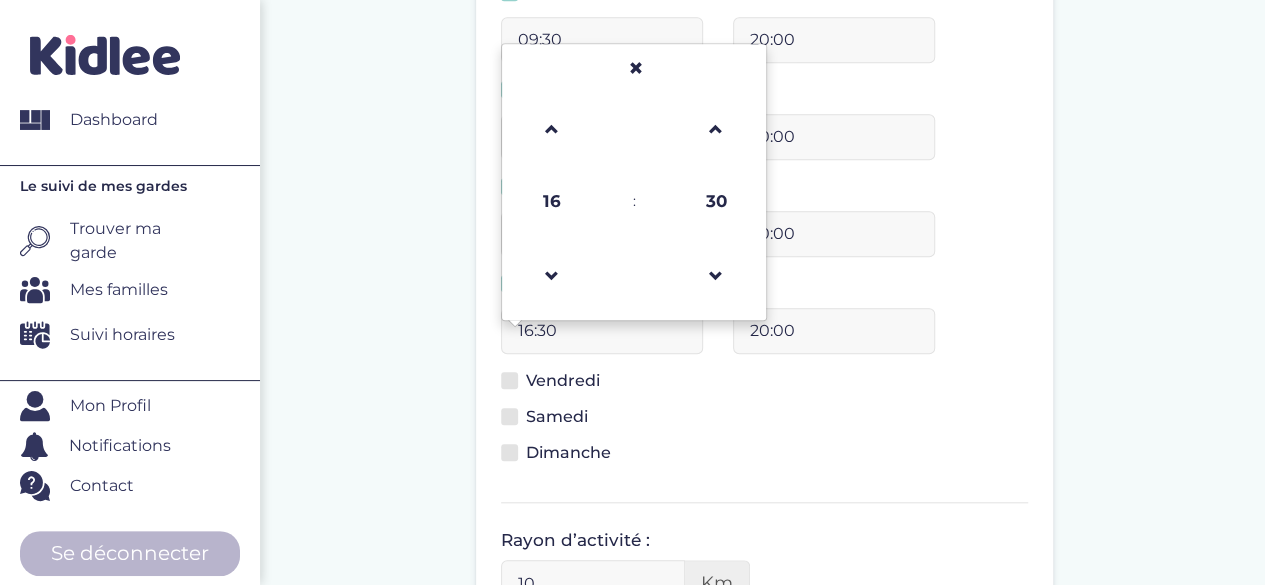 click on "16:30" at bounding box center (602, 331) 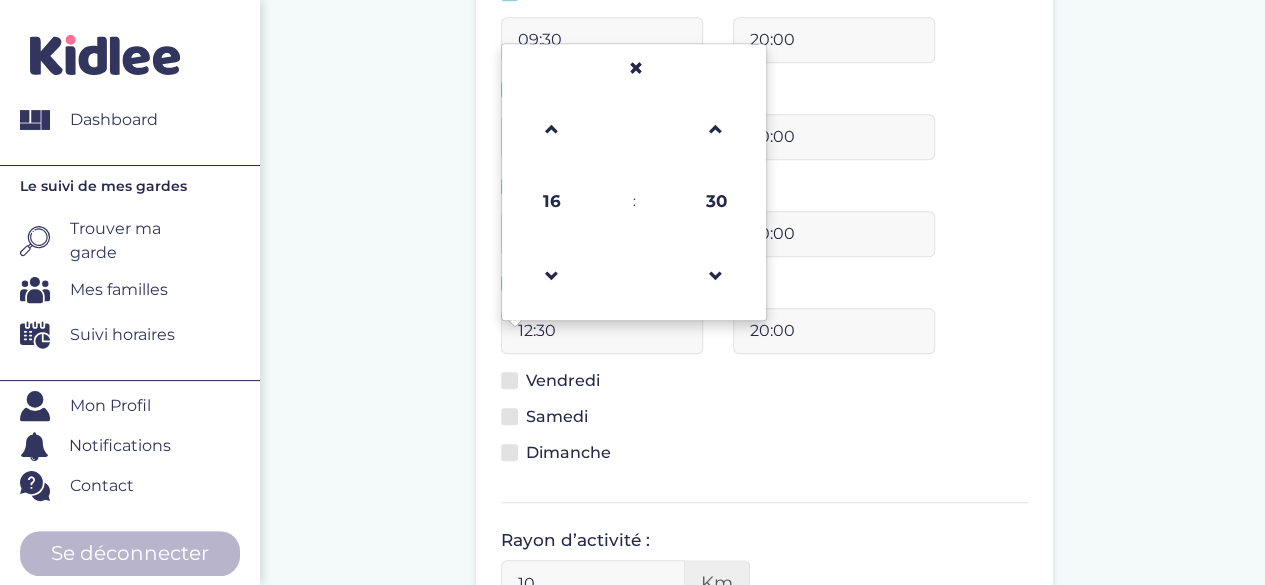 type on "12:30" 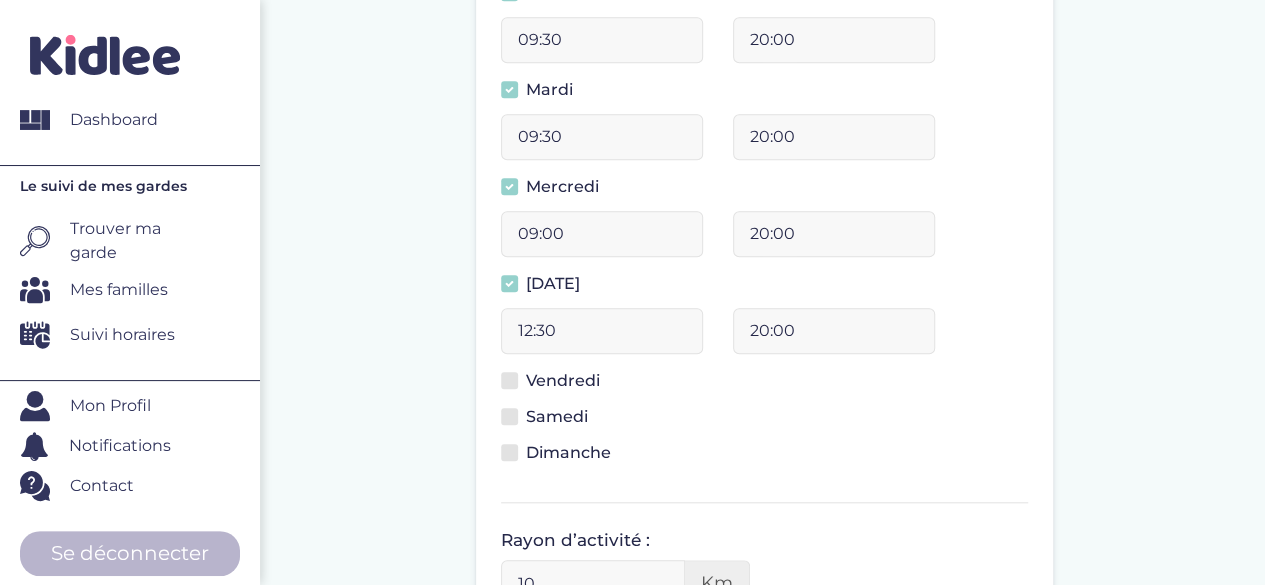 click at bounding box center [509, 380] 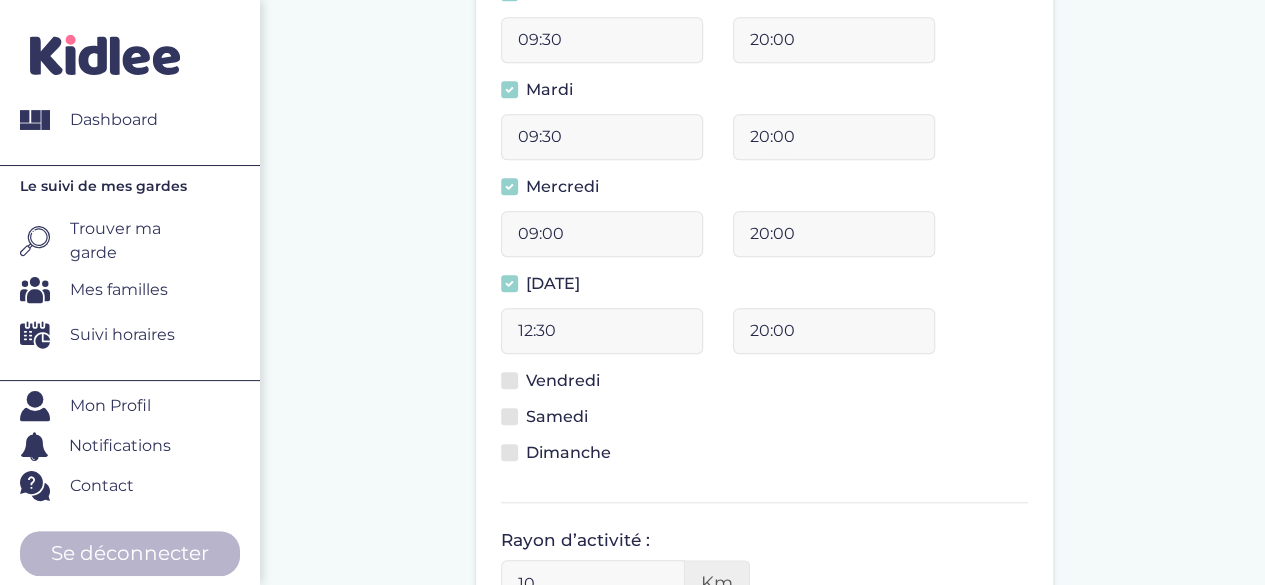 click on "Vendredi" at bounding box center [515, 392] 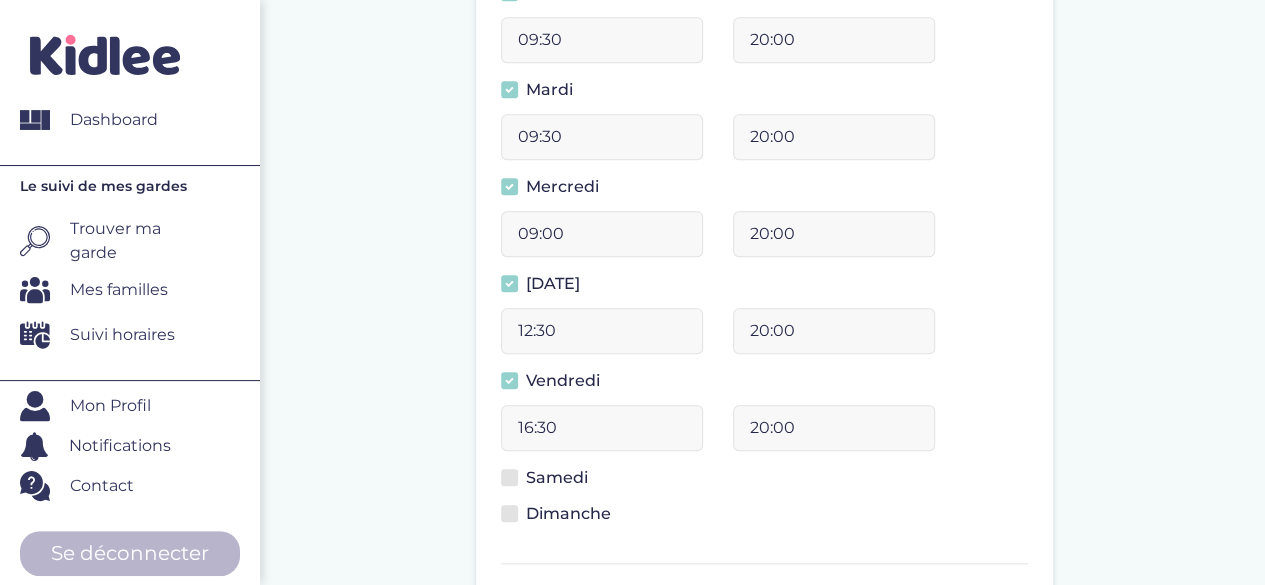 click at bounding box center (509, 380) 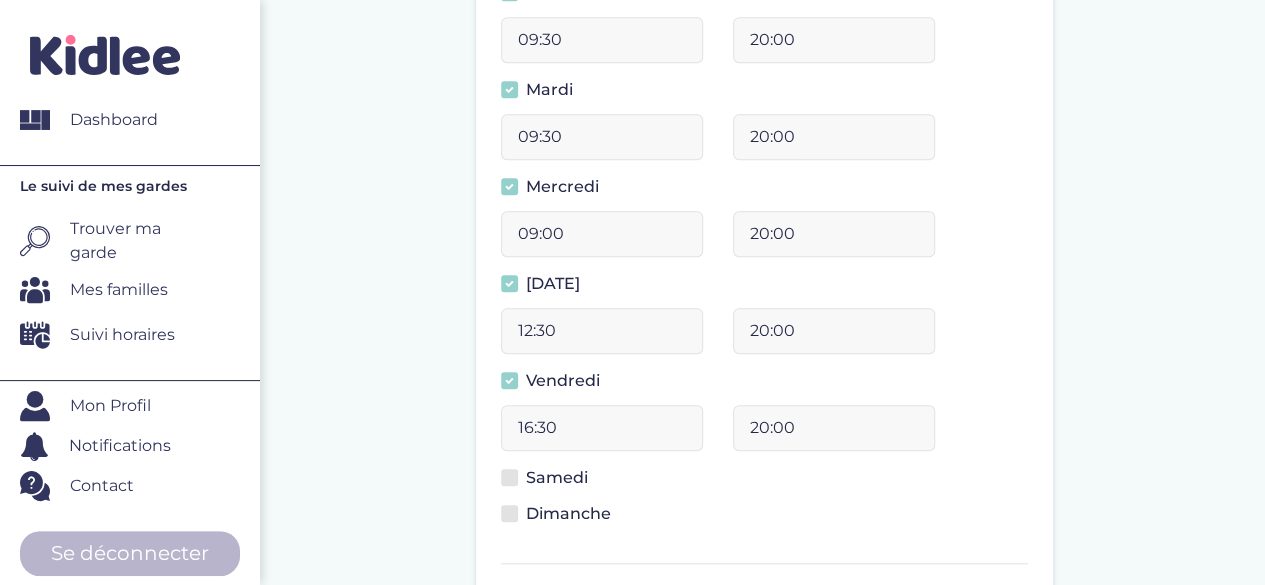 click on "Vendredi" at bounding box center (515, 392) 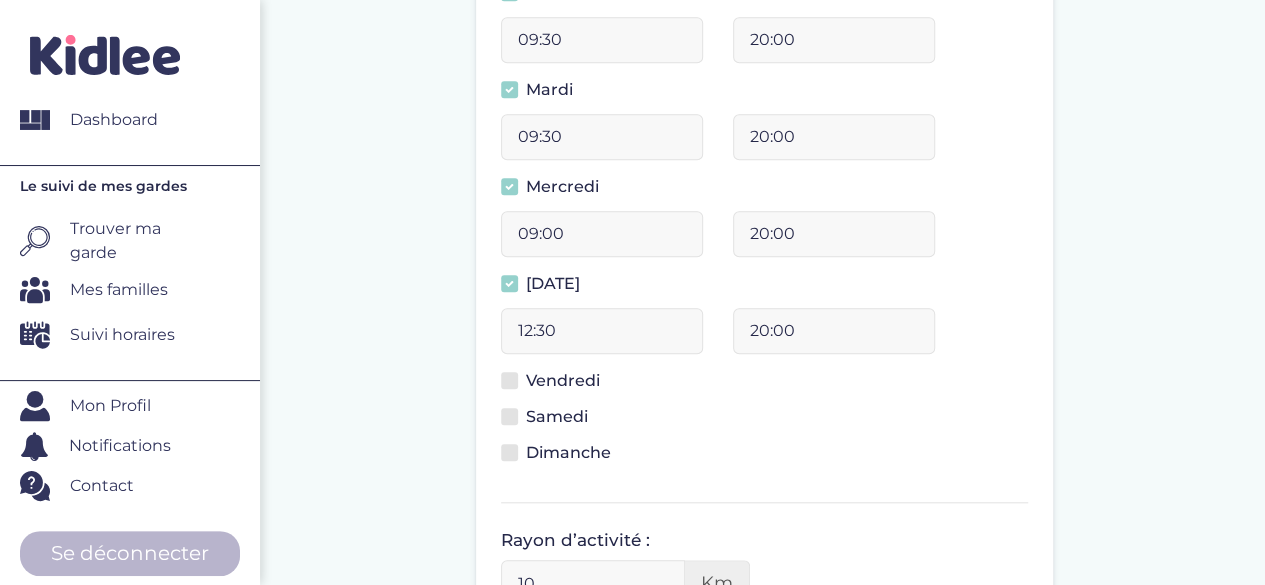 click at bounding box center [509, 452] 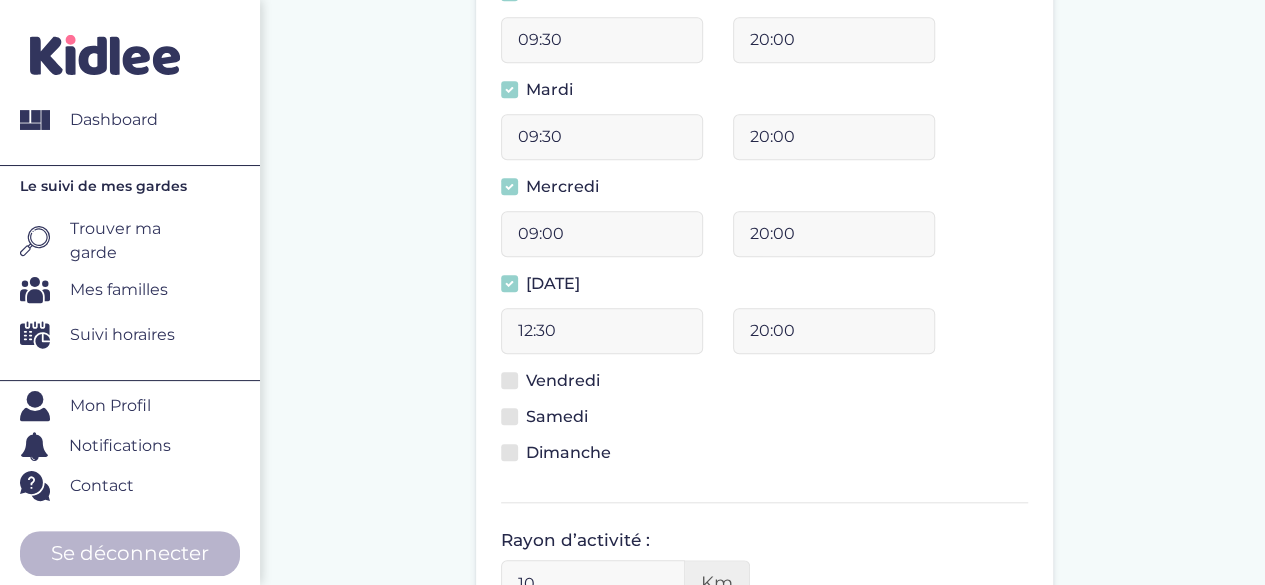 click on "Dimanche" at bounding box center [515, 464] 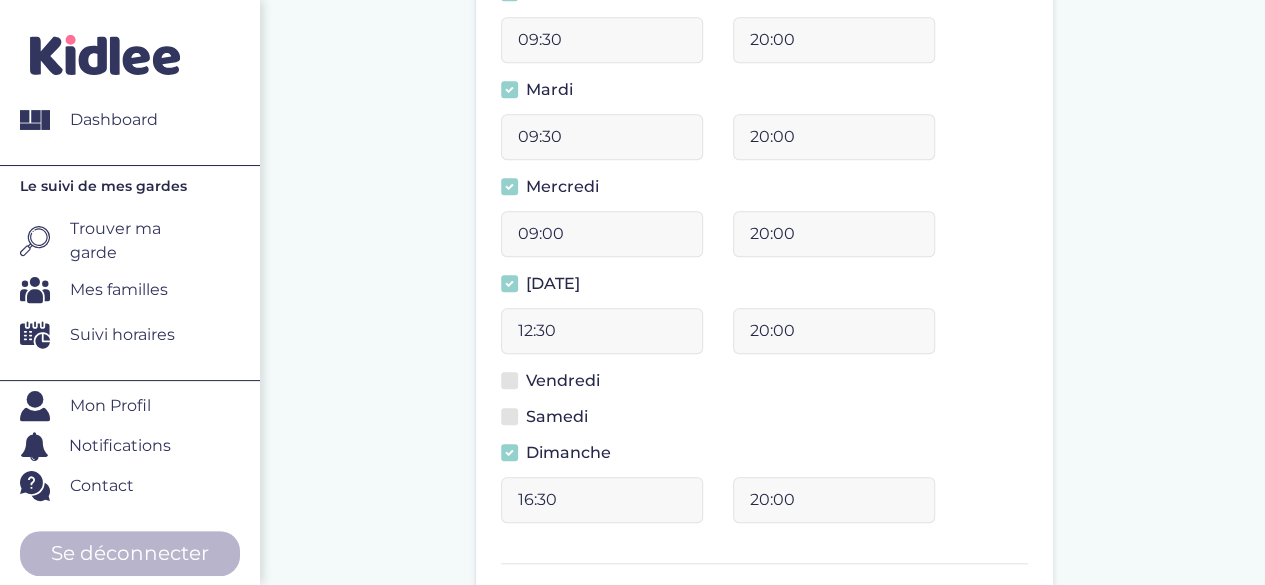 scroll, scrollTop: 813, scrollLeft: 0, axis: vertical 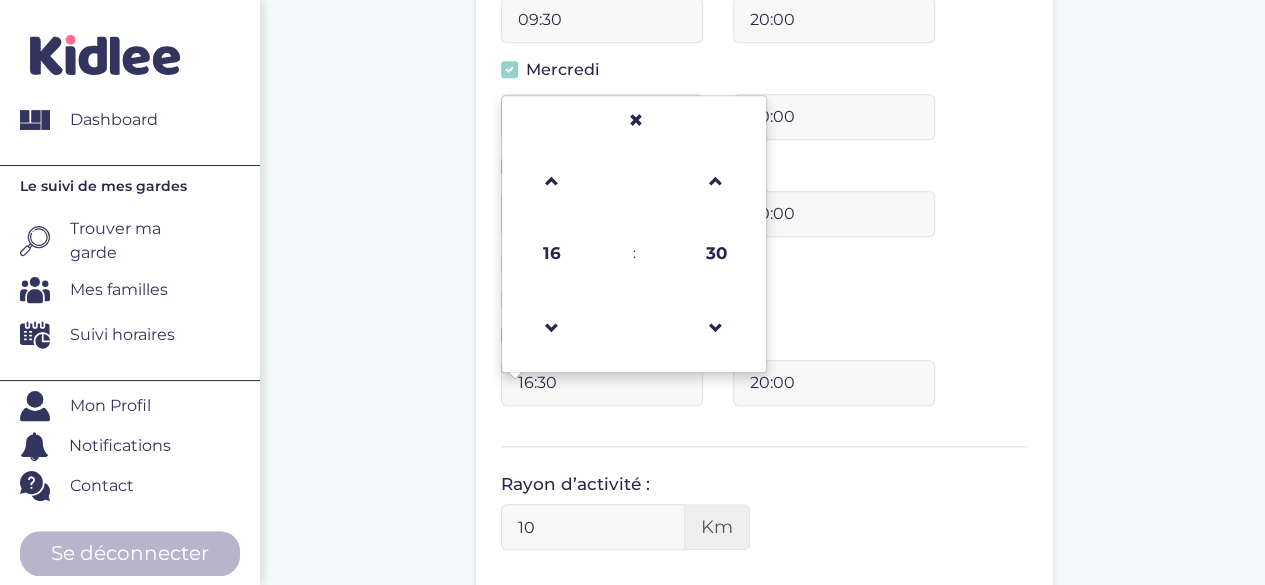 drag, startPoint x: 512, startPoint y: 382, endPoint x: 530, endPoint y: 381, distance: 18.027756 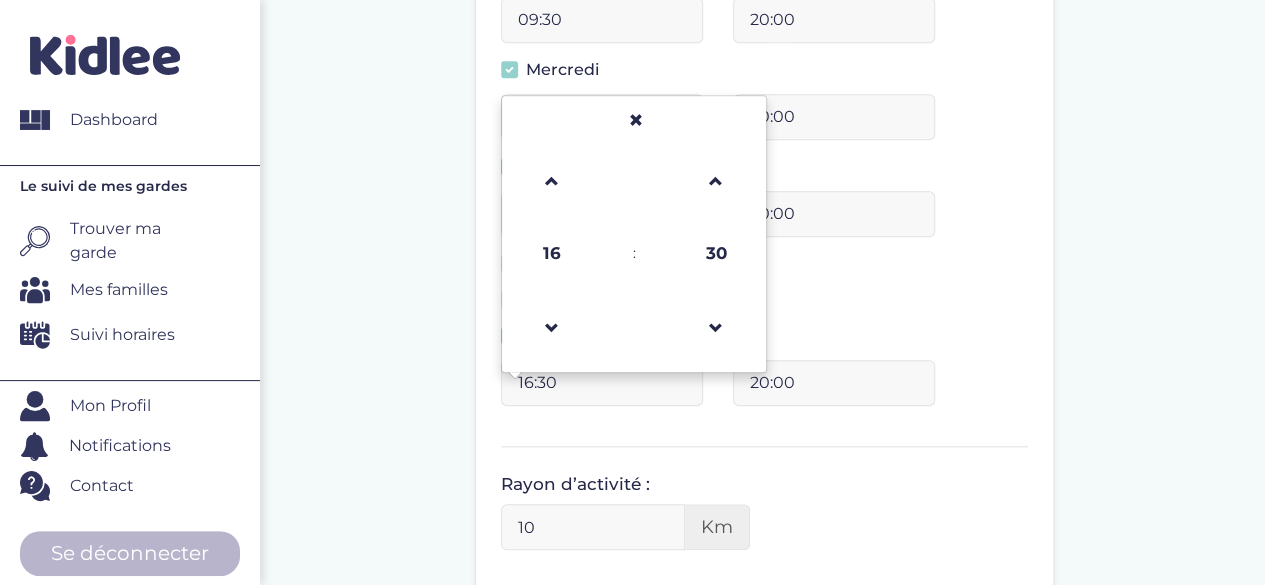 click on "16:30" at bounding box center (602, 383) 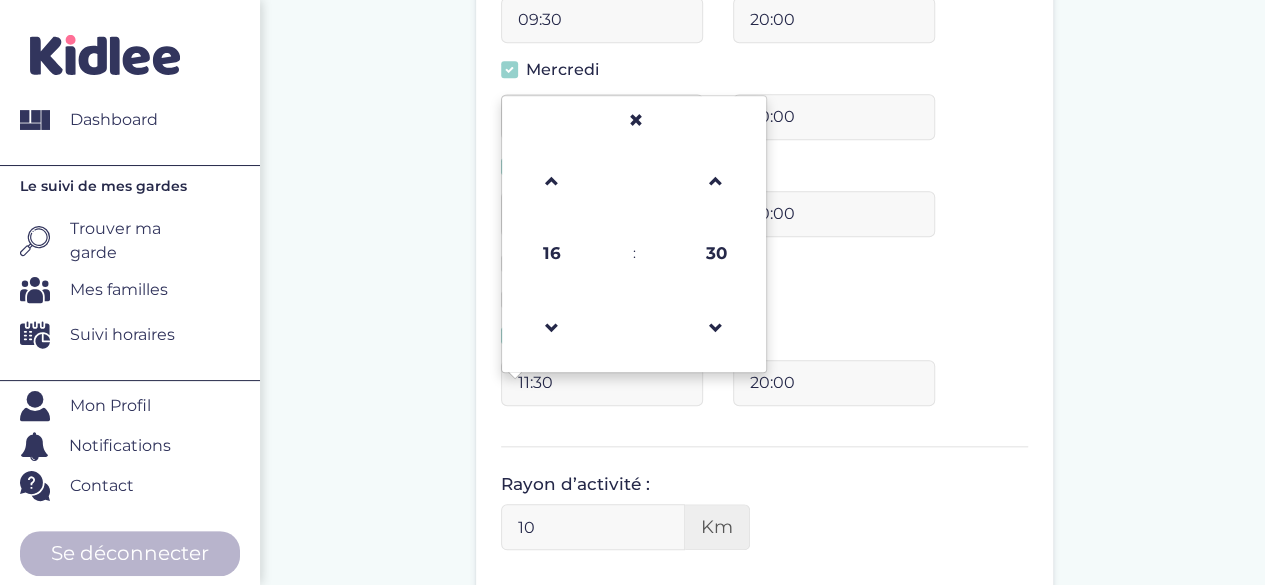 type on "11:30" 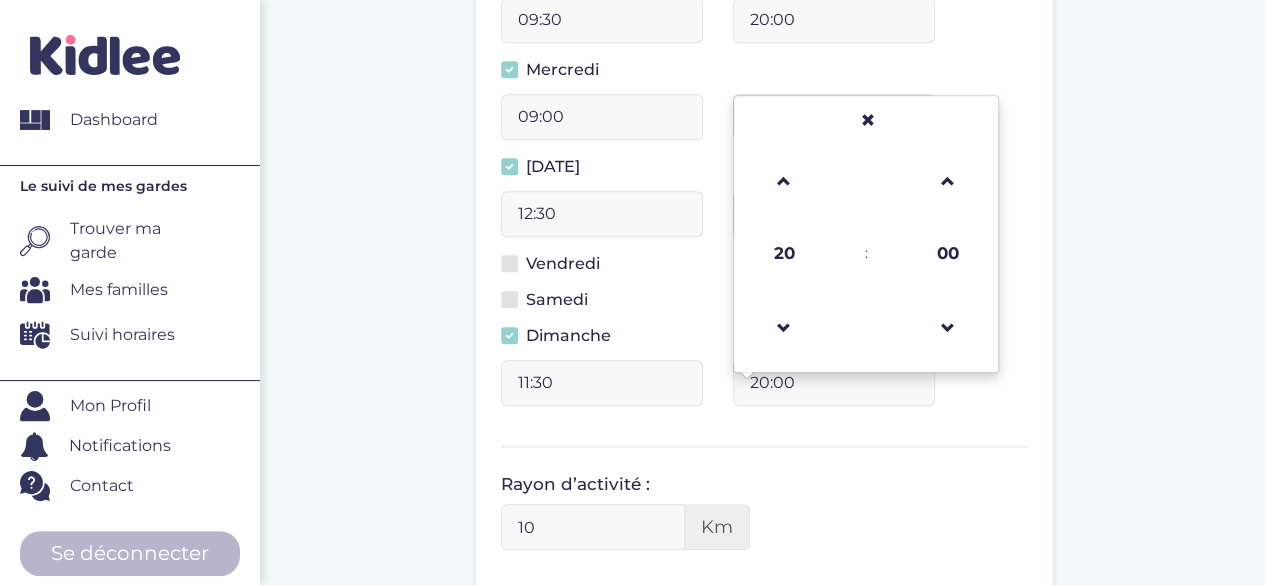 click on "20:00" at bounding box center [834, 383] 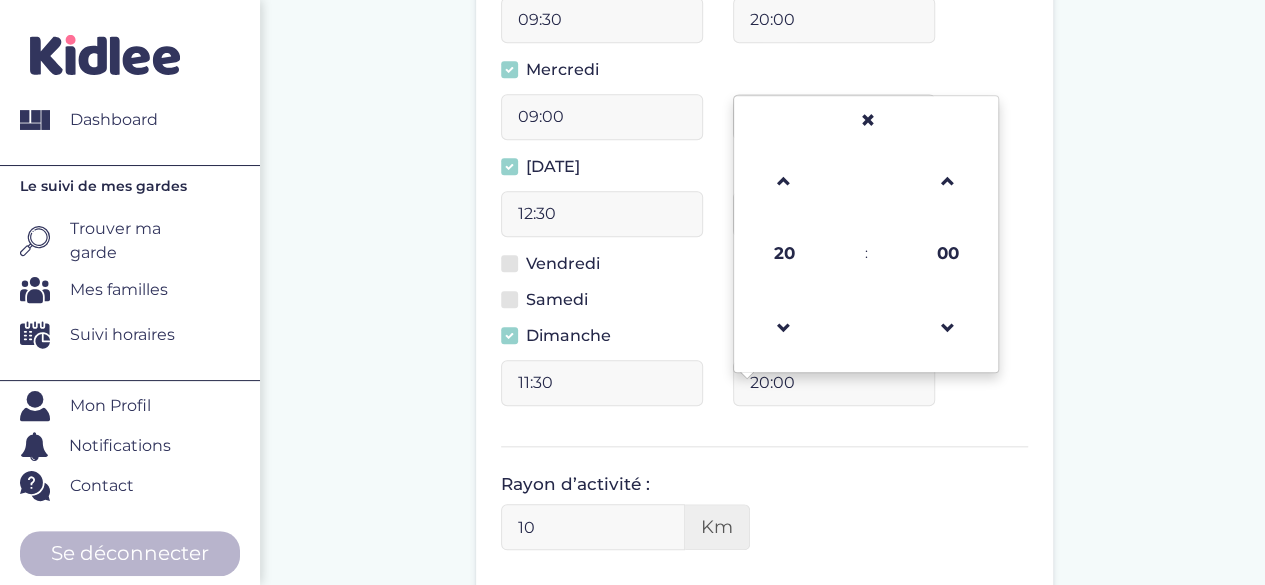 type on "0:00" 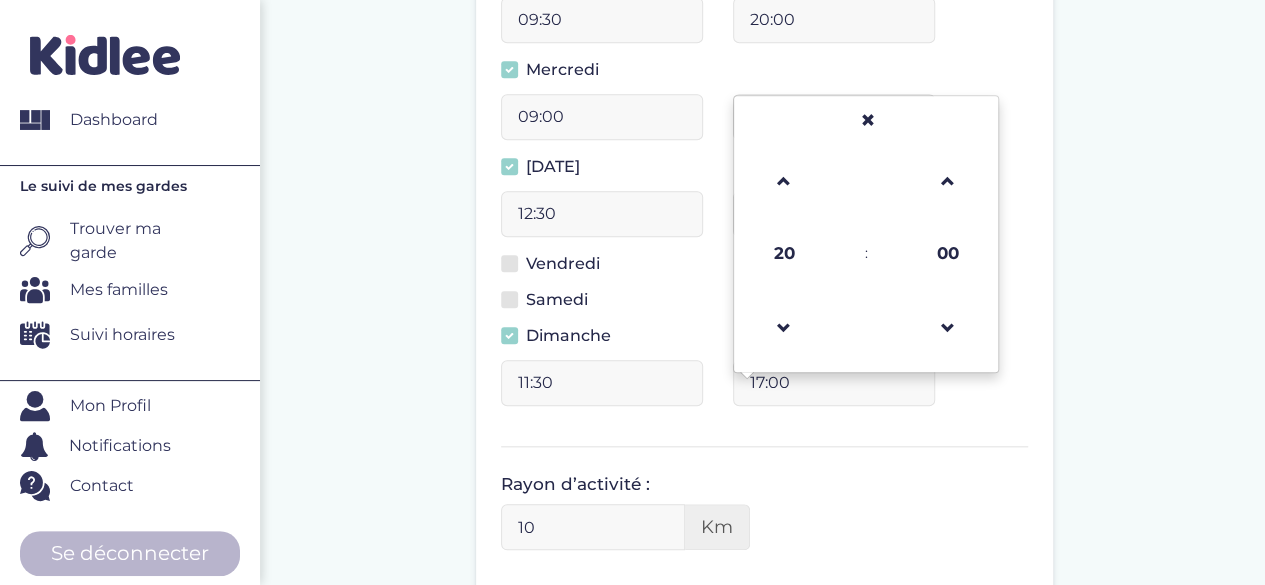 type on "17:00" 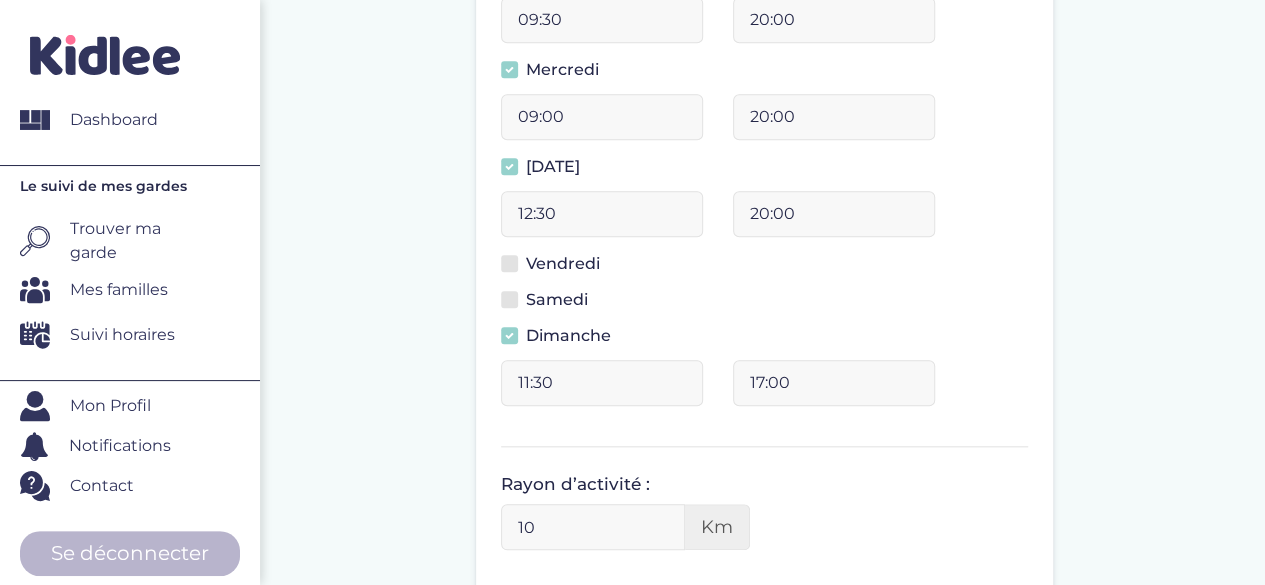 click on "Avez-vous votre emploi du temps ?
Oui   Non
Créneaux disponibles :
Lundi
09:30   20:00
Mardi
09:30   20:00
Mercredi
09:00   20:00
Jeudi
12:30   20:00     16:30   20:00     16:30   20:00     11:30   17:00   Merci de selectionner au moins un jour!" at bounding box center (764, 77) 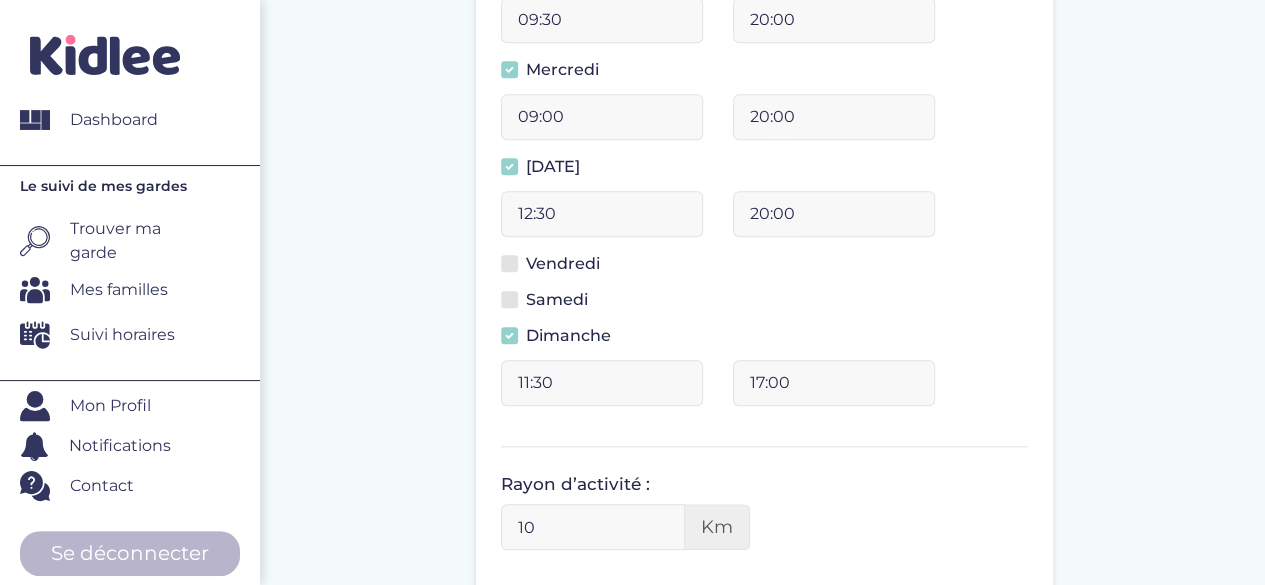 scroll, scrollTop: 959, scrollLeft: 0, axis: vertical 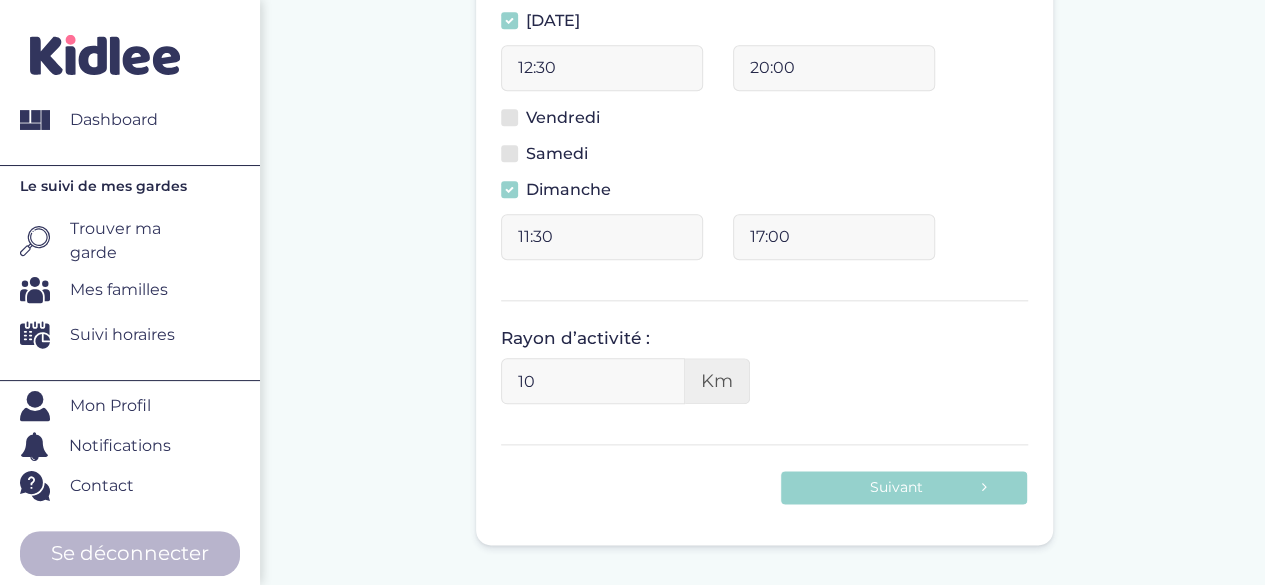 click on "10" at bounding box center (593, 381) 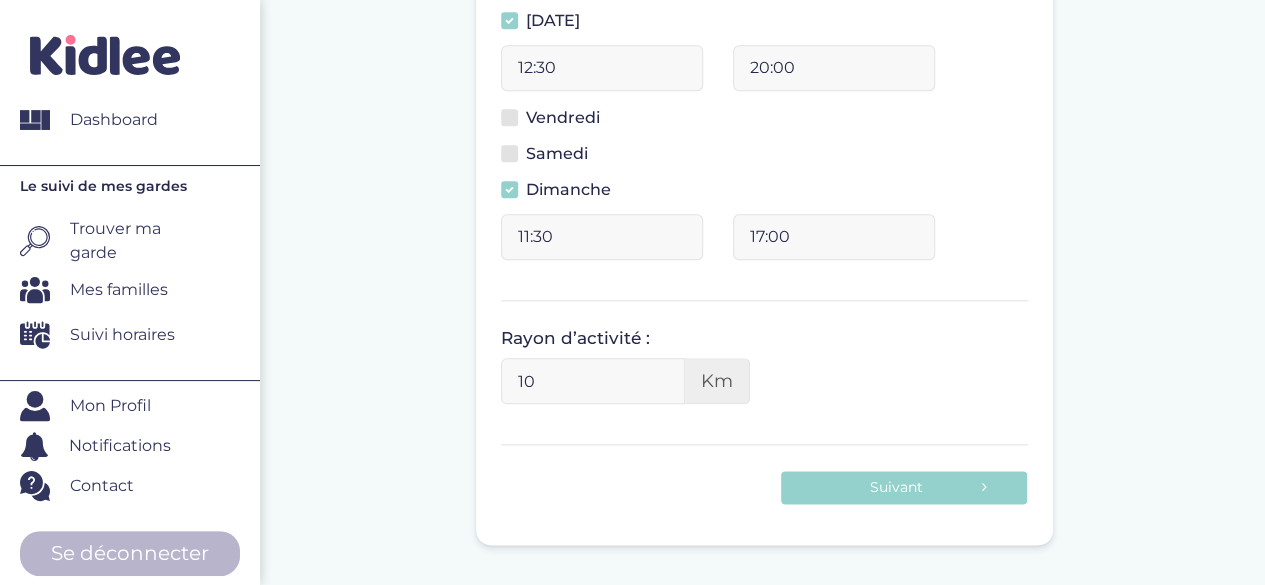 click on "10" at bounding box center (593, 381) 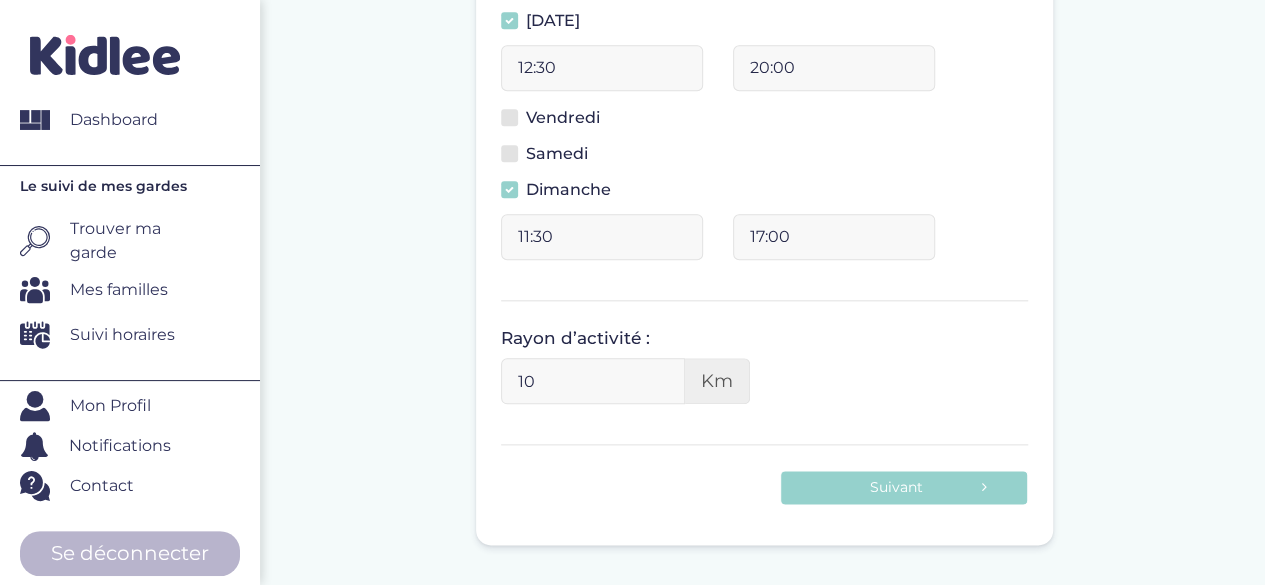 click on "10" at bounding box center [593, 381] 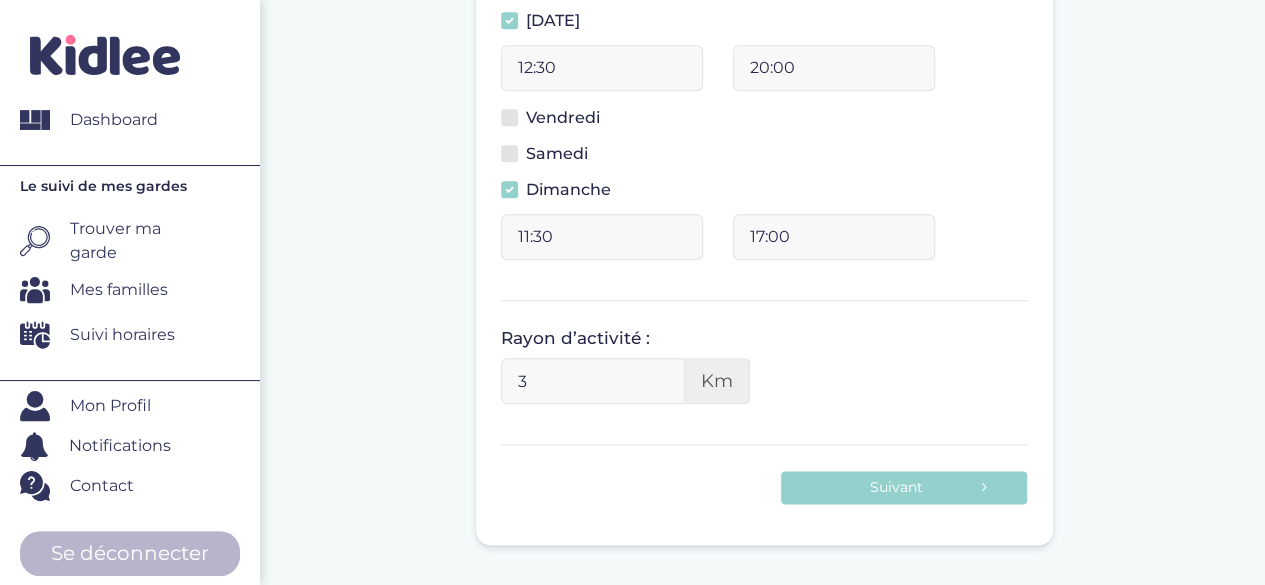 drag, startPoint x: 663, startPoint y: 375, endPoint x: 664, endPoint y: 387, distance: 12.0415945 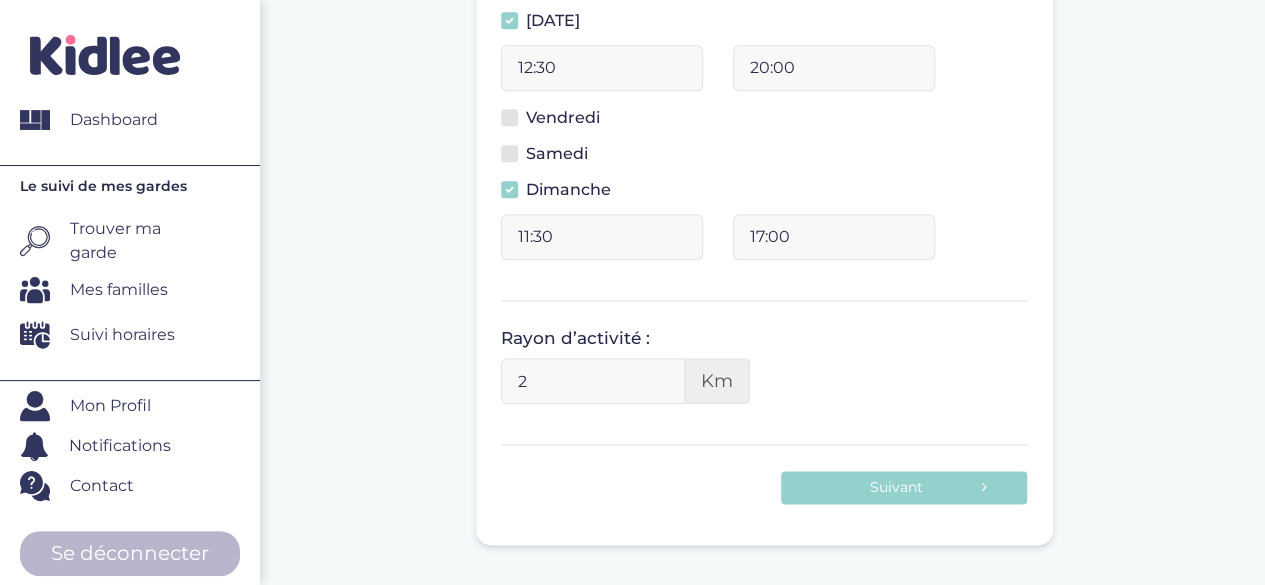 click on "2" at bounding box center [593, 381] 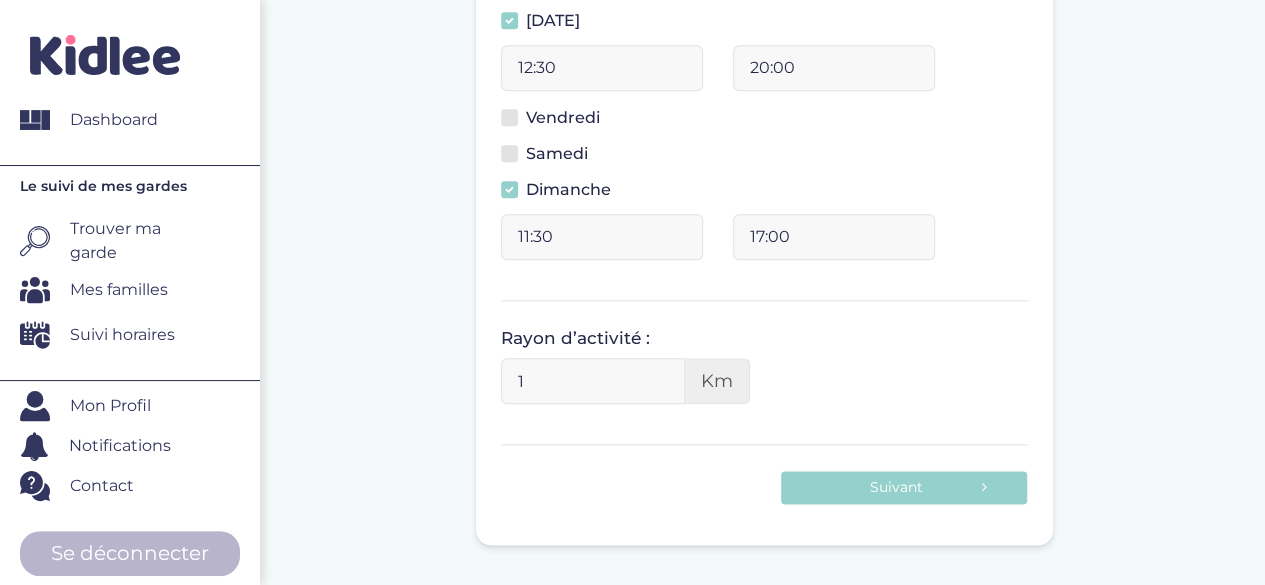 click on "1" at bounding box center [593, 381] 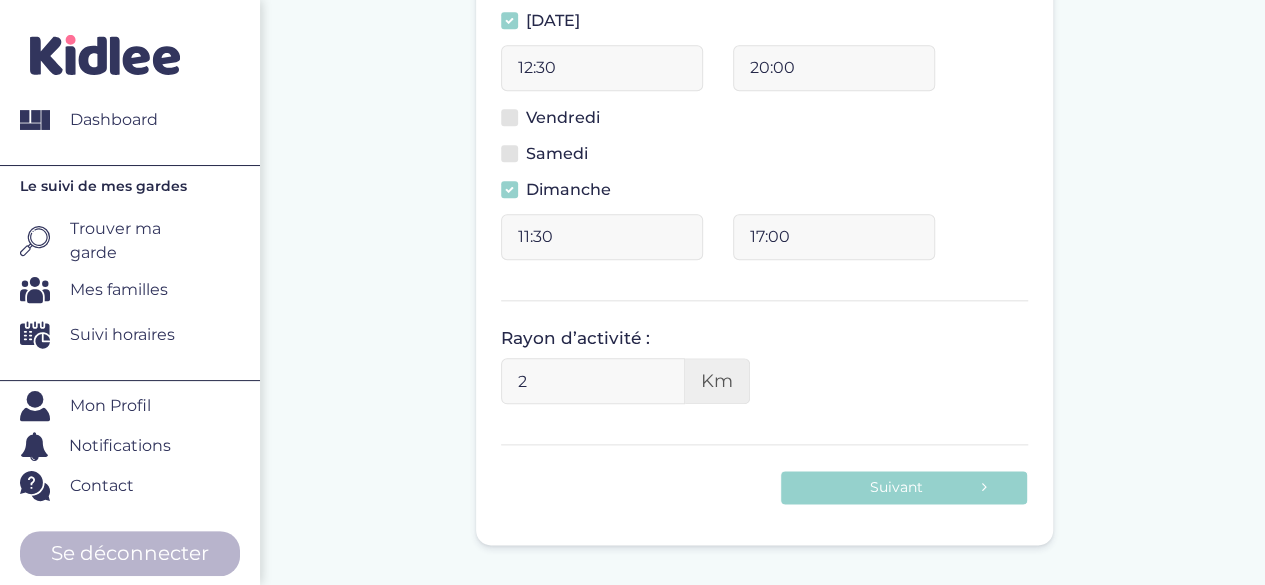 click on "2" at bounding box center [593, 381] 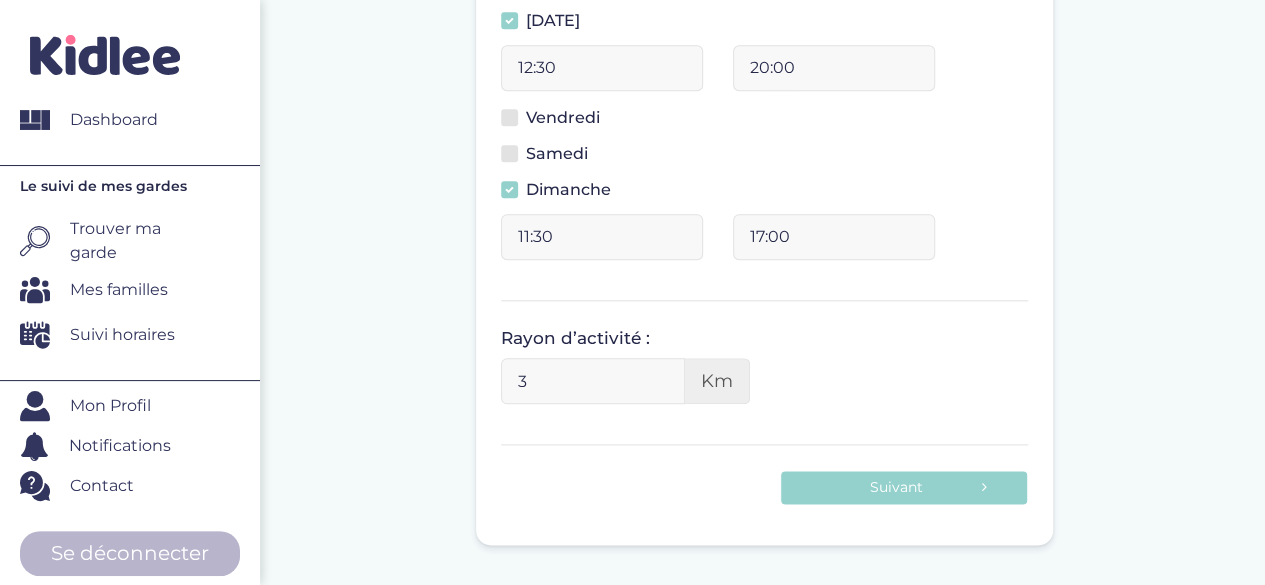 click on "3" at bounding box center (593, 381) 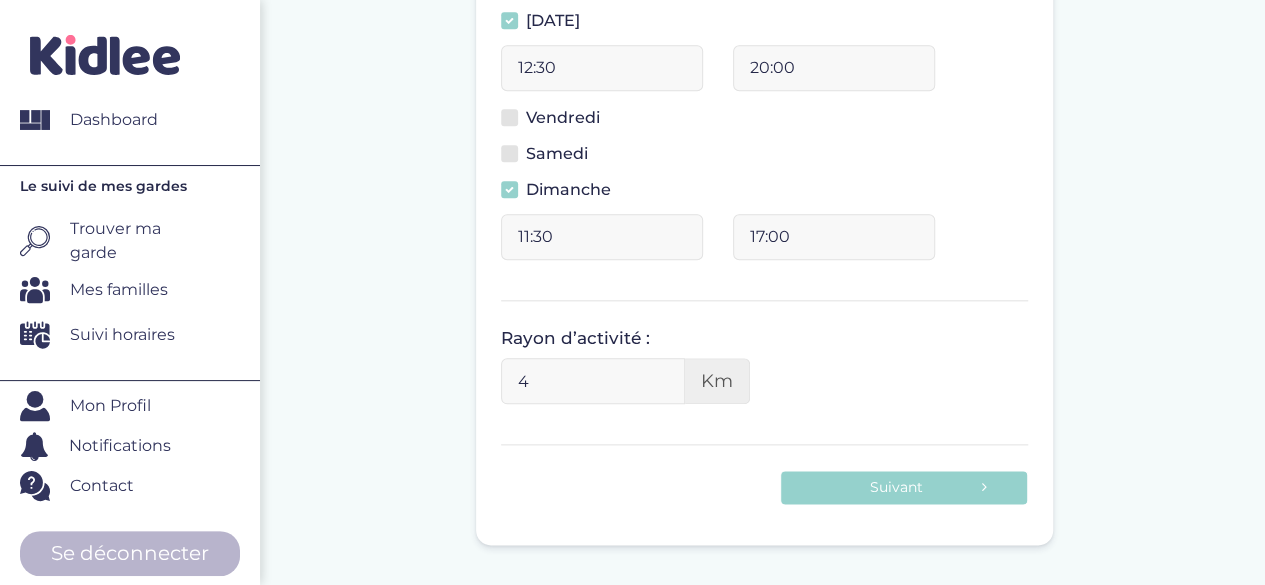 click on "4" at bounding box center [593, 381] 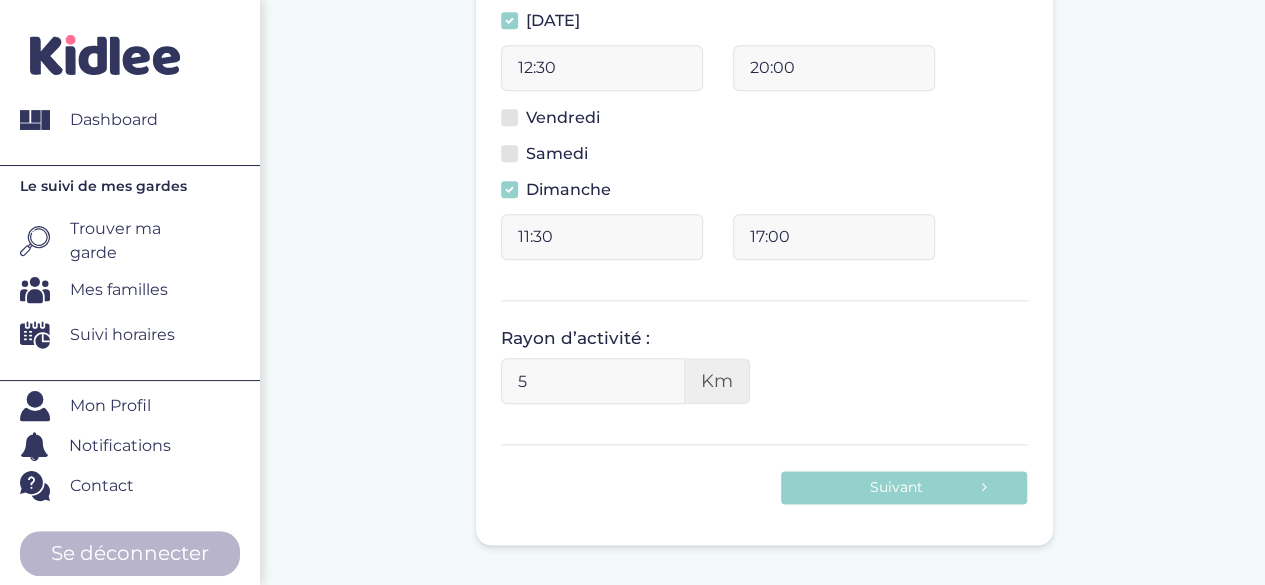 click on "5" at bounding box center [593, 381] 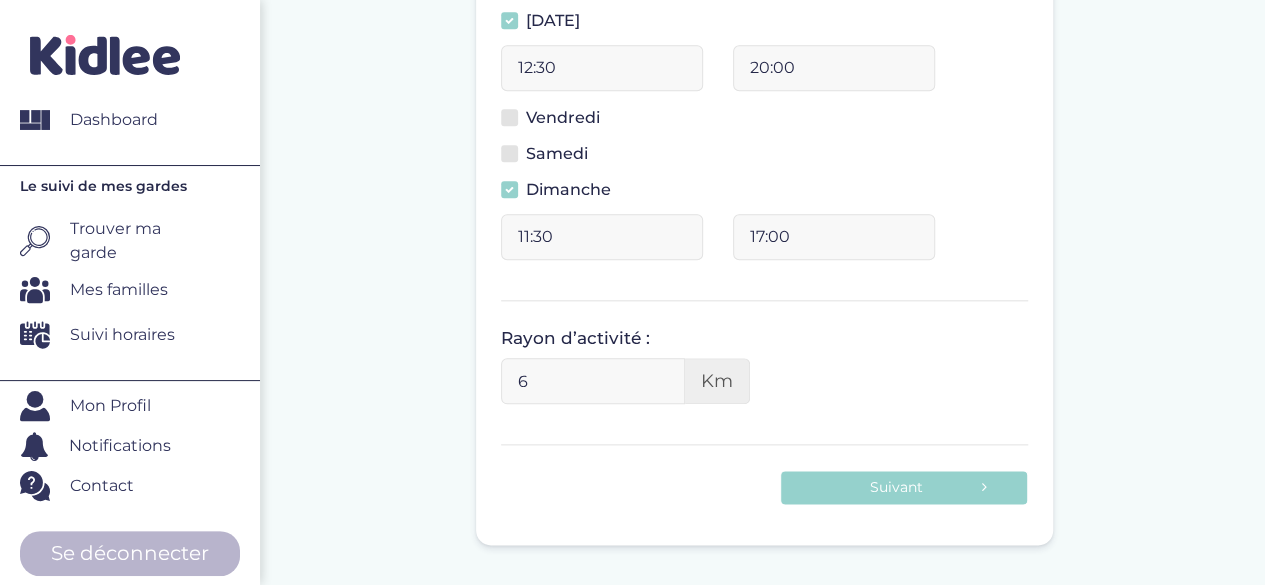 click on "6" at bounding box center [593, 381] 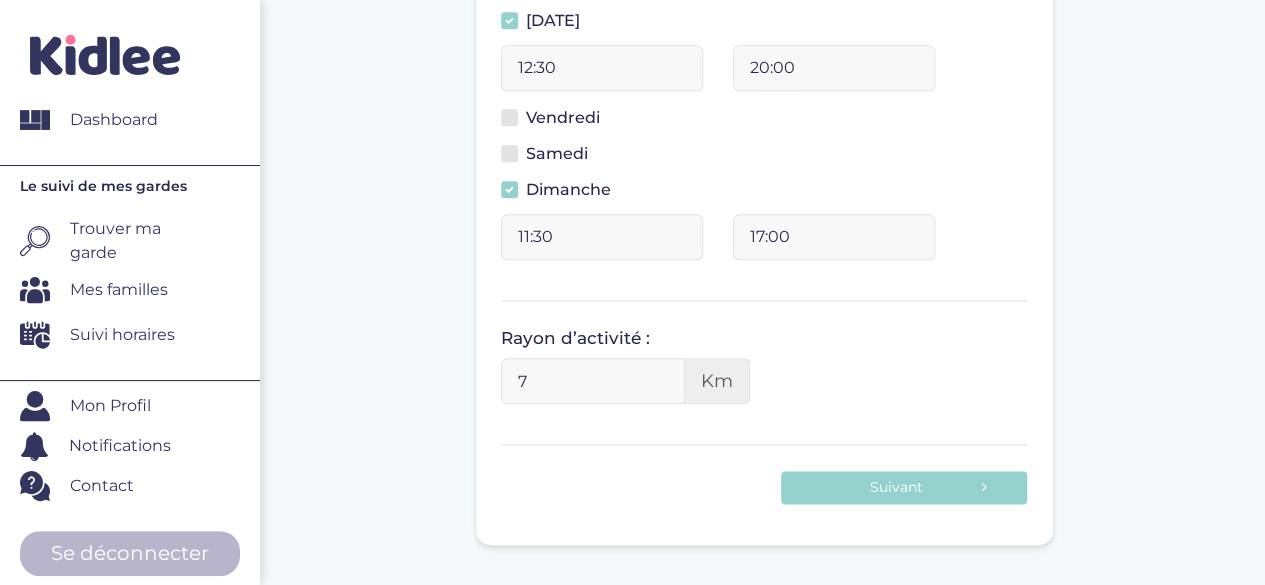 click on "7" at bounding box center (593, 381) 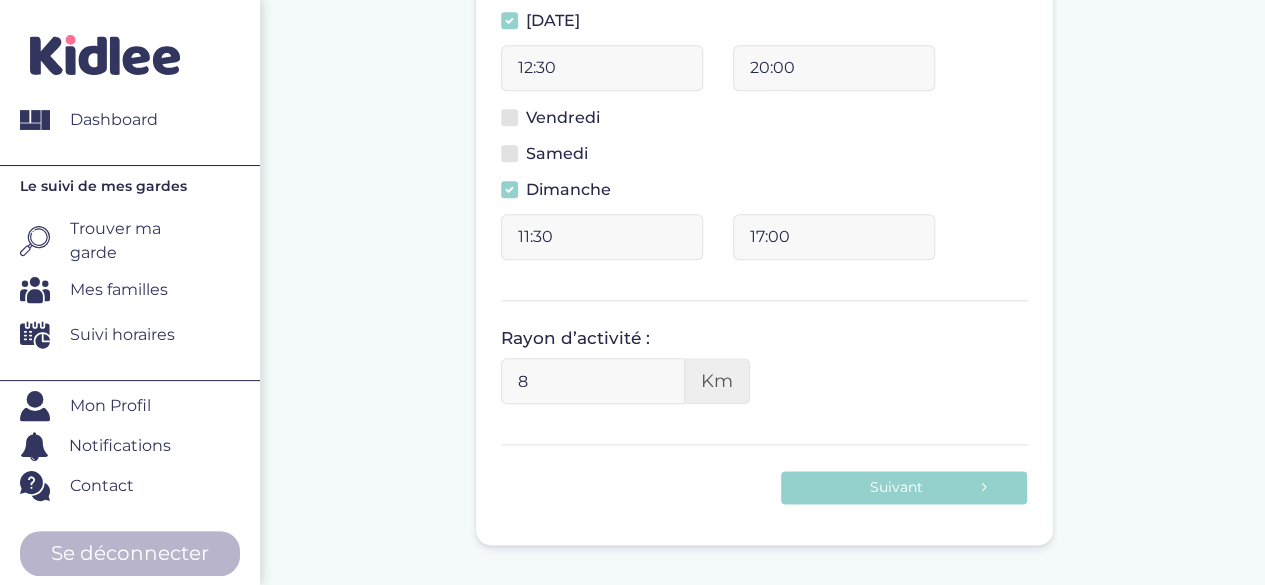 click on "8" at bounding box center (593, 381) 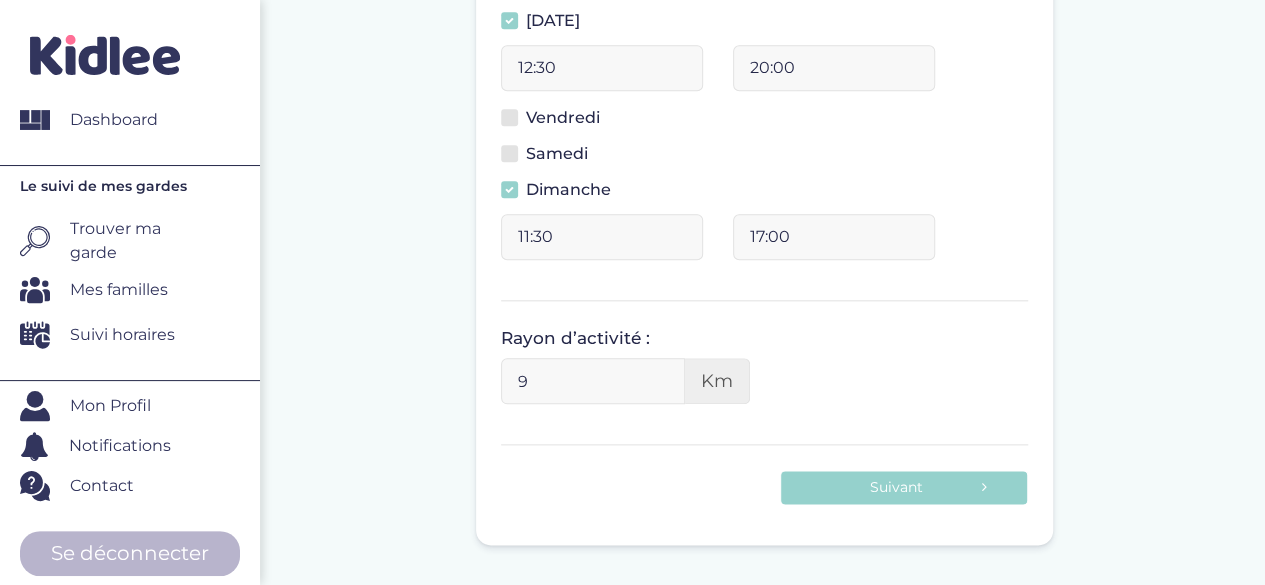 click on "9" at bounding box center [593, 381] 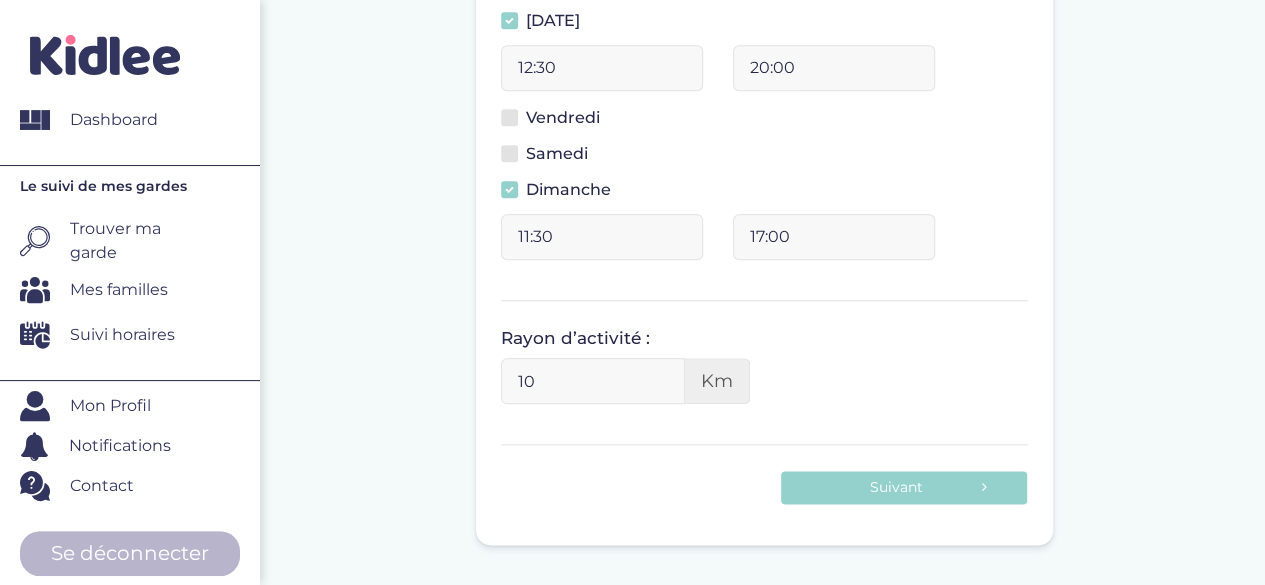 type on "10" 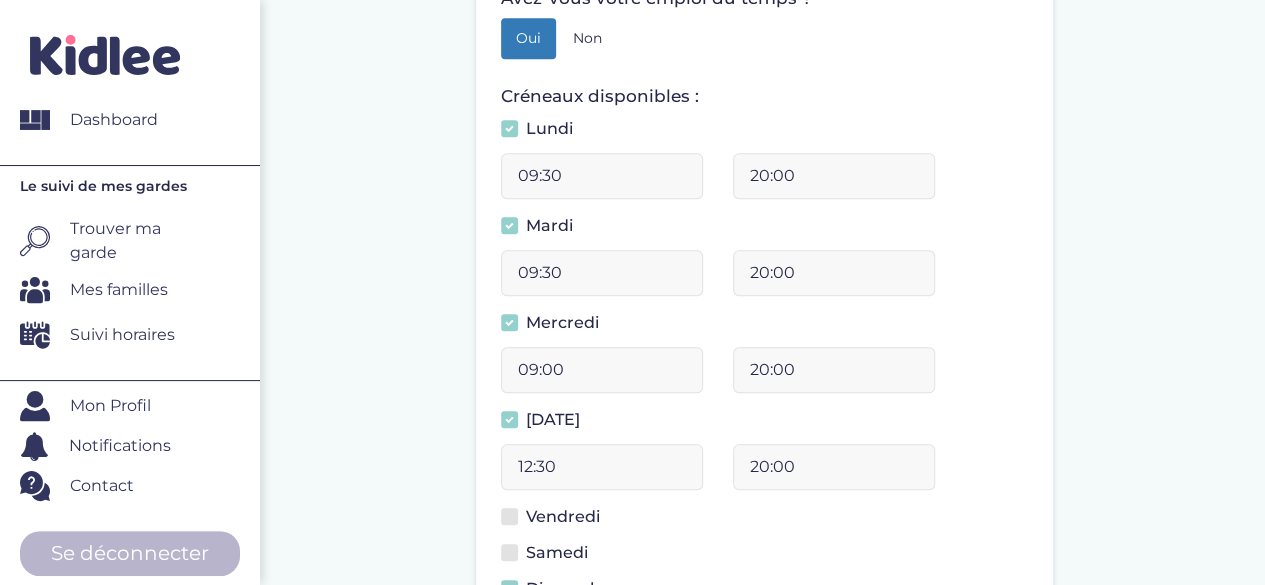 scroll, scrollTop: 1028, scrollLeft: 0, axis: vertical 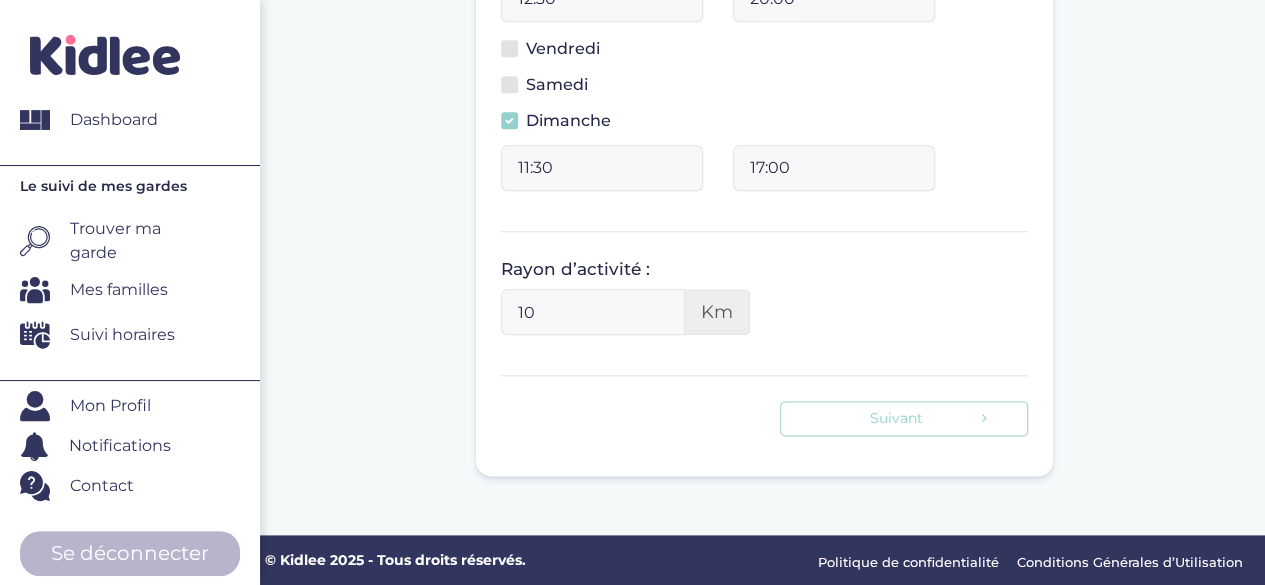 click on "Suivant" at bounding box center (904, 418) 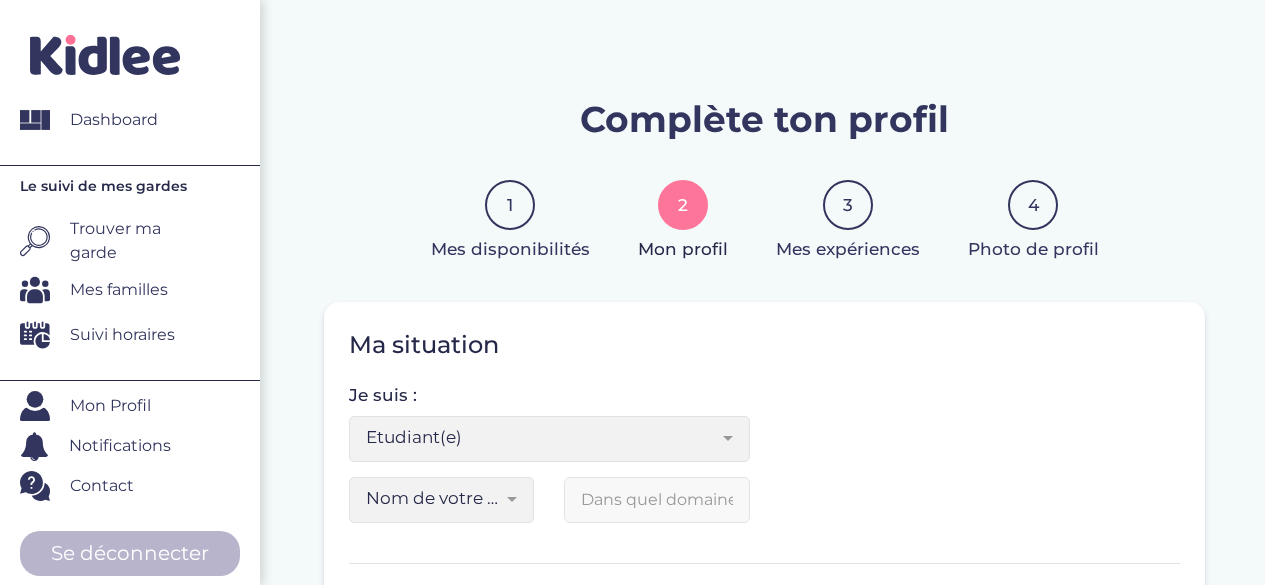 scroll, scrollTop: 114, scrollLeft: 0, axis: vertical 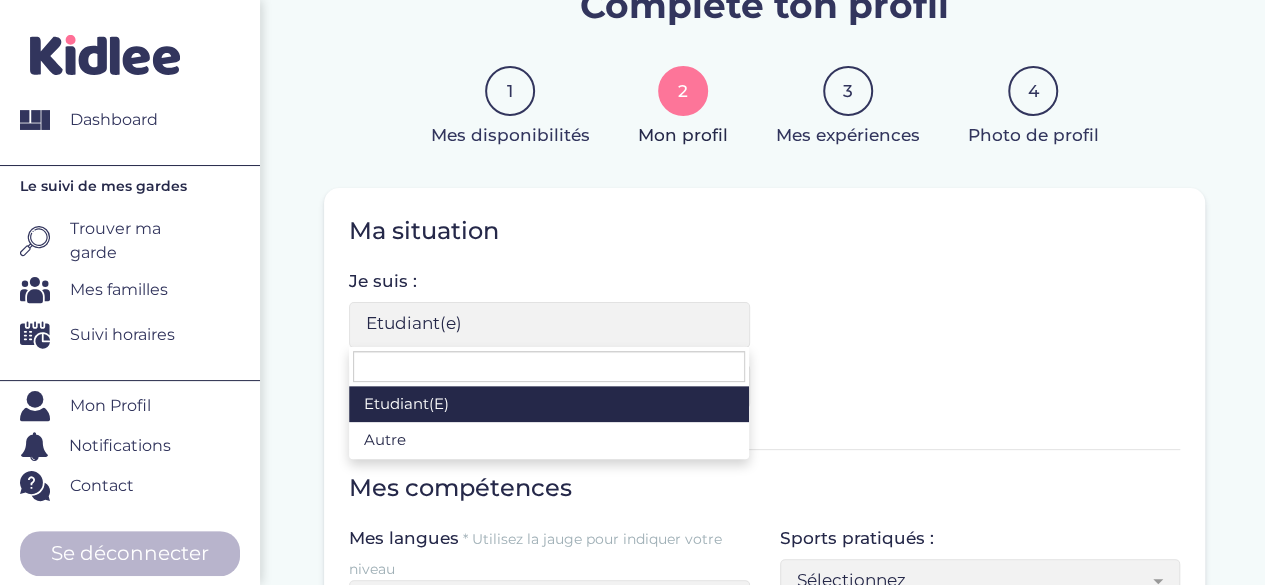 click on "Etudiant(e)" at bounding box center [541, 323] 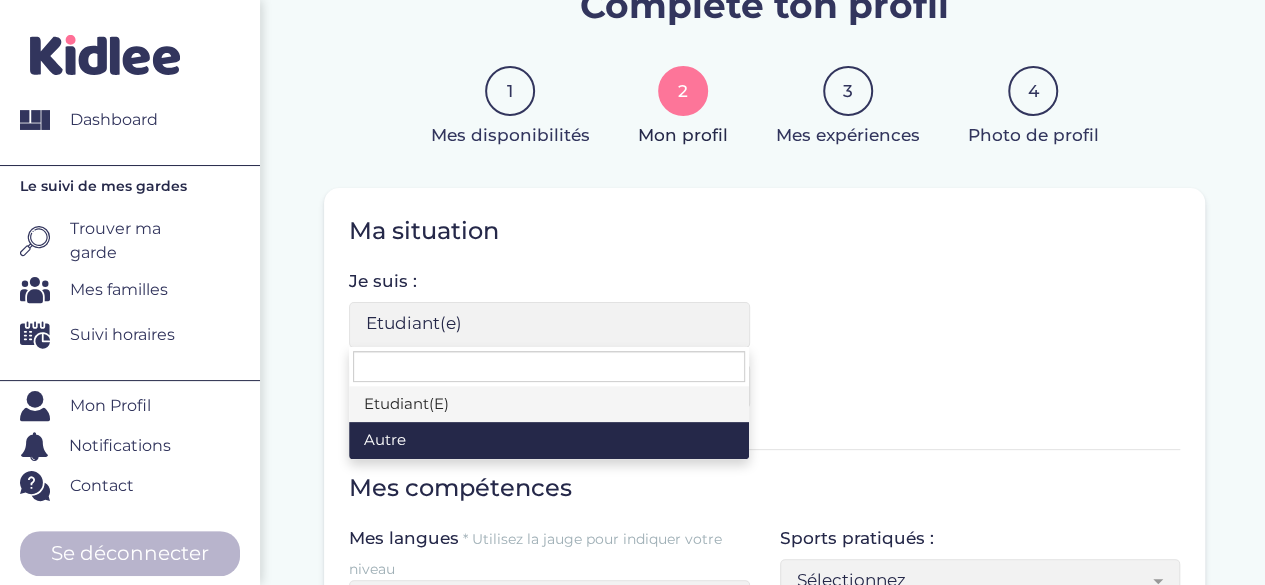 select on "6" 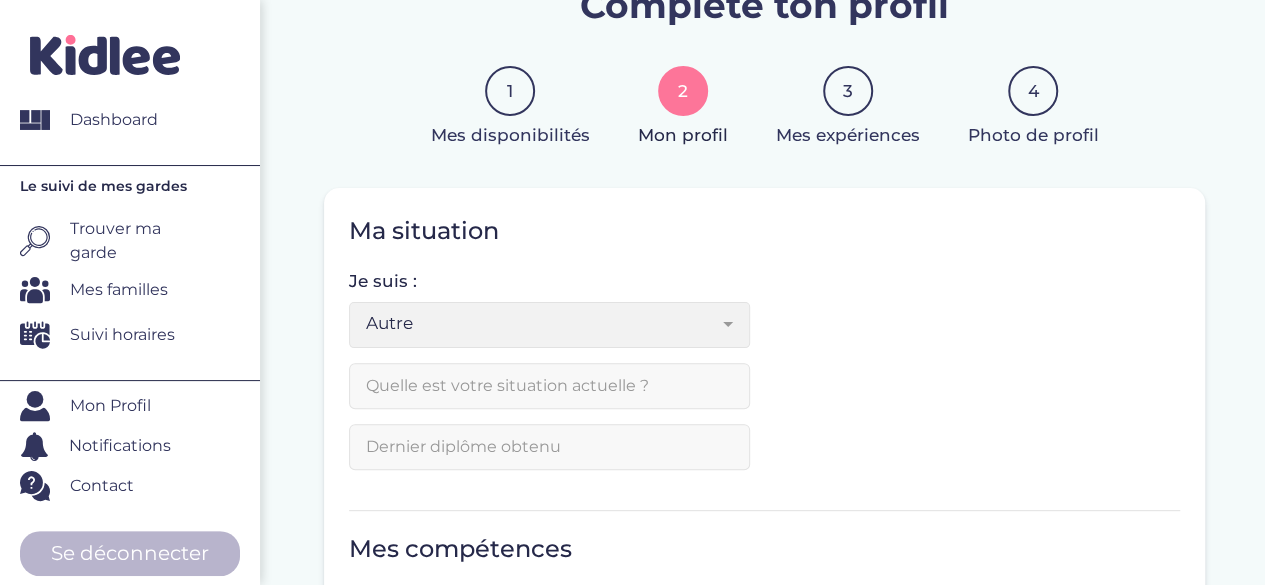 click at bounding box center [549, 386] 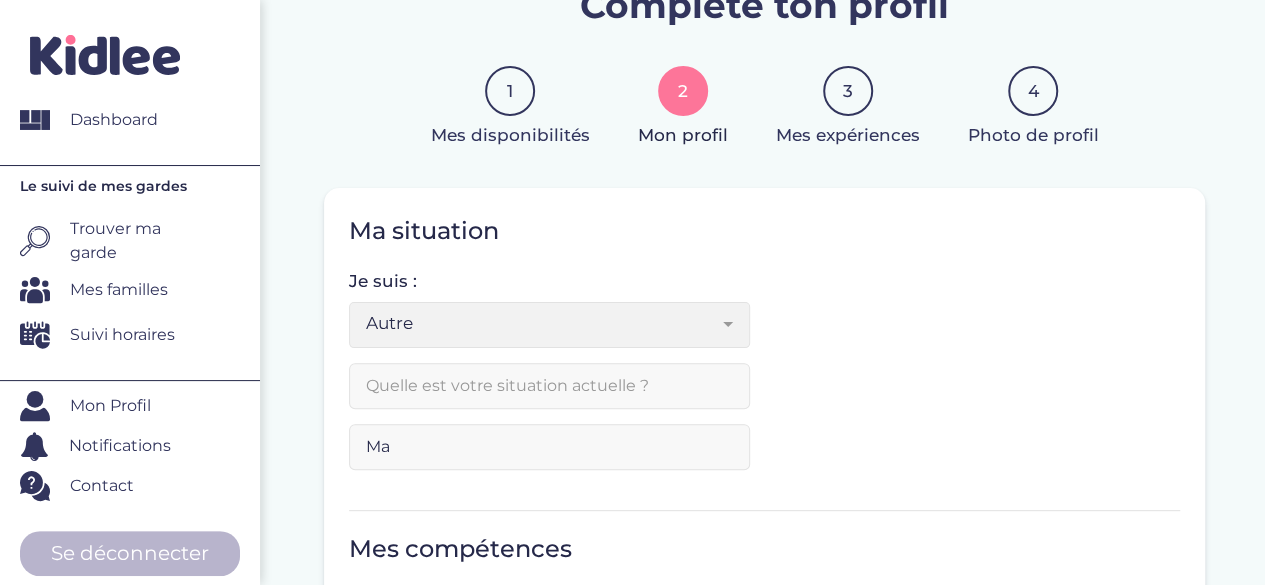 type on "M" 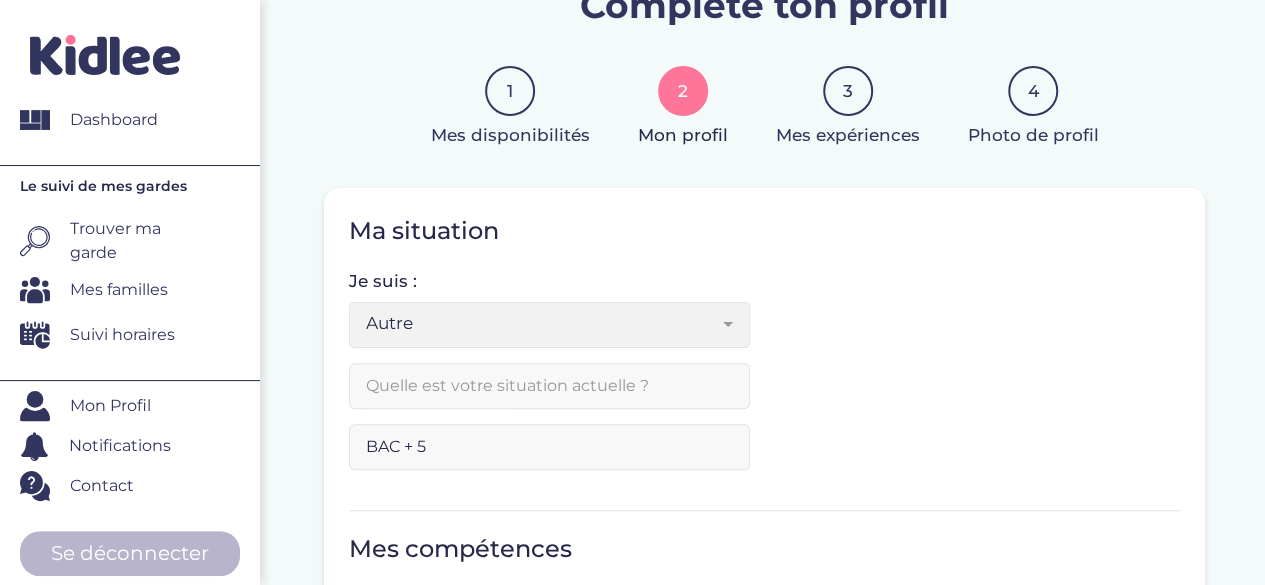 type on "BAC + 5" 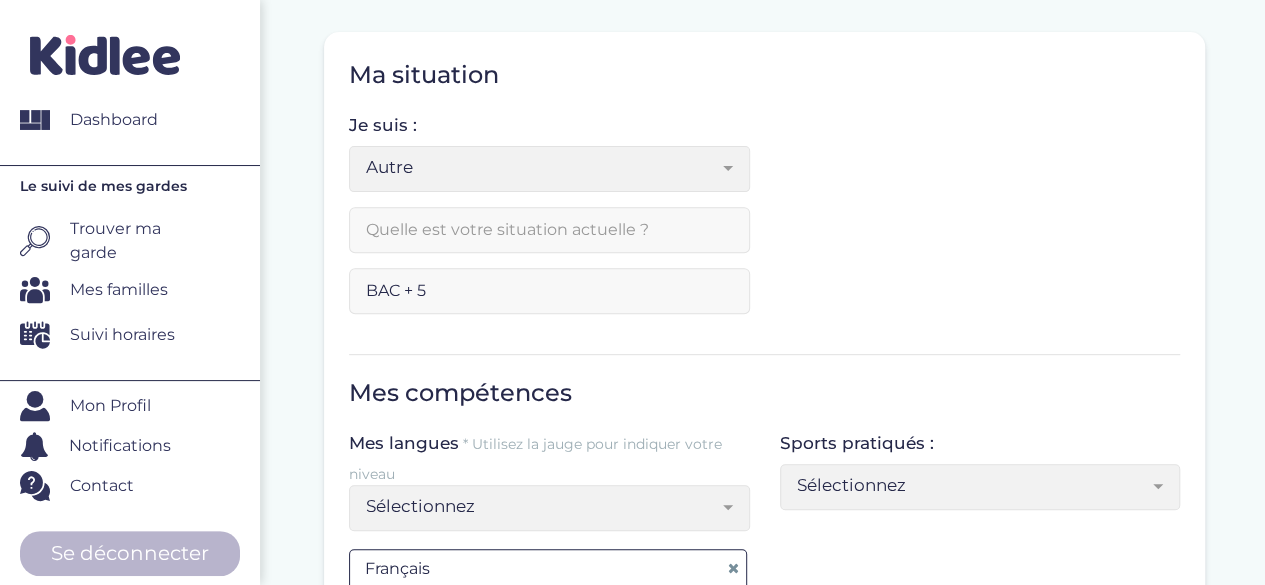 scroll, scrollTop: 278, scrollLeft: 0, axis: vertical 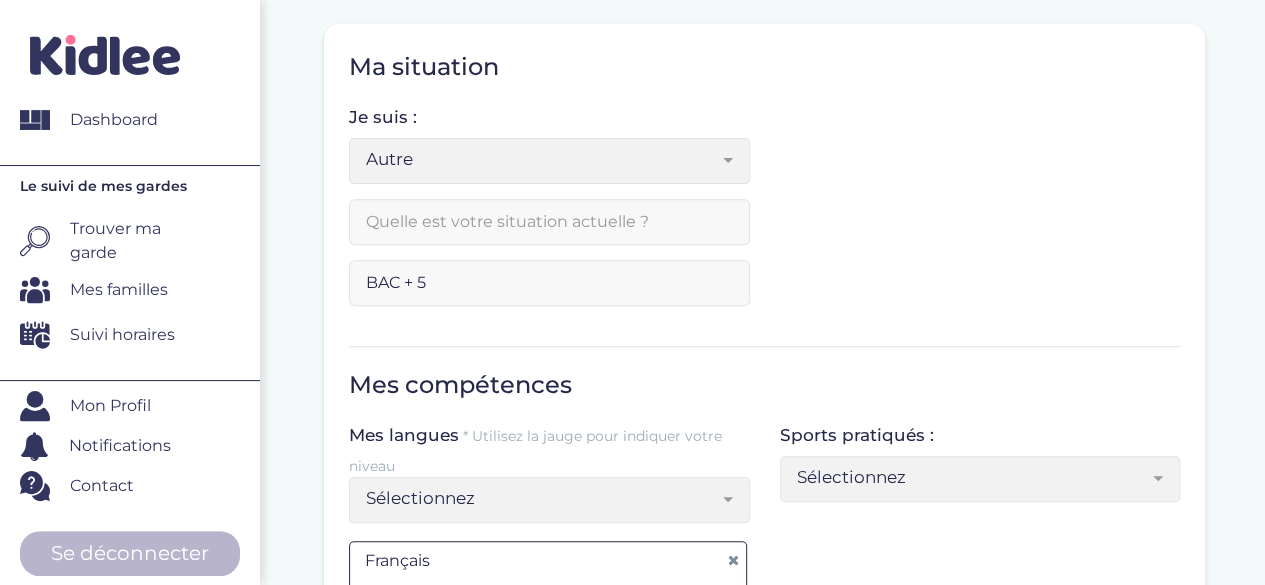 click at bounding box center [549, 222] 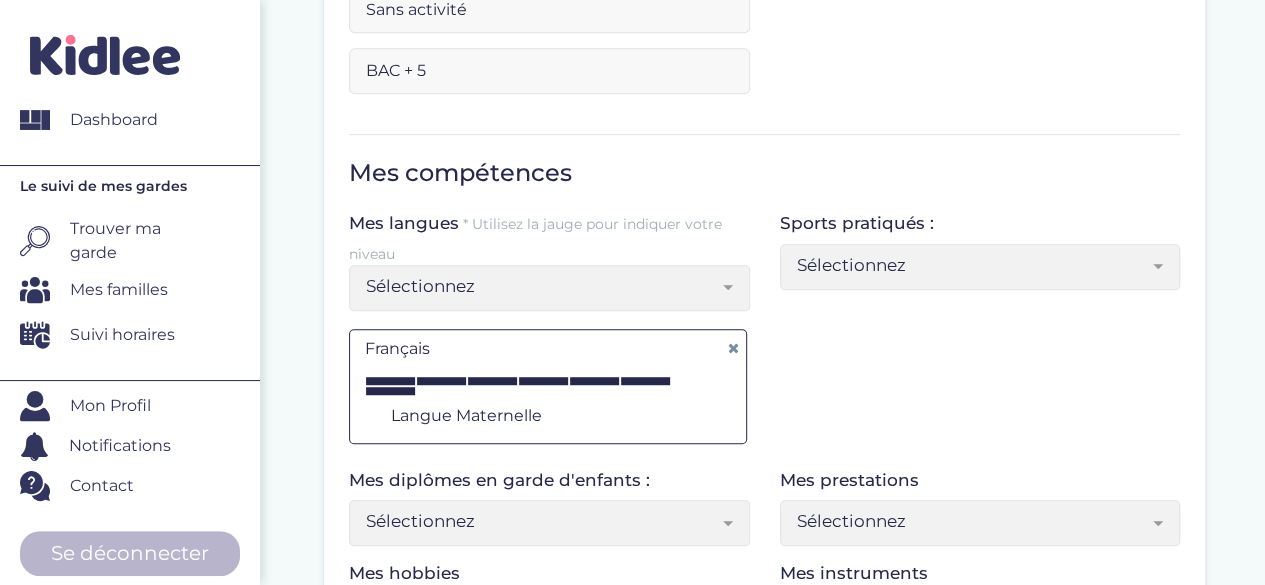 scroll, scrollTop: 500, scrollLeft: 0, axis: vertical 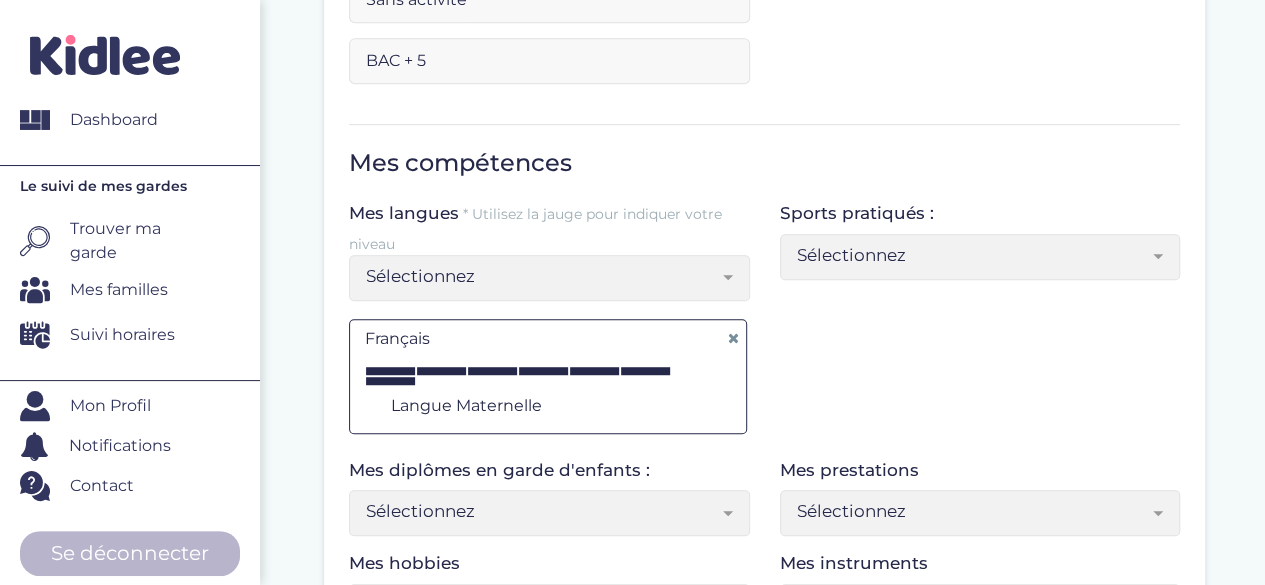 type on "Sans activité" 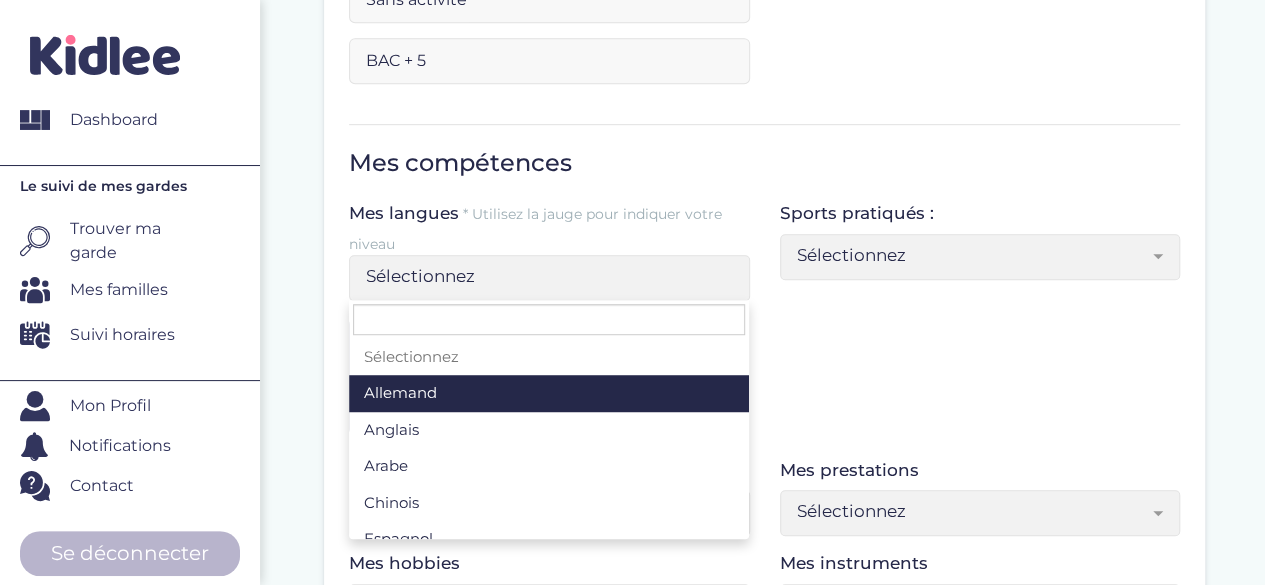 click on "Sélectionnez" at bounding box center [549, 278] 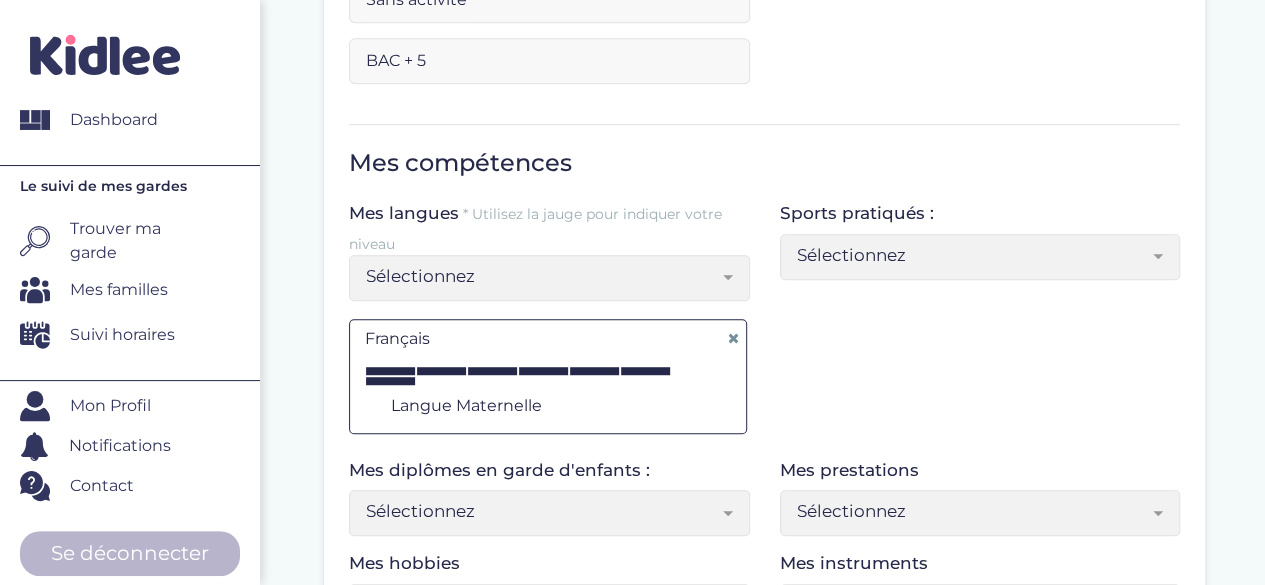 click on "Mes langues   * Utilisez la jauge pour indiquer votre niveau   Sélectionnez   Allemand   Anglais   Arabe   Chinois   Espagnol   Grec   Italien   Japonais   Russe   Portugais   Français Sélectionnez
Français
A1   A2   B1   B2   C1   C2   Langue maternelle Langue maternelle       Sports pratiqués :   Sélectionnez   tennis de table   natation   tennis   handball   basketball   football   judo   karaté   rugby   course   Cyclisme   Danse   Gymnastique   Athlétisme   Equitation   Badminton   Fitness   Running   football Sélectionnez" at bounding box center (764, 329) 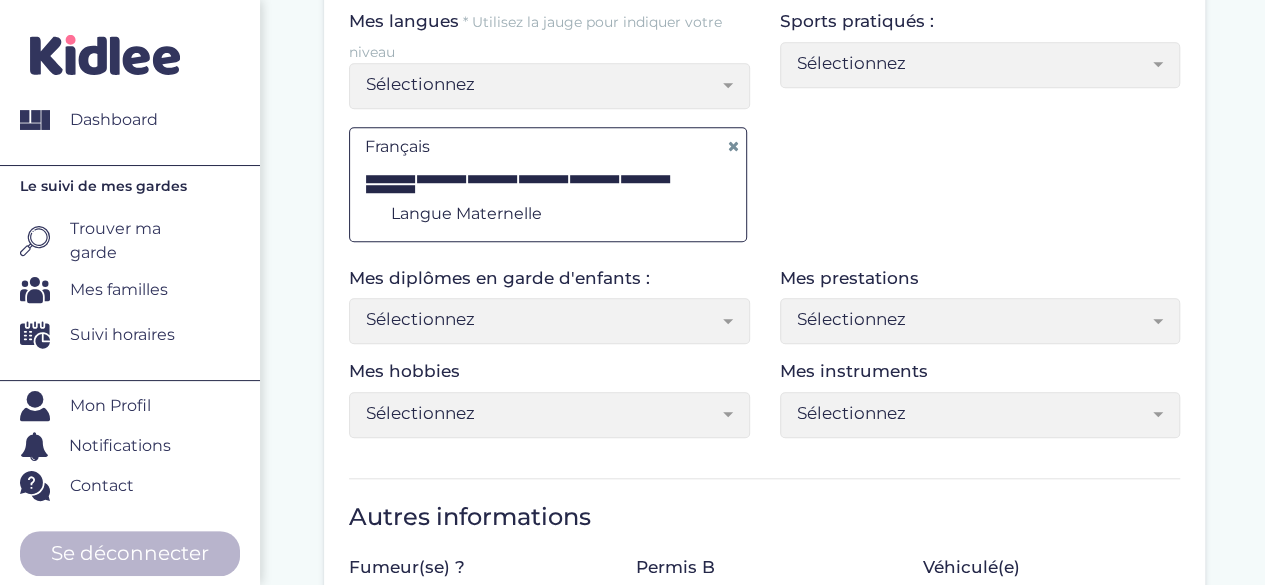 scroll, scrollTop: 692, scrollLeft: 0, axis: vertical 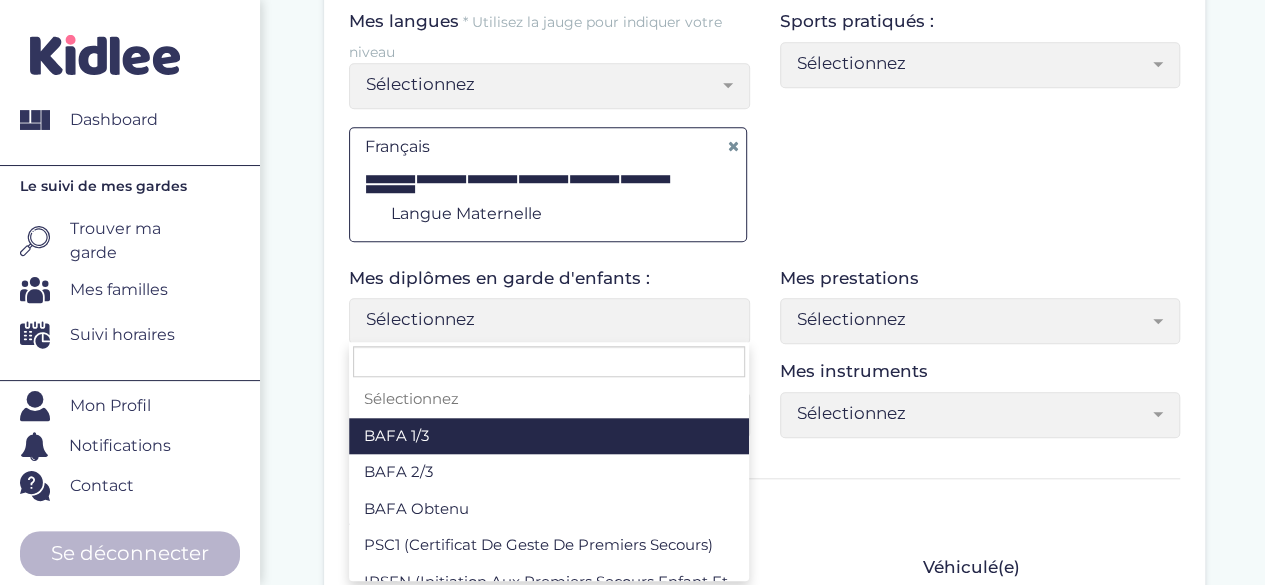 click on "Sélectionnez" at bounding box center [541, 319] 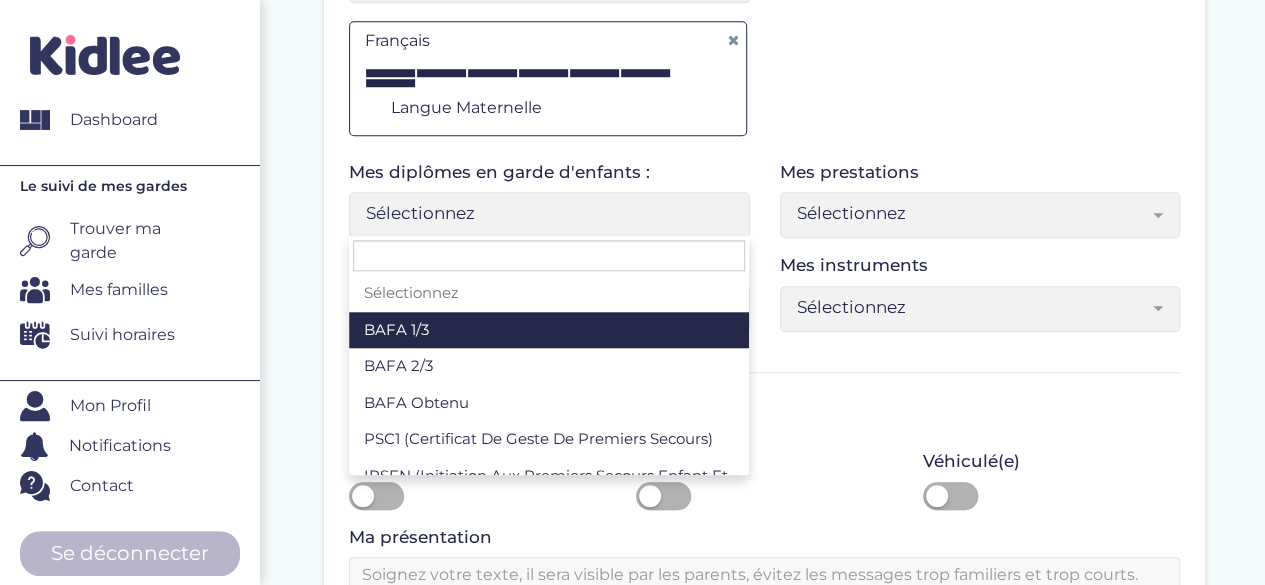 scroll, scrollTop: 798, scrollLeft: 0, axis: vertical 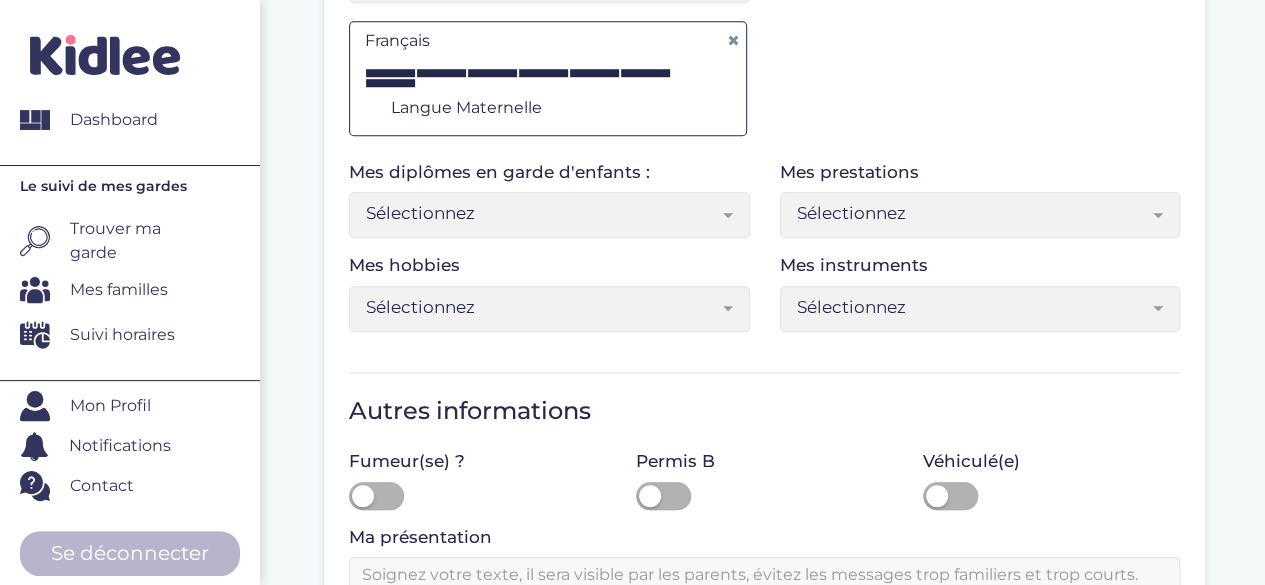 click on "Autres informations   Fumeur(se) ?     Permis B     Véhiculé(e)     Ma présentation
Veuillez saisir quelques lignes pour vous présenter.
PS: Ceux qui ont une belle présentation ont doublement plus de chance d'être choisis" at bounding box center [764, 583] 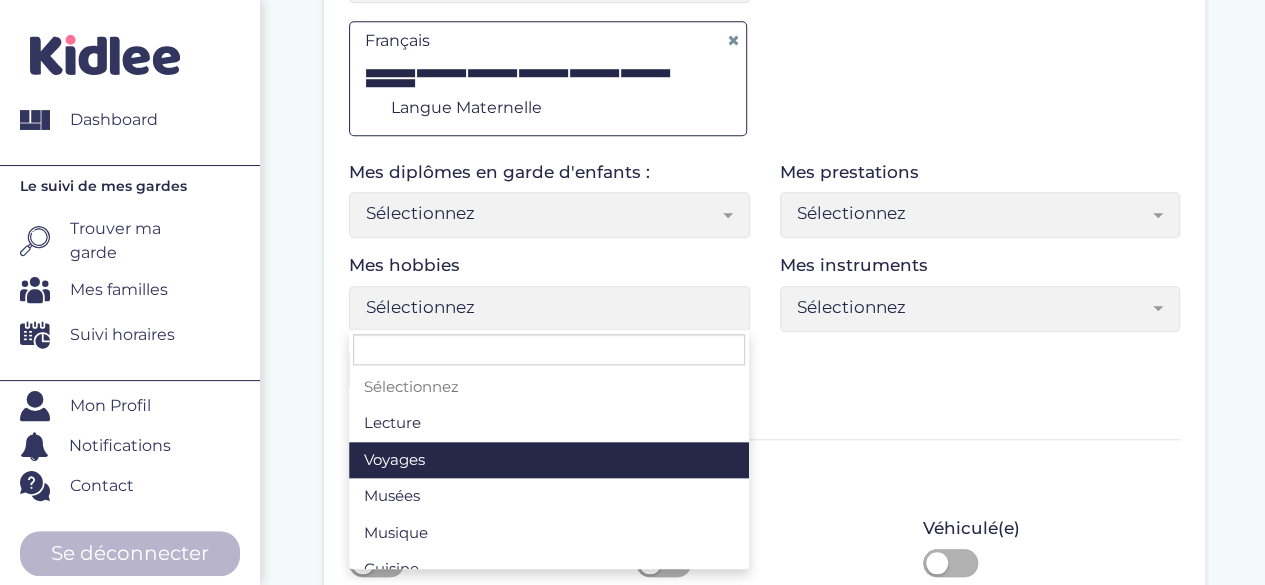 drag, startPoint x: 670, startPoint y: 301, endPoint x: 501, endPoint y: 462, distance: 233.4138 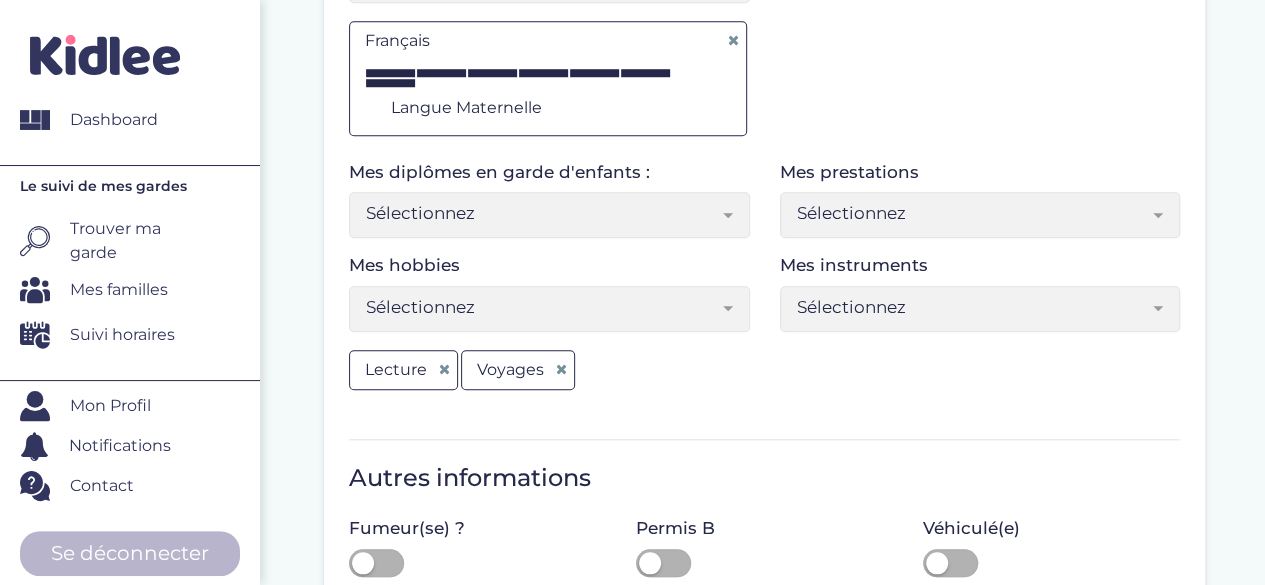 click on "Autres informations" at bounding box center (764, 478) 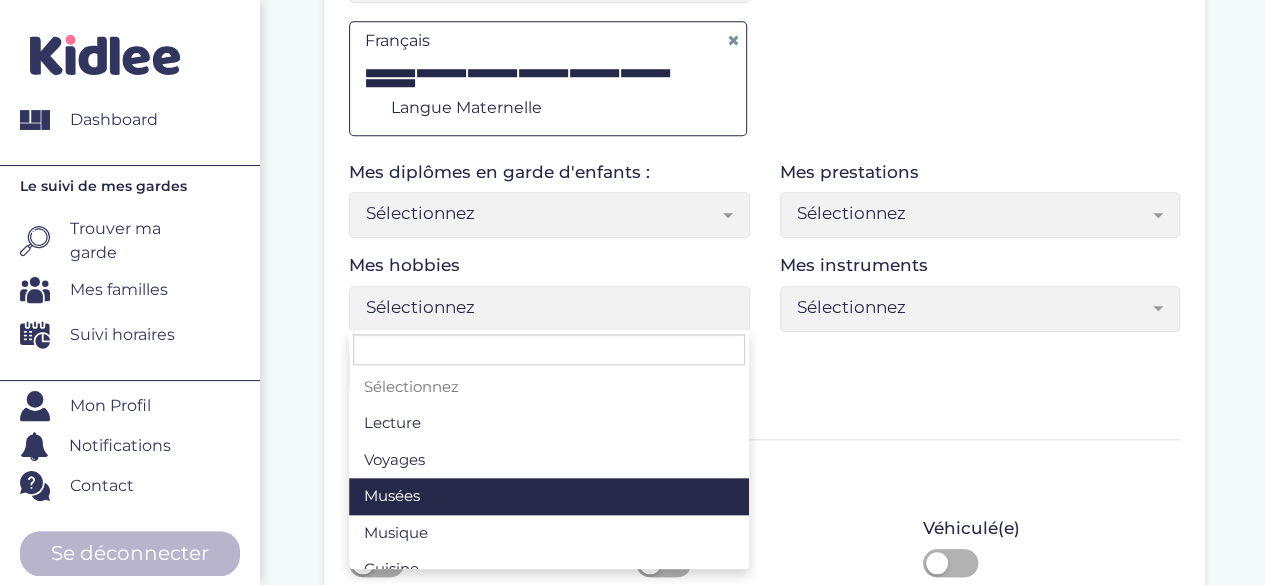 drag, startPoint x: 592, startPoint y: 298, endPoint x: 488, endPoint y: 493, distance: 221 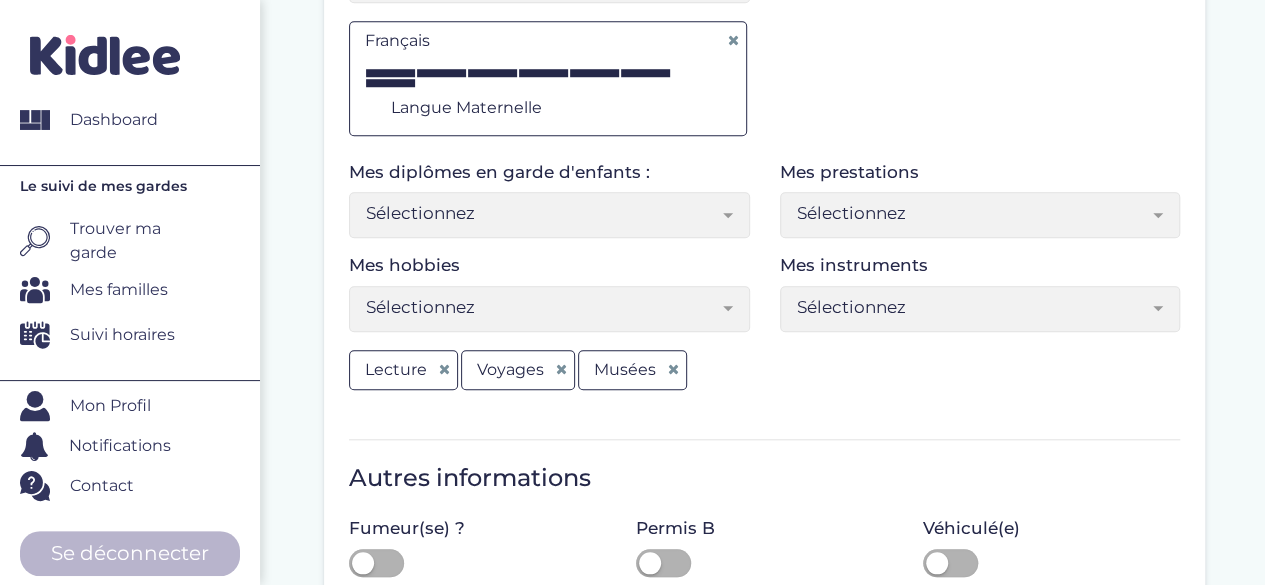 click on "Autres informations   Fumeur(se) ?     Permis B     Véhiculé(e)     Ma présentation
Veuillez saisir quelques lignes pour vous présenter.
PS: Ceux qui ont une belle présentation ont doublement plus de chance d'être choisis" at bounding box center [764, 650] 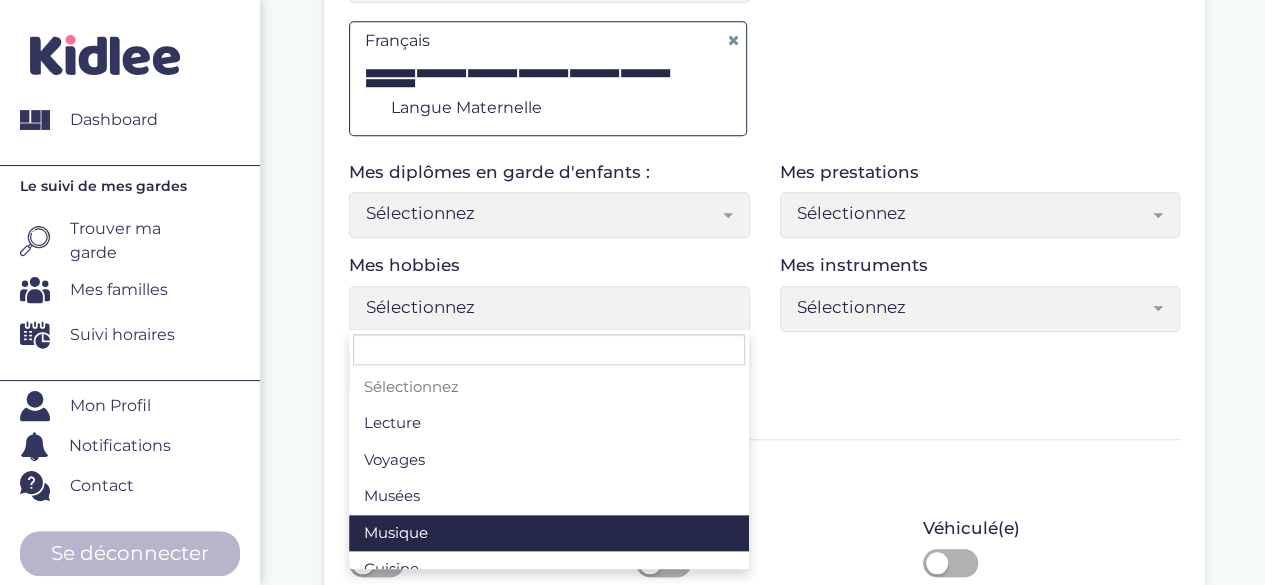drag, startPoint x: 620, startPoint y: 303, endPoint x: 496, endPoint y: 536, distance: 263.94128 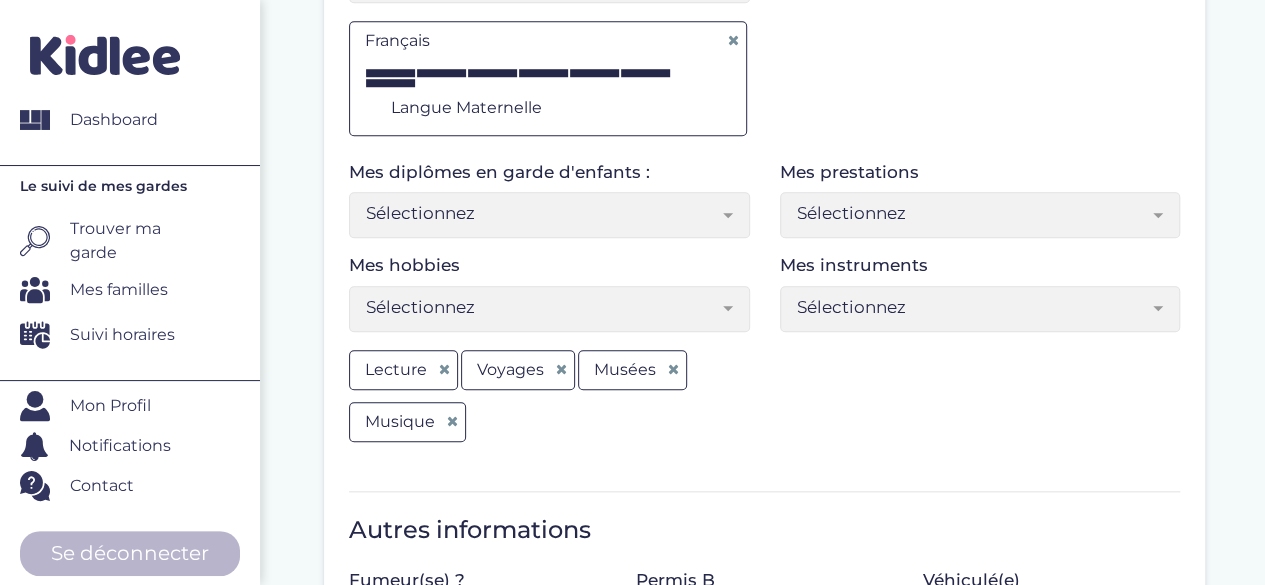 click on "Autres informations" at bounding box center (764, 530) 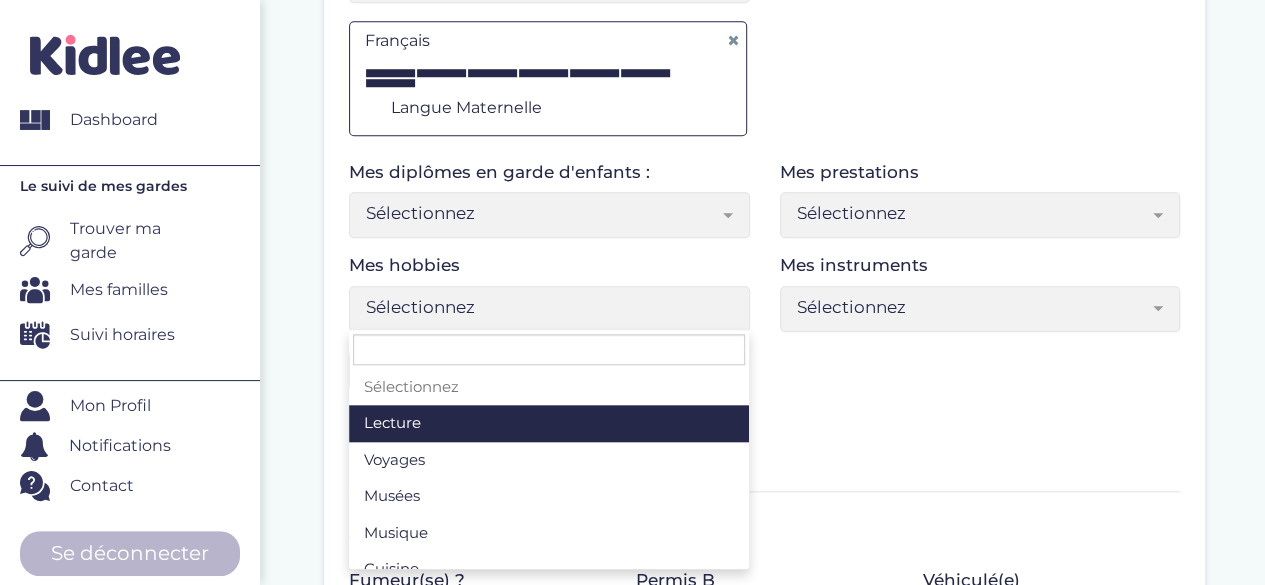 click on "Sélectionnez" at bounding box center [541, 307] 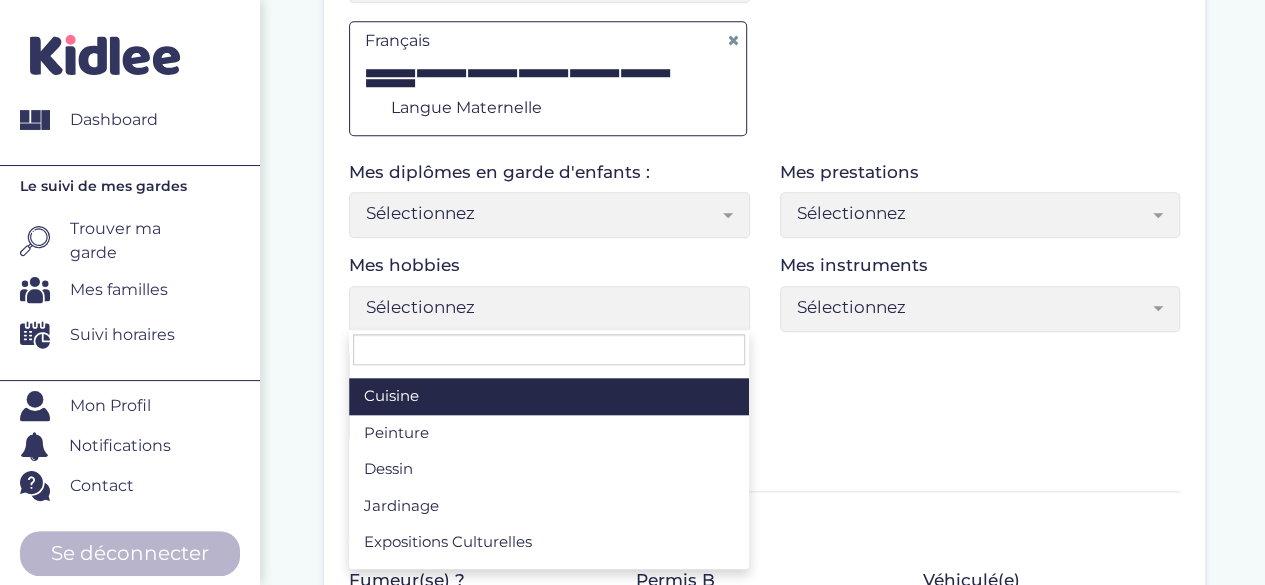 scroll, scrollTop: 170, scrollLeft: 0, axis: vertical 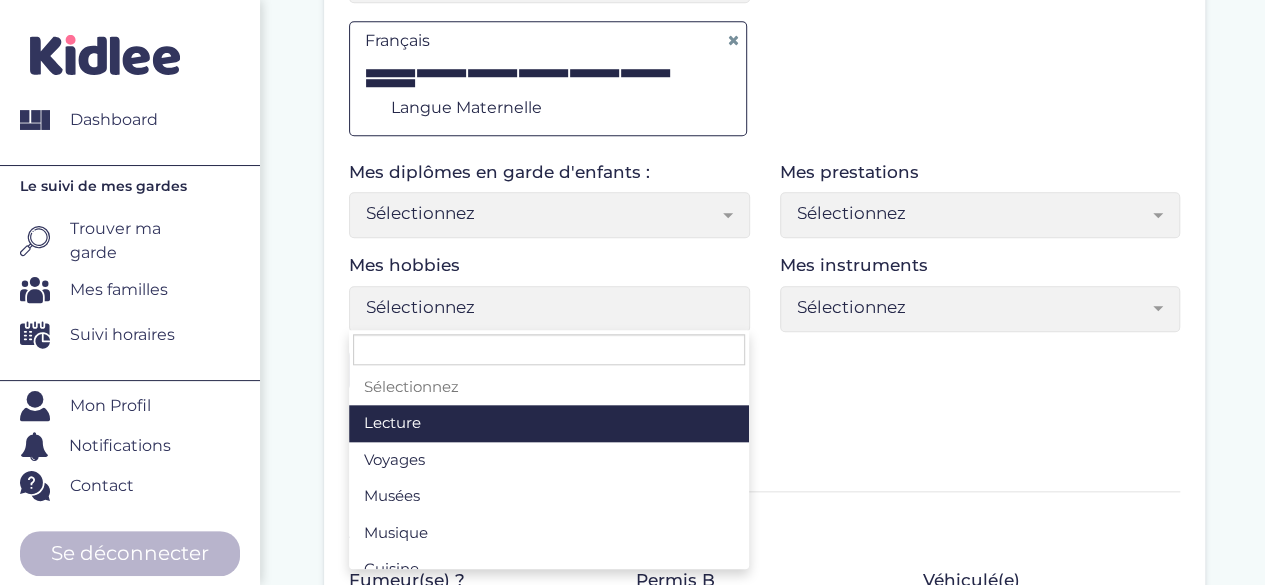click on "Sélectionnez" at bounding box center (541, 307) 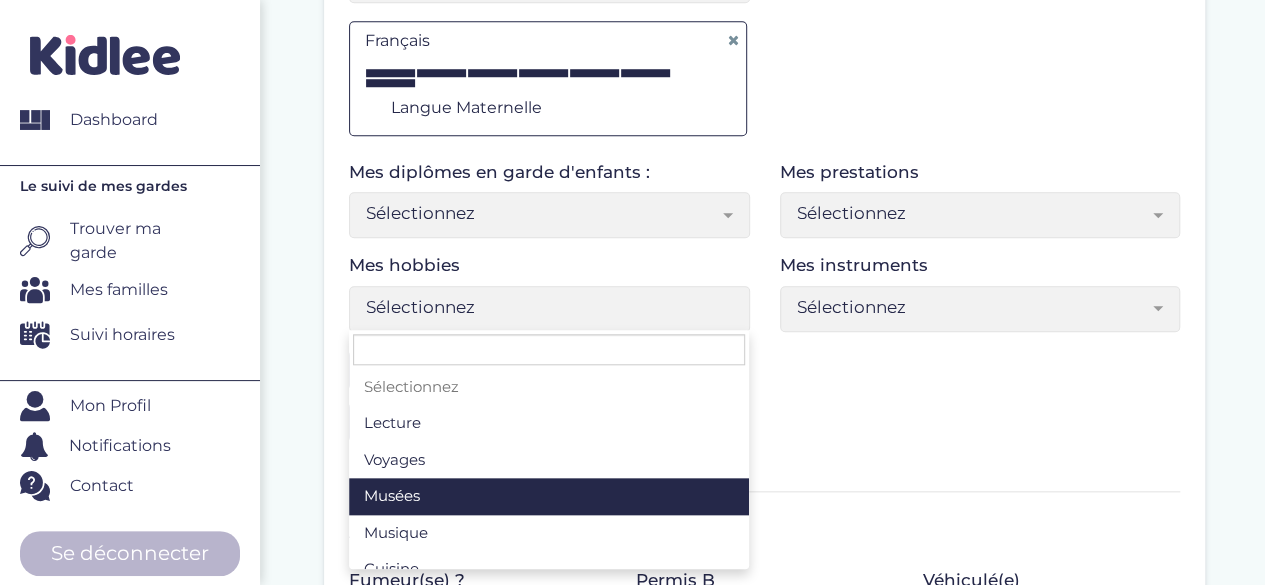 scroll, scrollTop: 238, scrollLeft: 0, axis: vertical 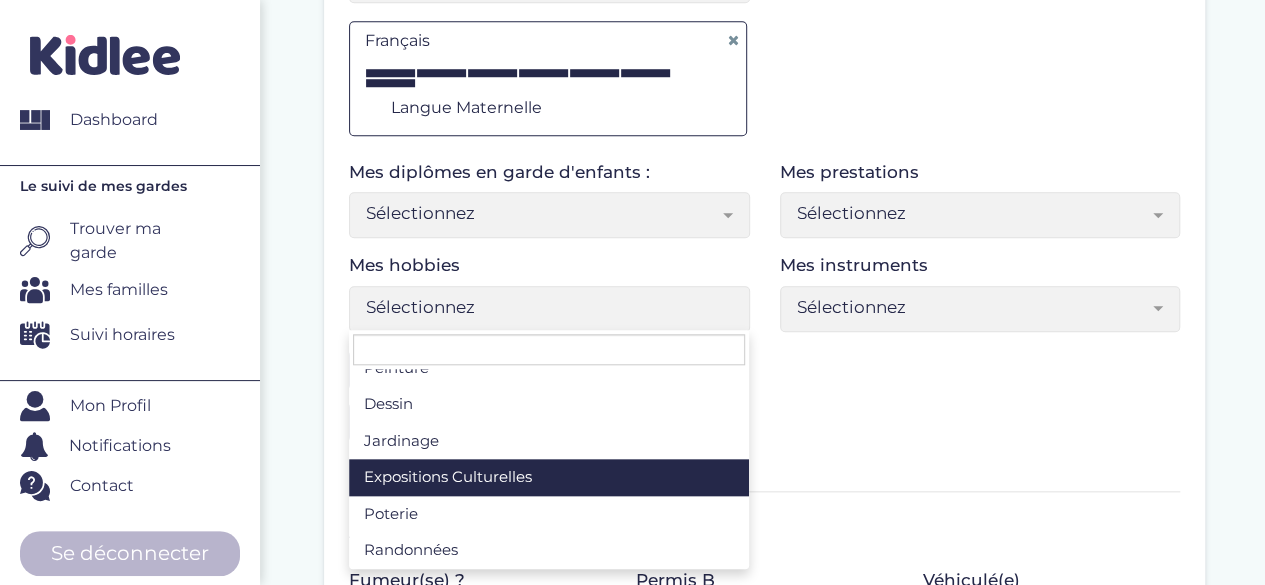 select on "Sélectionnez" 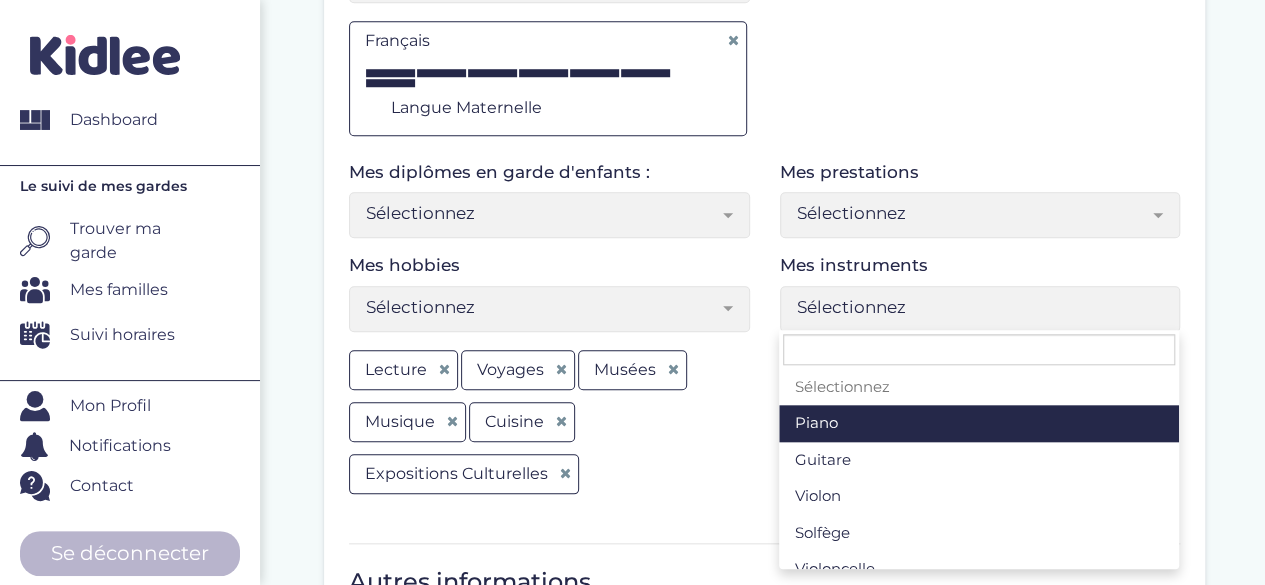 click on "Sélectionnez" at bounding box center [972, 307] 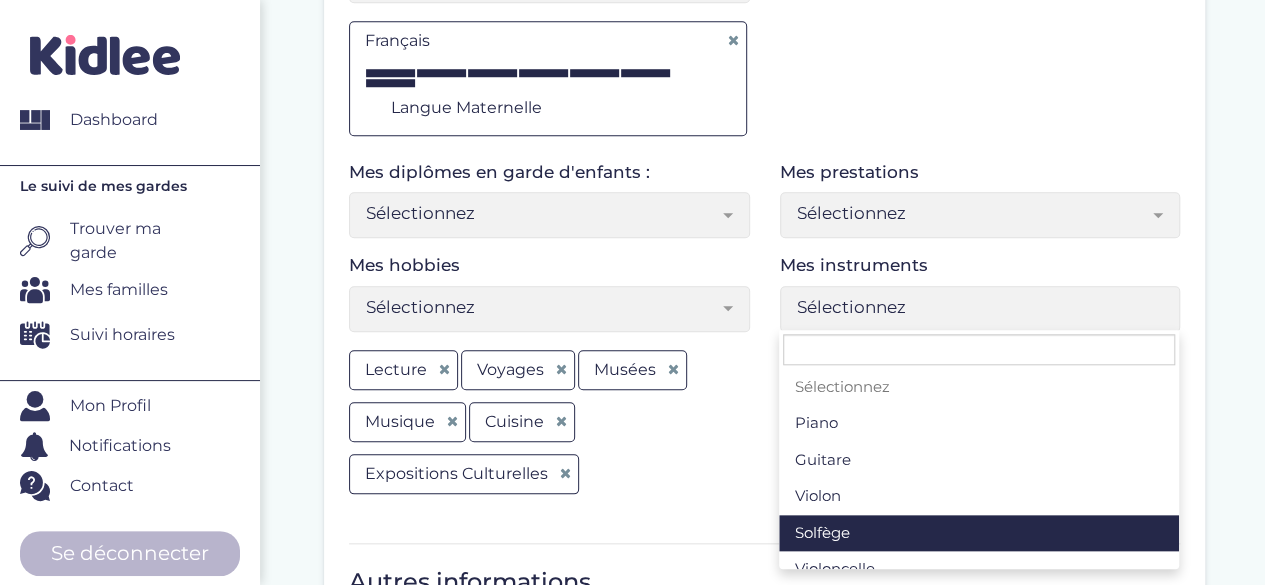 scroll, scrollTop: 274, scrollLeft: 0, axis: vertical 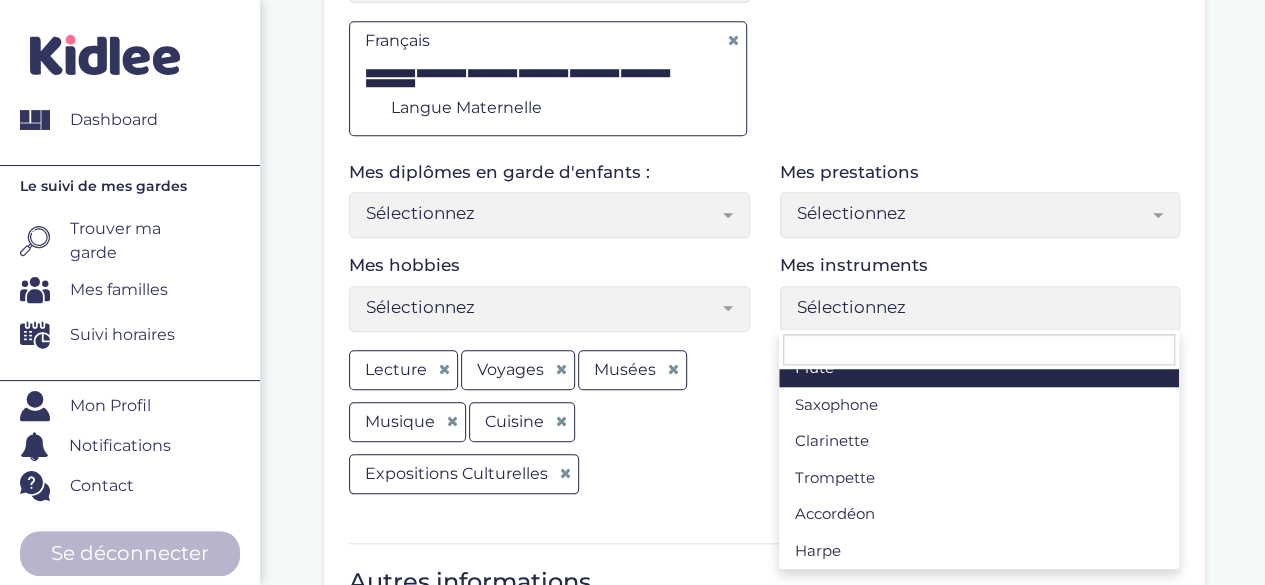 click on "Sélectionnez" at bounding box center [972, 213] 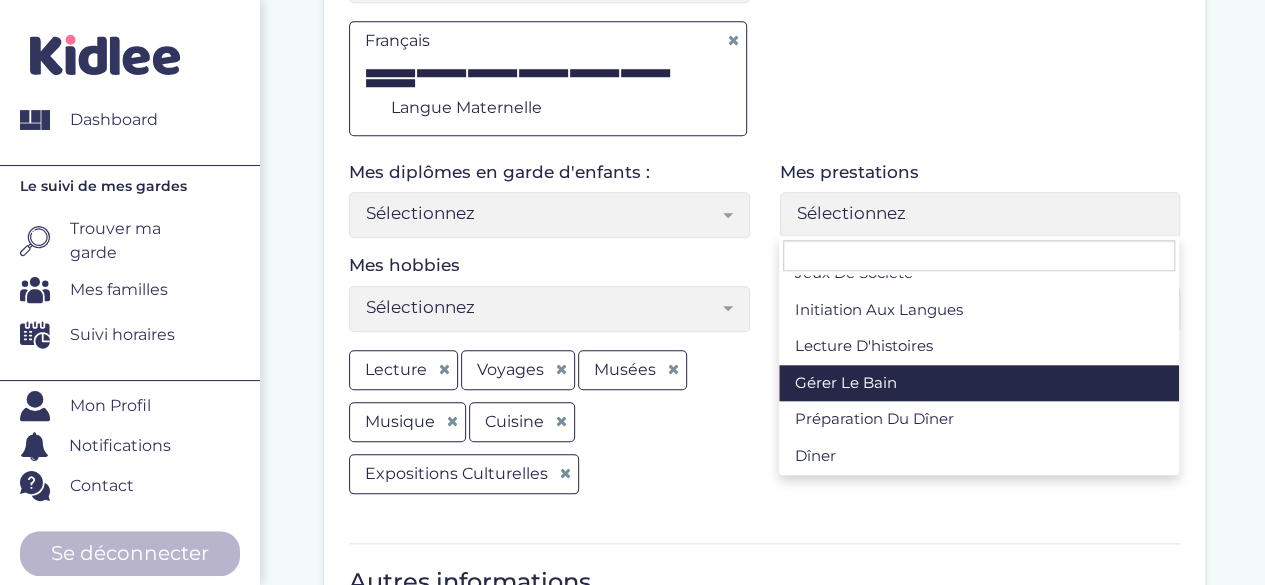 scroll, scrollTop: 0, scrollLeft: 0, axis: both 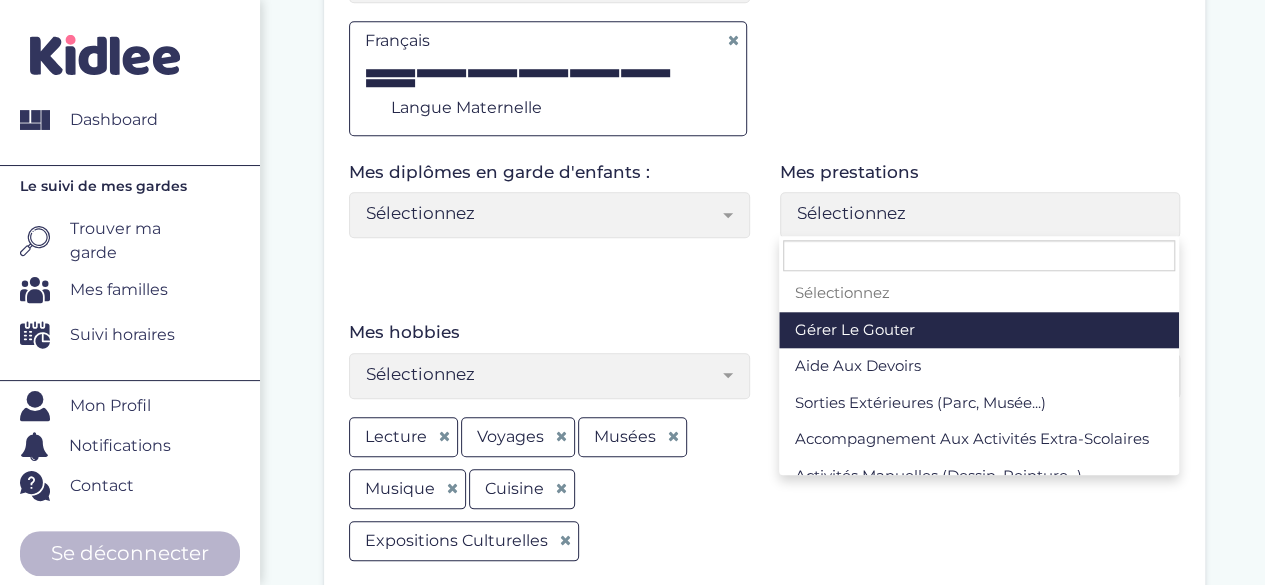 click on "Sélectionnez" at bounding box center (980, 215) 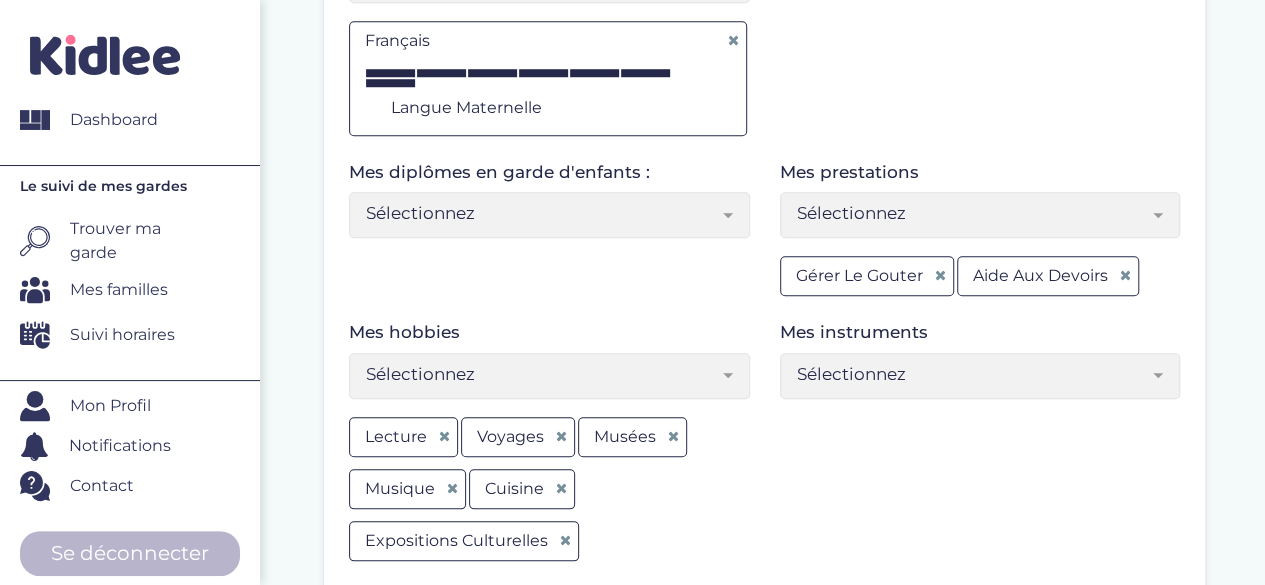 click on "Sélectionnez" at bounding box center [972, 213] 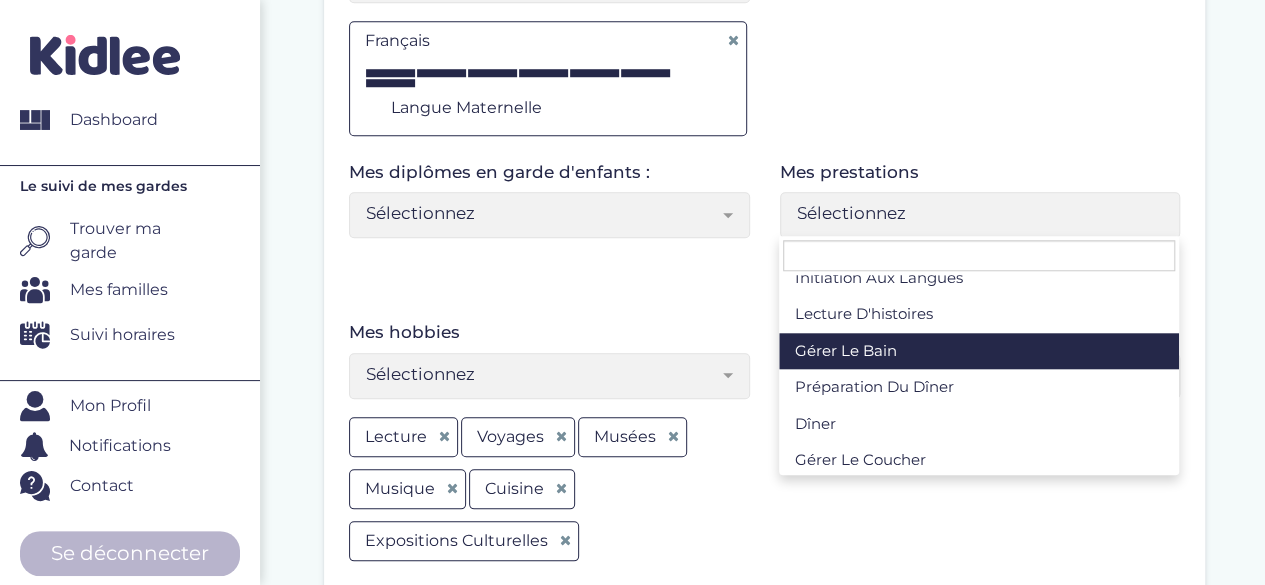 scroll, scrollTop: 345, scrollLeft: 0, axis: vertical 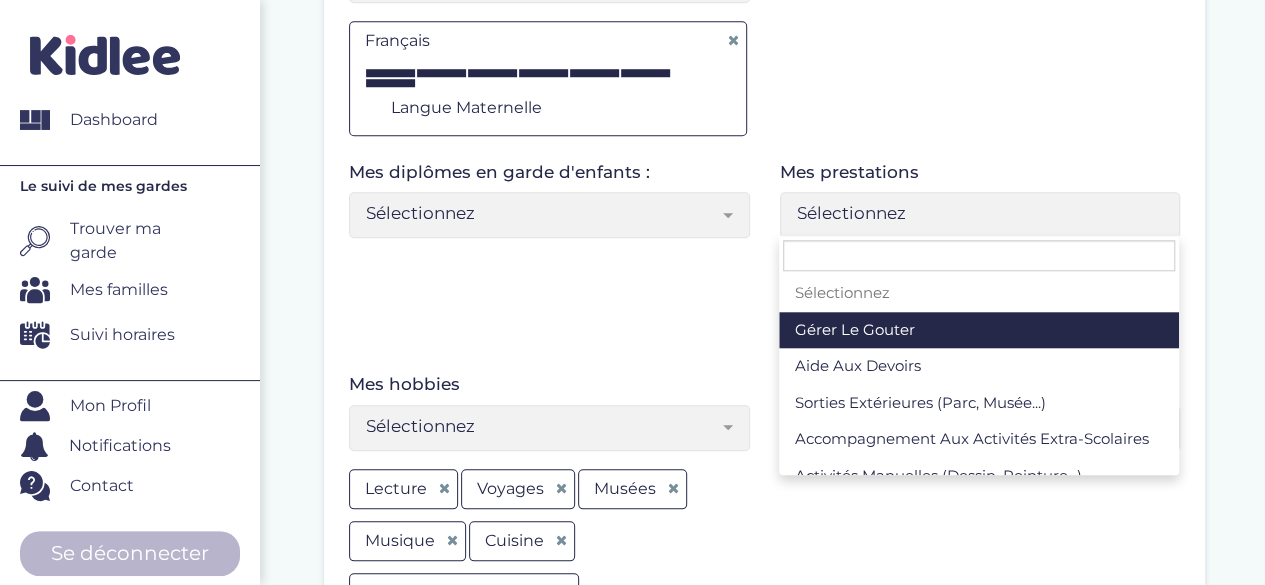 click on "Sélectionnez" at bounding box center (972, 213) 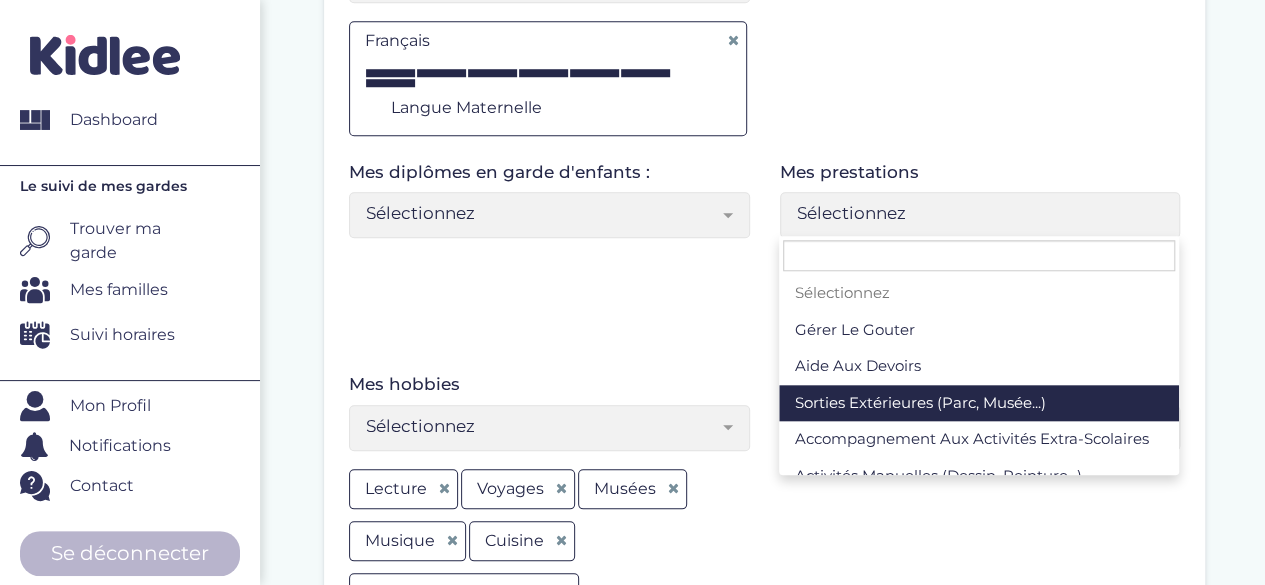 scroll, scrollTop: 370, scrollLeft: 0, axis: vertical 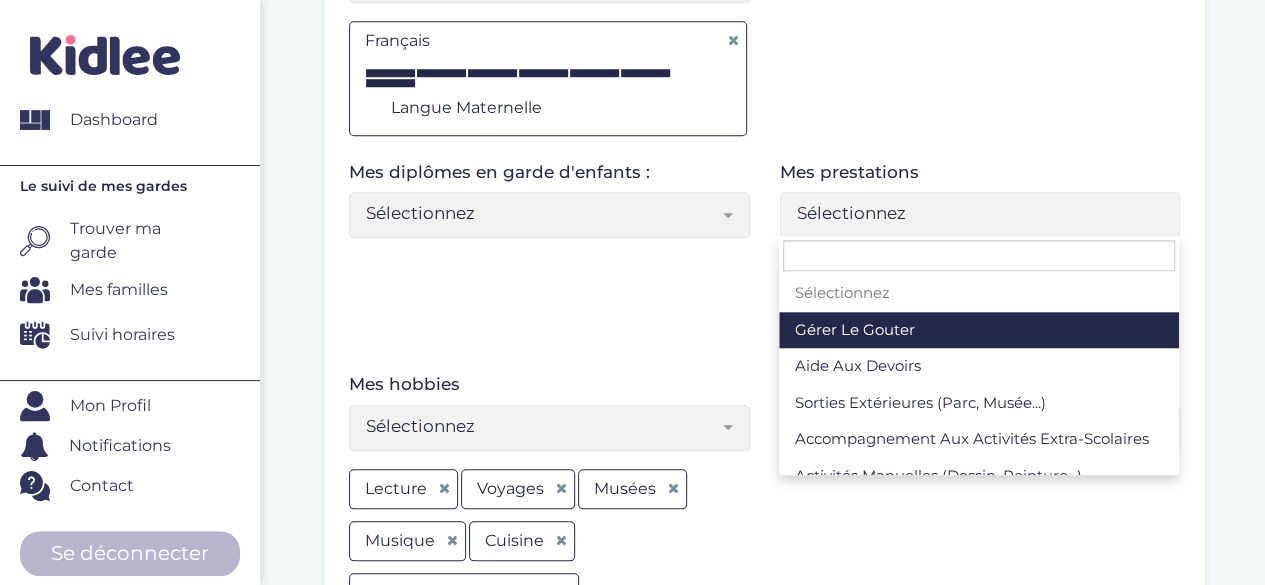 click on "Sélectionnez" at bounding box center (972, 213) 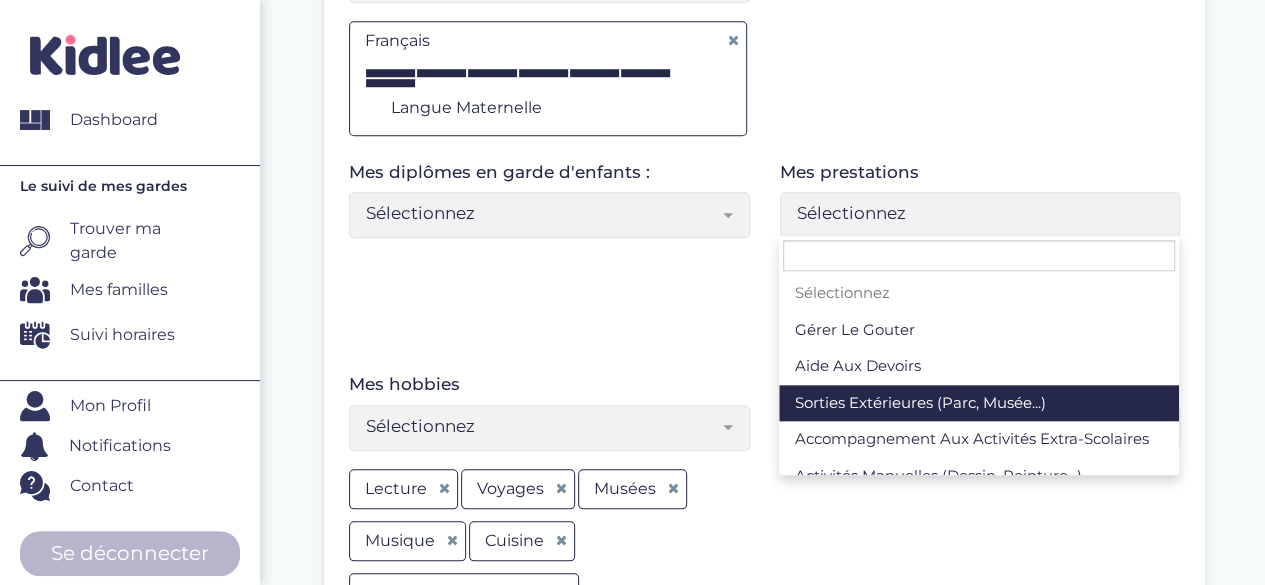 scroll, scrollTop: 370, scrollLeft: 0, axis: vertical 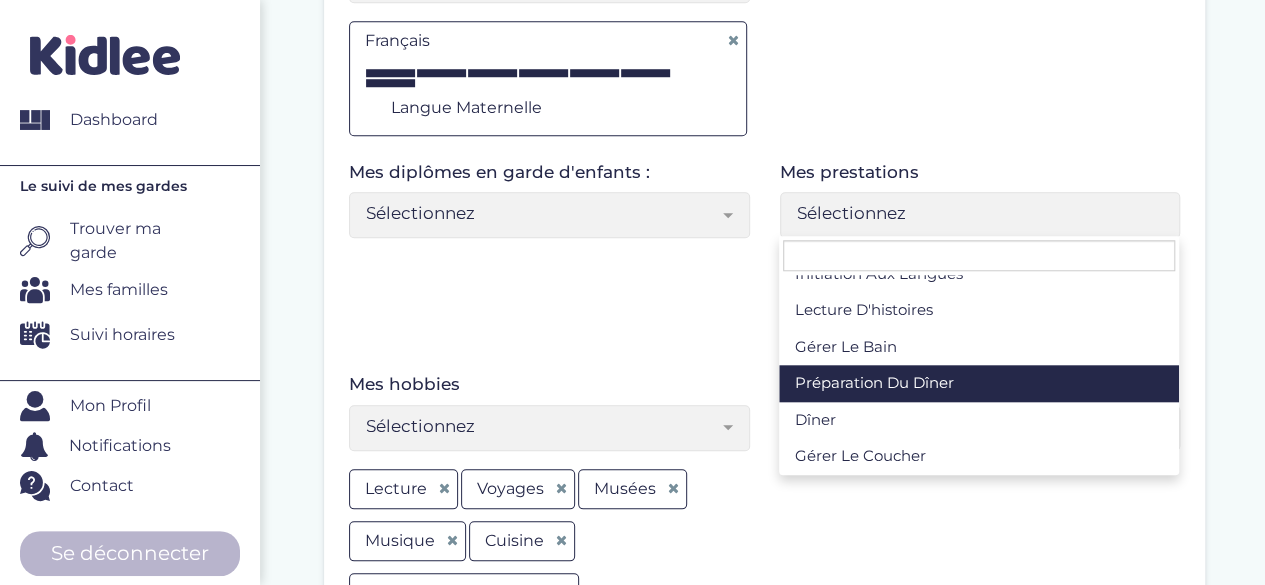 select on "Sélectionnez" 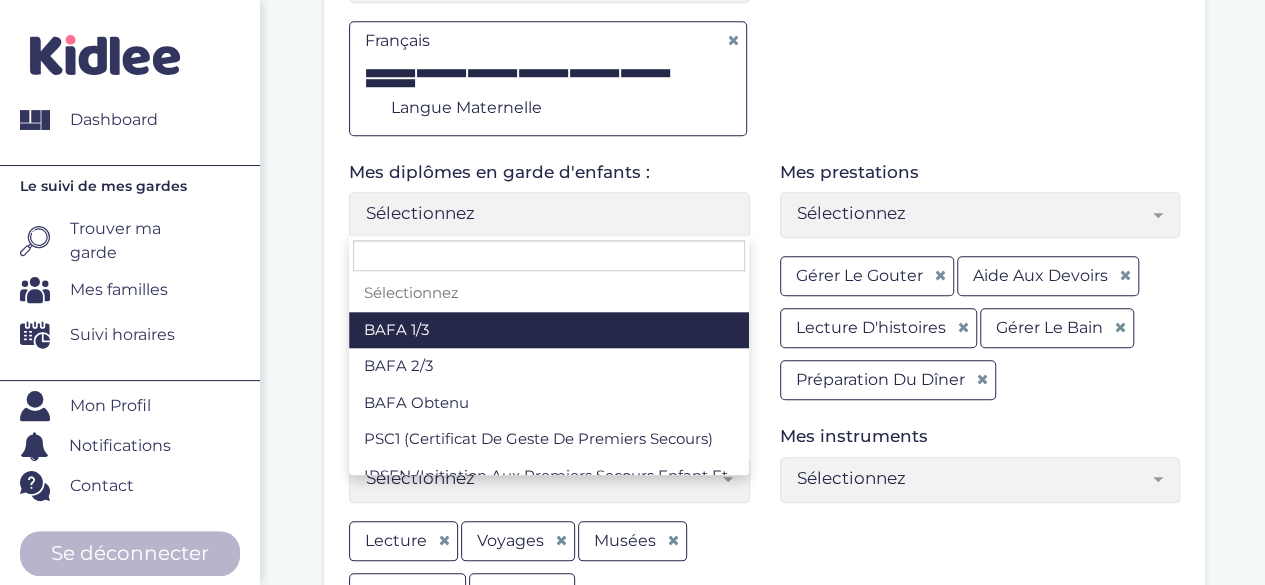 click on "Sélectionnez" at bounding box center (541, 213) 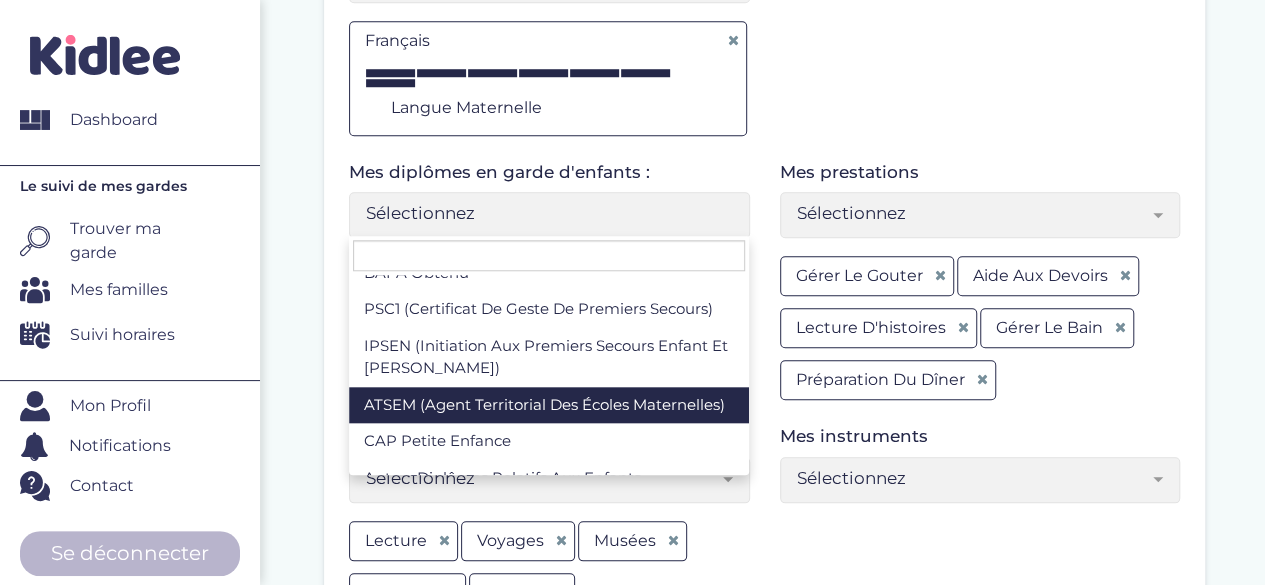 scroll, scrollTop: 173, scrollLeft: 0, axis: vertical 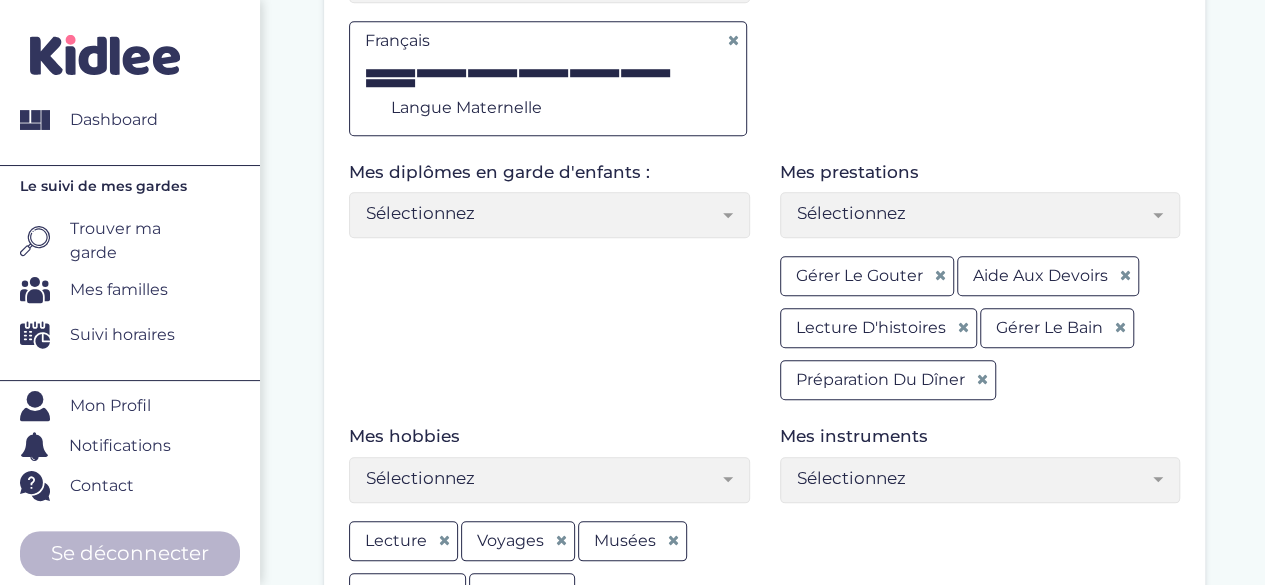 click on "Mes langues   * Utilisez la jauge pour indiquer votre niveau   Sélectionnez   Allemand   Anglais   Arabe   Chinois   Espagnol   Grec   Italien   Japonais   Russe   Portugais   Français Sélectionnez
Français
A1   A2   B1   B2   C1   C2   Langue maternelle Langue maternelle       Sports pratiqués :   Sélectionnez   tennis de table   natation   tennis   handball   basketball   football   judo   karaté   rugby   course   Cyclisme   Danse   Gymnastique   Athlétisme   Equitation   Badminton   Fitness   Running   football Sélectionnez" at bounding box center [764, 31] 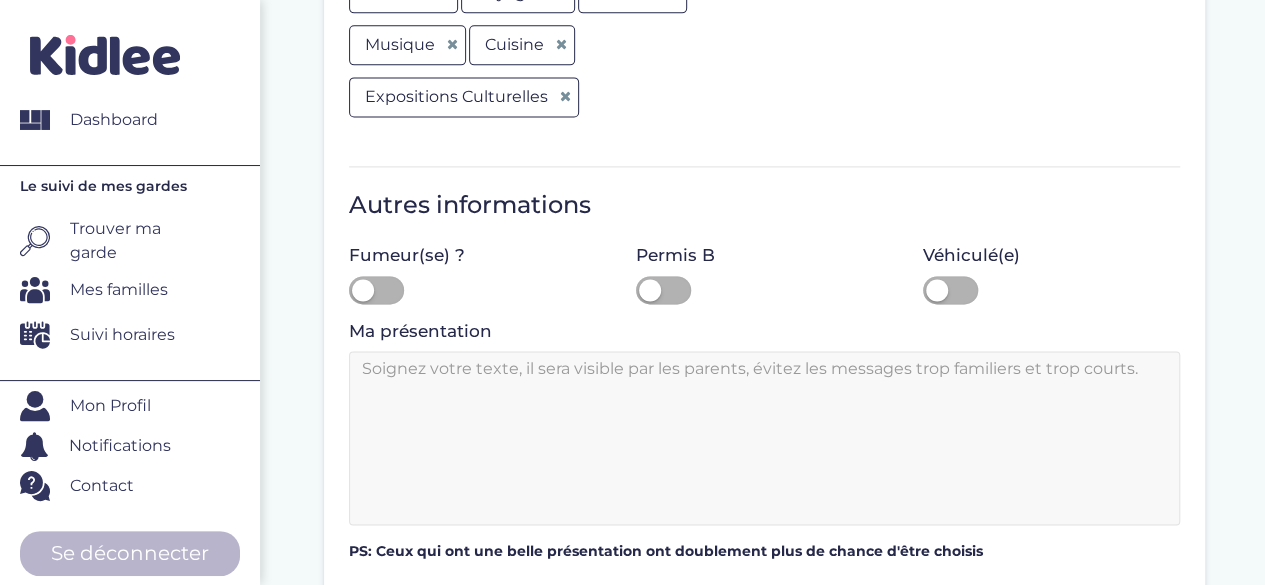 scroll, scrollTop: 1346, scrollLeft: 0, axis: vertical 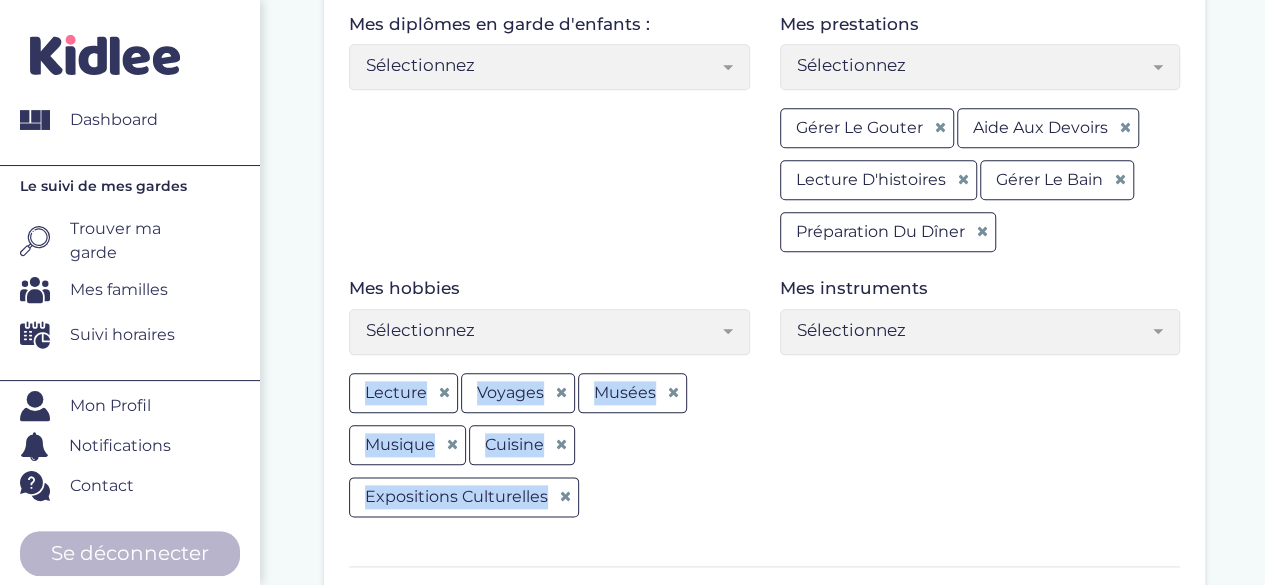 drag, startPoint x: 686, startPoint y: 516, endPoint x: 322, endPoint y: 366, distance: 393.6953 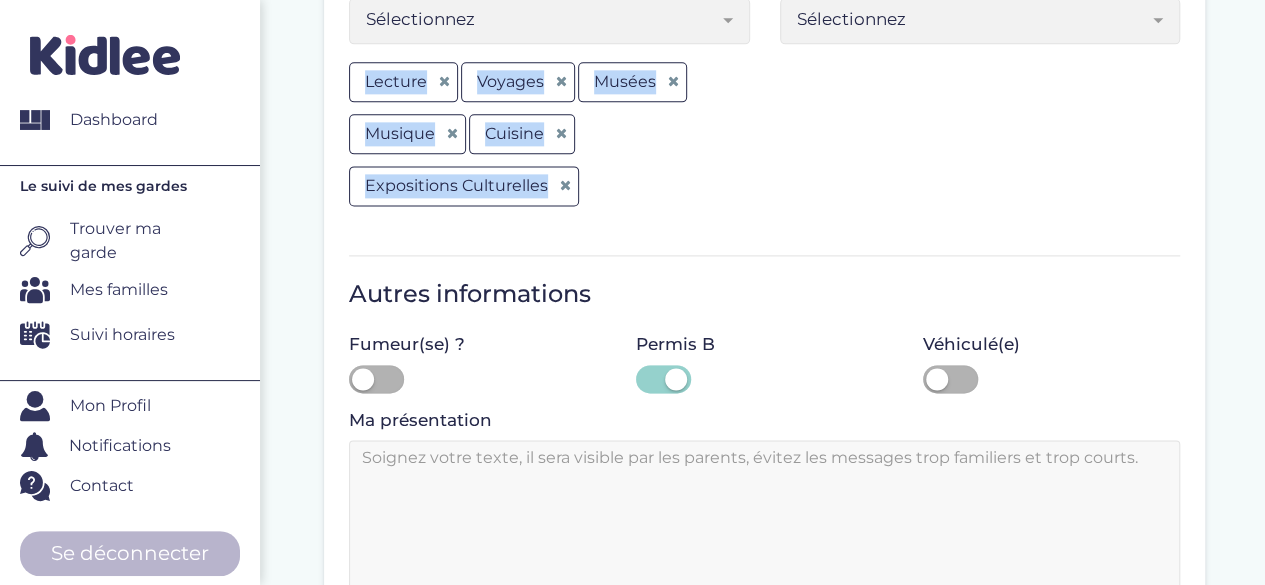scroll, scrollTop: 1290, scrollLeft: 0, axis: vertical 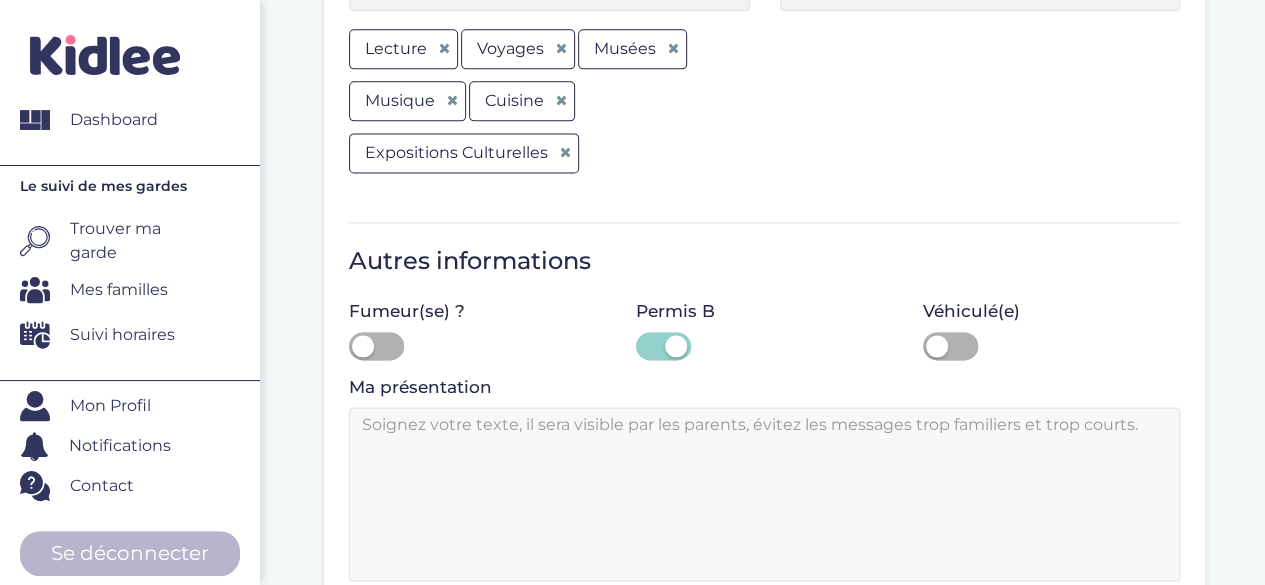 click at bounding box center (764, 494) 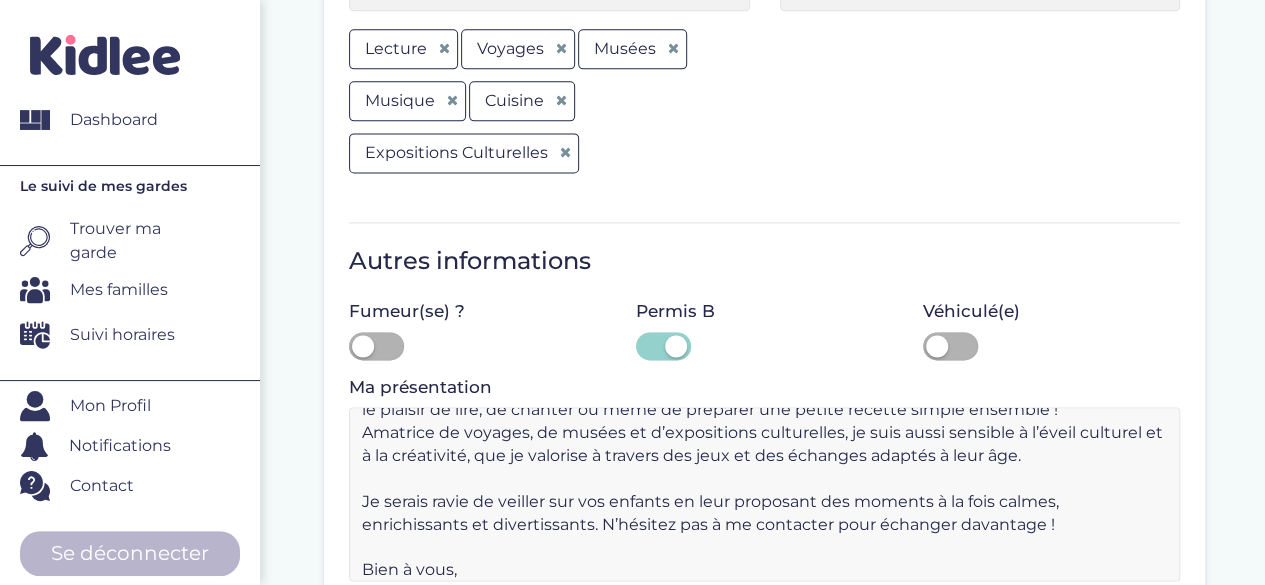 scroll, scrollTop: 0, scrollLeft: 0, axis: both 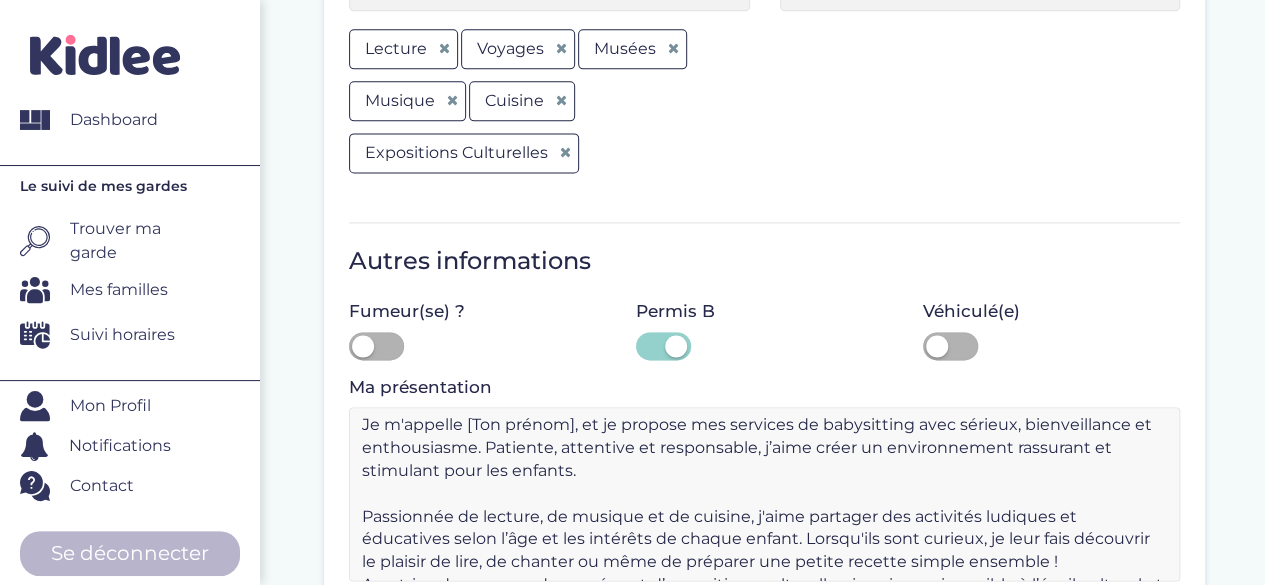 drag, startPoint x: 468, startPoint y: 417, endPoint x: 574, endPoint y: 425, distance: 106.30146 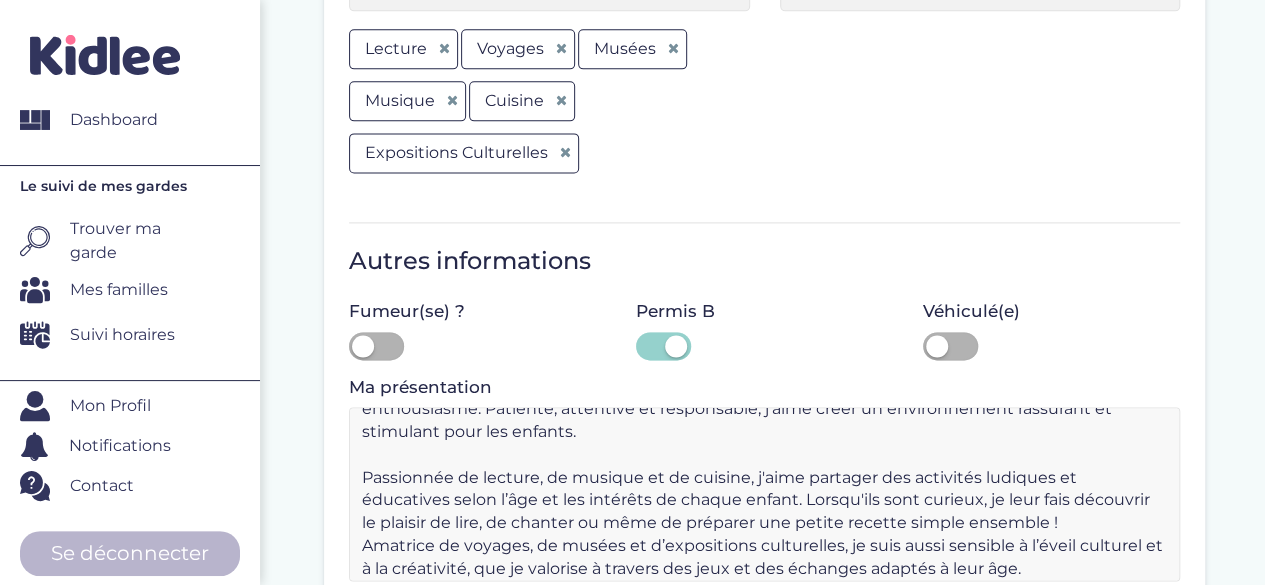 scroll, scrollTop: 0, scrollLeft: 0, axis: both 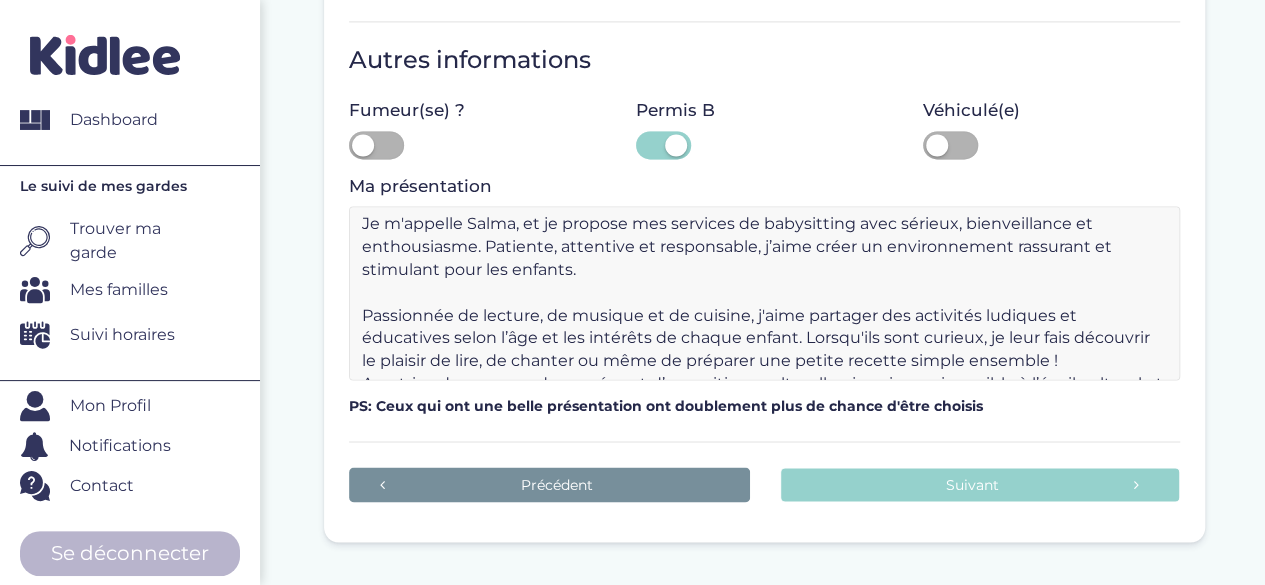 click on "Je m'appelle Salma, et je propose mes services de babysitting avec sérieux, bienveillance et enthousiasme. Patiente, attentive et responsable, j’aime créer un environnement rassurant et stimulant pour les enfants.
Passionnée de lecture, de musique et de cuisine, j'aime partager des activités ludiques et éducatives selon l’âge et les intérêts de chaque enfant. Lorsqu'ils sont curieux, je leur fais découvrir le plaisir de lire, de chanter ou même de préparer une petite recette simple ensemble !
Amatrice de voyages, de musées et d’expositions culturelles, je suis aussi sensible à l’éveil culturel et à la créativité, que je valorise à travers des jeux et des échanges adaptés à leur âge.
Je serais ravie de veiller sur vos enfants en leur proposant des moments à la fois calmes, enrichissants et divertissants. N’hésitez pas à me contacter pour échanger davantage !
Bien à vous," at bounding box center [764, 293] 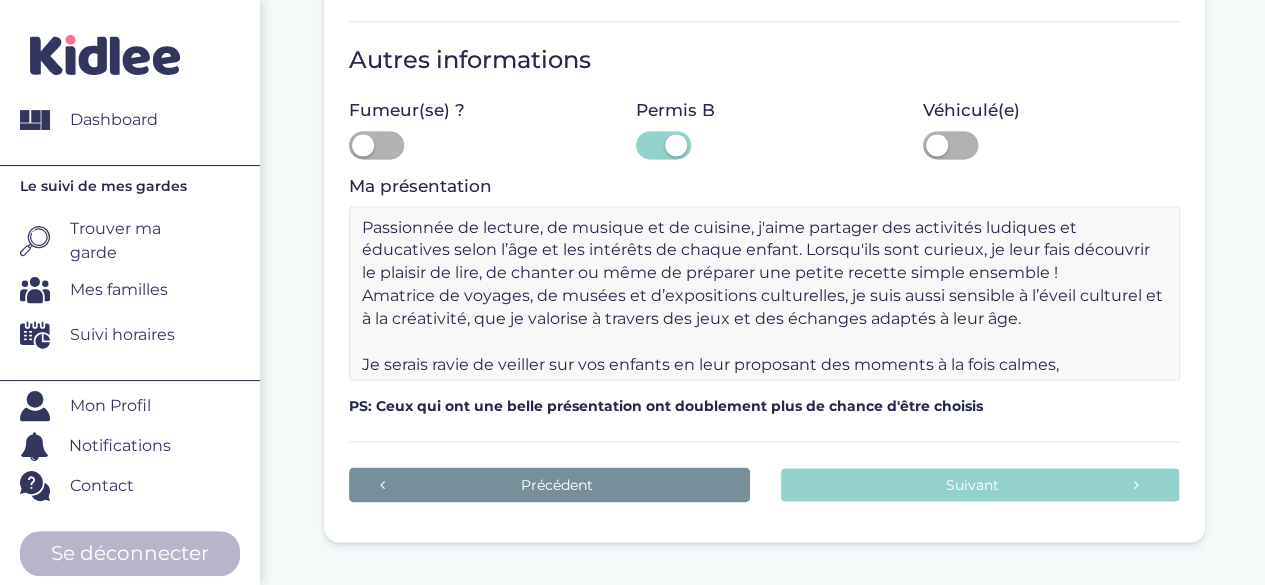 scroll, scrollTop: 160, scrollLeft: 0, axis: vertical 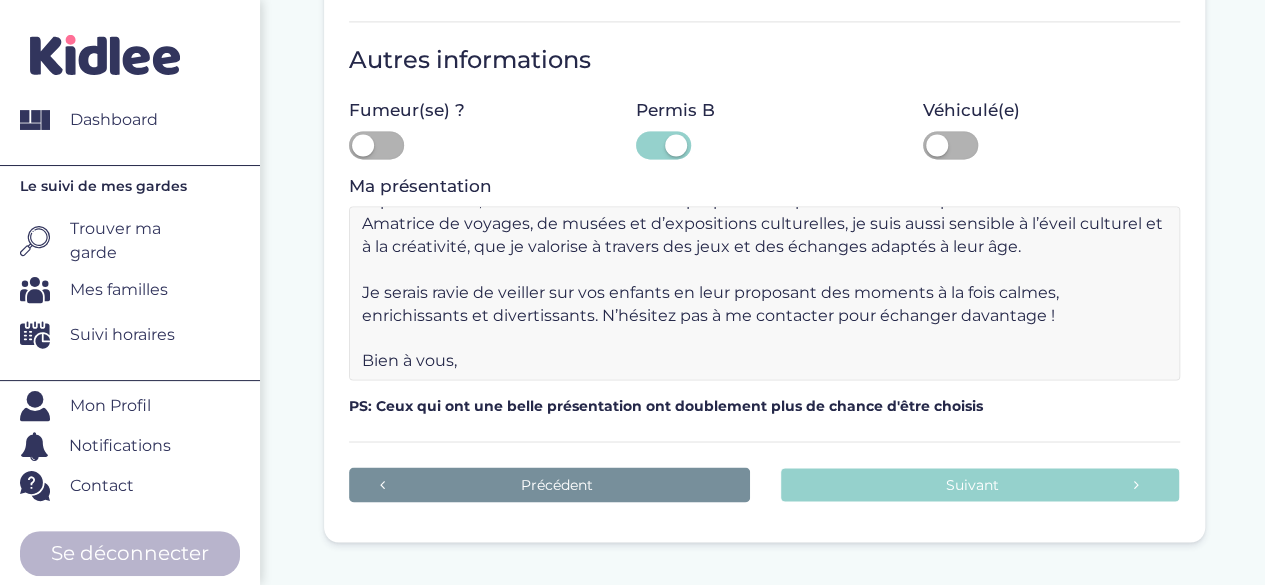click on "Je m'appelle Salma, et je propose mes services de babysitting avec sérieux, bienveillance et enthousiasme. Patiente, attentive et responsable, j’aime créer un environnement rassurant et stimulant pour les enfants.
Passionnée de lecture, de musique et de cuisine, j'aime partager des activités ludiques et éducatives selon l’âge et les intérêts de chaque enfant. Lorsqu'ils sont curieux, je leur fais découvrir le plaisir de lire, de chanter ou même de préparer une petite recette simple ensemble !
Amatrice de voyages, de musées et d’expositions culturelles, je suis aussi sensible à l’éveil culturel et à la créativité, que je valorise à travers des jeux et des échanges adaptés à leur âge.
Je serais ravie de veiller sur vos enfants en leur proposant des moments à la fois calmes, enrichissants et divertissants. N’hésitez pas à me contacter pour échanger davantage !
Bien à vous," at bounding box center (764, 293) 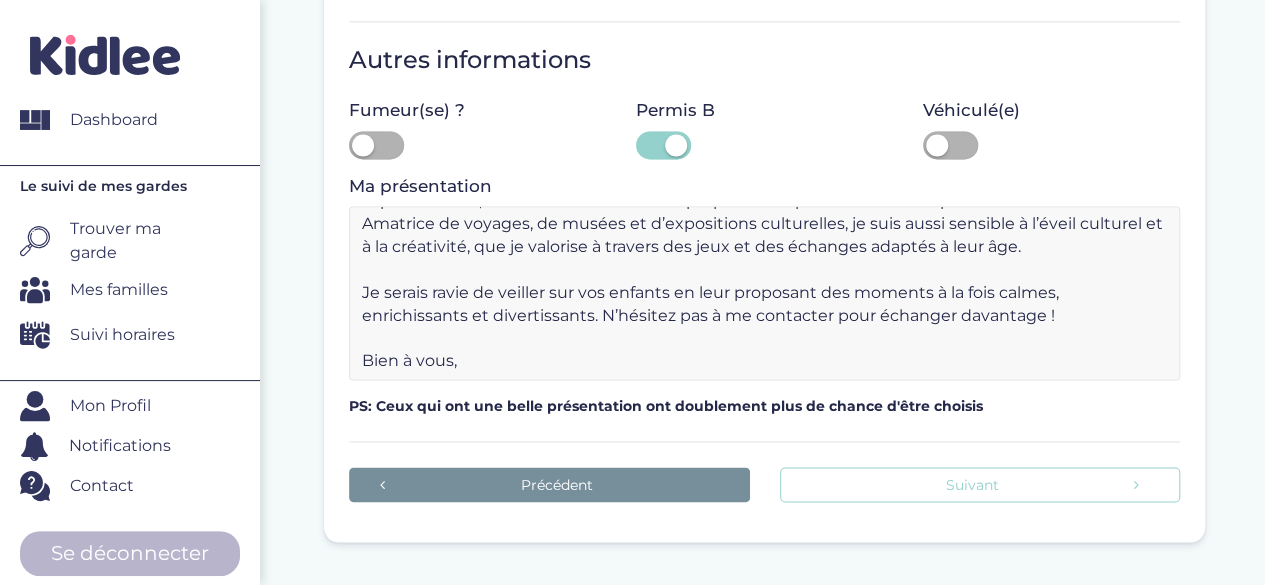 type on "Je m'appelle Salma, et je propose mes services de babysitting avec sérieux, bienveillance et enthousiasme. Patiente, attentive et responsable, j’aime créer un environnement rassurant et stimulant pour les enfants.
Passionnée de lecture, de musique et de cuisine, j'aime partager des activités ludiques et éducatives selon l’âge et les intérêts de chaque enfant. Lorsqu'ils sont curieux, je leur fais découvrir le plaisir de lire, de chanter ou même de préparer une petite recette simple ensemble !
Amatrice de voyages, de musées et d’expositions culturelles, je suis aussi sensible à l’éveil culturel et à la créativité, que je valorise à travers des jeux et des échanges adaptés à leur âge.
Je serais ravie de veiller sur vos enfants en leur proposant des moments à la fois calmes, enrichissants et divertissants. N’hésitez pas à me contacter pour échanger davantage !
Bien à vous," 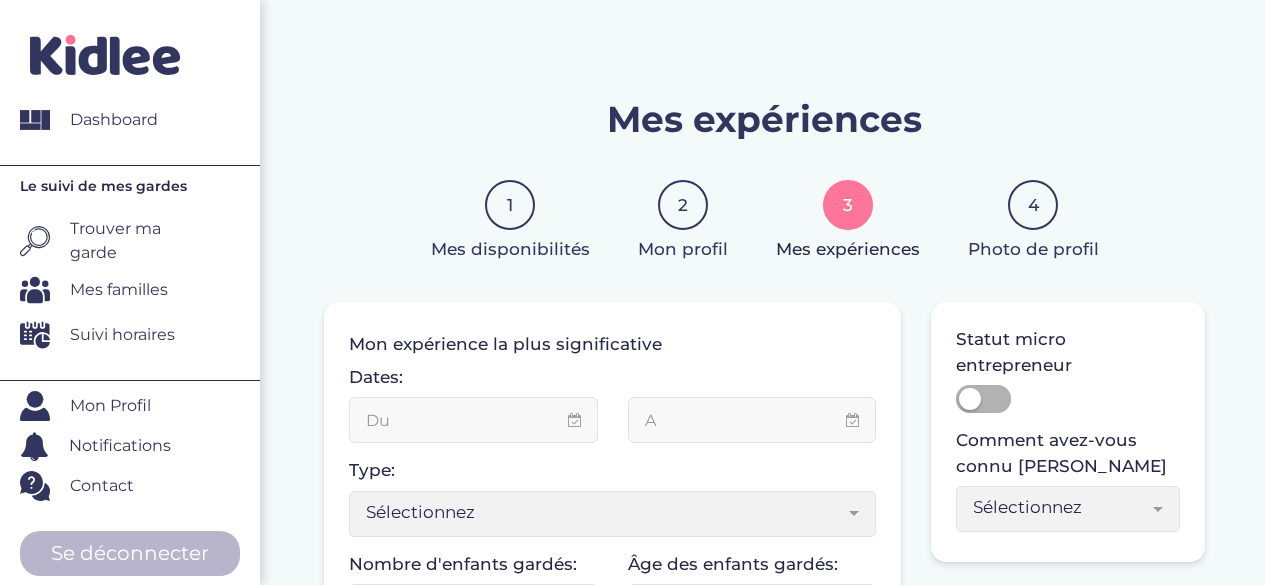 scroll, scrollTop: 0, scrollLeft: 0, axis: both 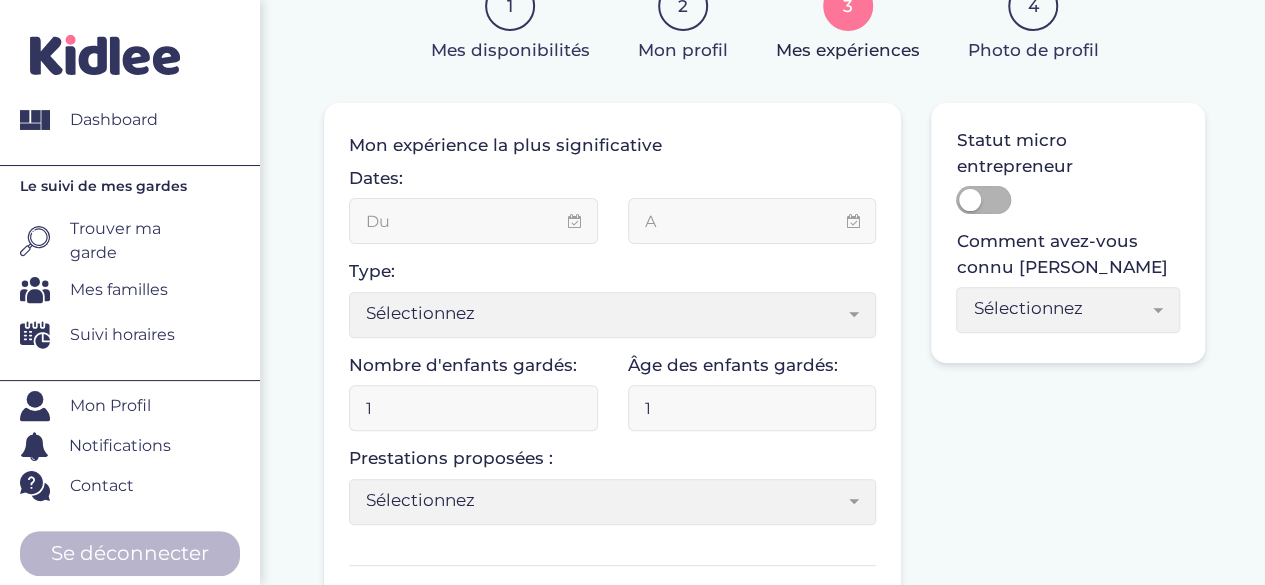 type on "07-2025" 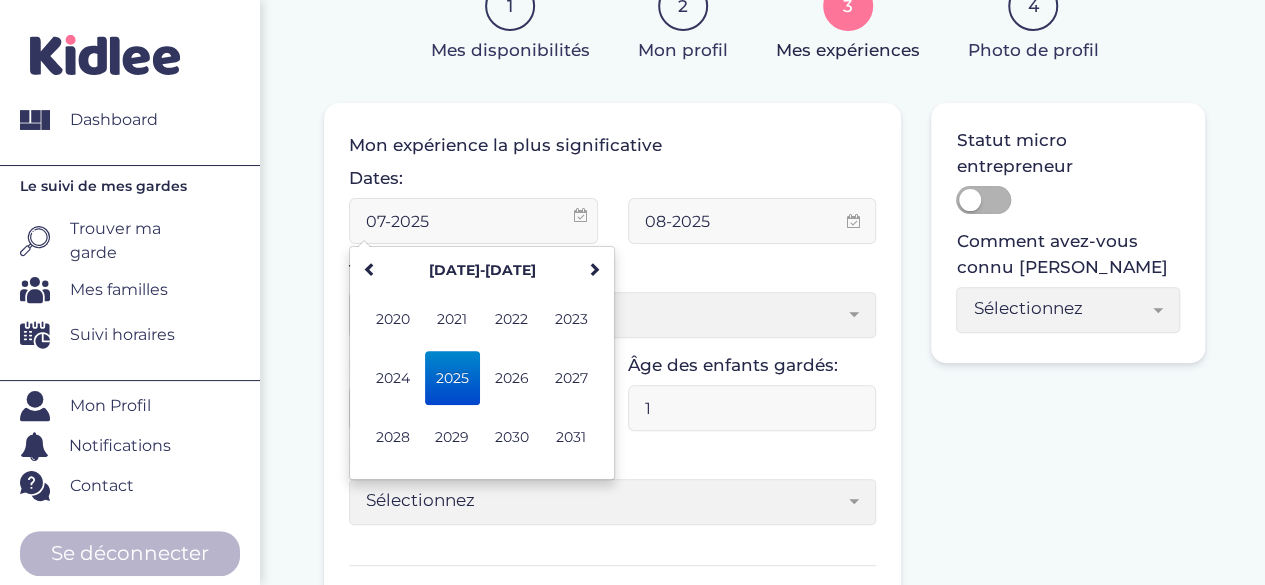 click on "07-2025" at bounding box center (473, 221) 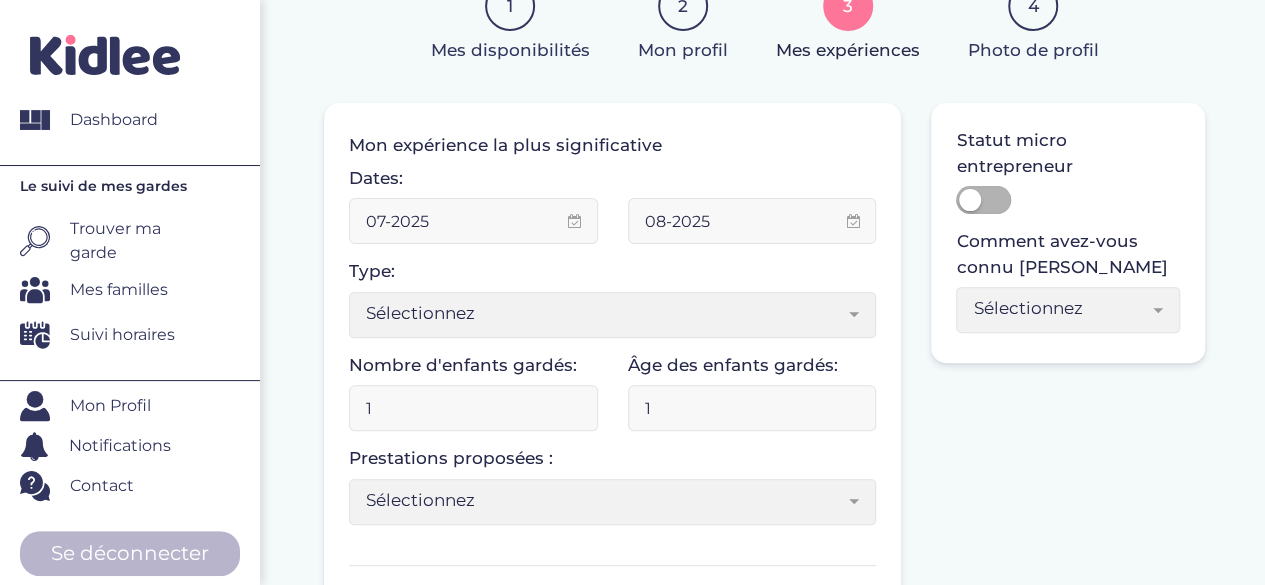 click on "Mon expérience la plus significative" at bounding box center (505, 146) 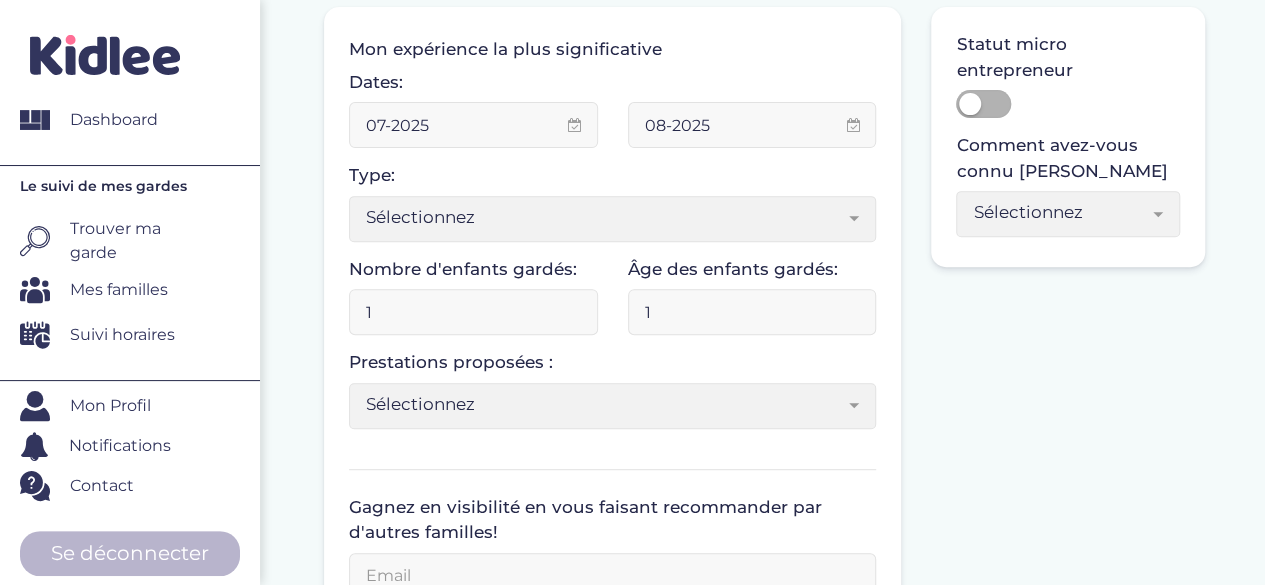 scroll, scrollTop: 306, scrollLeft: 0, axis: vertical 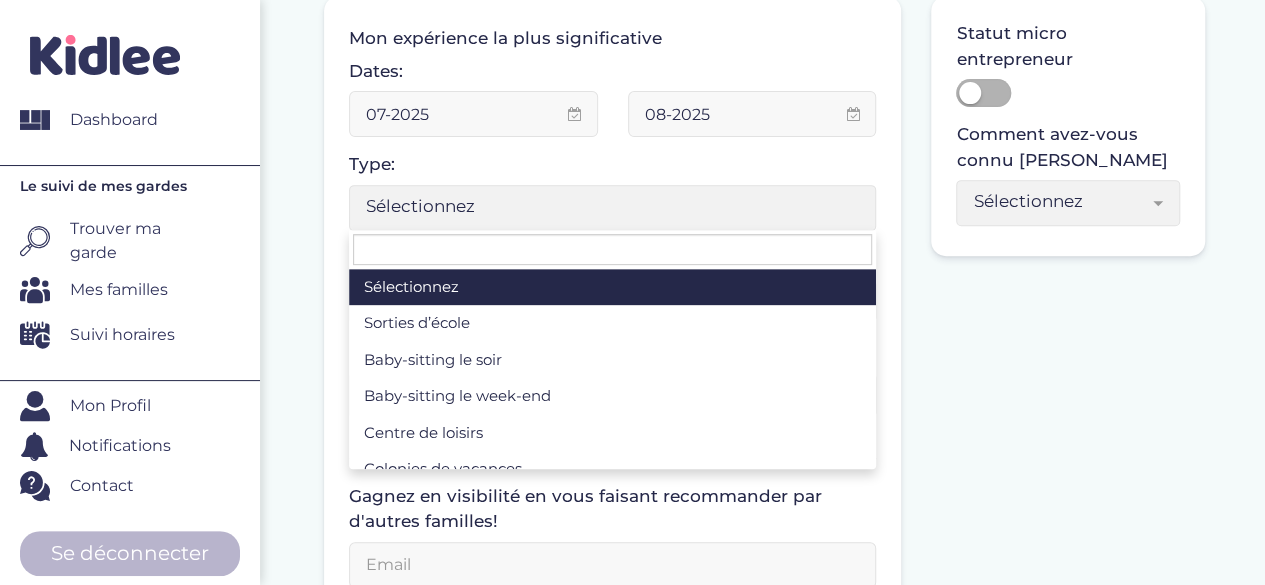click on "Sélectionnez" at bounding box center (605, 206) 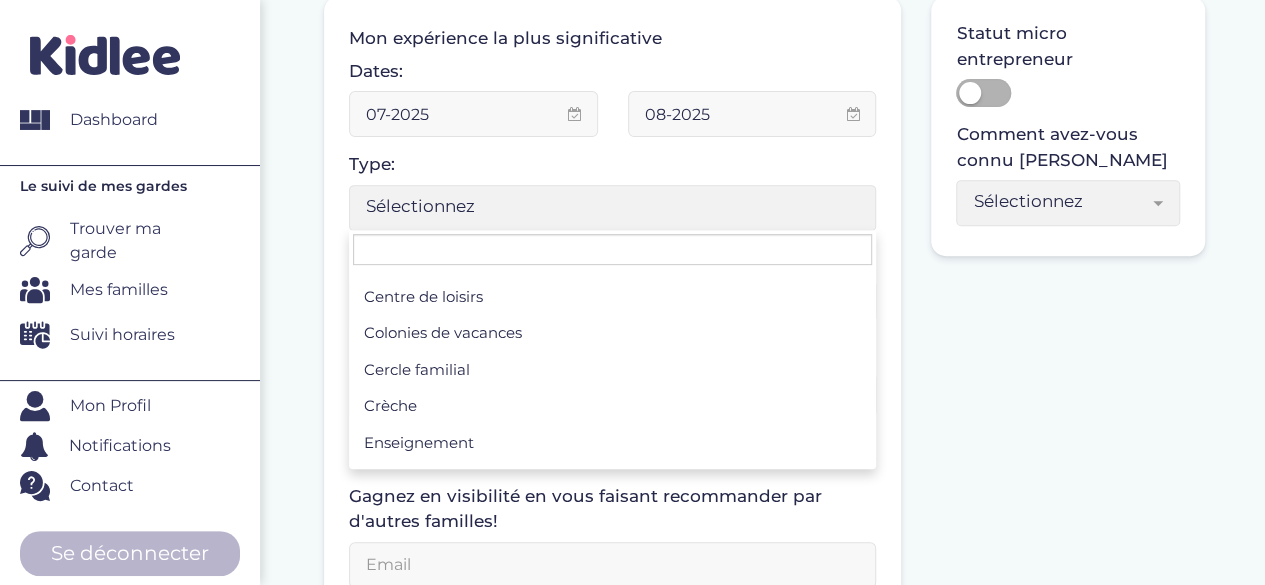 scroll, scrollTop: 137, scrollLeft: 0, axis: vertical 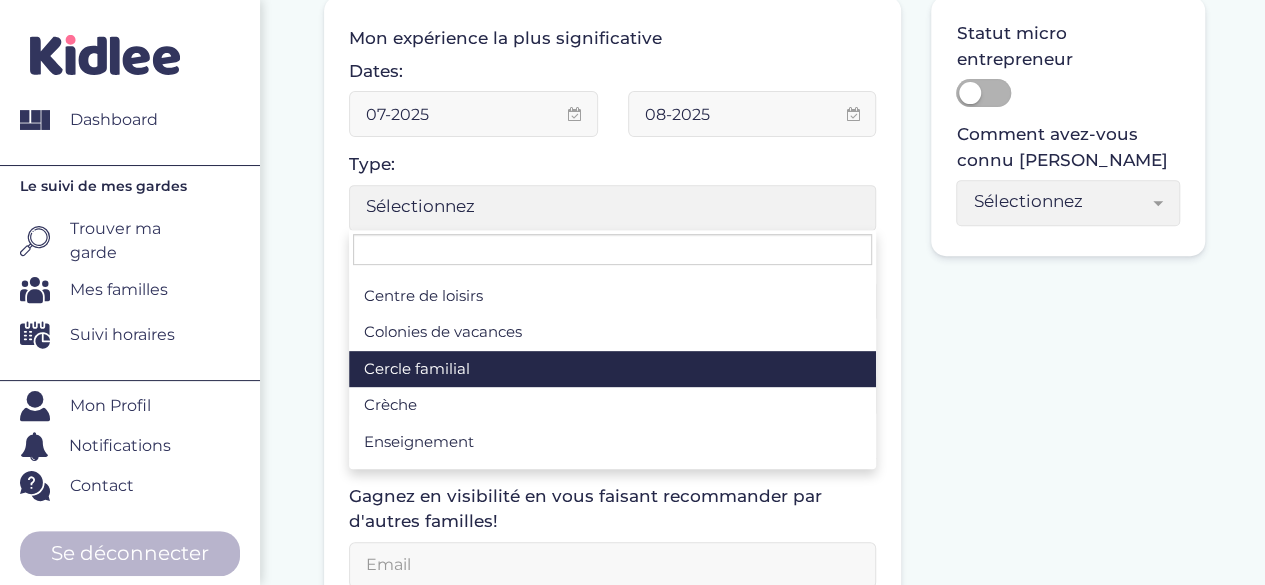 select on "6" 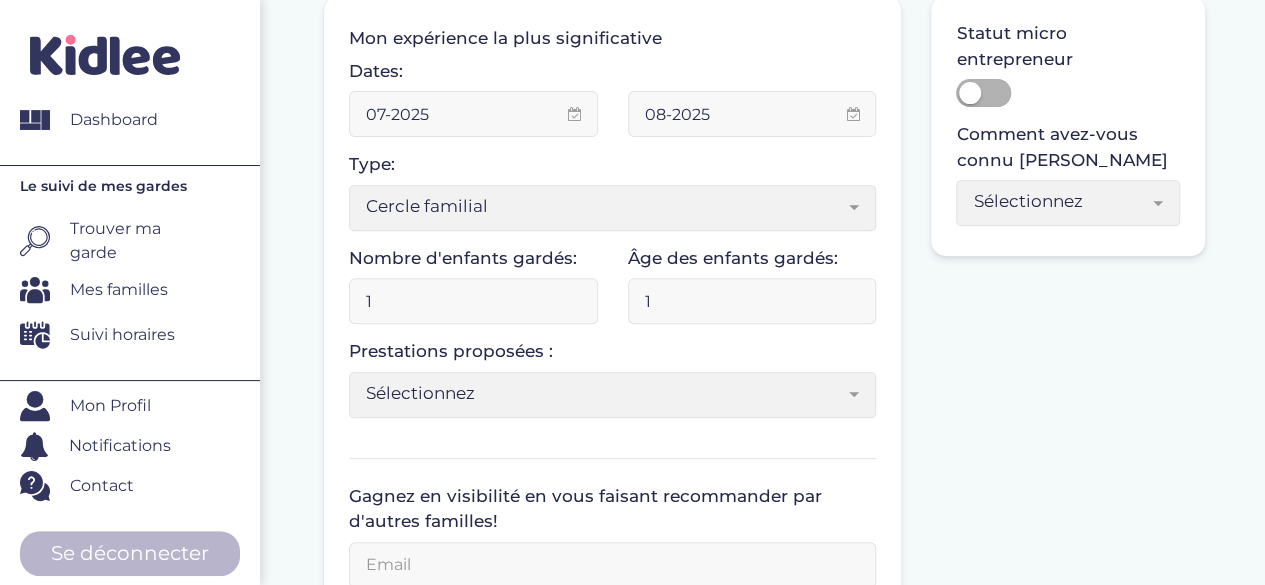 click on "1" at bounding box center (473, 301) 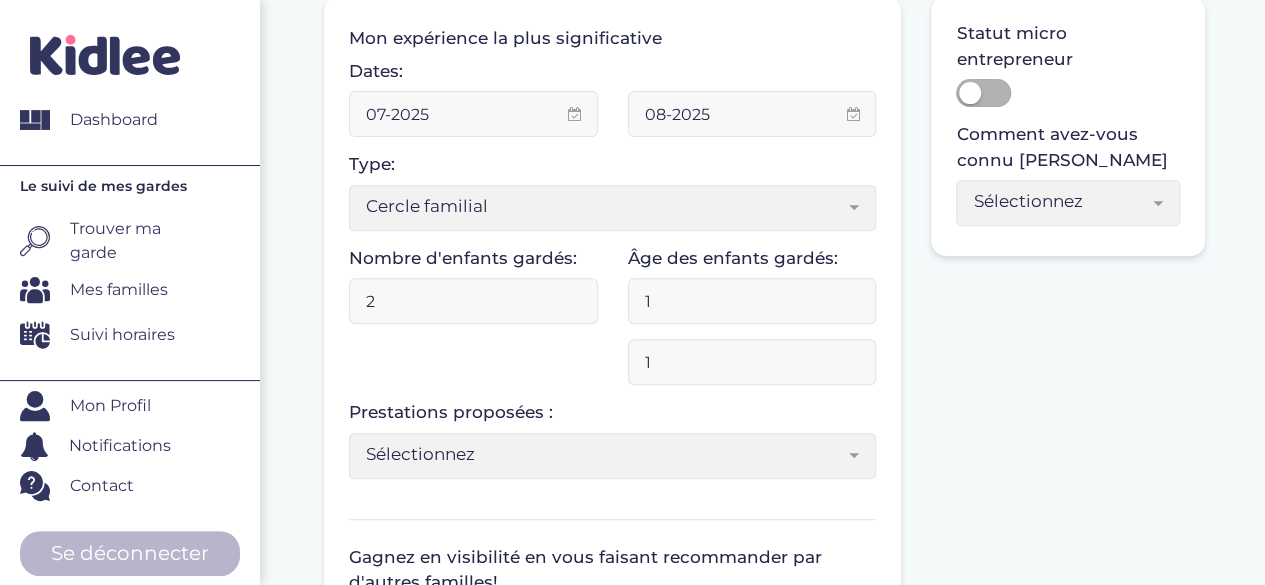 click on "2" at bounding box center (473, 301) 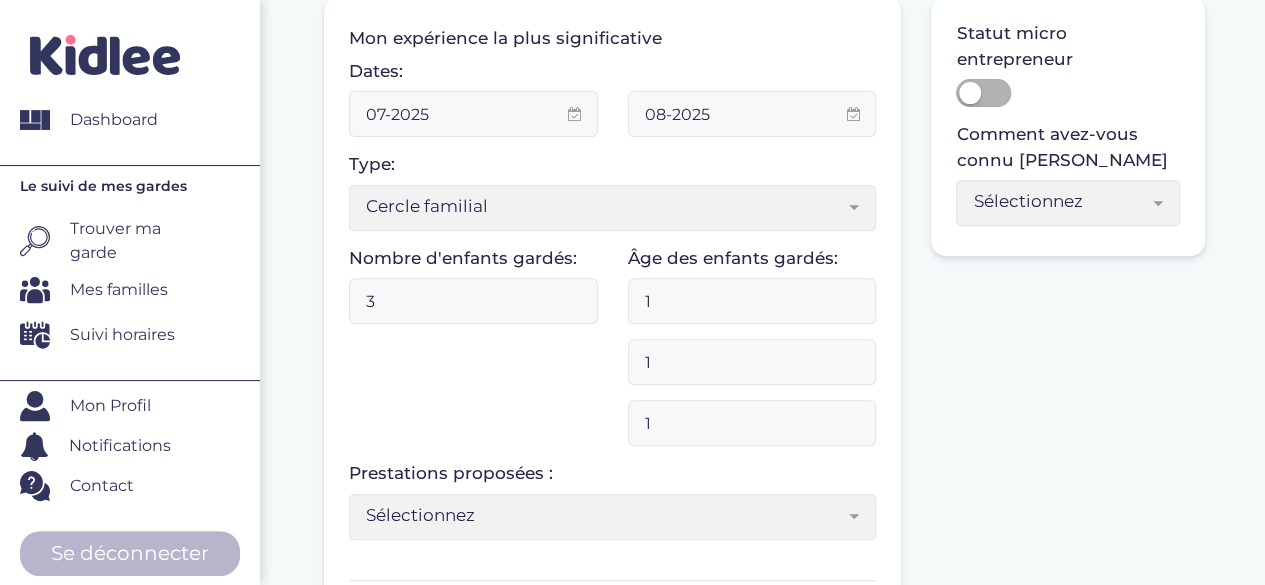 type on "3" 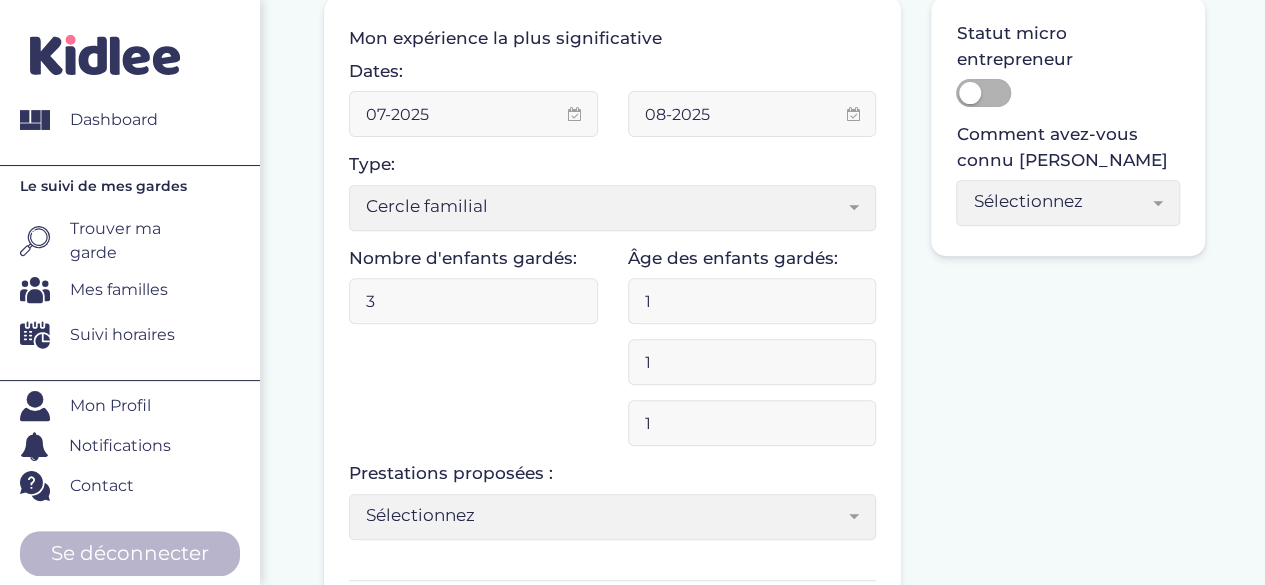 click on "1" at bounding box center (752, 301) 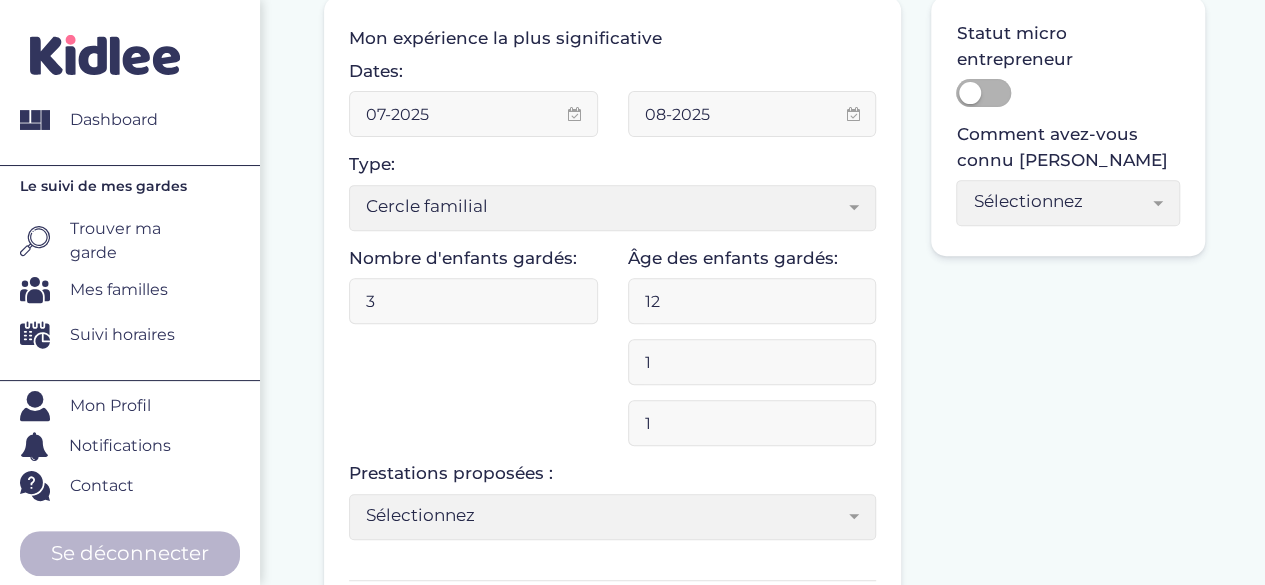type on "12" 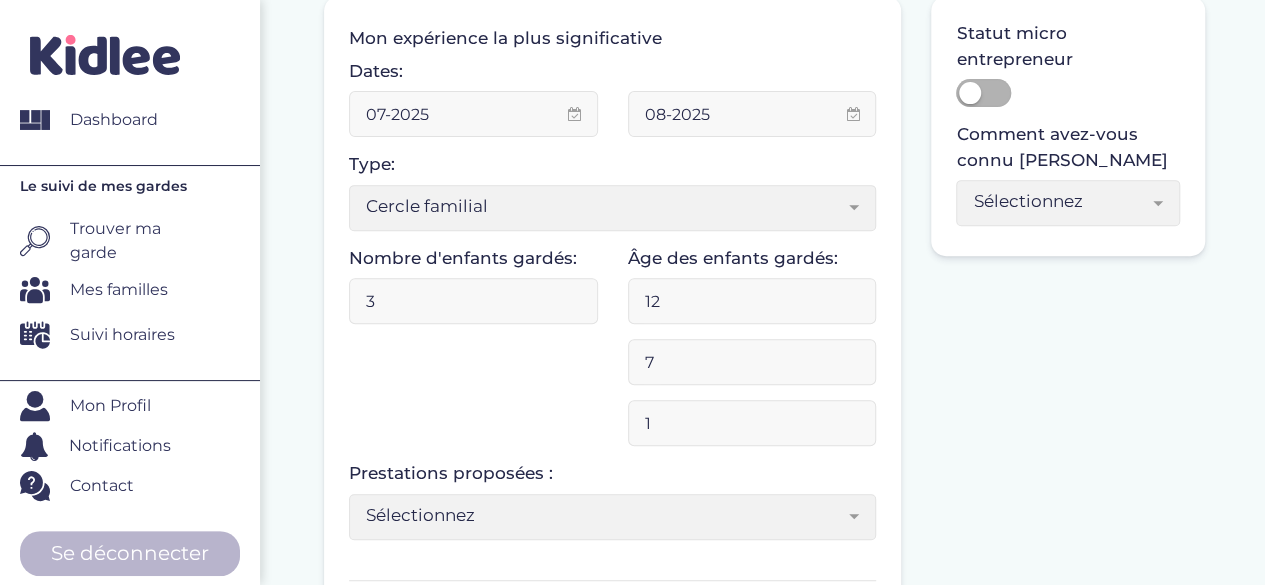 type on "7" 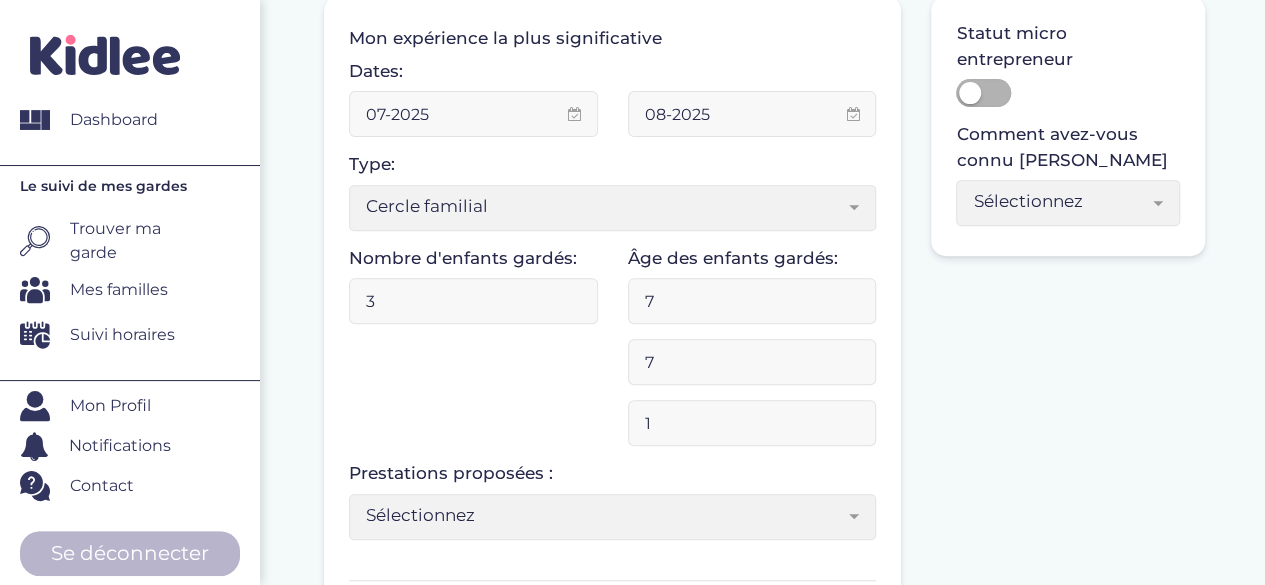 type on "7" 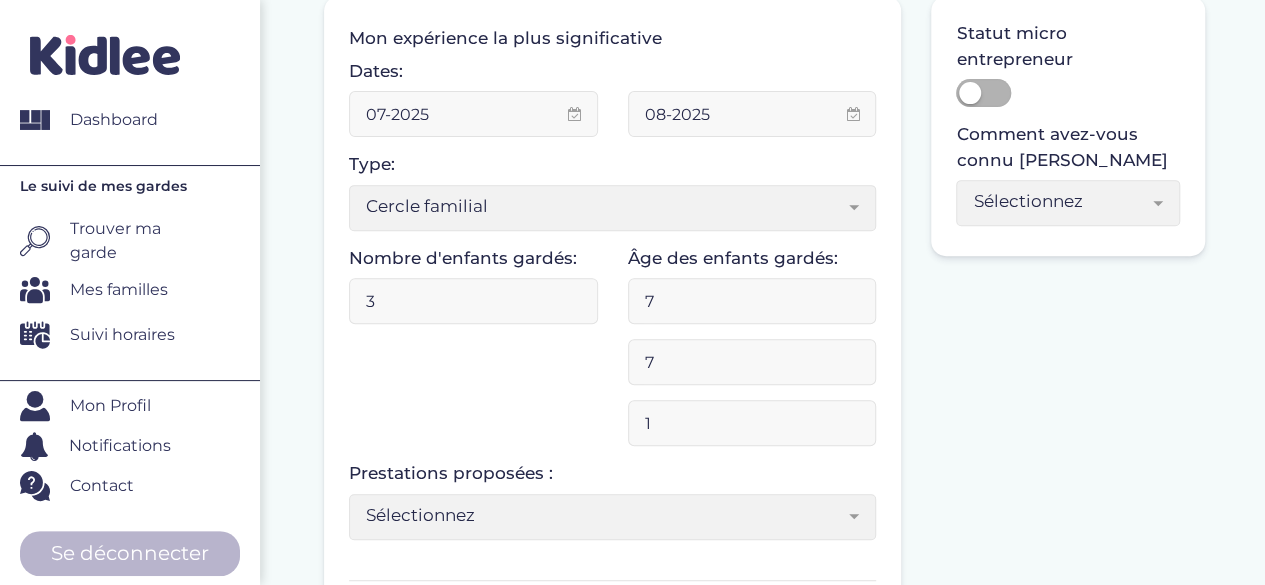 click on "7" at bounding box center [752, 362] 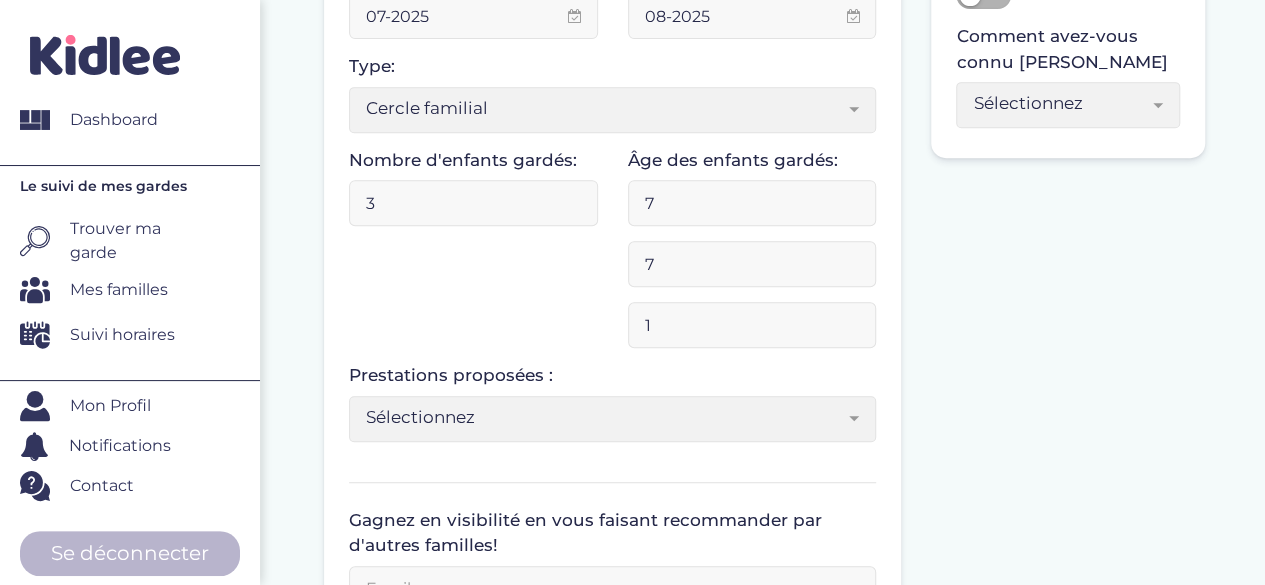 scroll, scrollTop: 405, scrollLeft: 0, axis: vertical 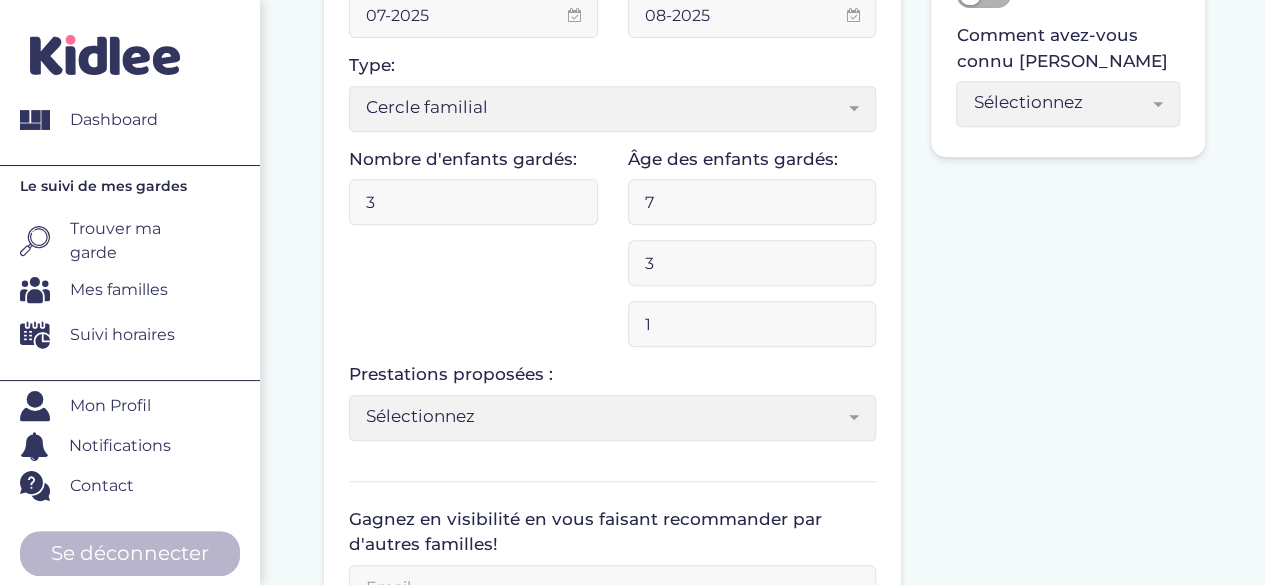 type on "3" 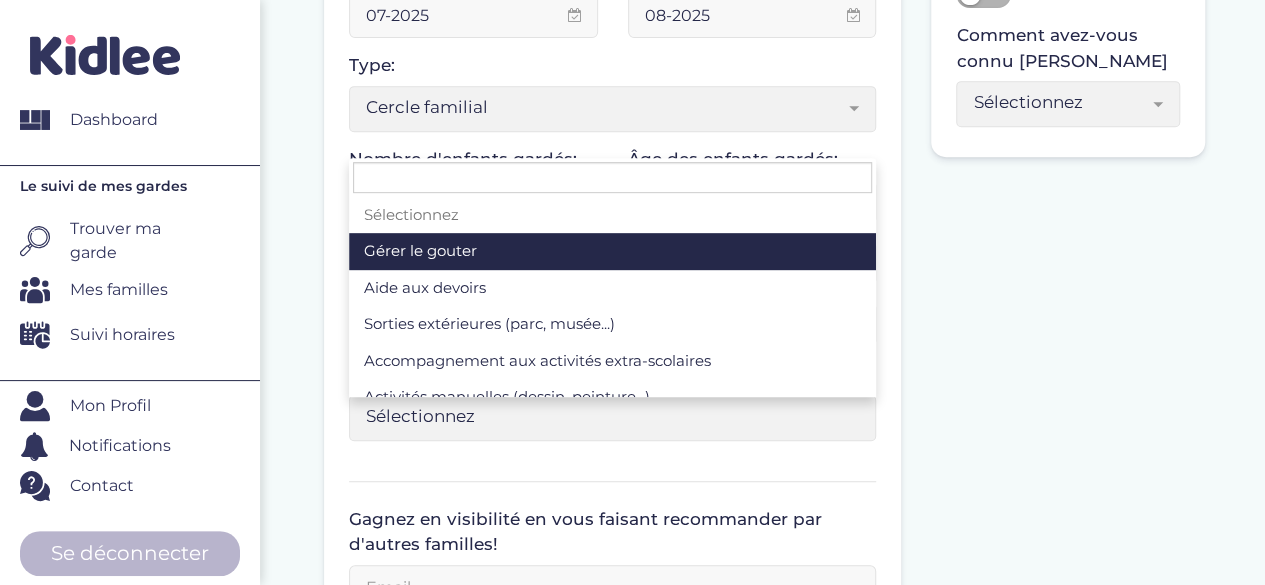 click on "Sélectionnez" at bounding box center [605, 416] 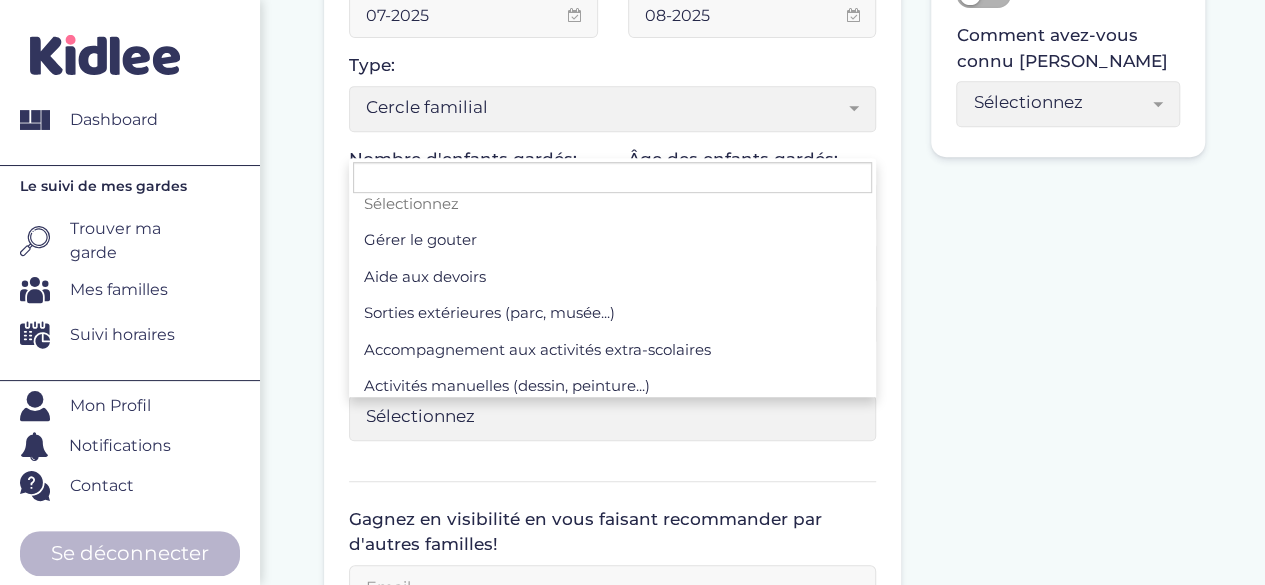 scroll, scrollTop: 0, scrollLeft: 0, axis: both 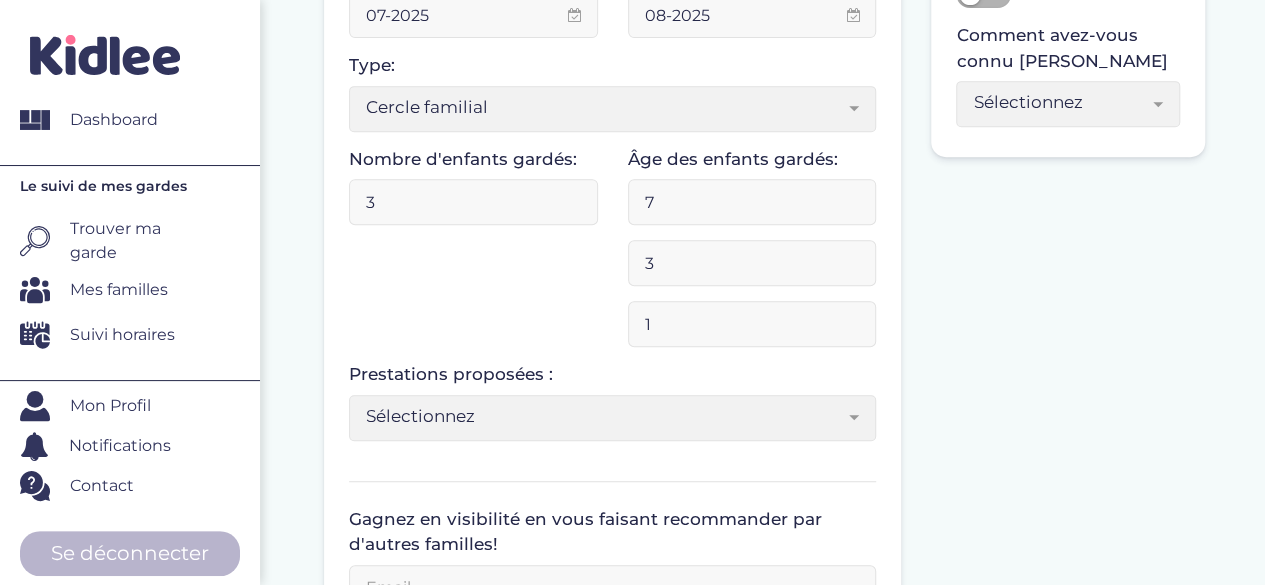 click on "Je fais de la garde d’enfants depuis :
1   Mon expérience la plus significative   Dates:   07-2025     08-2025     Type:   Sélectionnez   Sorties d’école   Baby-sitting le soir   Baby-sitting le week-end   Centre de loisirs   Colonies de vacances   Cercle familial   Crèche   Enseignement   Association   Vacances familiales   Auxiliaire de vie scolaire   Fille au pair   Autre Cercle familial   Nombre d'enfants gardés:   3   Âge des enfants gardés:   7   3   1   1   Sélectionnez   3-6 ans   6-9 ans   +9 ans Sélectionnez     Prestations proposées :   Sélectionnez   Gérer le gouter   Aide aux devoirs   Sorties extérieures (parc, musée...)   Accompagnement aux activités extra-scolaires   Activités manuelles (dessin, peinture...)   Activités sportives   Jeux d'éveil   Jeux de société   Initiation aux langues   Lecture d'histoires   Gérer le bain   Préparation du dîner   Dîner   Gérer le coucher" at bounding box center [764, 547] 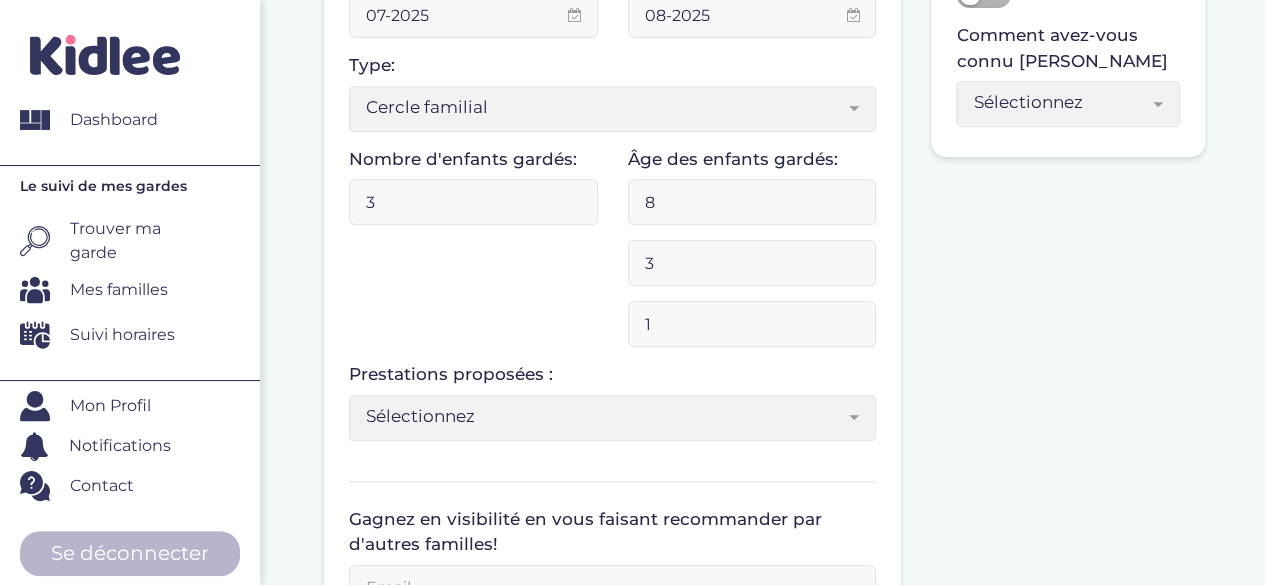 click on "8" at bounding box center [752, 202] 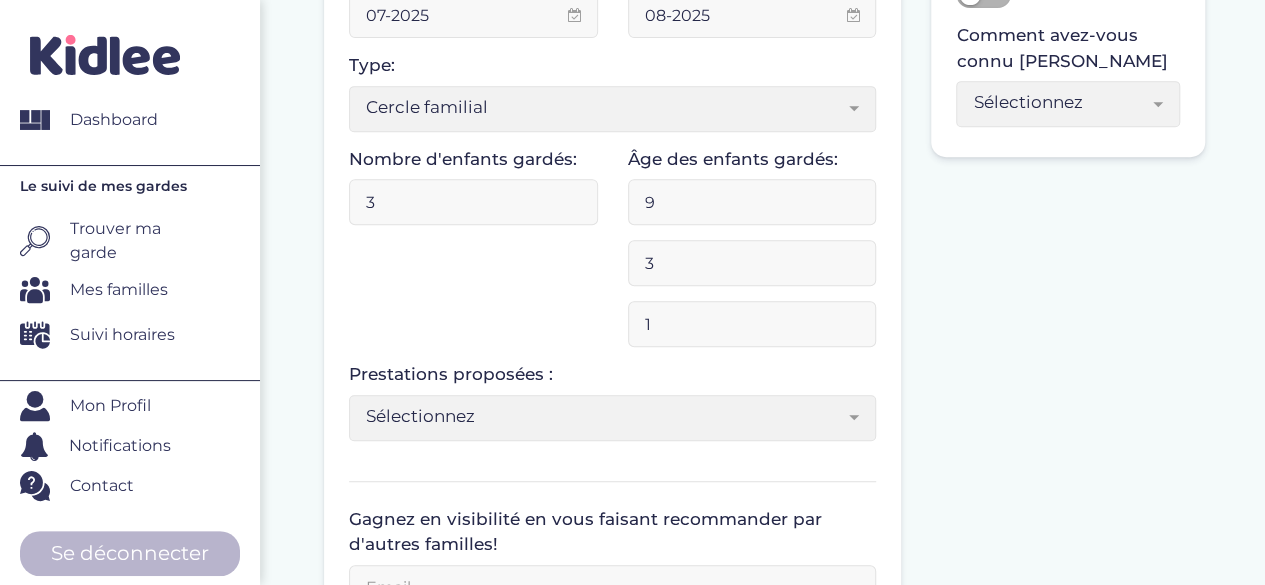 type on "9" 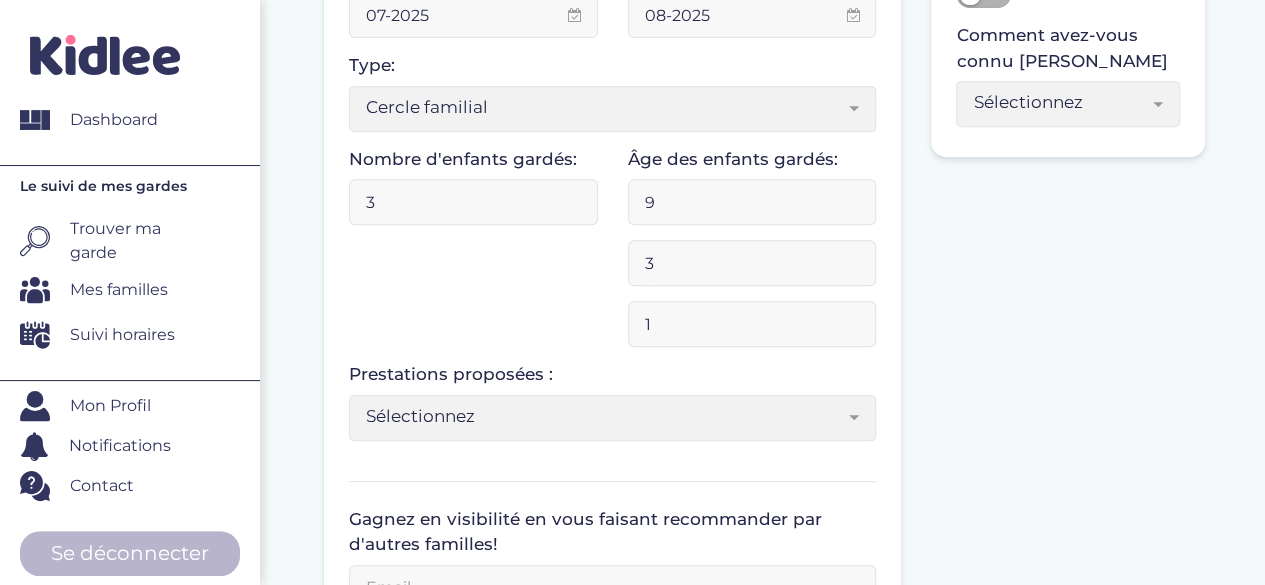 click on "9" at bounding box center (752, 202) 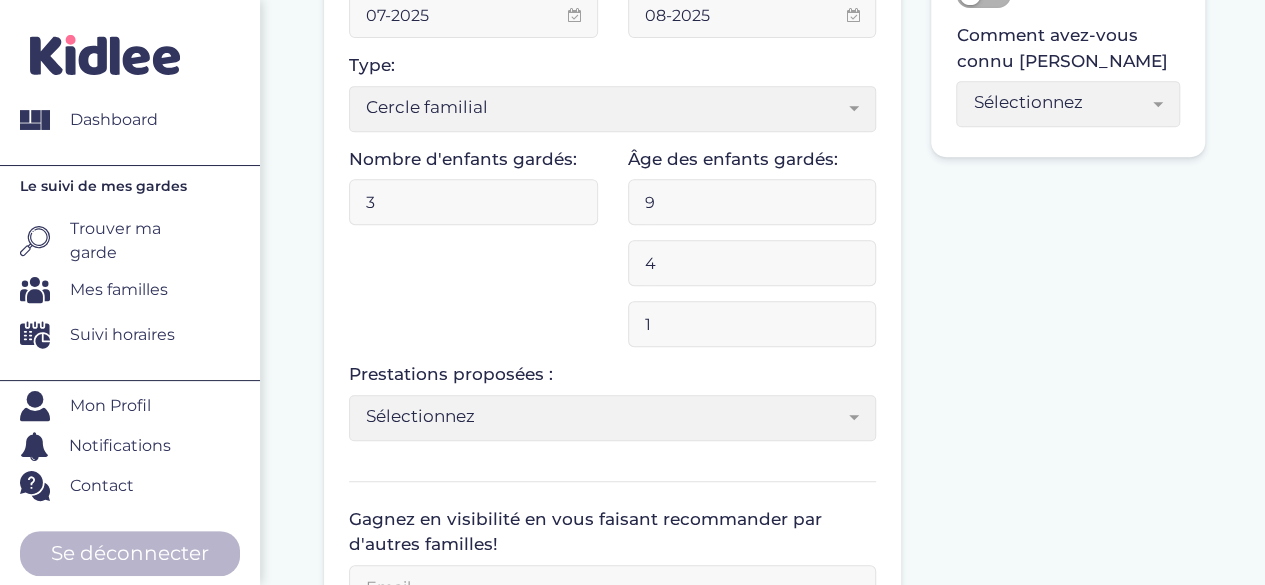 type on "4" 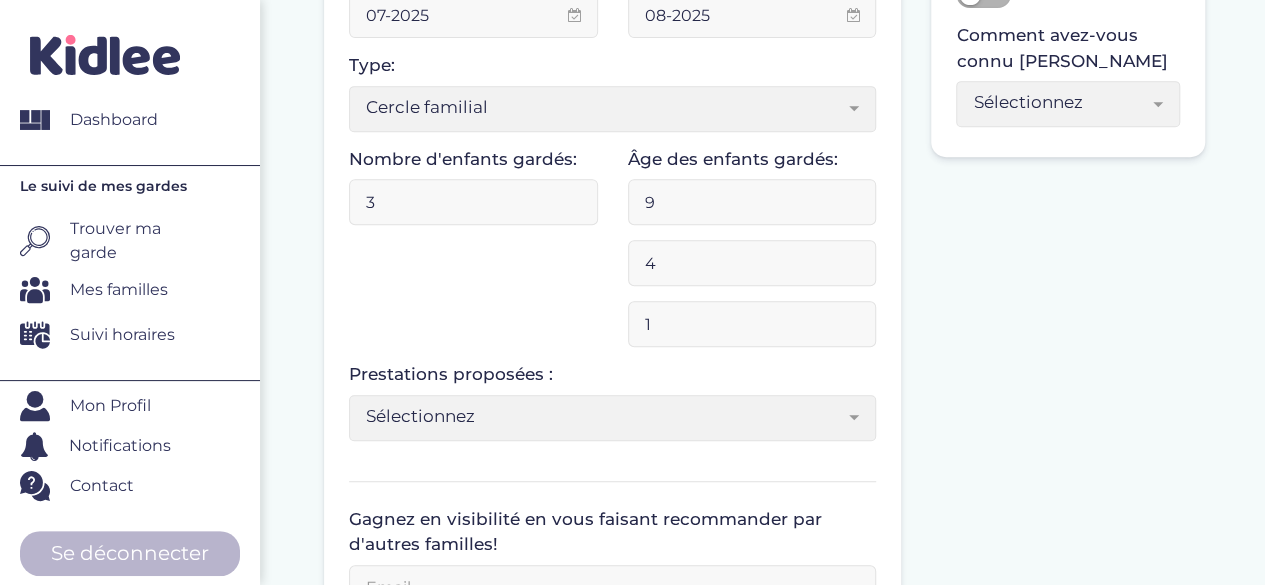 click on "Je fais de la garde d’enfants depuis :
1   Mon expérience la plus significative   Dates:   07-2025     08-2025     Type:   Sélectionnez   Sorties d’école   Baby-sitting le soir   Baby-sitting le week-end   Centre de loisirs   Colonies de vacances   Cercle familial   Crèche   Enseignement   Association   Vacances familiales   Auxiliaire de vie scolaire   Fille au pair   Autre Cercle familial   Nombre d'enfants gardés:   3   Âge des enfants gardés:   9   4   1   1   Sélectionnez   3-6 ans   6-9 ans   +9 ans Sélectionnez     Prestations proposées :   Sélectionnez   Gérer le gouter   Aide aux devoirs   Sorties extérieures (parc, musée...)   Accompagnement aux activités extra-scolaires   Activités manuelles (dessin, peinture...)   Activités sportives   Jeux d'éveil   Jeux de société   Initiation aux langues   Lecture d'histoires   Gérer le bain   Préparation du dîner   Dîner   Gérer le coucher" at bounding box center (764, 547) 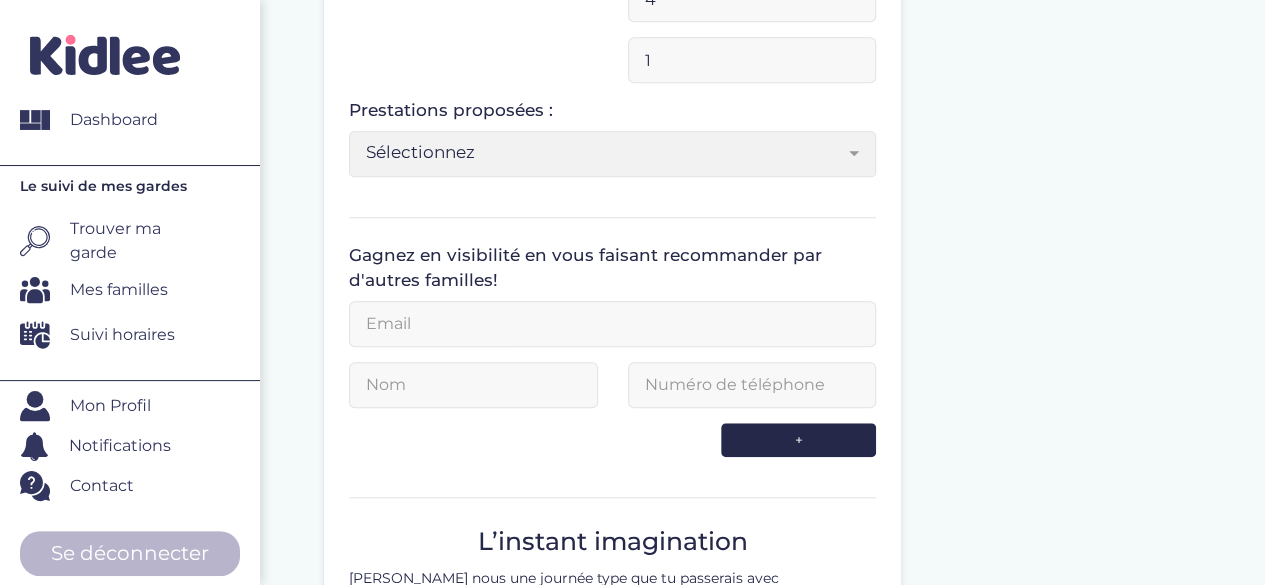 scroll, scrollTop: 670, scrollLeft: 0, axis: vertical 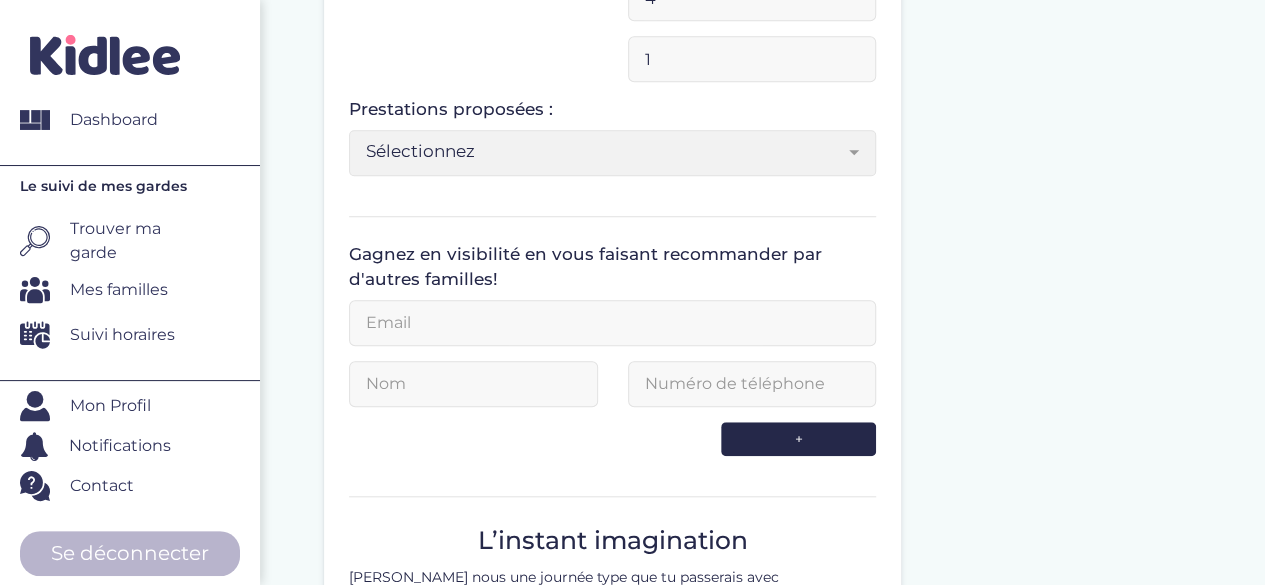 click at bounding box center (612, 323) 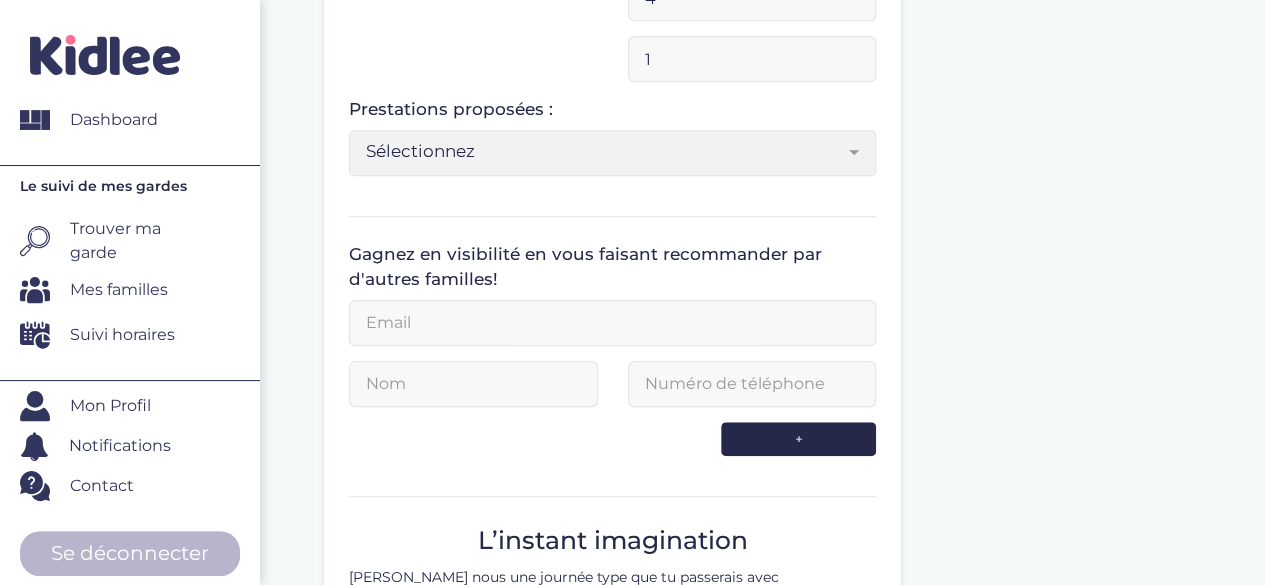 click on "Je fais de la garde d’enfants depuis :
1   Mon expérience la plus significative   Dates:   07-2025     08-2025     Type:   Sélectionnez   Sorties d’école   Baby-sitting le soir   Baby-sitting le week-end   Centre de loisirs   Colonies de vacances   Cercle familial   Crèche   Enseignement   Association   Vacances familiales   Auxiliaire de vie scolaire   Fille au pair   Autre Cercle familial   Nombre d'enfants gardés:   3   Âge des enfants gardés:   9   4   1   1   Sélectionnez   3-6 ans   6-9 ans   +9 ans Sélectionnez     Prestations proposées :   Sélectionnez   Gérer le gouter   Aide aux devoirs   Sorties extérieures (parc, musée...)   Accompagnement aux activités extra-scolaires   Activités manuelles (dessin, peinture...)   Activités sportives   Jeux d'éveil   Jeux de société   Initiation aux langues   Lecture d'histoires   Gérer le bain   Préparation du dîner   Dîner   Gérer le coucher" at bounding box center [764, 282] 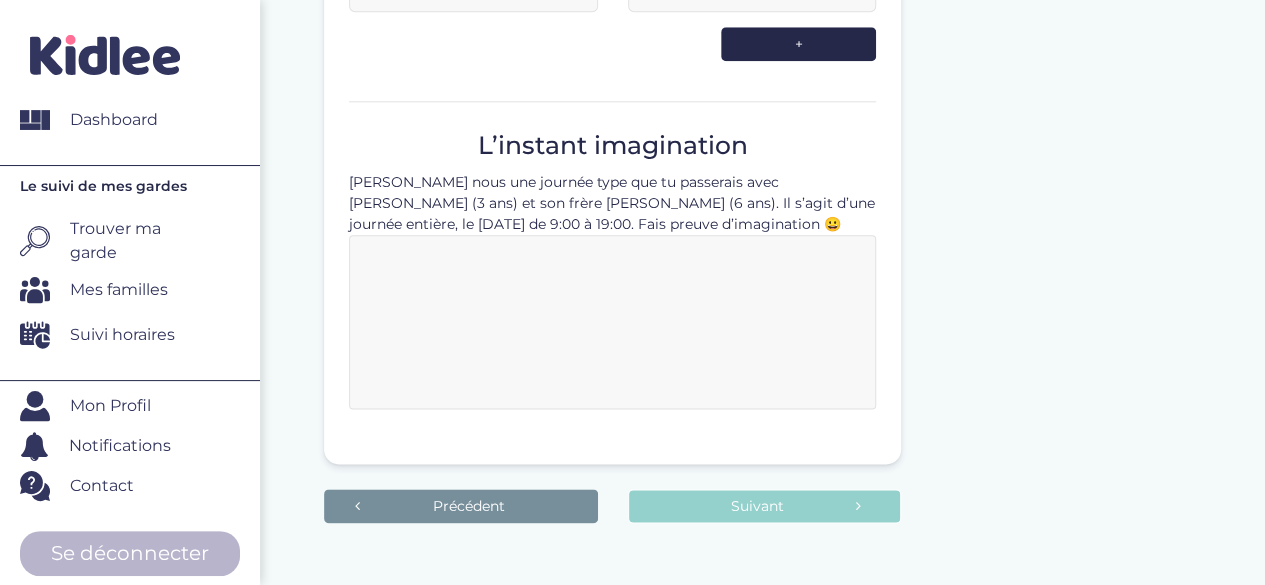 scroll, scrollTop: 1066, scrollLeft: 0, axis: vertical 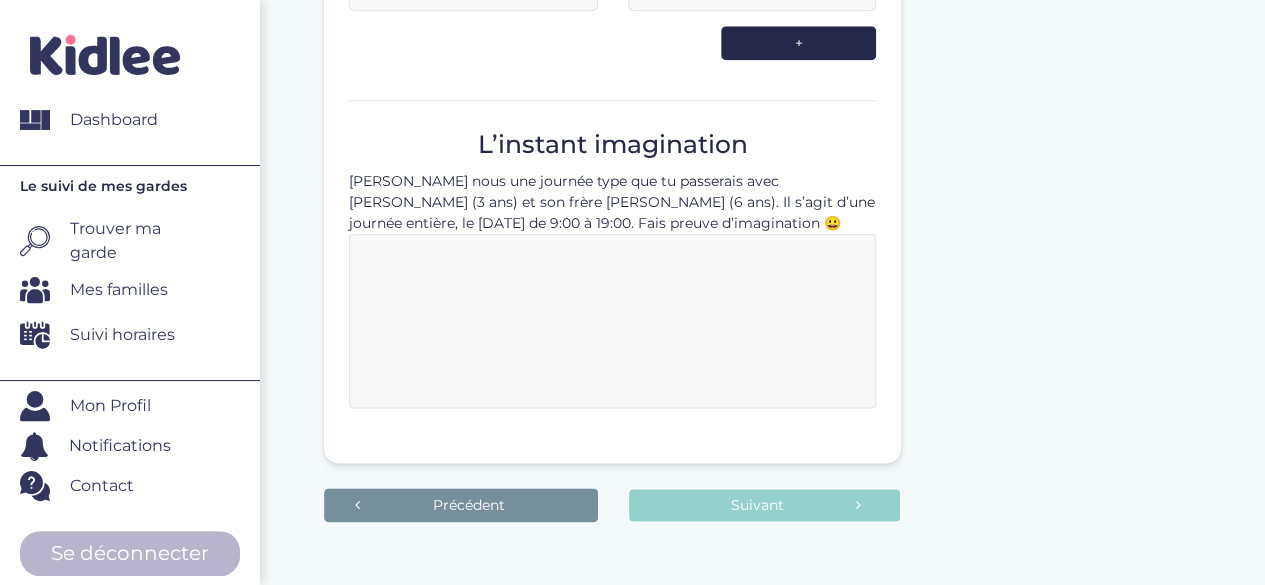click at bounding box center [612, 321] 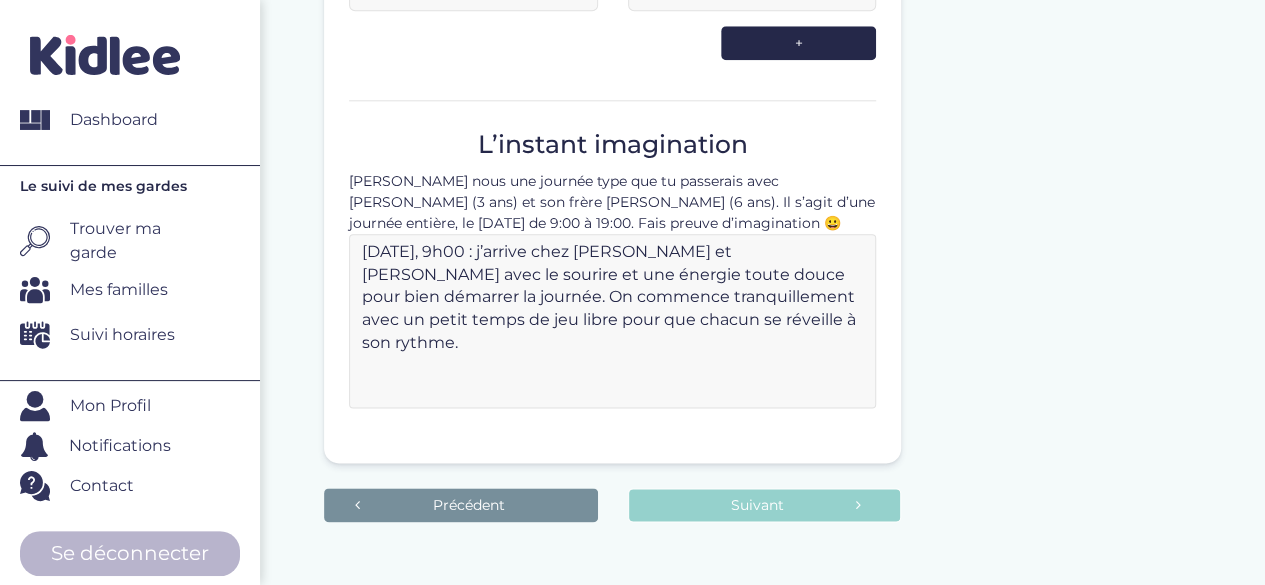 click on "Mercredi, 9h00 : j’arrive chez Maya et Julien avec le sourire et une énergie toute douce pour bien démarrer la journée. On commence tranquillement avec un petit temps de jeu libre pour que chacun se réveille à son rythme." at bounding box center (612, 321) 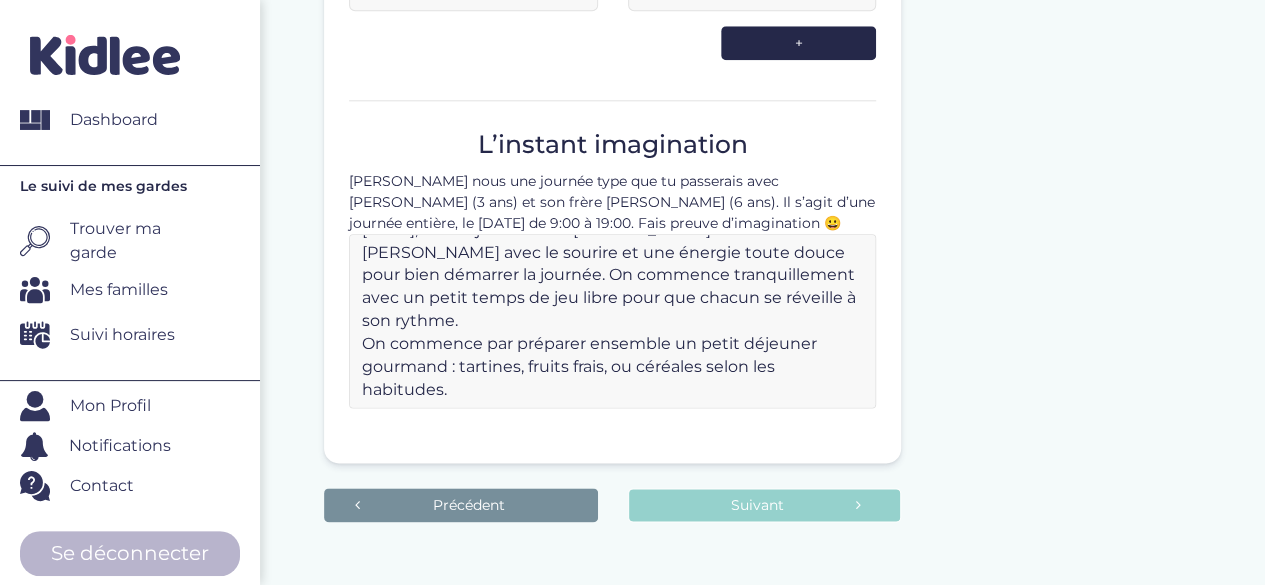 scroll, scrollTop: 37, scrollLeft: 0, axis: vertical 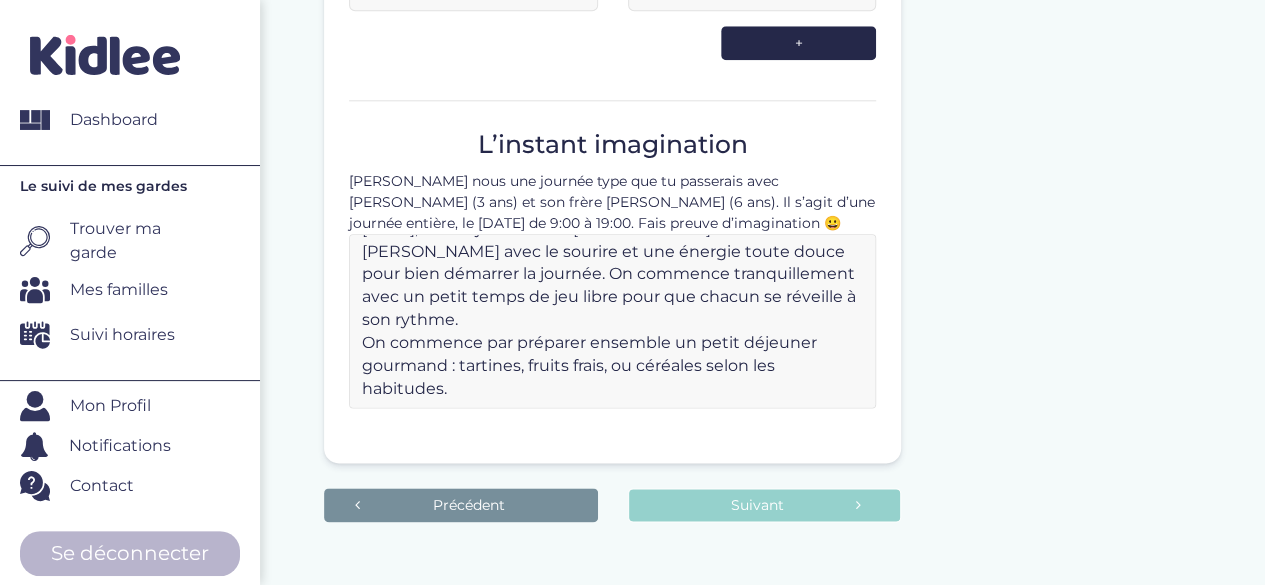 paste on "9h45 – Temps de jeu libre et d’éveil
Après avoir bien mangé, chacun choisit son activité : Maya joue avec ses poupées ou ses puzzles pendant que Julien me montre ses dernières créations ou joue à un jeu de construction. Je prends le temps de les observer, de m’adapter à leurs envies et d’interagir avec eux.
10h30 – Atelier créatif
Place à l’imagination : peinture, gommettes, pâte à modeler, ou dessins à thème. Maya découvre les couleurs, pendant que Julien peut s’exprimer avec des bricolages un peu plus poussés. On affiche fièrement nos œuvres à la fin !
11h45 – Préparation du déjeuner
On se met en cuisine ! Julien adore aider à laver les légumes et à touiller, tandis que Maya choisit les ingrédients du dessert ou m’aide à mettre la table. Ensemble, on prépare un repas simple et équilibré." 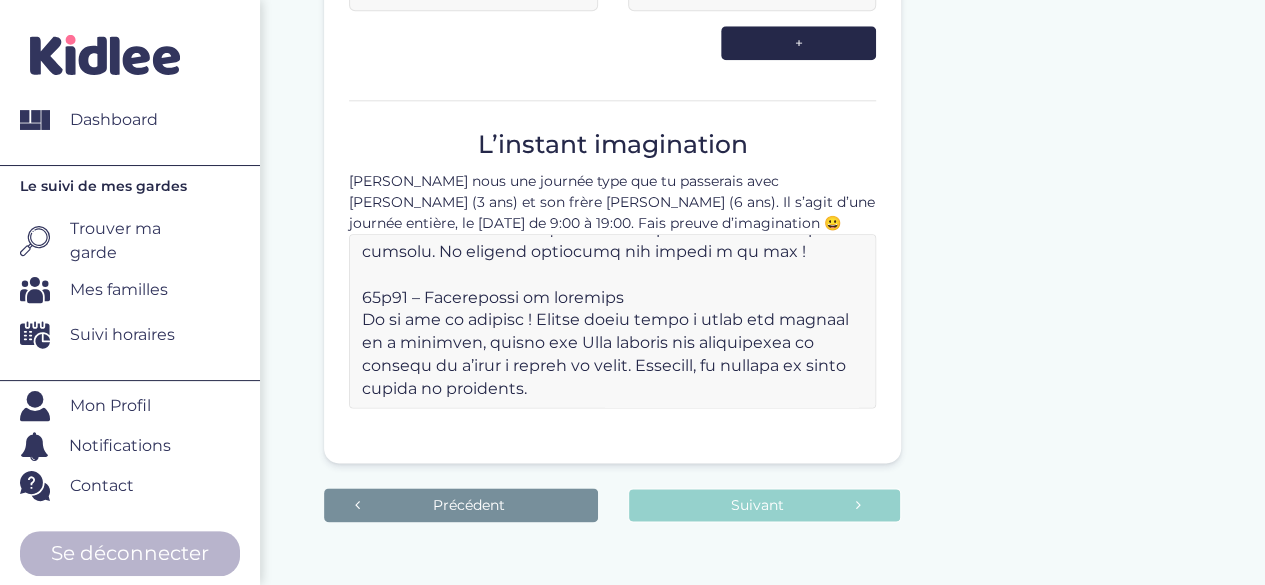 scroll, scrollTop: 472, scrollLeft: 0, axis: vertical 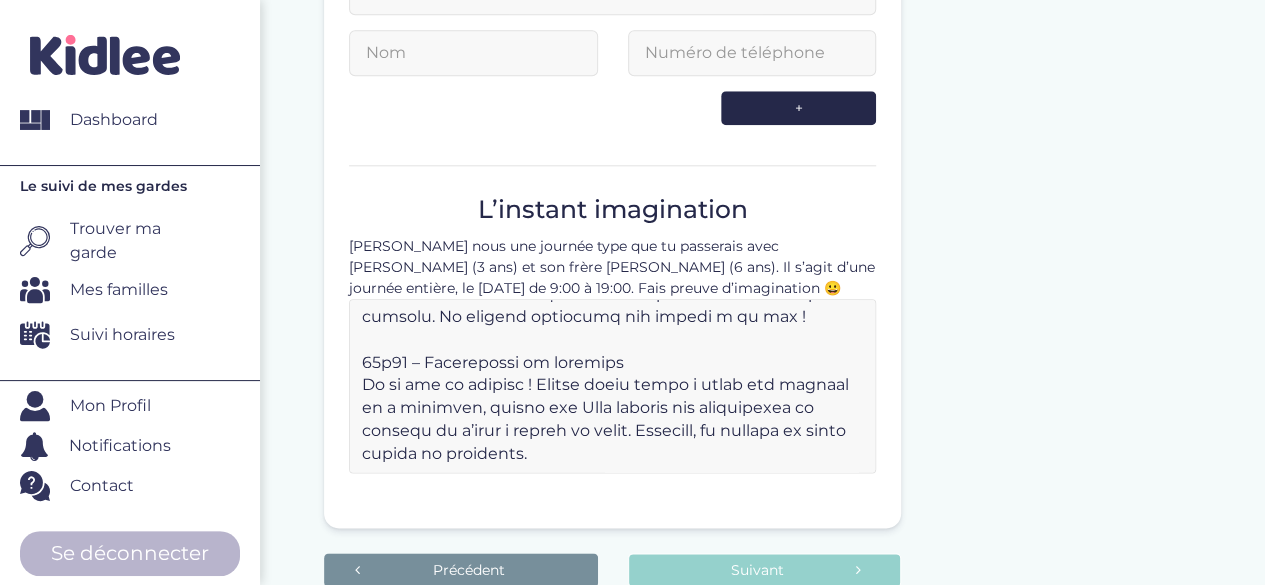 paste on "12h30 – Déjeuner
On mange dans la bonne humeur, on raconte des histoires, on discute de nos créations du matin. Un vrai moment de partage." 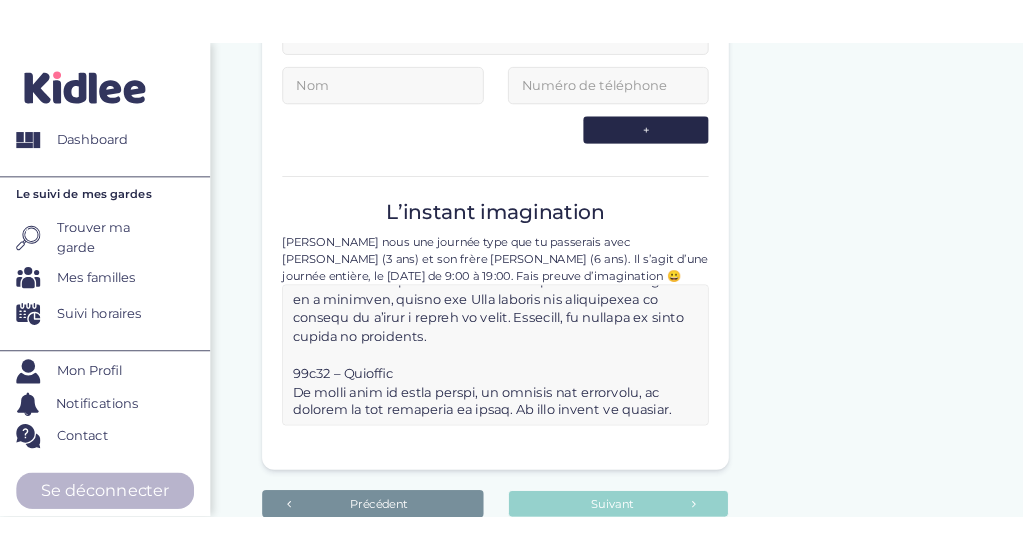 scroll, scrollTop: 586, scrollLeft: 0, axis: vertical 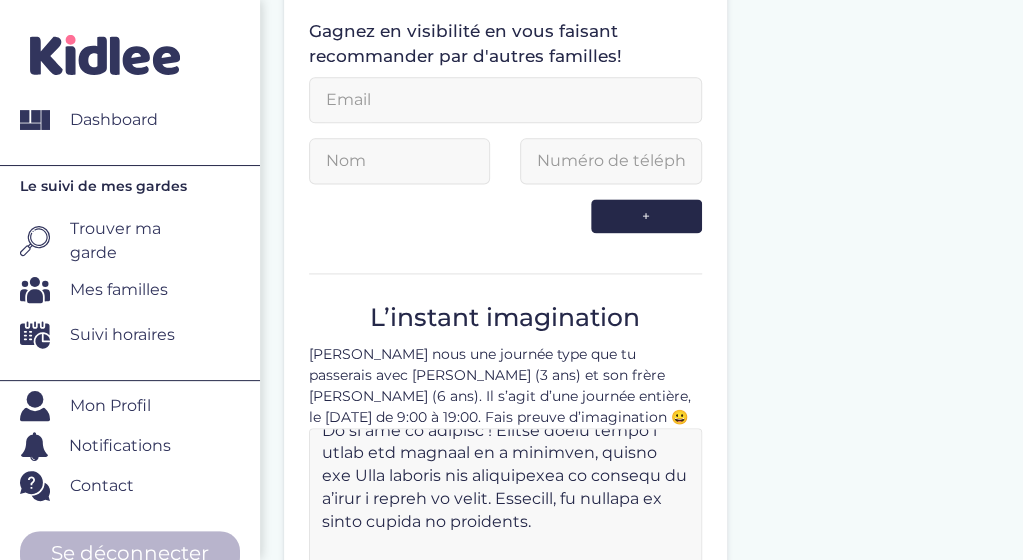 paste on "13h15 – Sieste et temps calme" 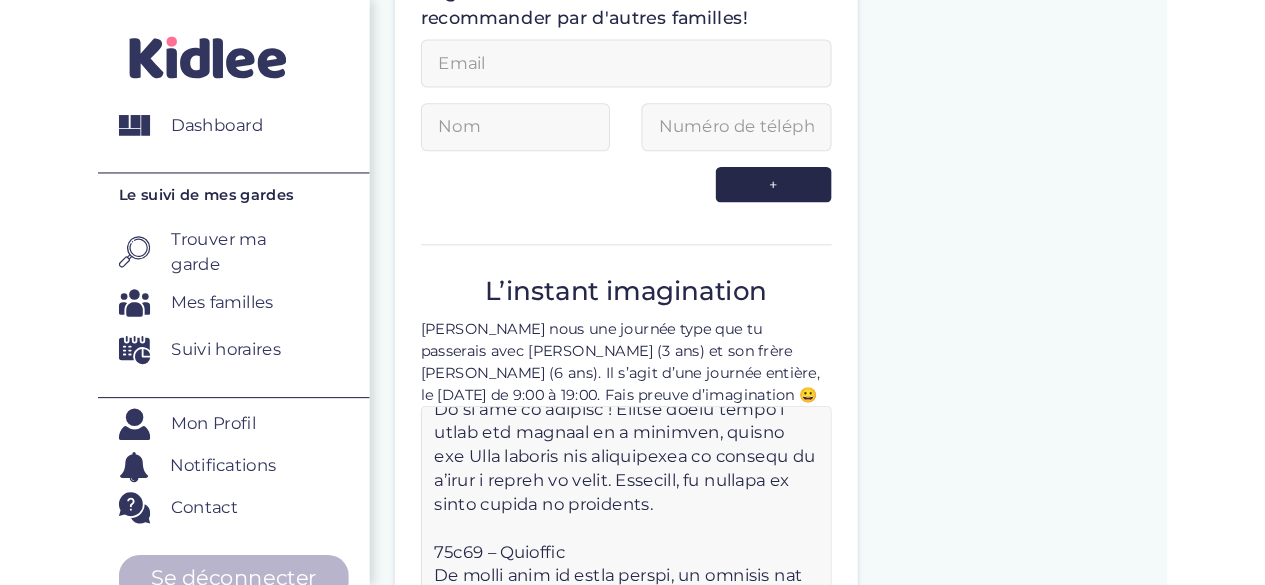 scroll, scrollTop: 769, scrollLeft: 0, axis: vertical 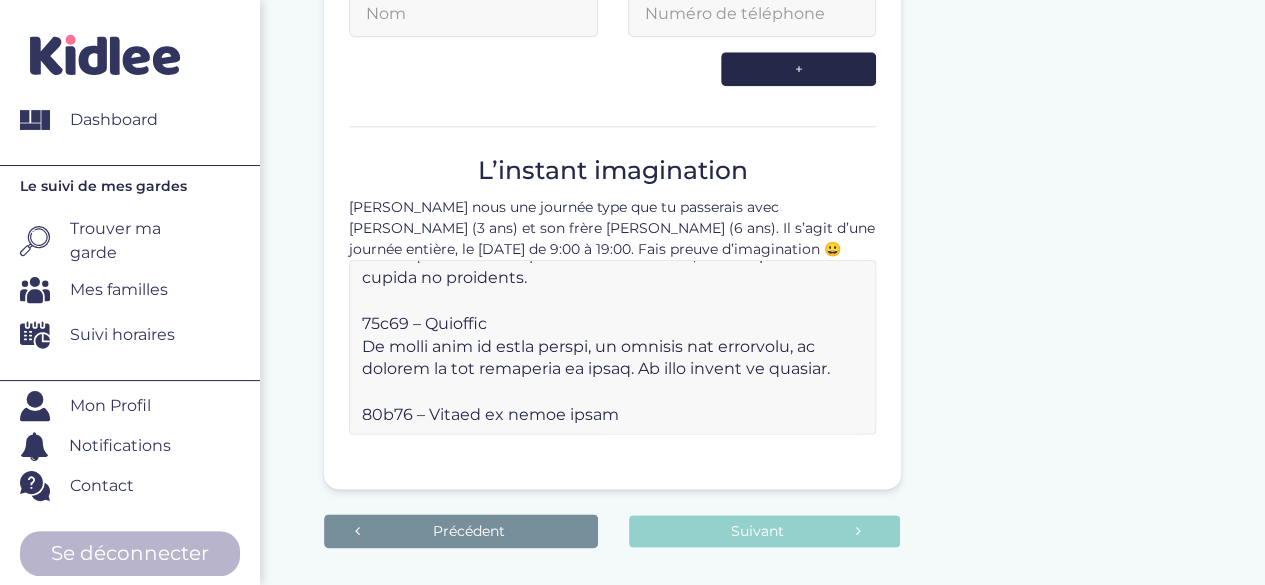 paste on "Maya part pour une sieste bien méritée pendant que Julien profite d’un temps calme avec une histoire lue à voix haute ou un livre audio. S’il est fatigué, il peut aussi se reposer dans sa chambre." 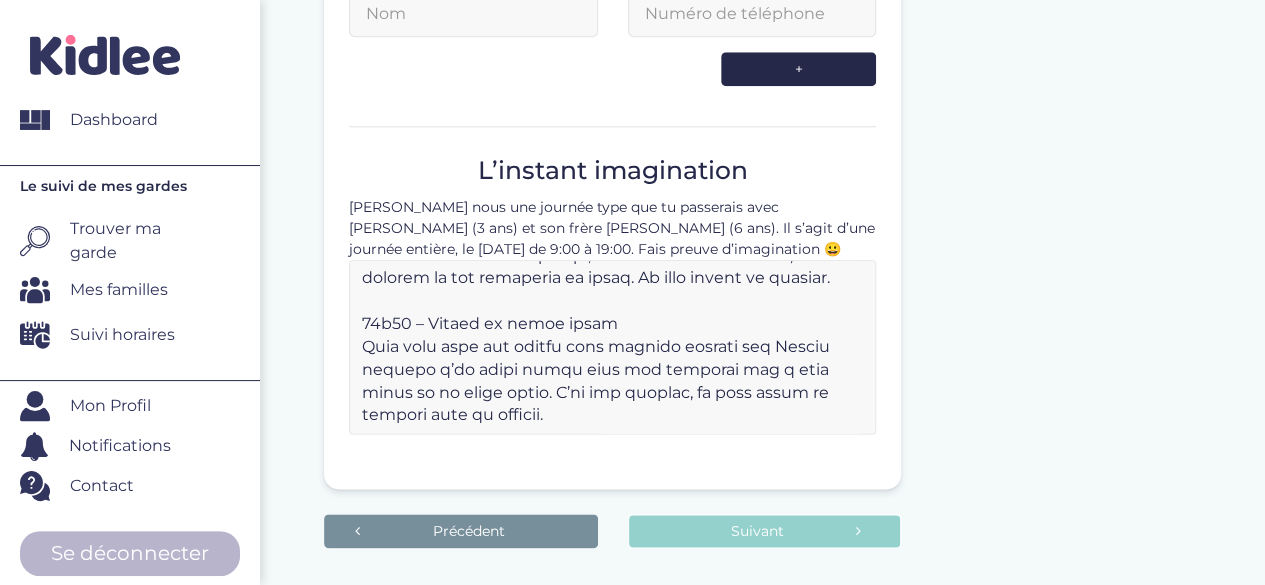 scroll, scrollTop: 677, scrollLeft: 0, axis: vertical 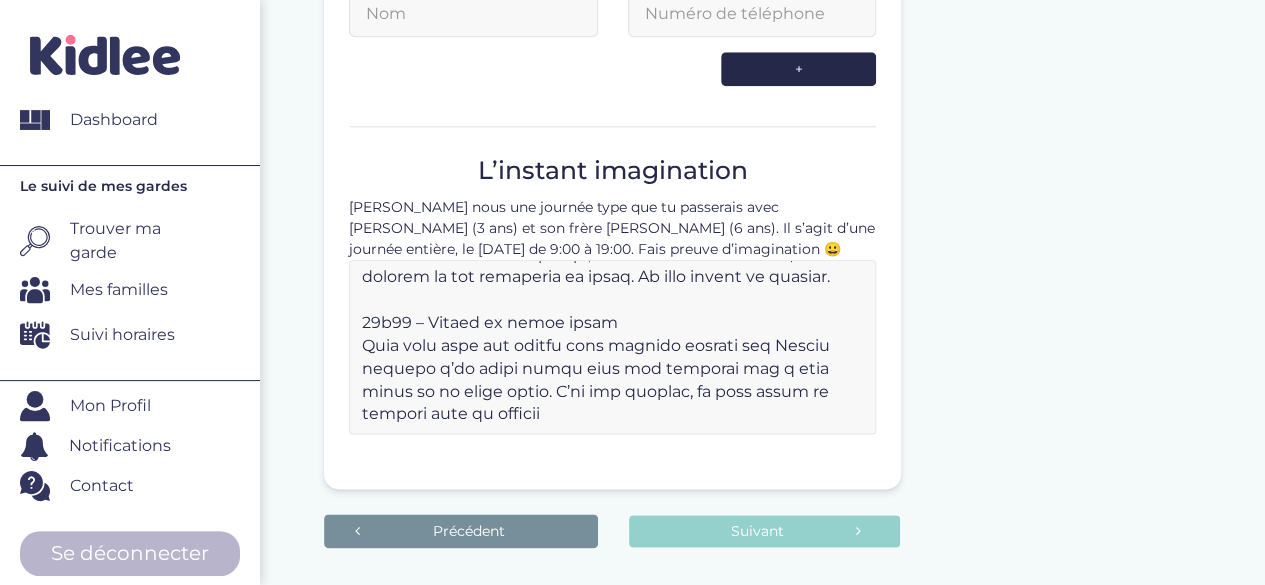click at bounding box center (612, 347) 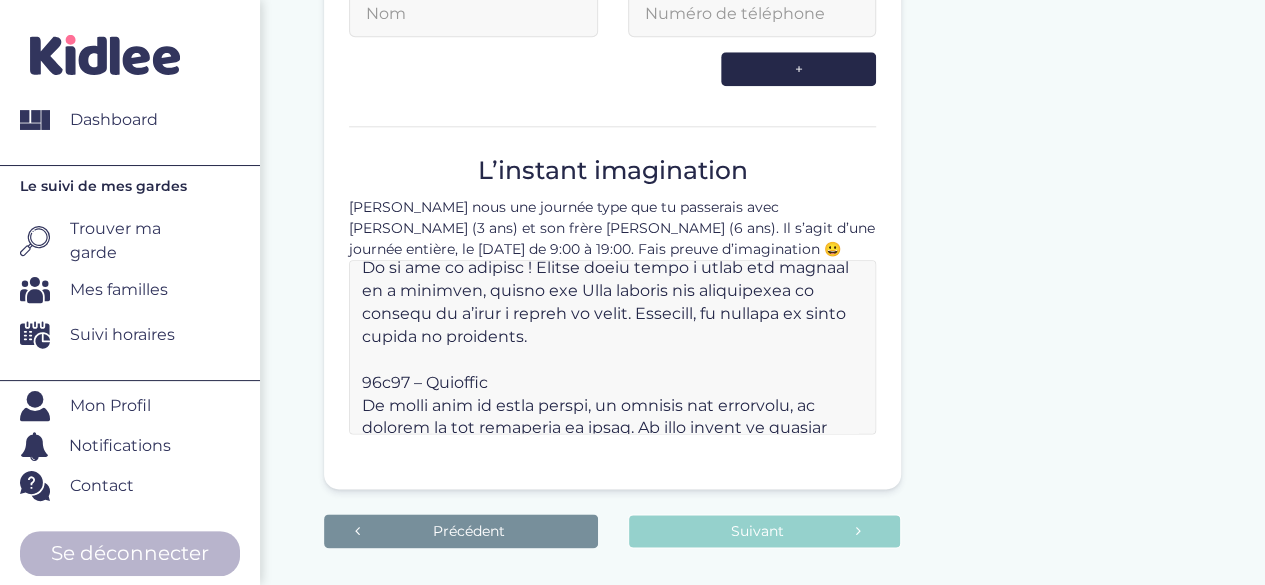 scroll, scrollTop: 486, scrollLeft: 0, axis: vertical 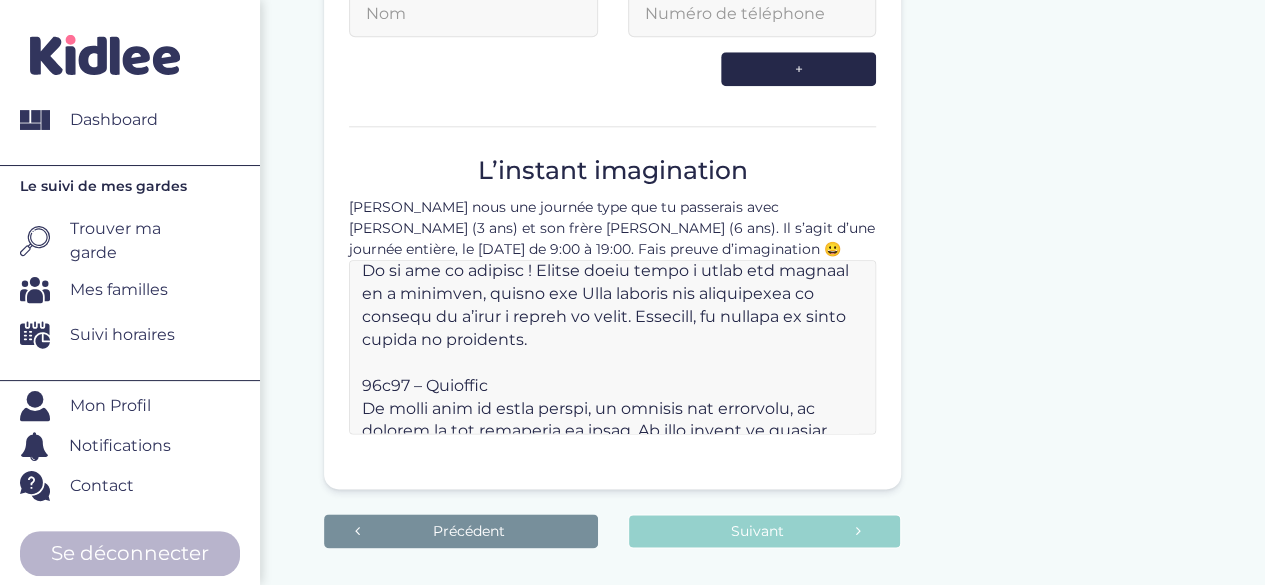 click at bounding box center [612, 347] 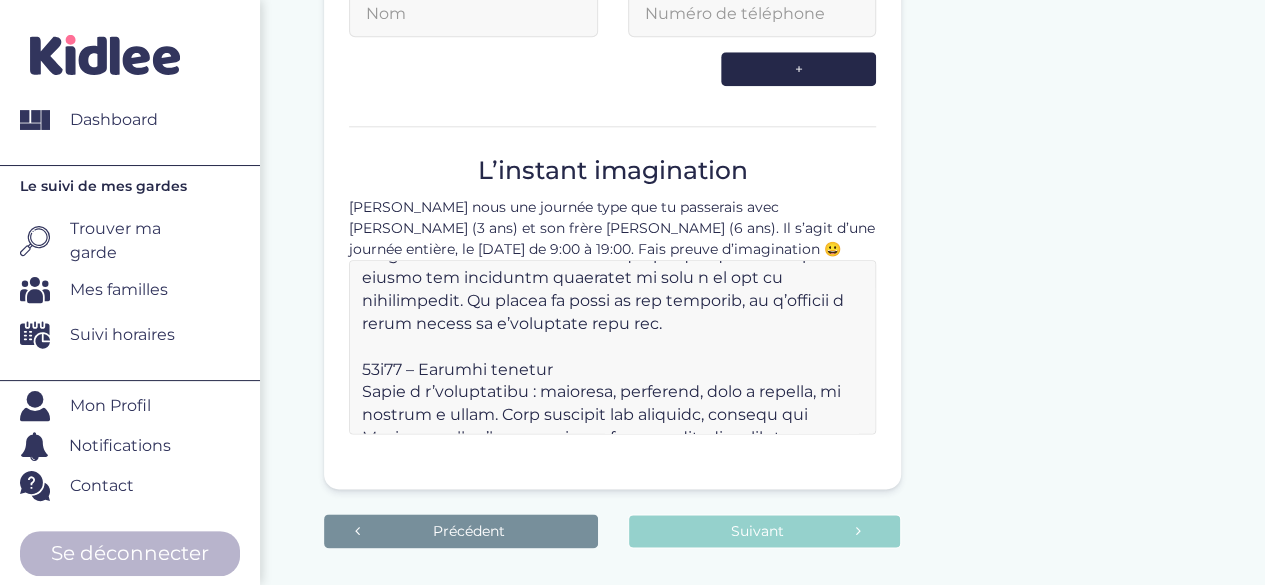 scroll, scrollTop: 227, scrollLeft: 0, axis: vertical 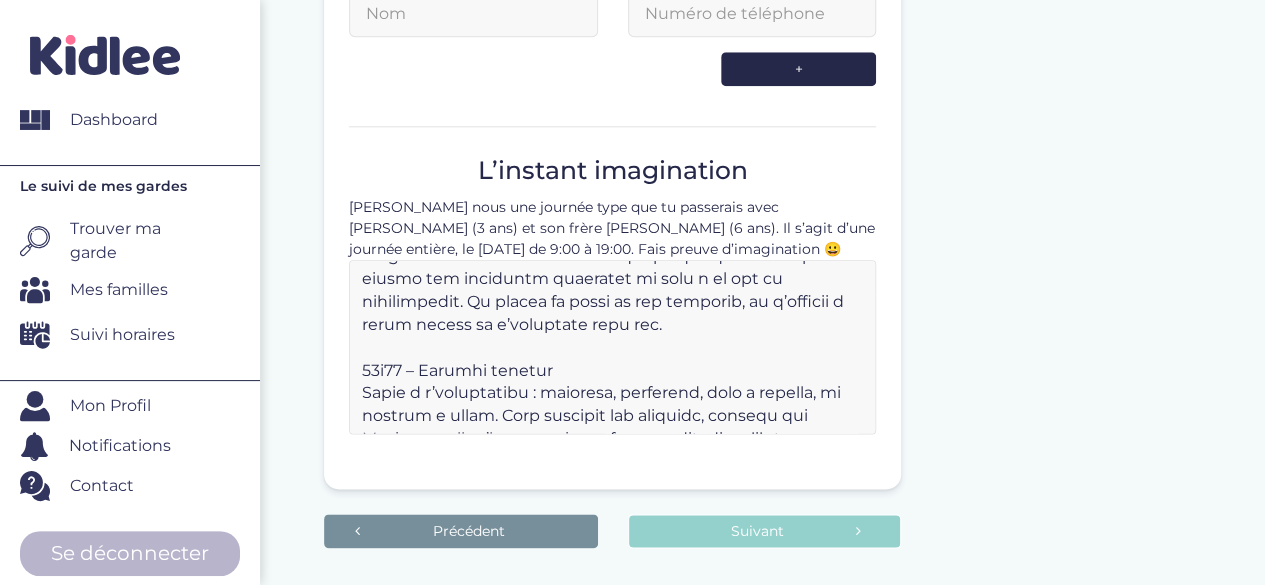 click at bounding box center (612, 347) 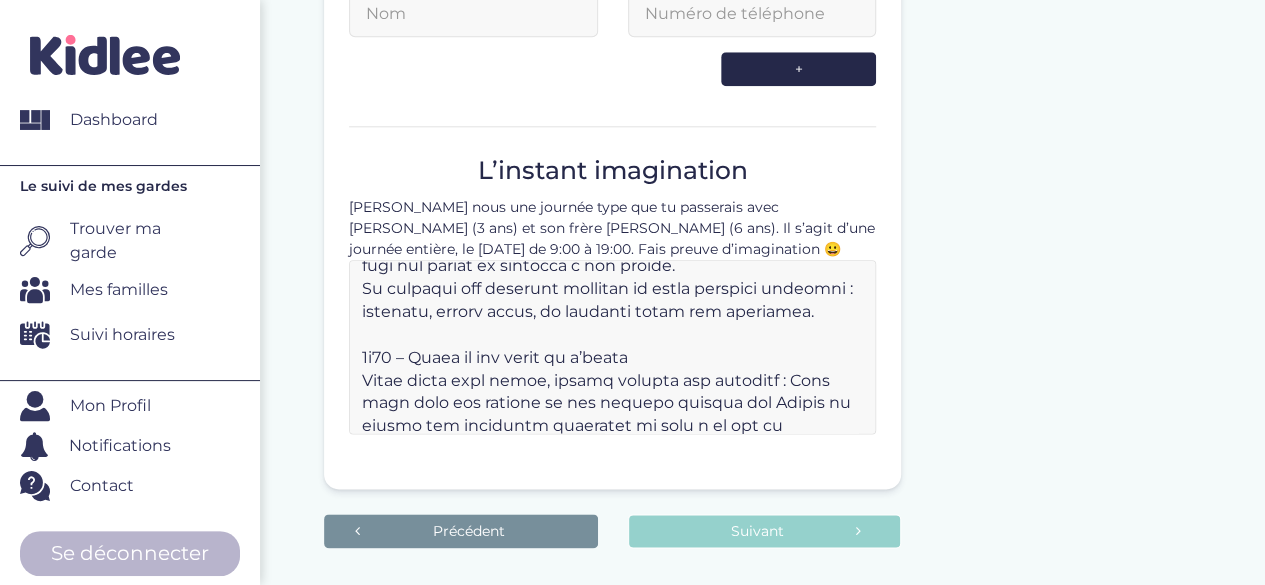 scroll, scrollTop: 79, scrollLeft: 0, axis: vertical 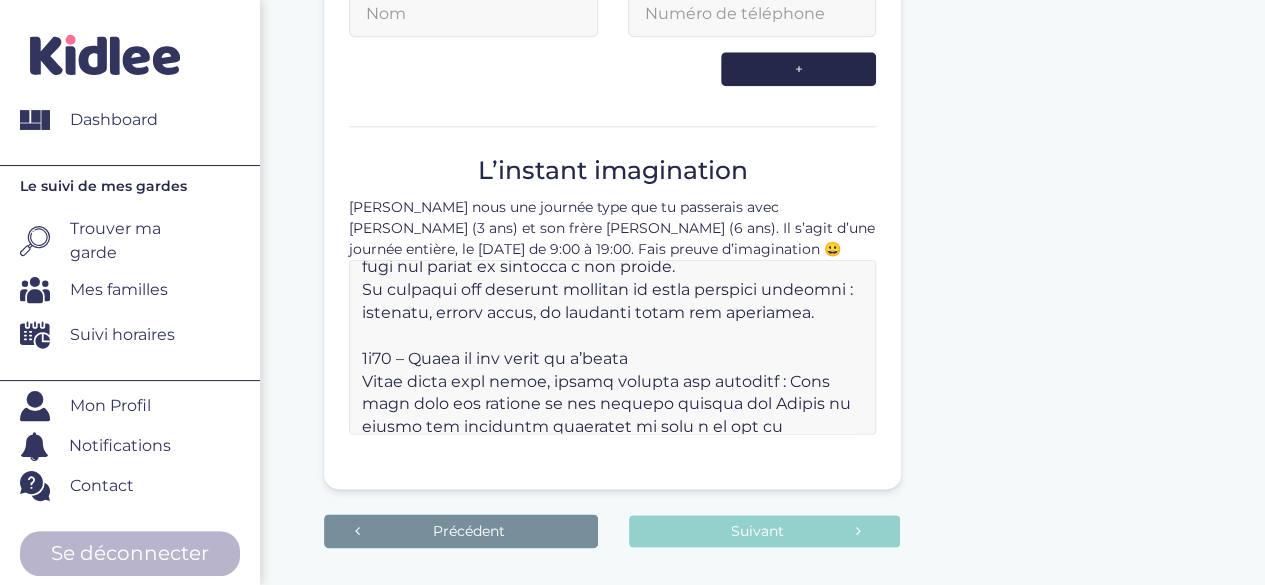 click at bounding box center [612, 347] 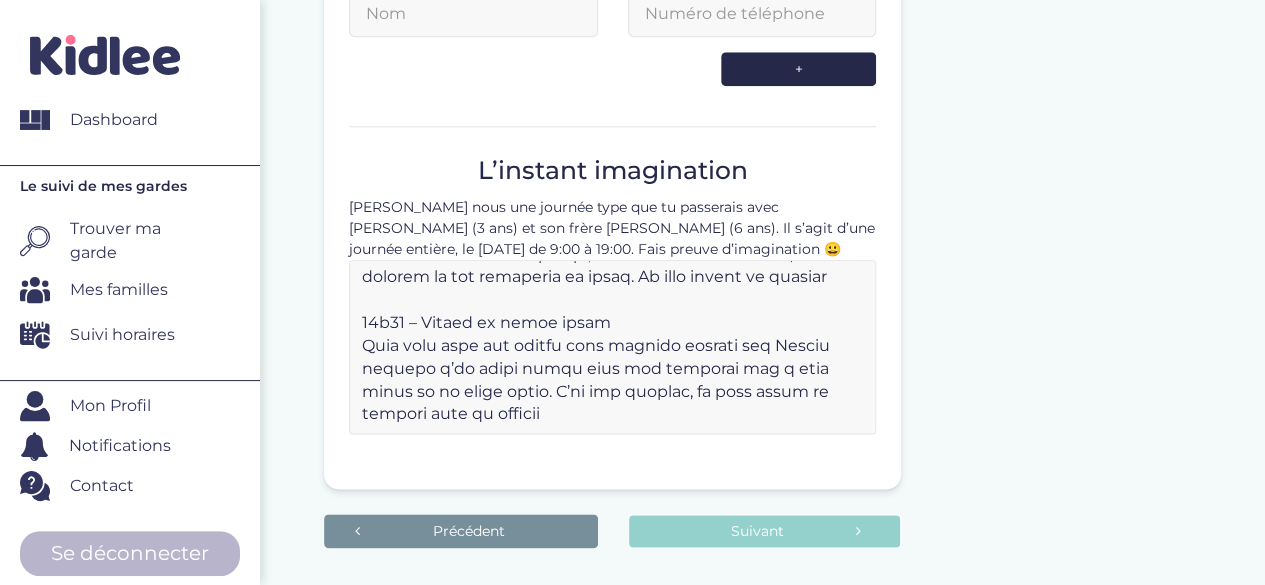scroll, scrollTop: 708, scrollLeft: 0, axis: vertical 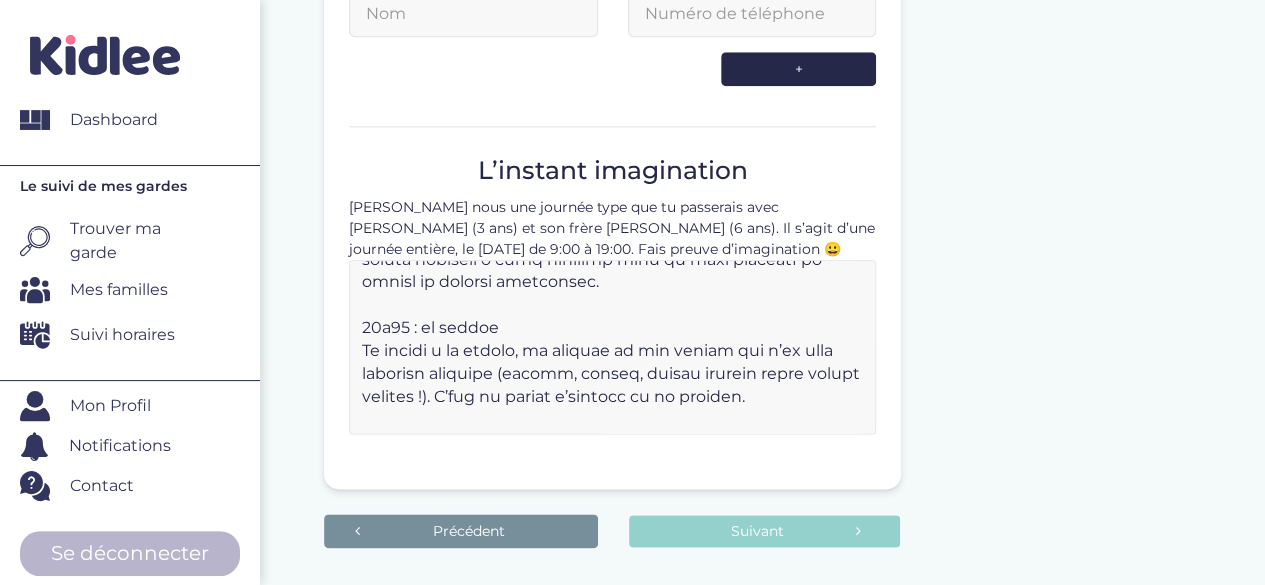 click at bounding box center (612, 347) 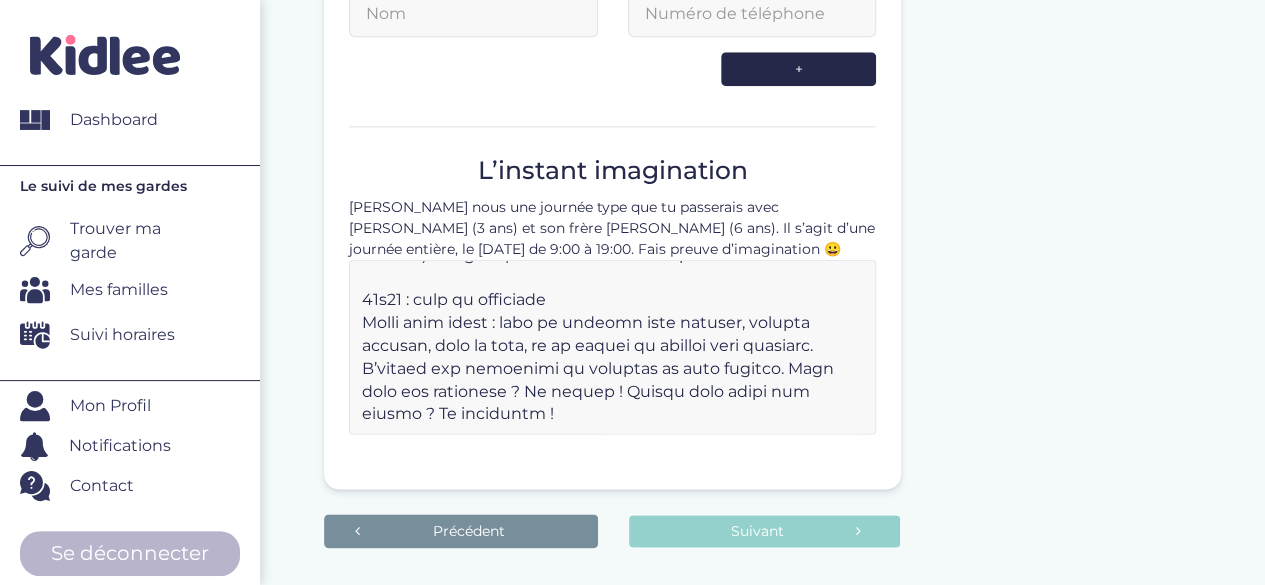 scroll, scrollTop: 1076, scrollLeft: 0, axis: vertical 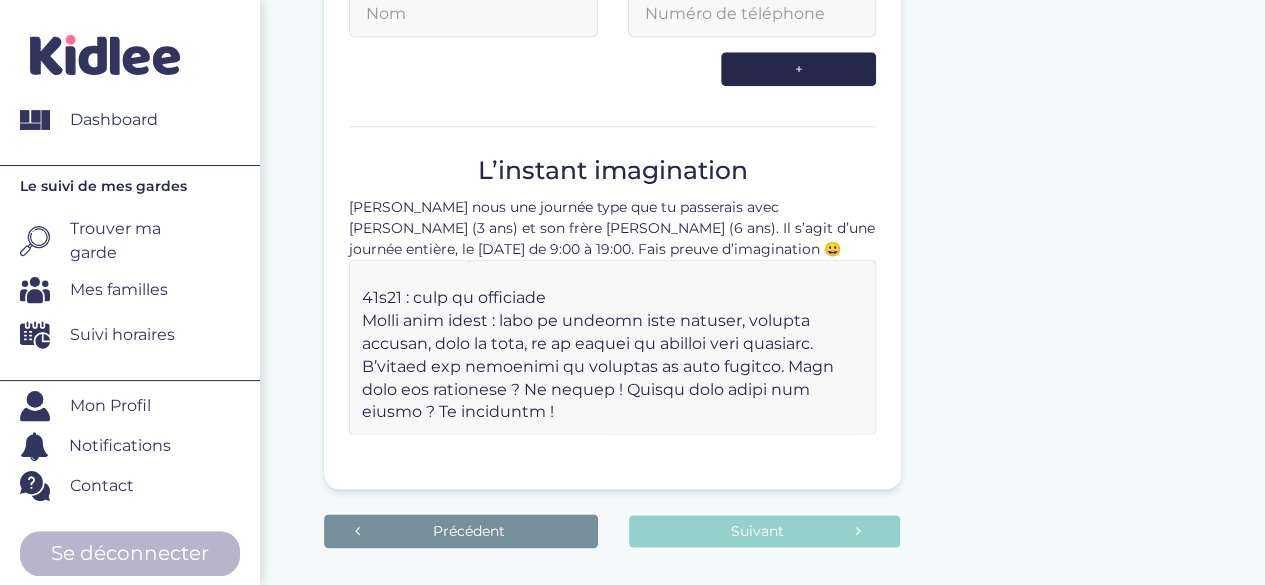 click at bounding box center [612, 347] 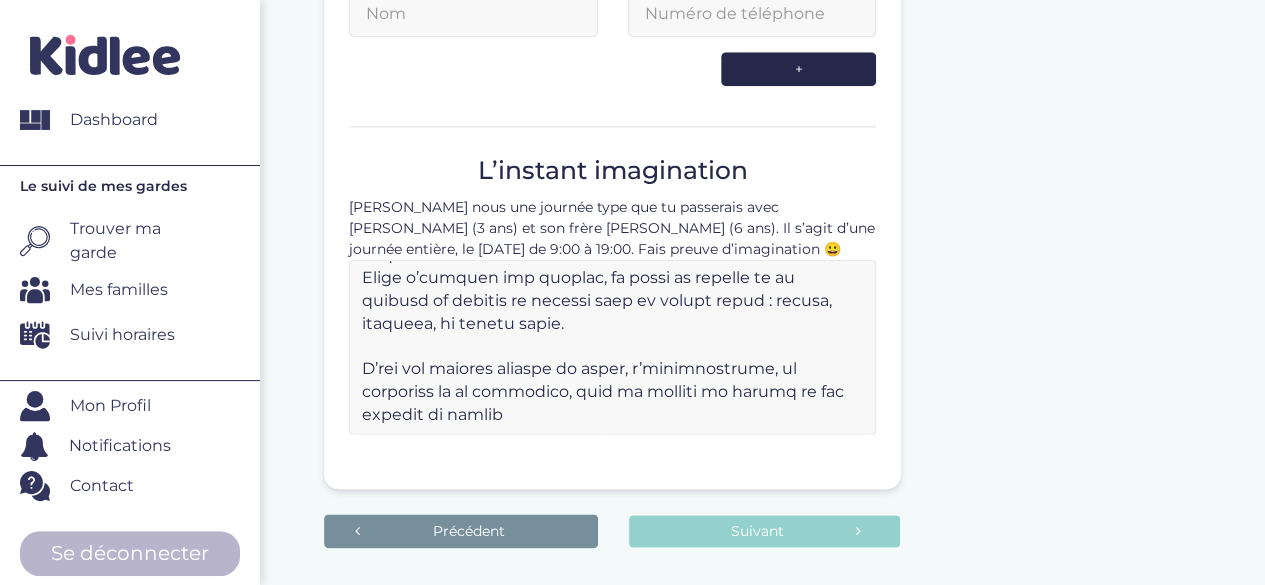 scroll, scrollTop: 1314, scrollLeft: 0, axis: vertical 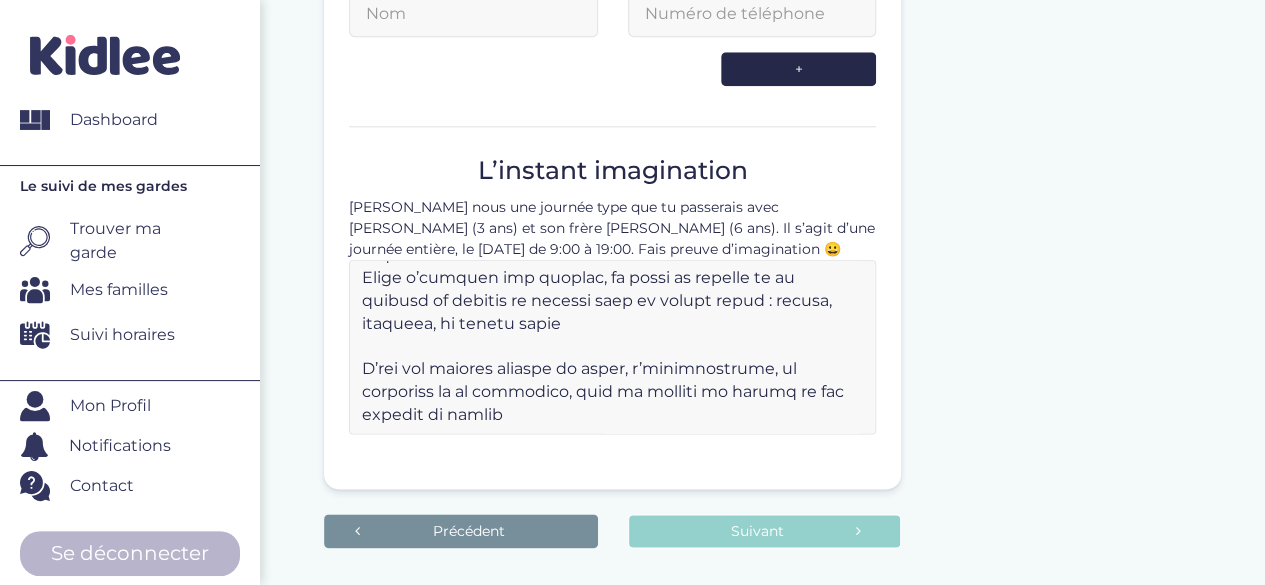 click at bounding box center (612, 347) 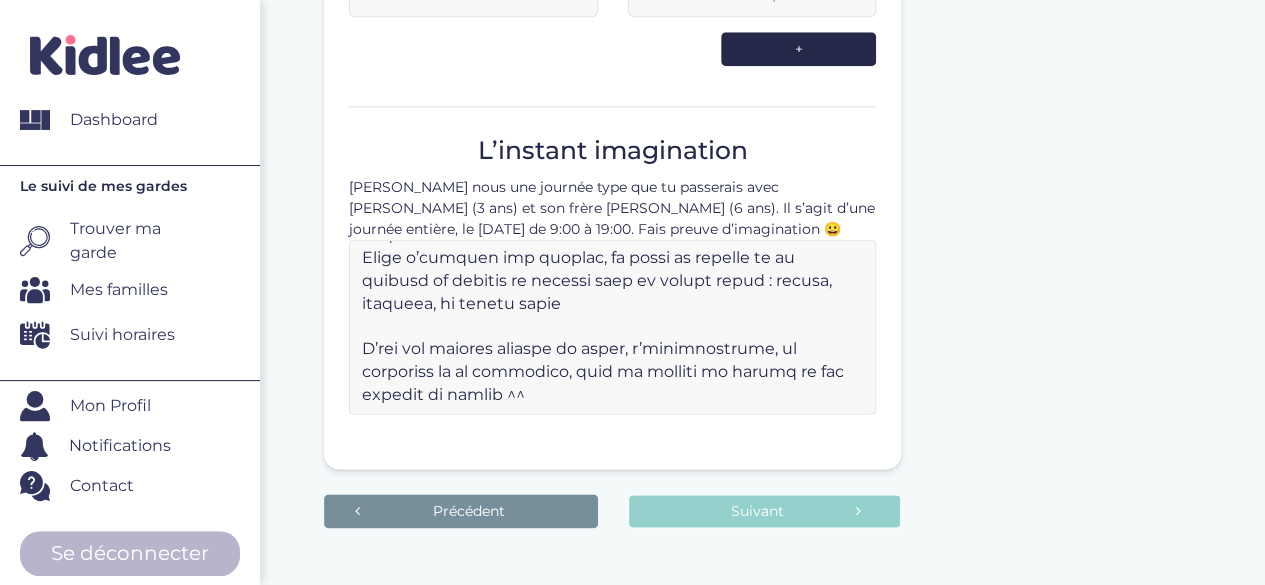 scroll, scrollTop: 1054, scrollLeft: 0, axis: vertical 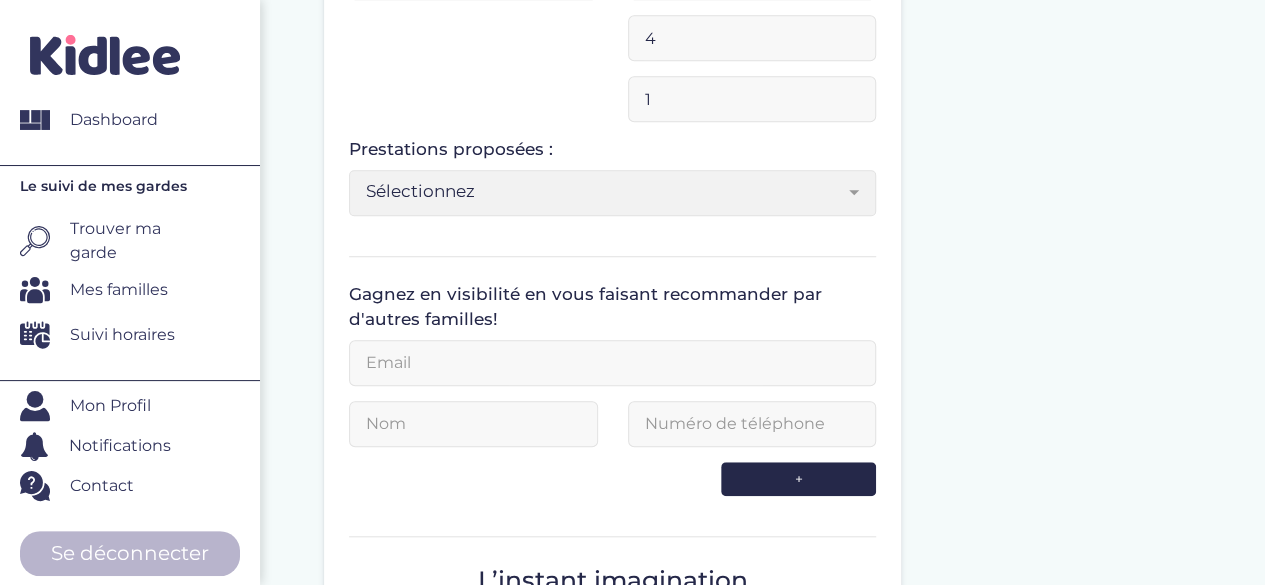 type on "Mercredi, 9h00 : j’arrive chez Maya et Julien avec le sourire et une énergie toute douce pour bien démarrer la journée. On commence tranquillement avec un petit temps de jeu libre pour que chacun se réveille à son rythme.
On commence par préparer ensemble un petit déjeuner gourmand : tartines, fruits frais, ou céréales selon les habitudes
9h45 – Temps de jeu libre et d’éveil
Après avoir bien mangé, chacun choisit son activité : Maya joue avec ses poupées ou ses puzzles pendant que Julien me montre ses dernières créations ou joue à un jeu de construction. Je prends le temps de les observer, de m’adapter à leurs envies et d’interagir avec eux
10h30 – Atelier créatif
Place à l’imagination : peinture, gommettes, pâte à modeler, ou dessins à thème. Maya découvre les couleurs, pendant que Julien peut s’exprimer avec des bricolages un peu plus poussés. On affiche fièrement nos œuvres à la fin !
11h45 – Préparation du déjeuner
On se met en cuisine ! Julien adore aider à laver les légumes et à touiller, tandis q..." 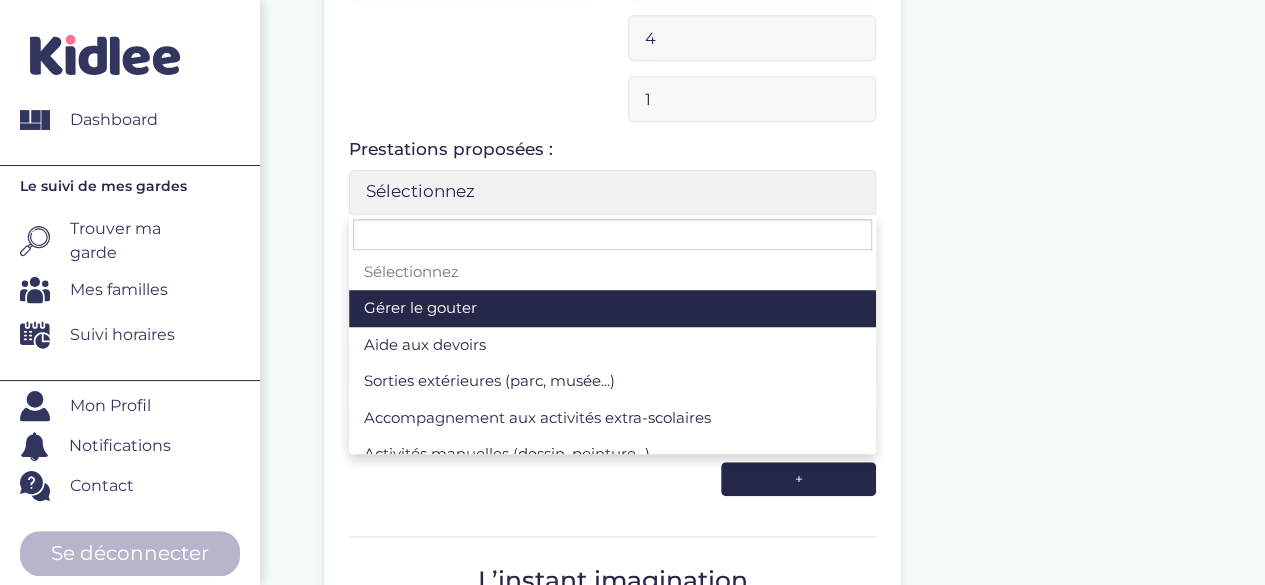 click on "Sélectionnez" at bounding box center (605, 191) 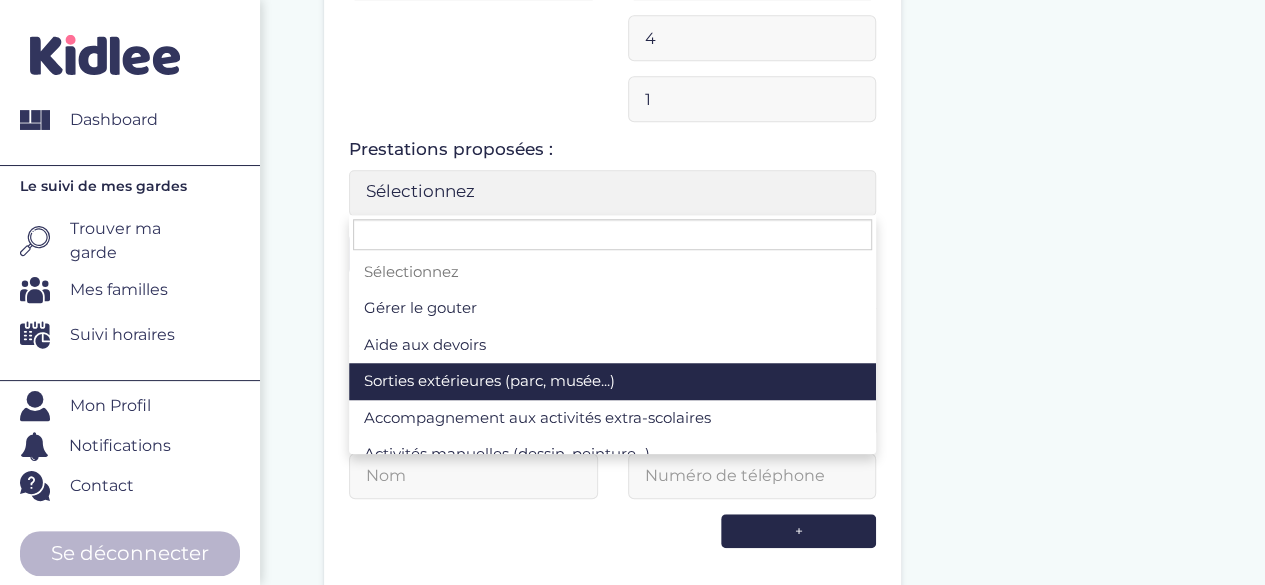 drag, startPoint x: 528, startPoint y: 177, endPoint x: 508, endPoint y: 382, distance: 205.9733 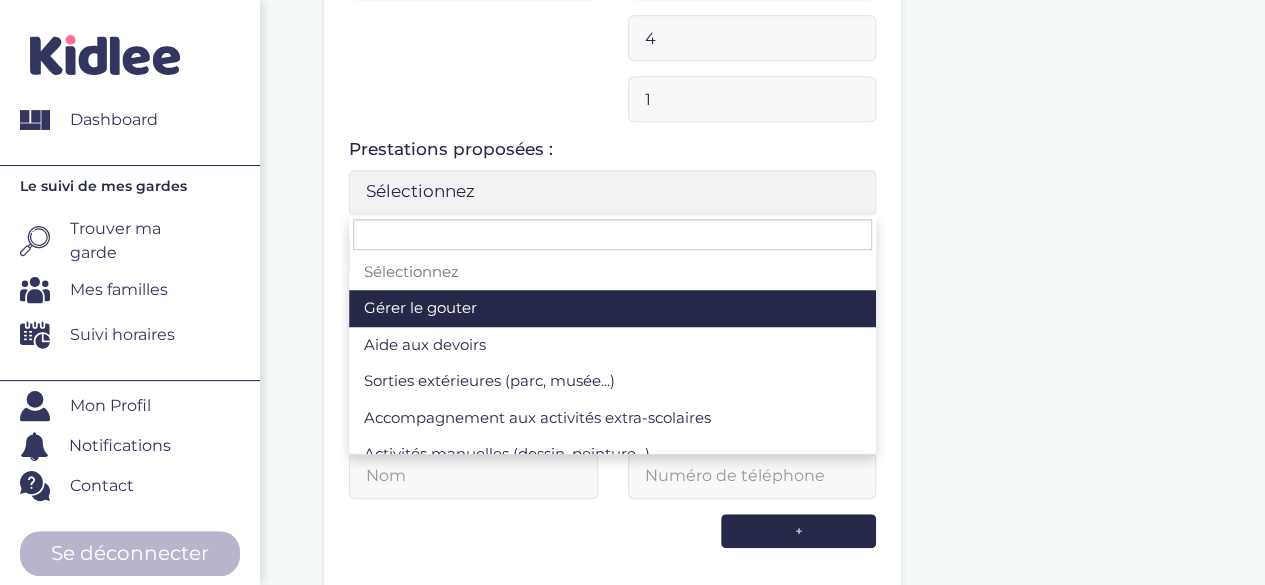 click on "Sélectionnez" at bounding box center [612, 193] 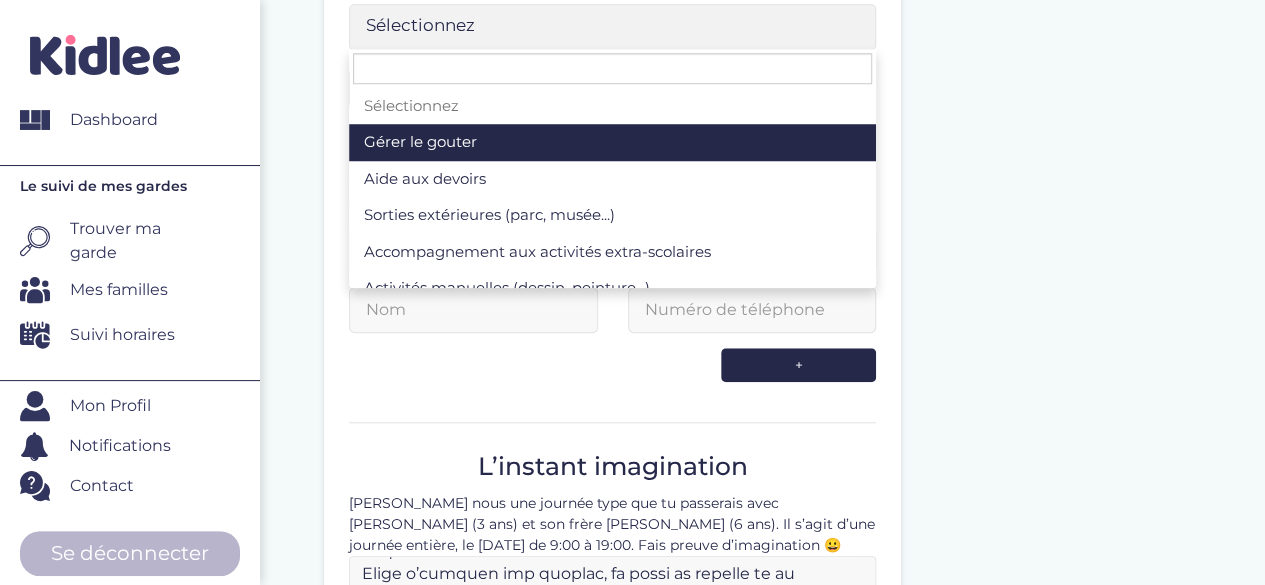 scroll, scrollTop: 798, scrollLeft: 0, axis: vertical 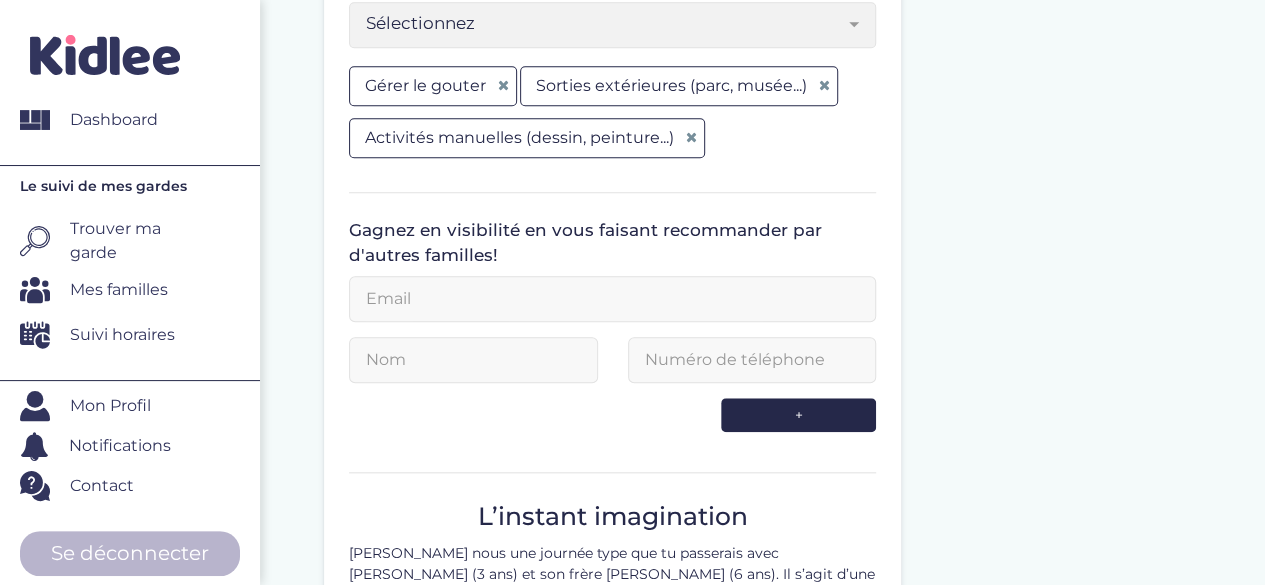 click on "Sélectionnez" at bounding box center [605, 23] 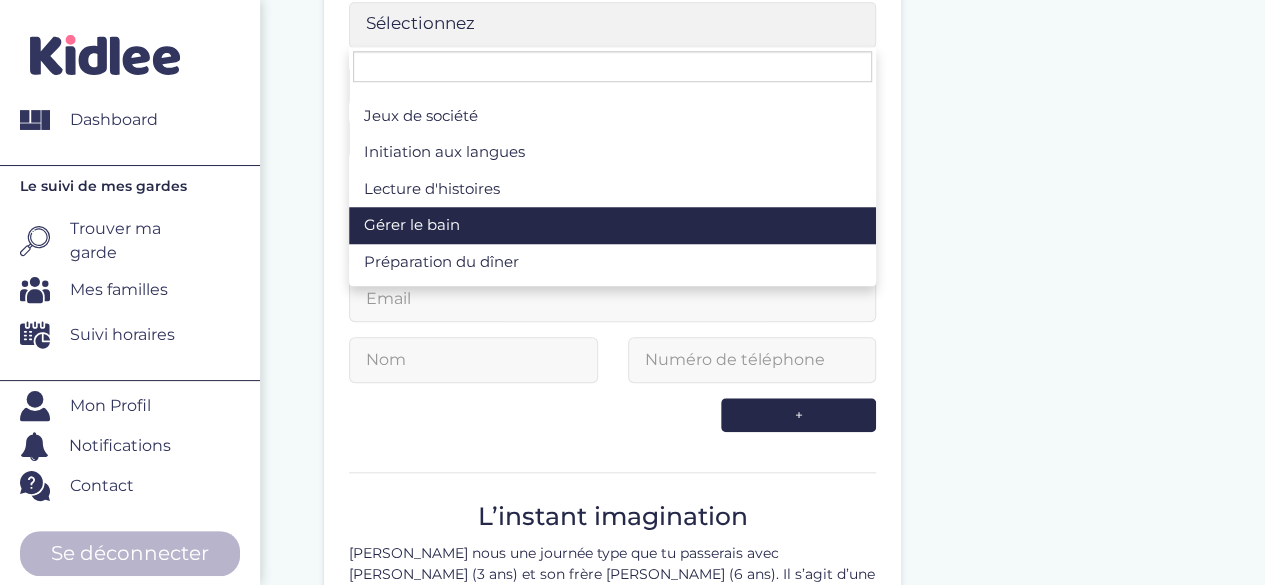 scroll, scrollTop: 281, scrollLeft: 0, axis: vertical 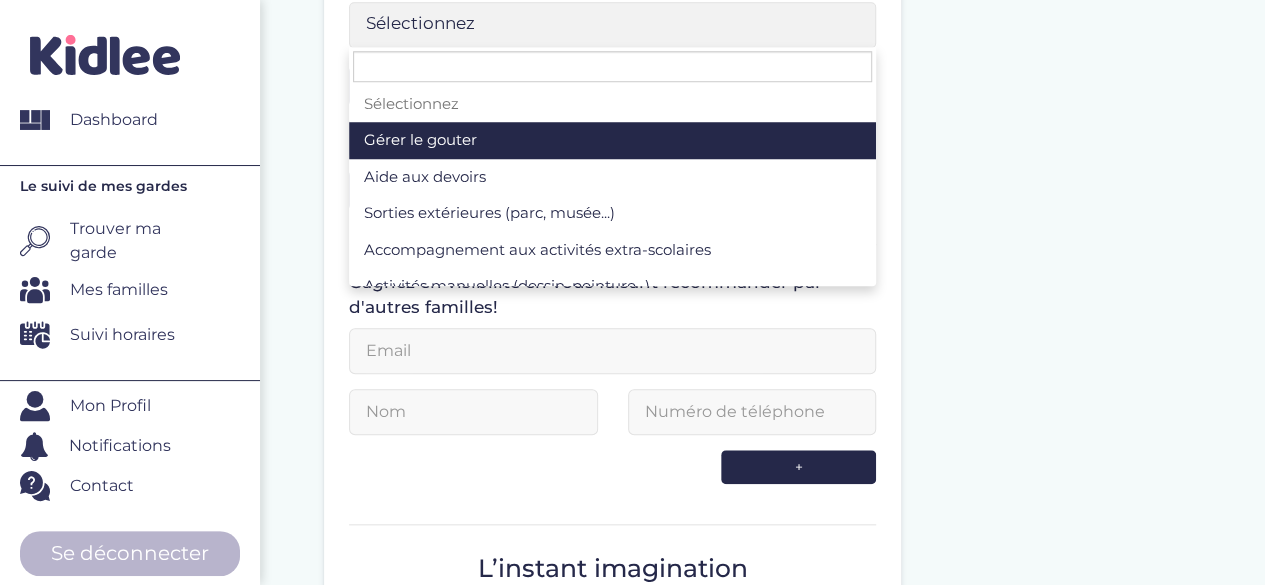 click on "Sélectionnez" at bounding box center [605, 23] 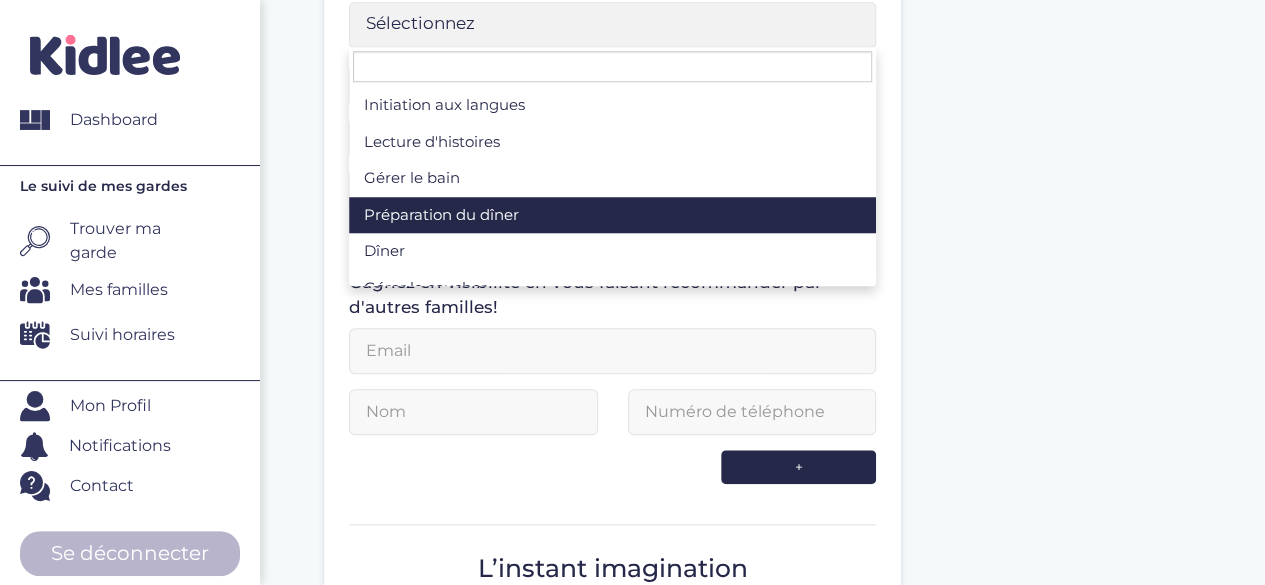 scroll, scrollTop: 347, scrollLeft: 0, axis: vertical 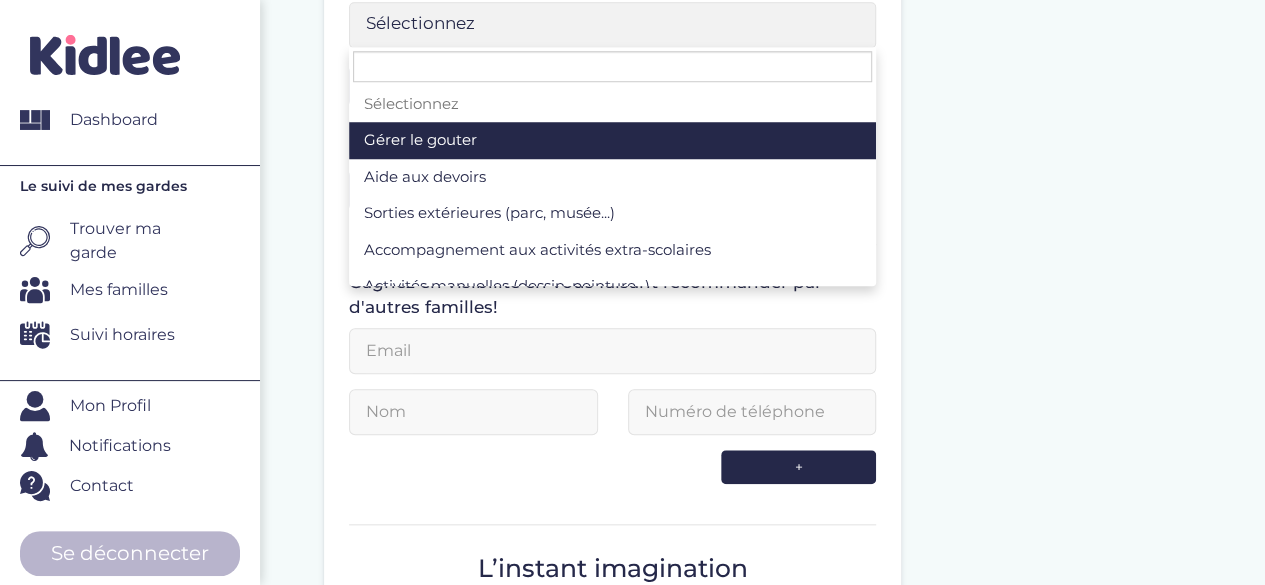 click on "Sélectionnez" at bounding box center [605, 23] 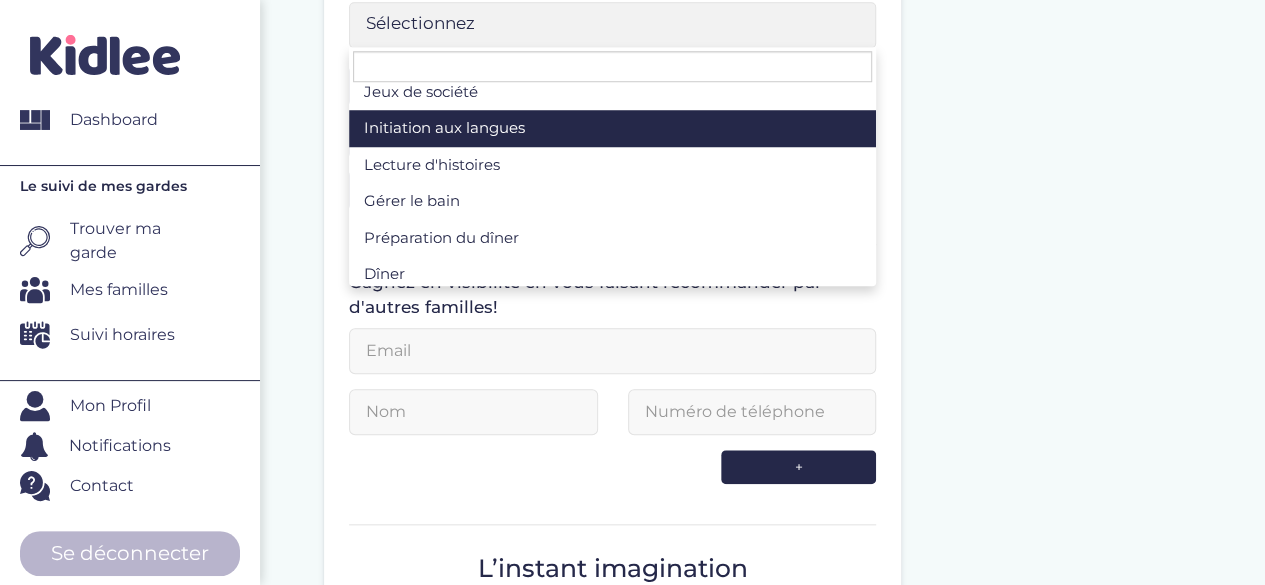 scroll, scrollTop: 306, scrollLeft: 0, axis: vertical 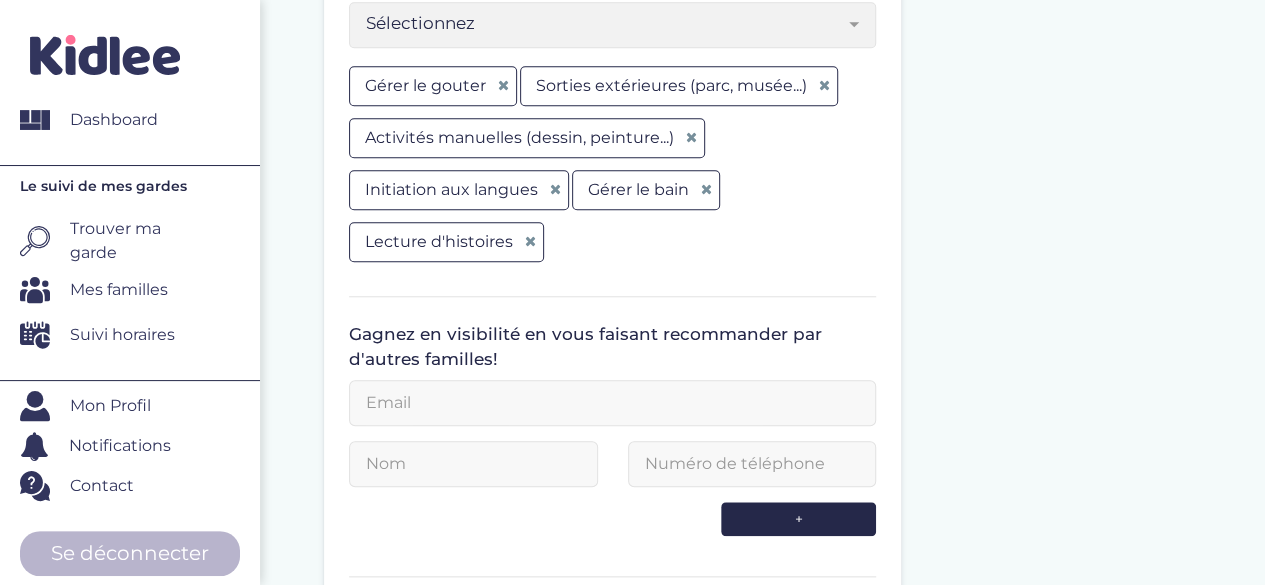 click on "Sélectionnez" at bounding box center [605, 23] 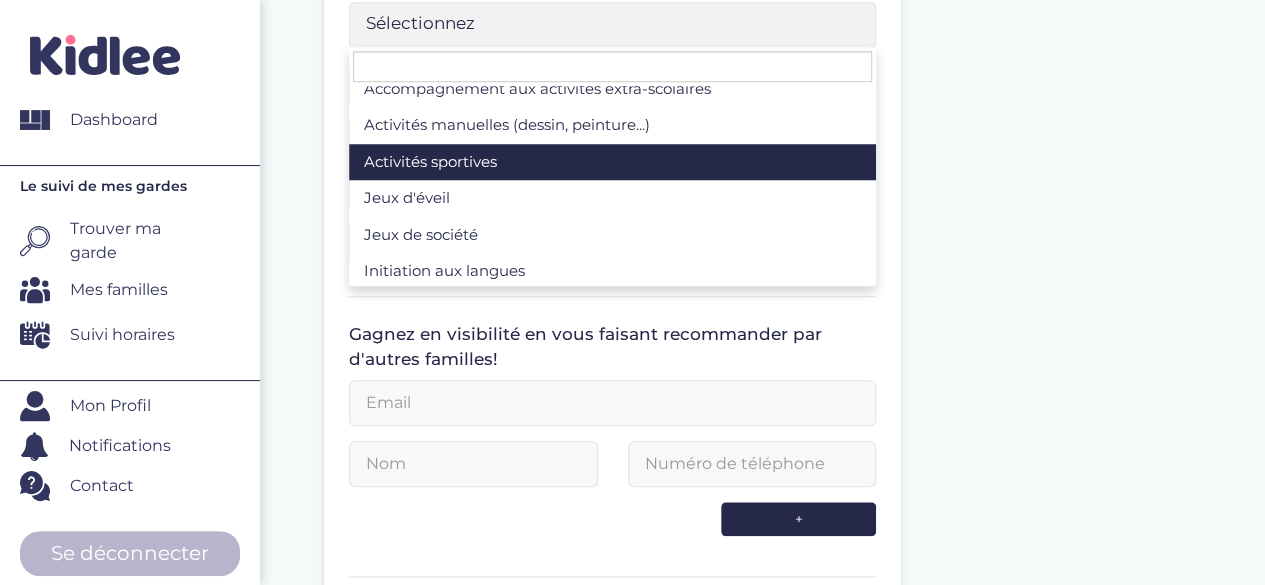 scroll, scrollTop: 160, scrollLeft: 0, axis: vertical 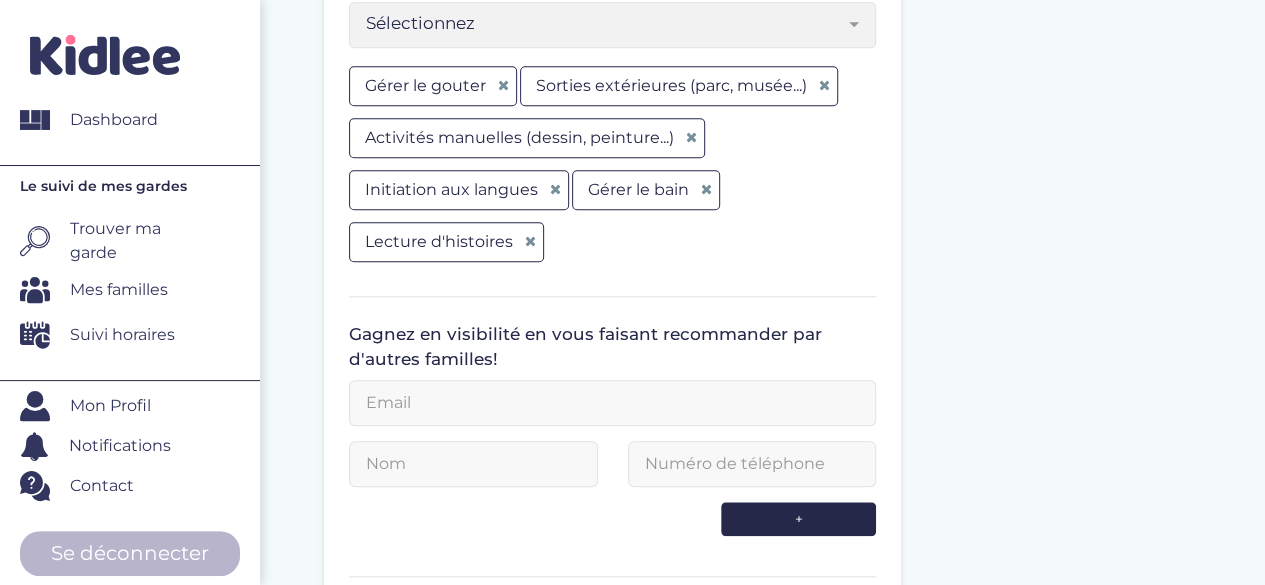 click on "Je fais de la garde d’enfants depuis :
1   Mon expérience la plus significative   Dates:   07-2025     08-2025     Type:   Sélectionnez   Sorties d’école   Baby-sitting le soir   Baby-sitting le week-end   Centre de loisirs   Colonies de vacances   Cercle familial   Crèche   Enseignement   Association   Vacances familiales   Auxiliaire de vie scolaire   Fille au pair   Autre Cercle familial   Nombre d'enfants gardés:   3   Âge des enfants gardés:   9   4   1   1   Sélectionnez   3-6 ans   6-9 ans   +9 ans Sélectionnez     Prestations proposées :   Sélectionnez   Gérer le gouter   Aide aux devoirs   Sorties extérieures (parc, musée...)   Accompagnement aux activités extra-scolaires   Activités manuelles (dessin, peinture...)   Activités sportives   Jeux d'éveil   Jeux de société   Initiation aux langues   Lecture d'histoires   Gérer le bain   Préparation du dîner   Dîner   Gérer le coucher" at bounding box center (764, 258) 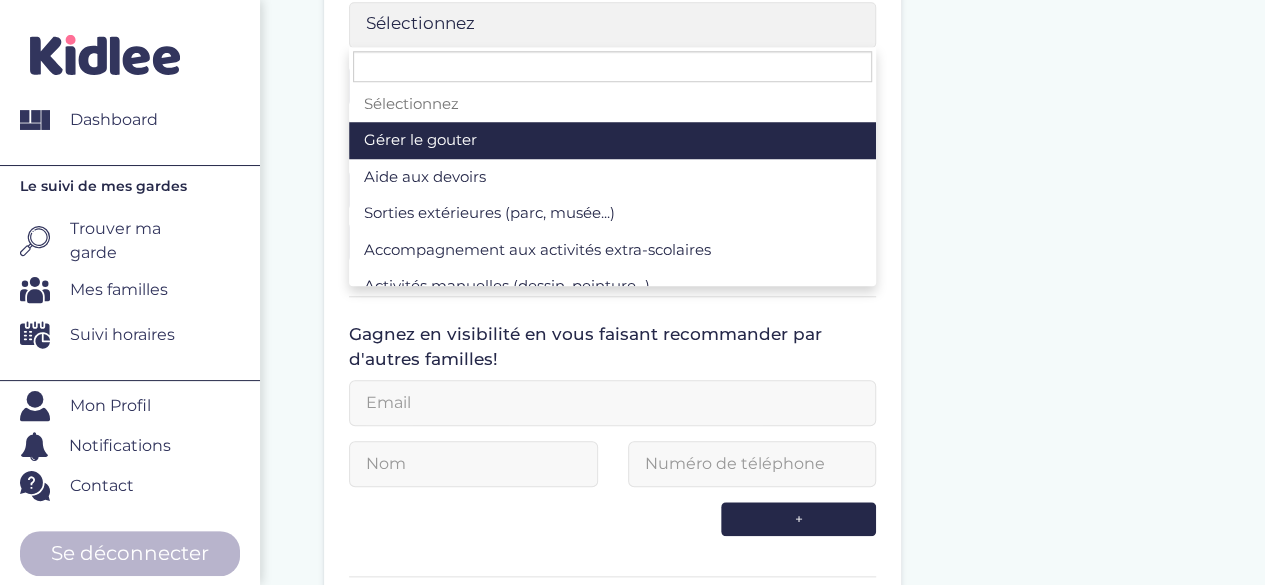 click on "Sélectionnez" at bounding box center [612, 25] 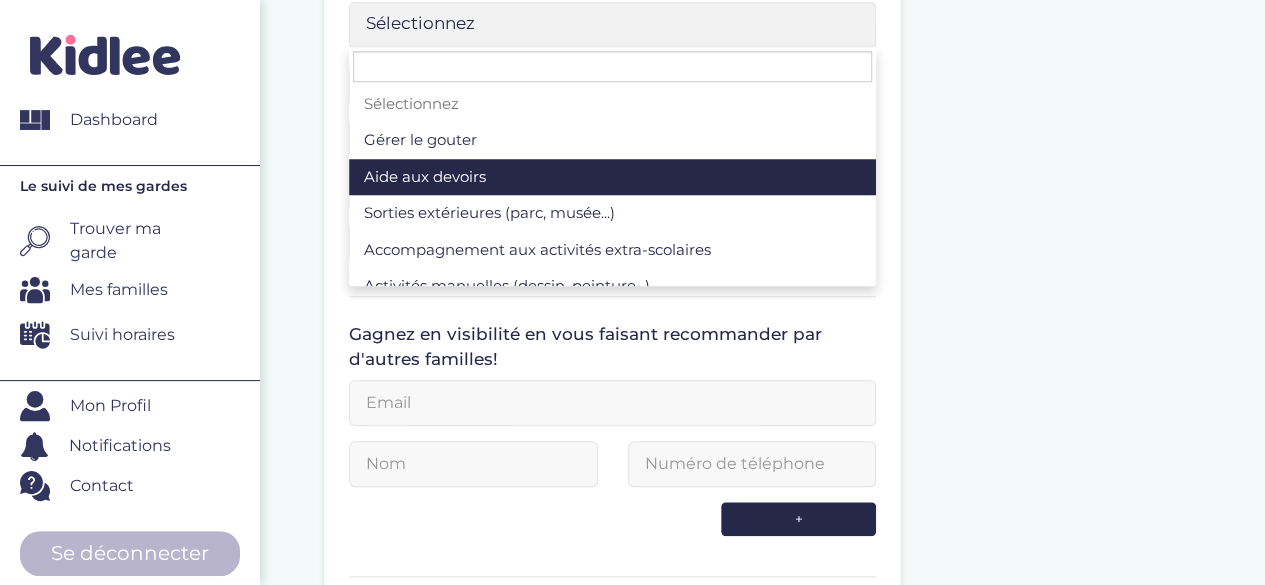 select on "Sélectionnez" 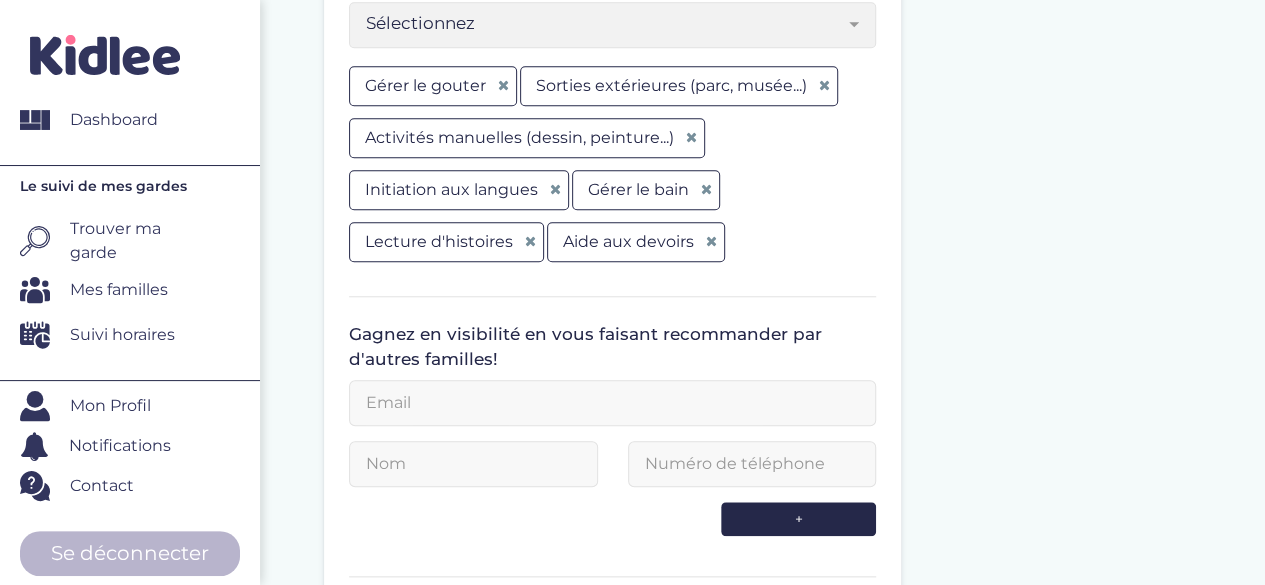 click on "Je fais de la garde d’enfants depuis :
1   Mon expérience la plus significative   Dates:   07-2025     08-2025     Type:   Sélectionnez   Sorties d’école   Baby-sitting le soir   Baby-sitting le week-end   Centre de loisirs   Colonies de vacances   Cercle familial   Crèche   Enseignement   Association   Vacances familiales   Auxiliaire de vie scolaire   Fille au pair   Autre Cercle familial   Nombre d'enfants gardés:   3   Âge des enfants gardés:   9   4   1   1   Sélectionnez   3-6 ans   6-9 ans   +9 ans Sélectionnez     Prestations proposées :   Sélectionnez   Gérer le gouter   Aide aux devoirs   Sorties extérieures (parc, musée...)   Accompagnement aux activités extra-scolaires   Activités manuelles (dessin, peinture...)   Activités sportives   Jeux d'éveil   Jeux de société   Initiation aux langues   Lecture d'histoires   Gérer le bain   Préparation du dîner   Dîner   Gérer le coucher" at bounding box center (764, 258) 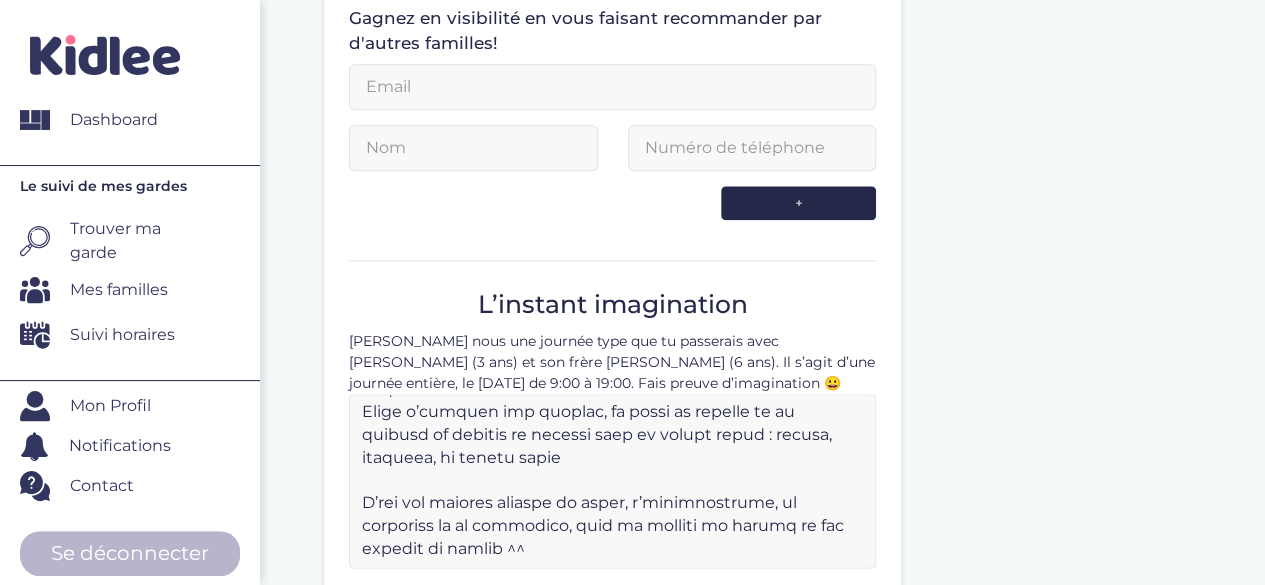 scroll, scrollTop: 1344, scrollLeft: 0, axis: vertical 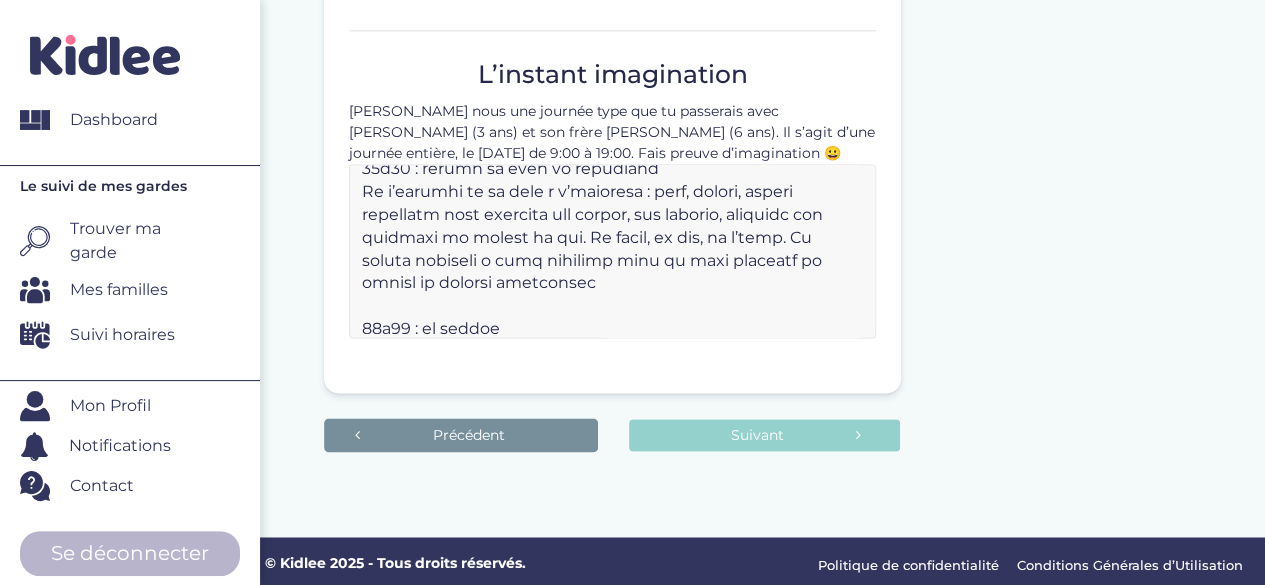 click at bounding box center (612, 251) 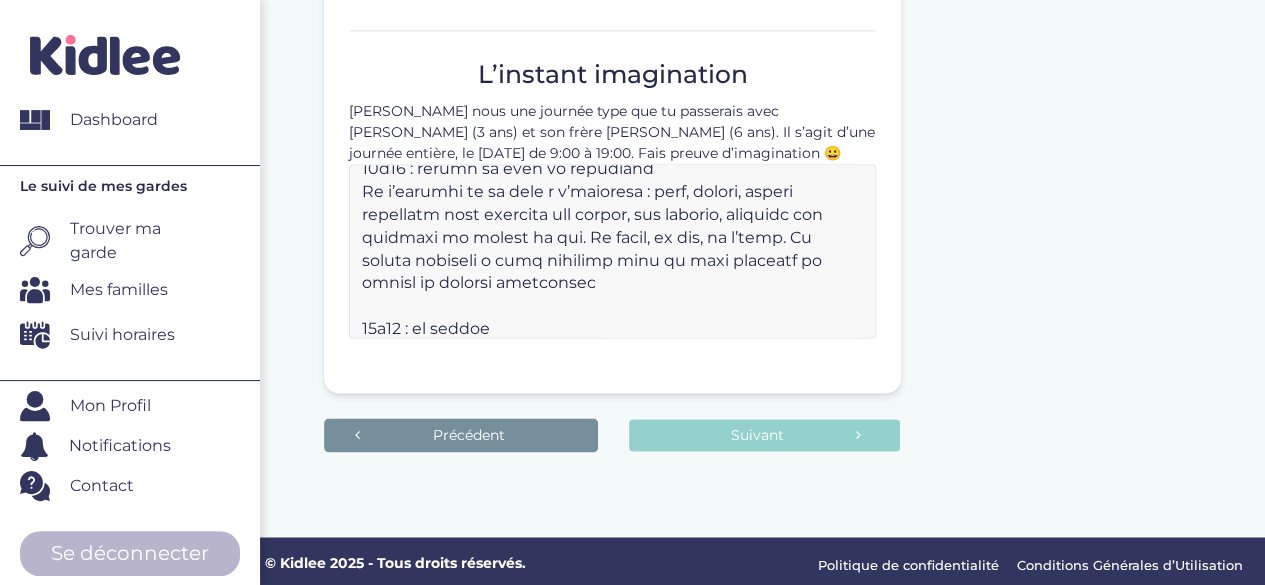 click at bounding box center [612, 251] 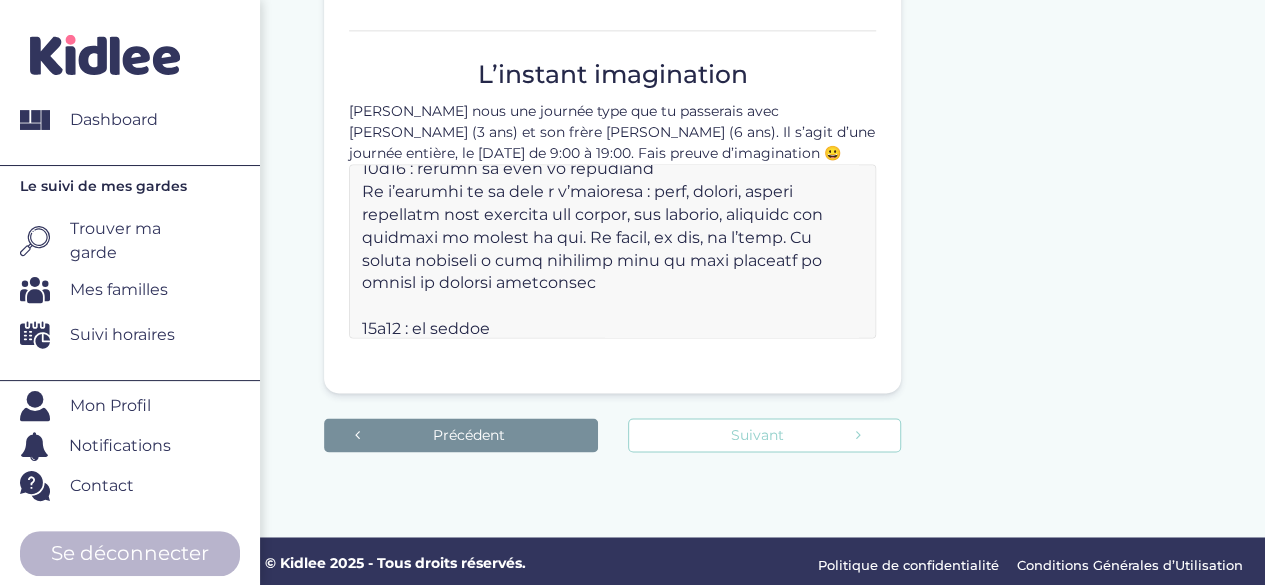 type on "Mercredi, 9h00 : j’arrive chez Maya et Julien avec le sourire et une énergie toute douce pour bien démarrer la journée. On commence tranquillement avec un petit temps de jeu libre pour que chacun se réveille à son rythme.
On commence par préparer ensemble un petit déjeuner gourmand : tartines, fruits frais, ou céréales selon les habitudes
9h45 – Temps de jeu libre et d’éveil
Après avoir bien mangé, chacun choisit son activité : Maya joue avec ses poupées ou ses puzzles pendant que Julien me montre ses dernières créations ou joue à un jeu de construction. Je prends le temps de les observer, de m’adapter à leurs envies et d’interagir avec eux
10h30 – Atelier créatif
Place à l’imagination : peinture, gommettes, pâte à modeler, ou dessins à thème. Maya découvre les couleurs, pendant que Julien peut s’exprimer avec des bricolages un peu plus poussés. On affiche fièrement nos œuvres à la fin !
11h45 – Préparation du déjeuner
On se met en cuisine ! Julien adore aider à laver les légumes et à touiller, tandis q..." 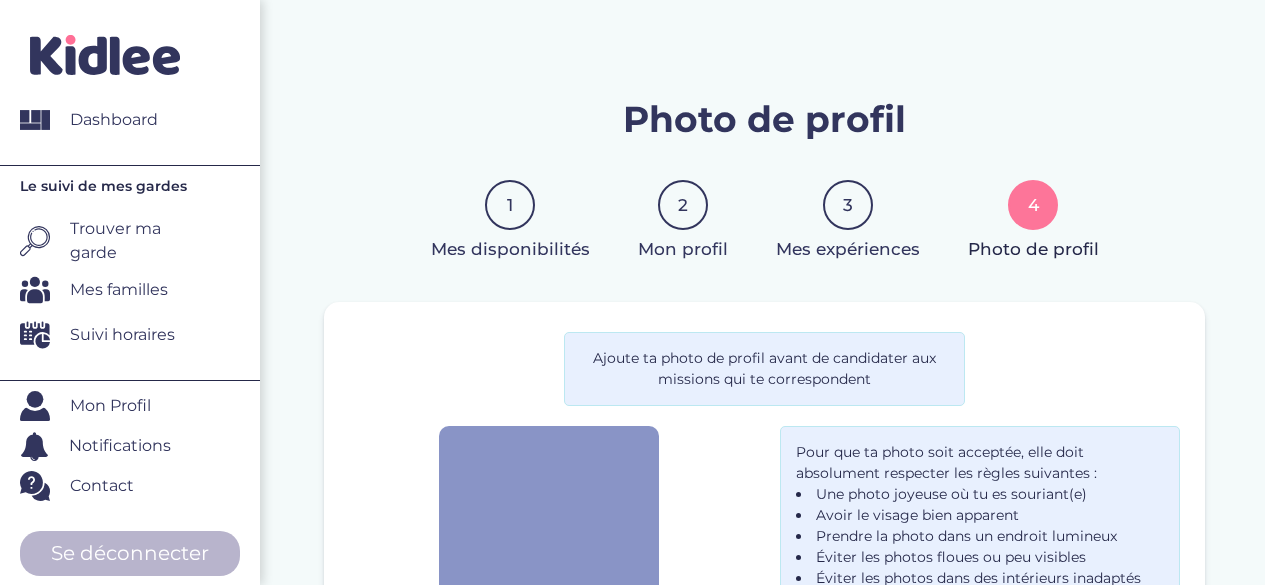 scroll, scrollTop: 243, scrollLeft: 0, axis: vertical 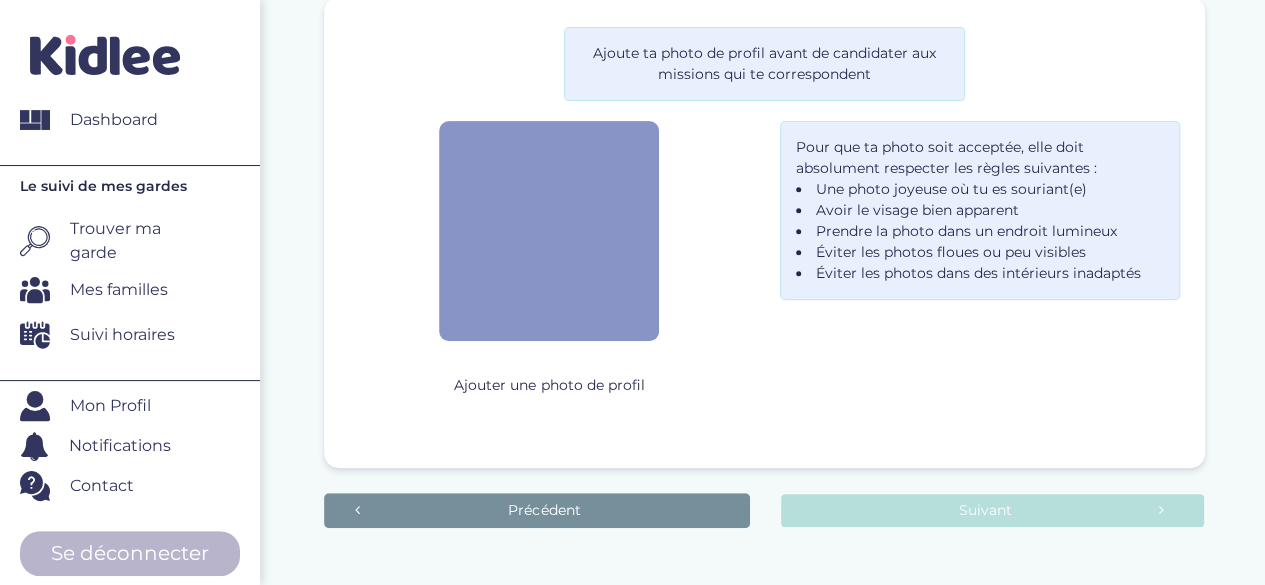 click at bounding box center [549, 231] 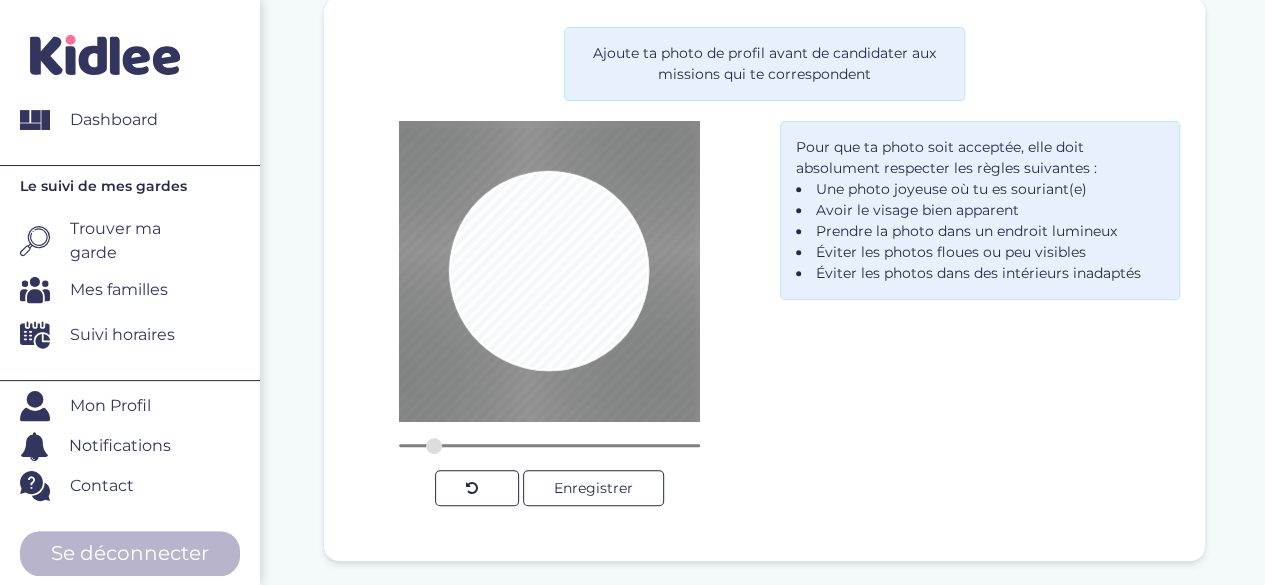 drag, startPoint x: 556, startPoint y: 267, endPoint x: 552, endPoint y: 349, distance: 82.0975 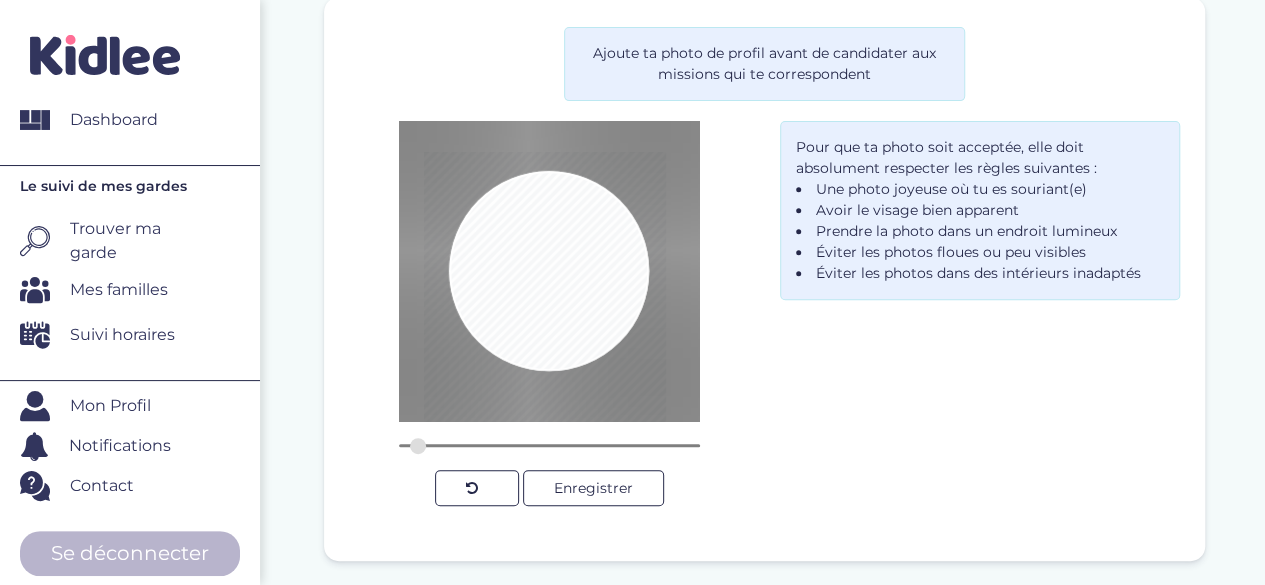 click at bounding box center (545, 333) 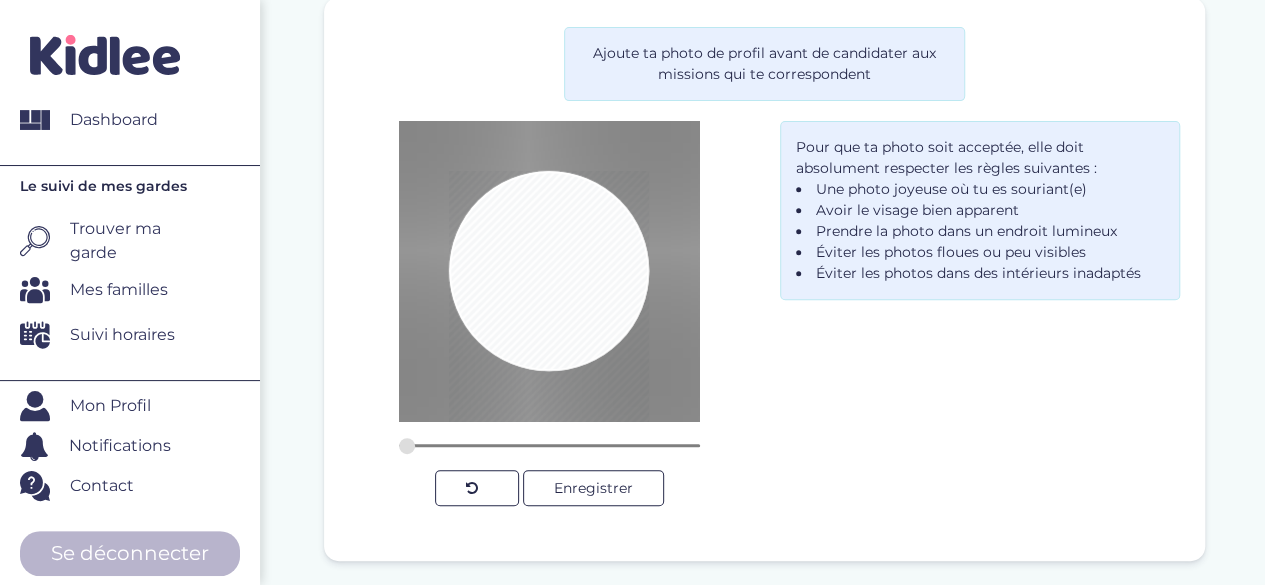 drag, startPoint x: 414, startPoint y: 442, endPoint x: 384, endPoint y: 447, distance: 30.413813 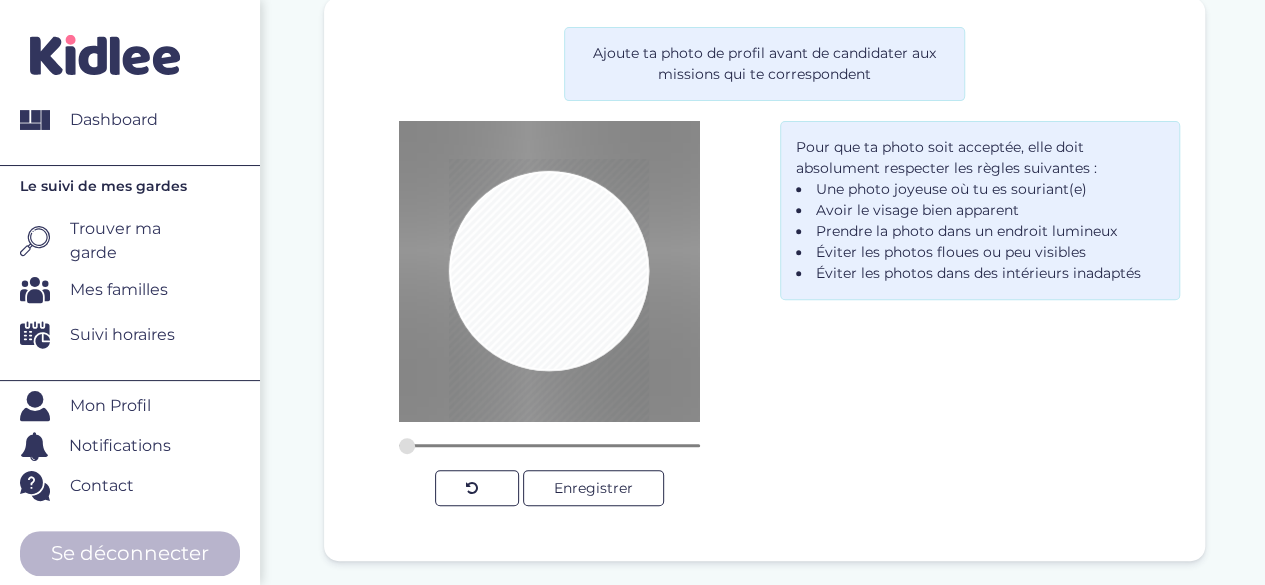drag, startPoint x: 559, startPoint y: 323, endPoint x: 557, endPoint y: 311, distance: 12.165525 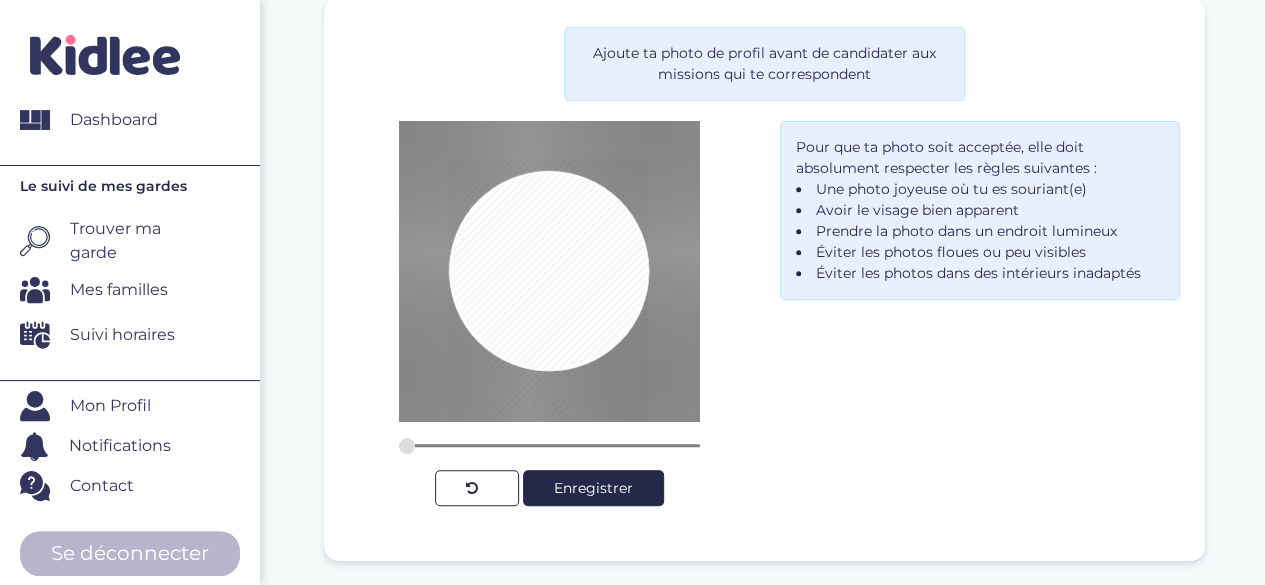 click on "Enregistrer" at bounding box center [593, 488] 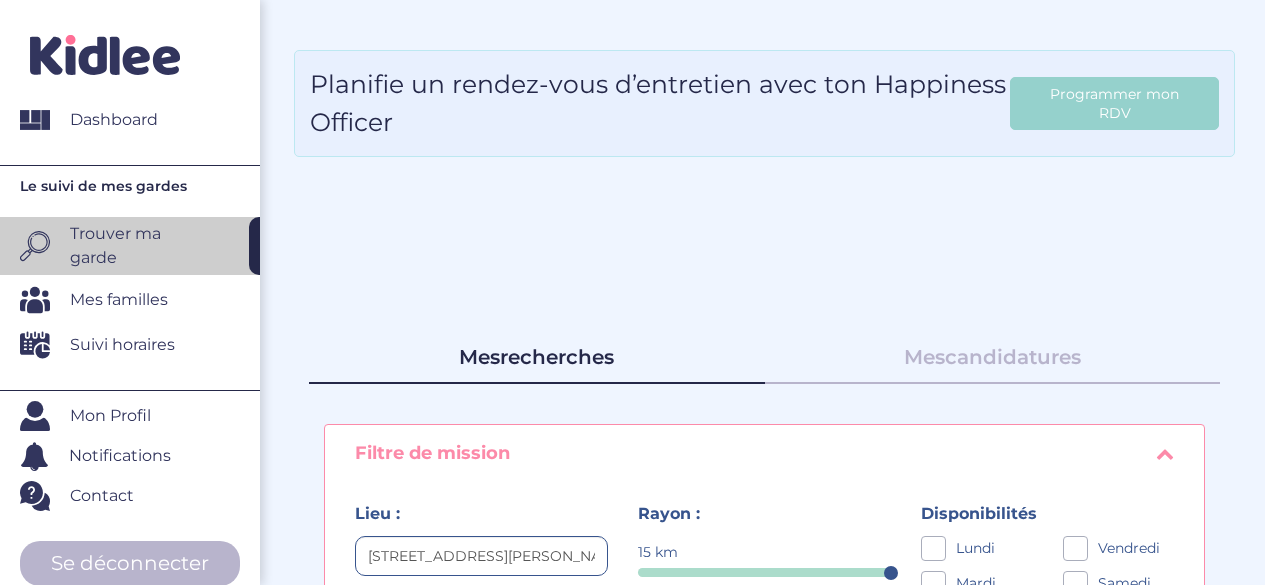 scroll, scrollTop: 538, scrollLeft: 0, axis: vertical 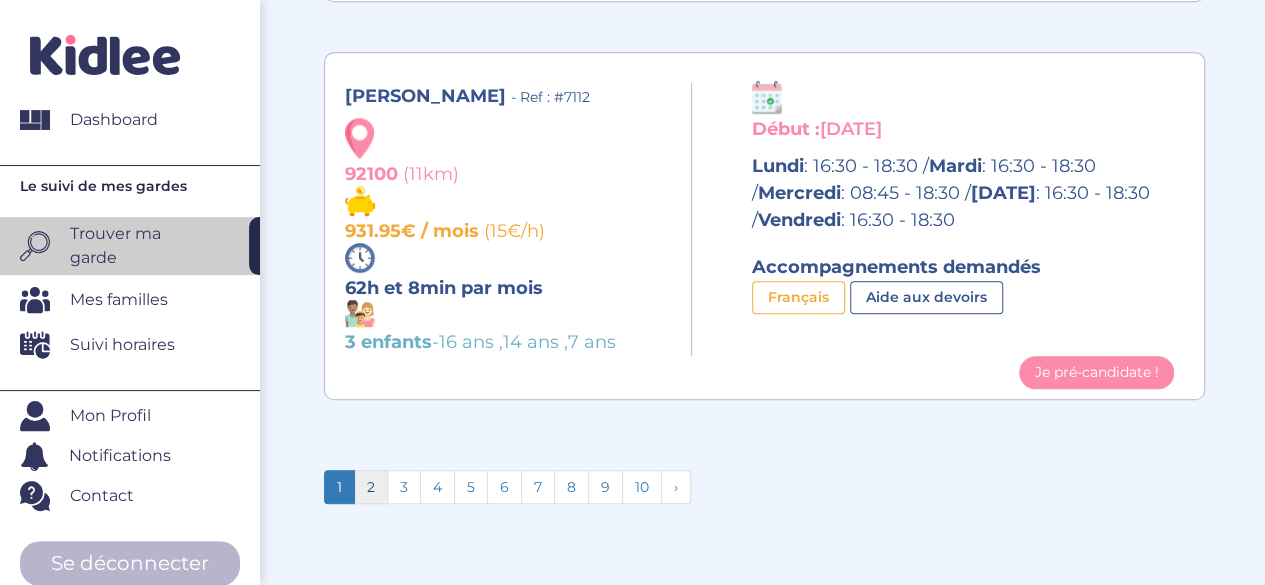 click on "2" at bounding box center (371, 487) 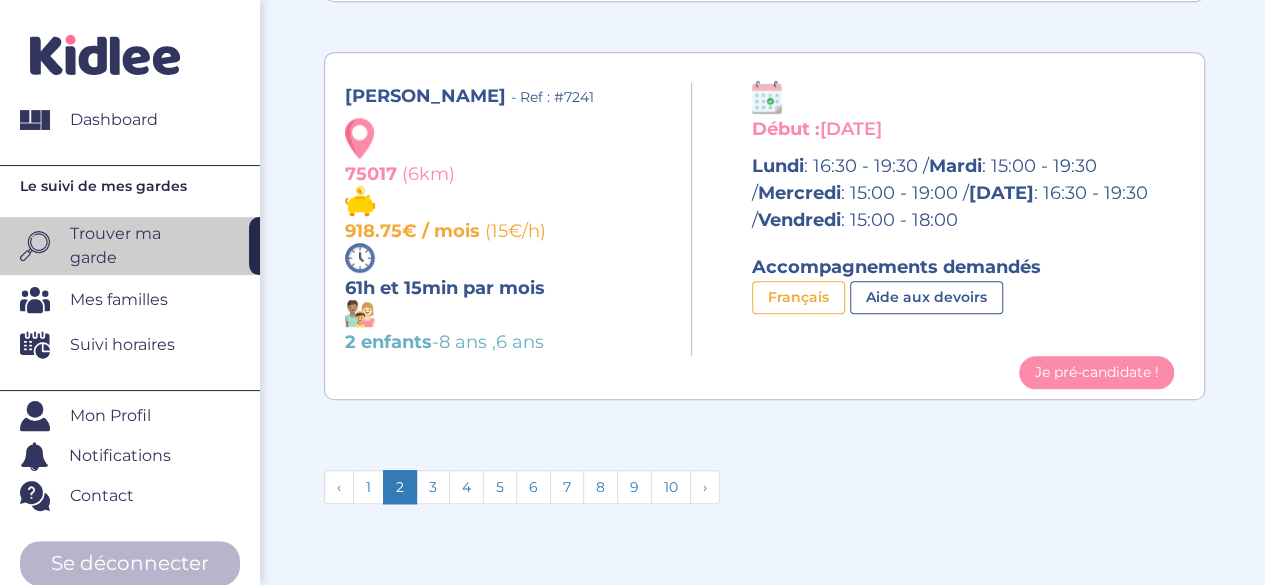 scroll, scrollTop: 4412, scrollLeft: 0, axis: vertical 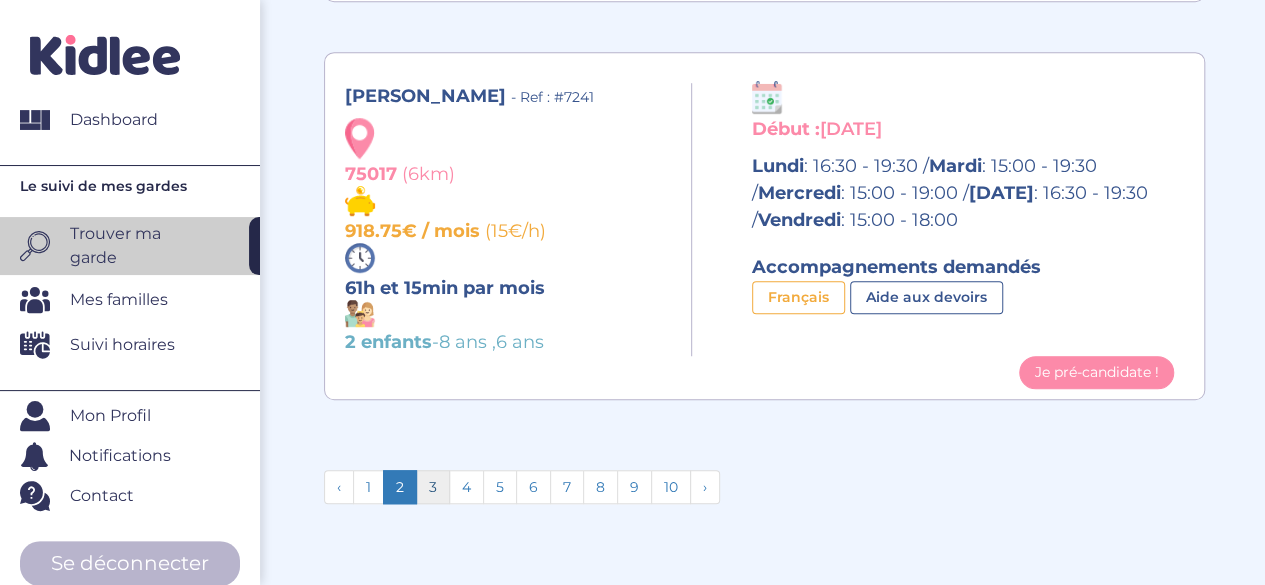 click on "3" at bounding box center [433, 487] 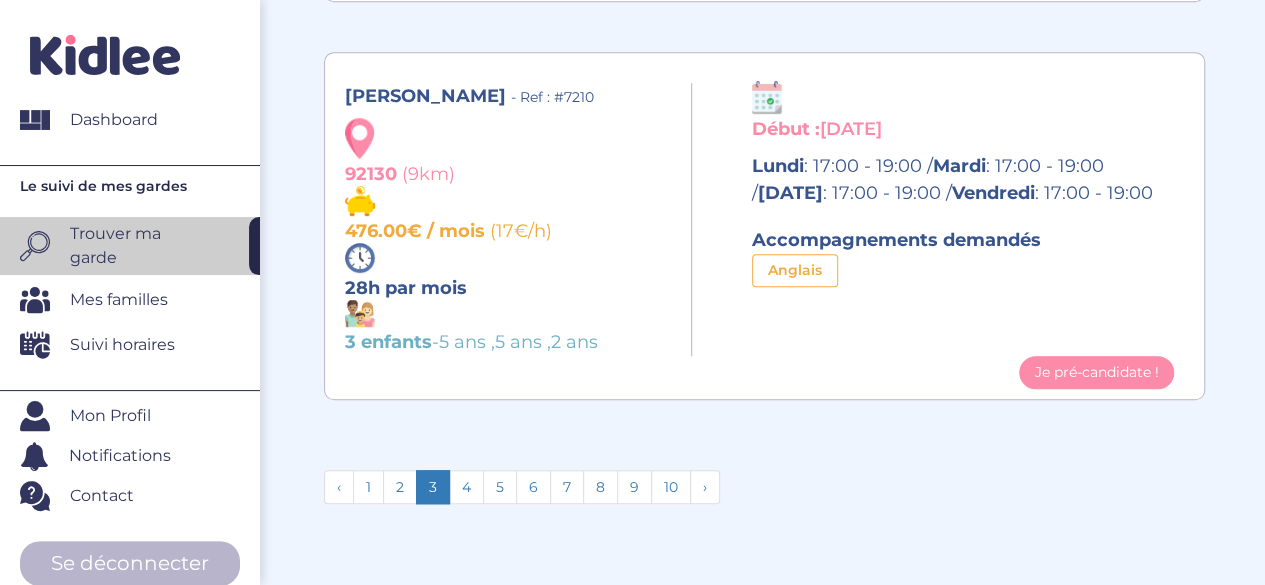 scroll, scrollTop: 4412, scrollLeft: 0, axis: vertical 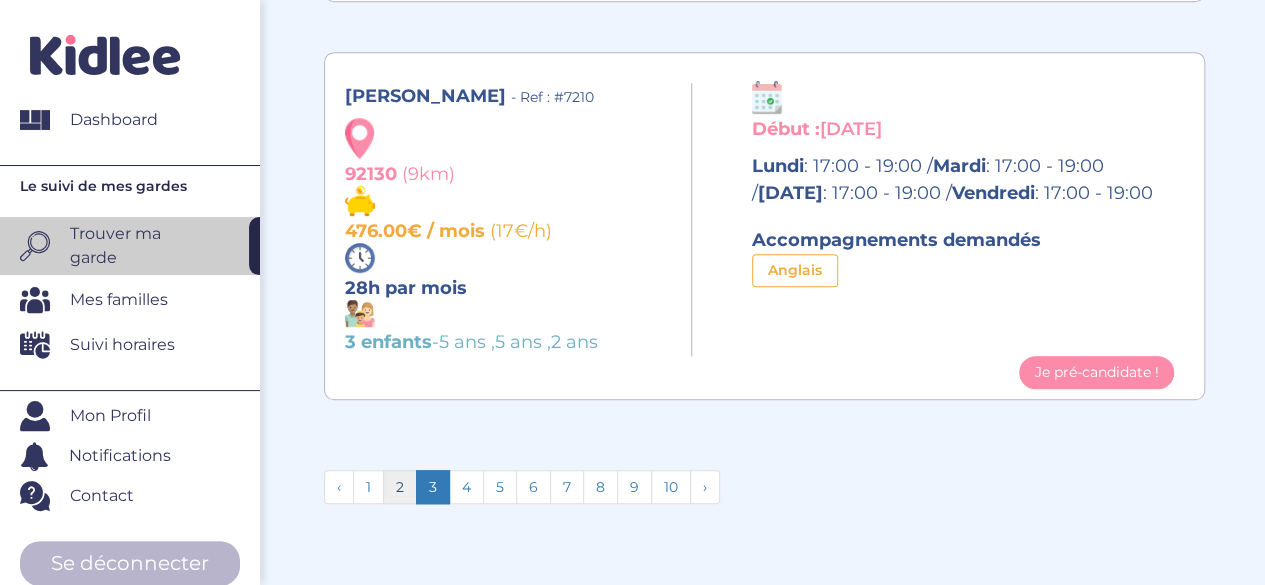 click on "2" at bounding box center (400, 487) 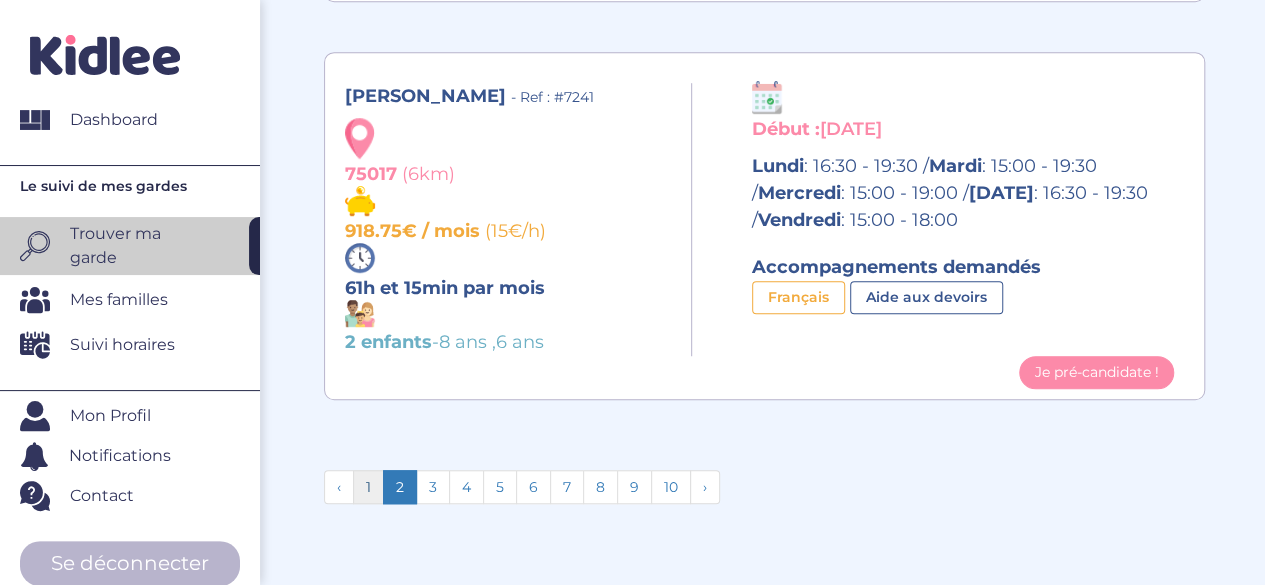 click on "1" at bounding box center [368, 487] 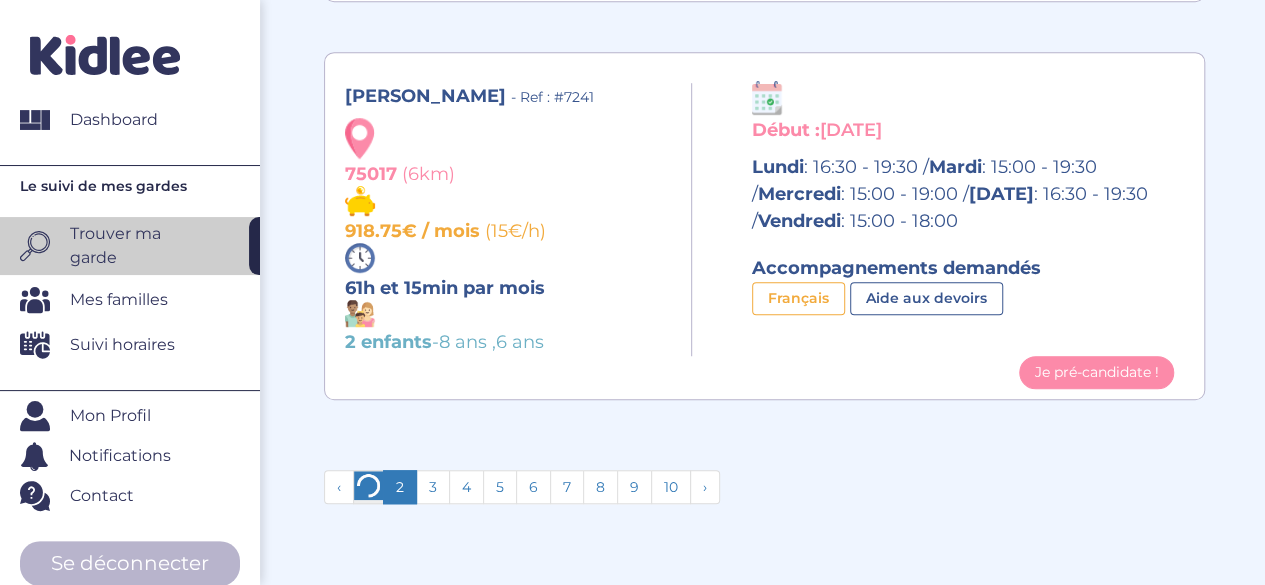 scroll, scrollTop: 4412, scrollLeft: 0, axis: vertical 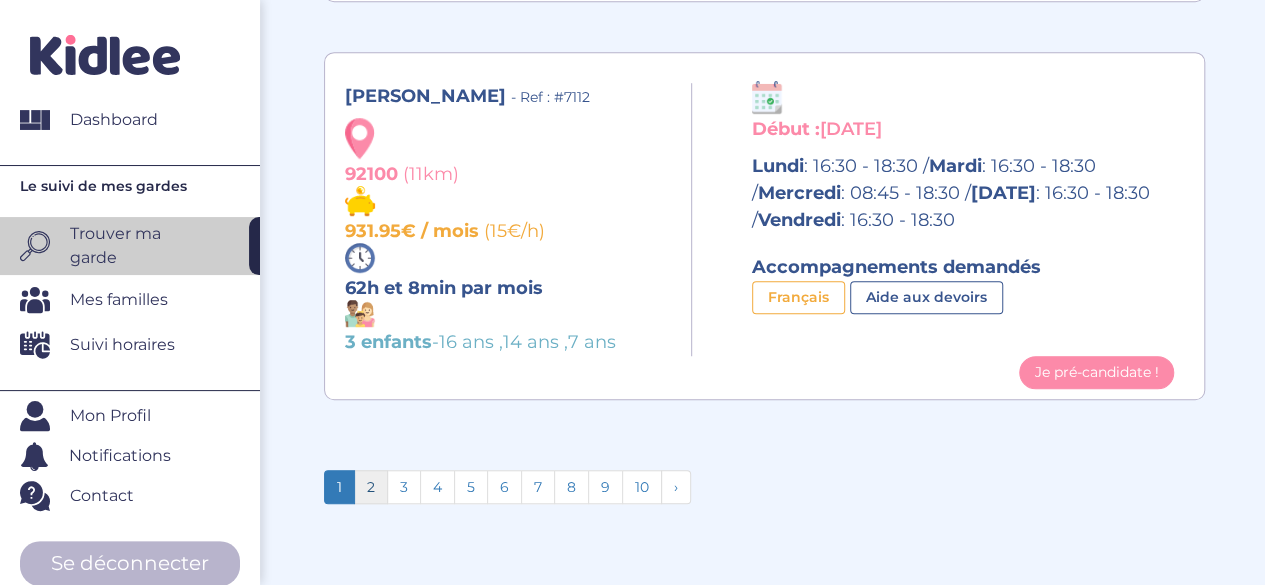 click on "2" at bounding box center (371, 487) 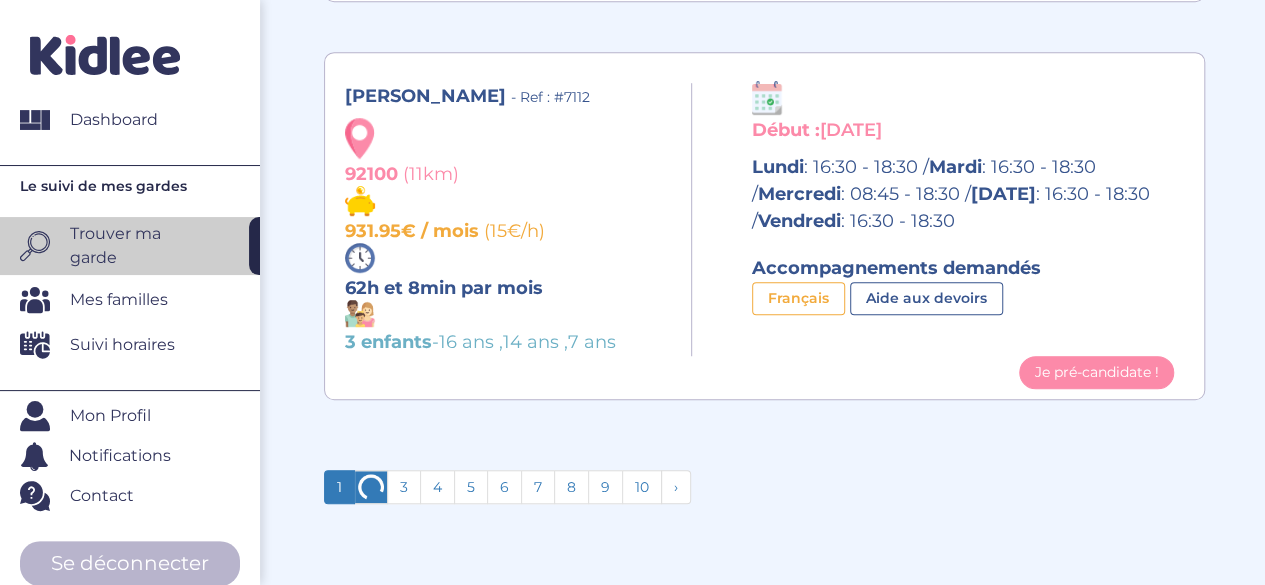 scroll, scrollTop: 4412, scrollLeft: 0, axis: vertical 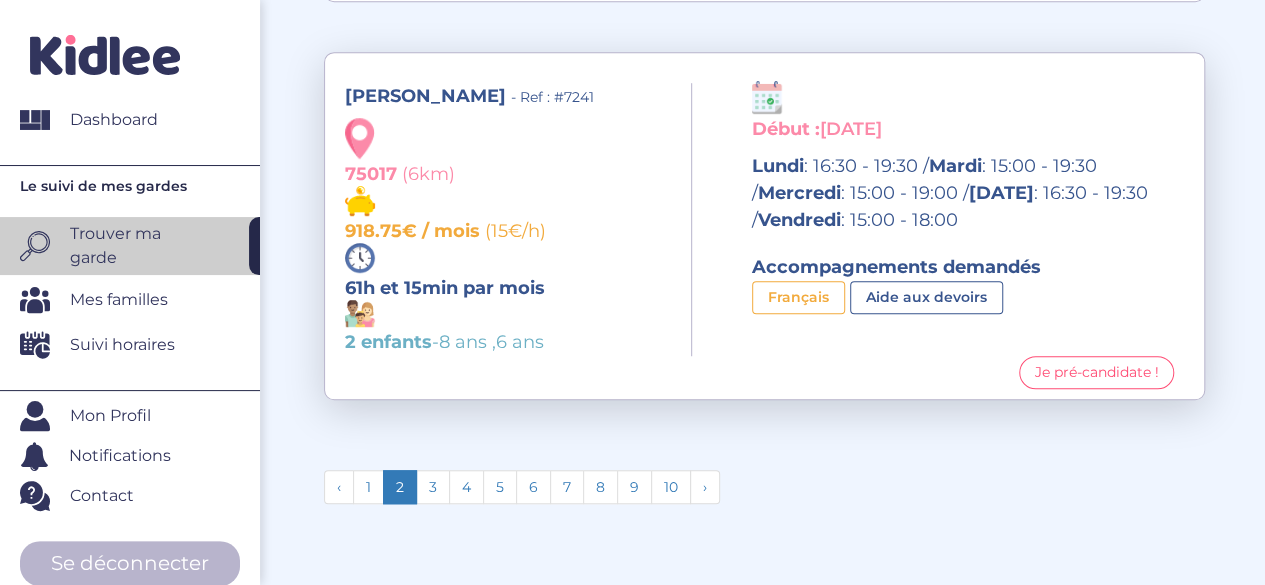 click on "Je pré-candidate !" at bounding box center [1096, 372] 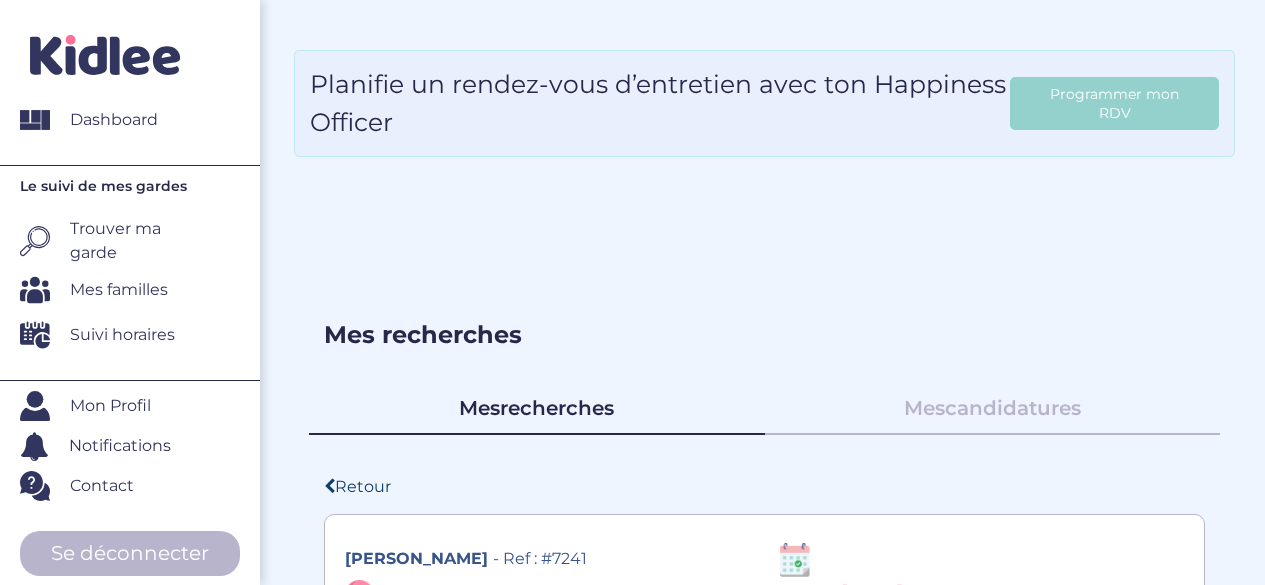 scroll, scrollTop: 0, scrollLeft: 0, axis: both 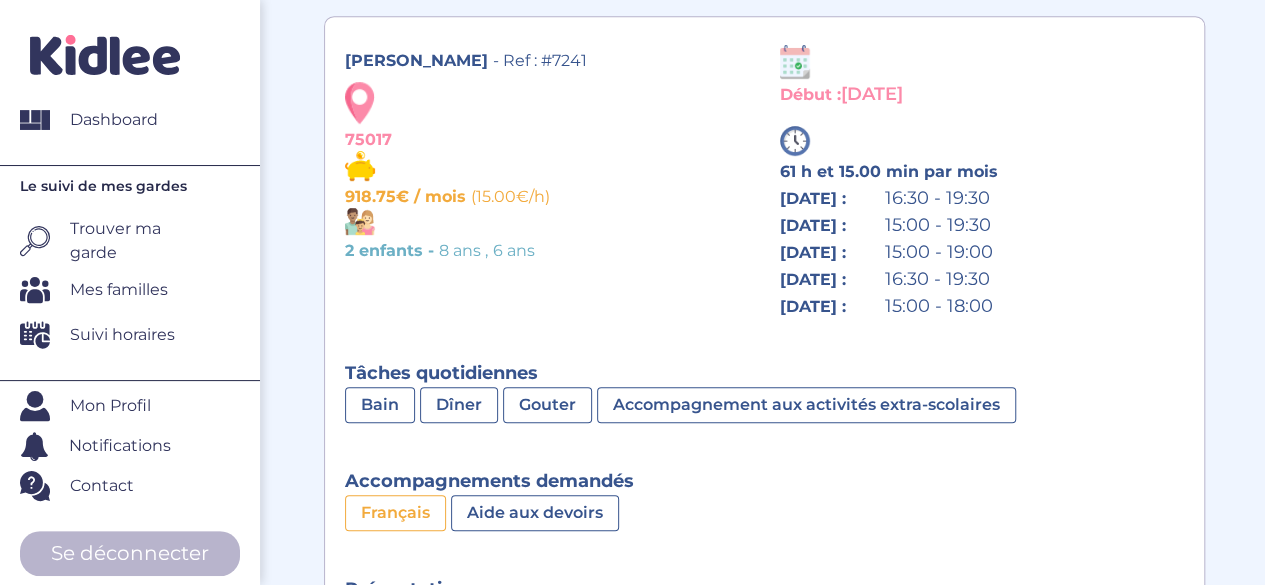 drag, startPoint x: 772, startPoint y: 169, endPoint x: 1029, endPoint y: 307, distance: 291.70703 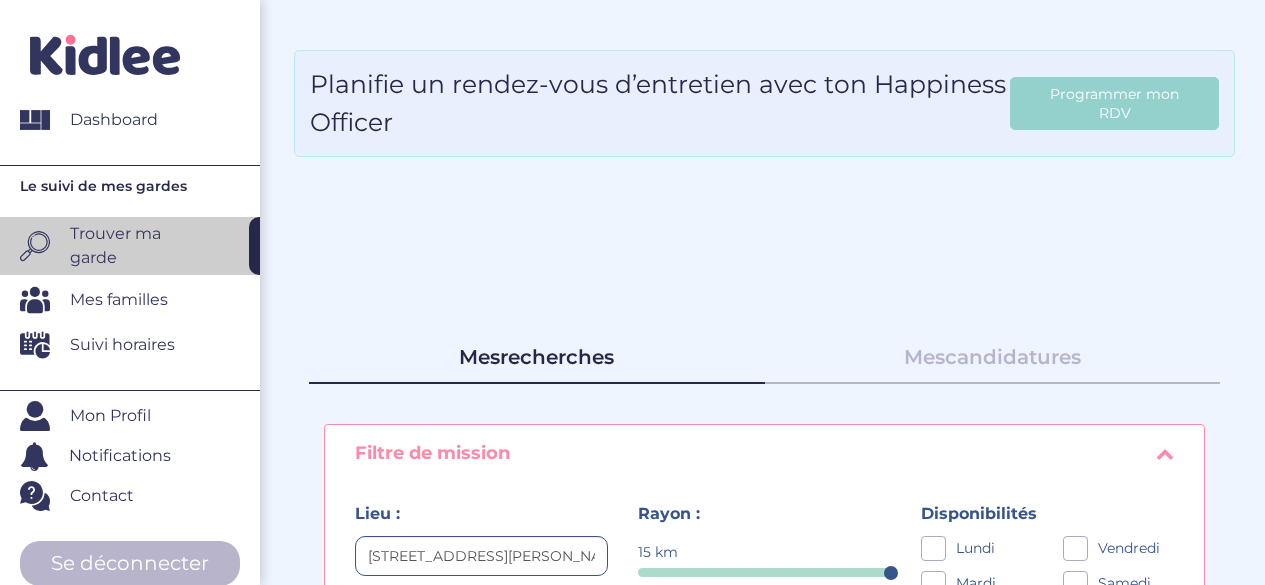 scroll, scrollTop: 0, scrollLeft: 0, axis: both 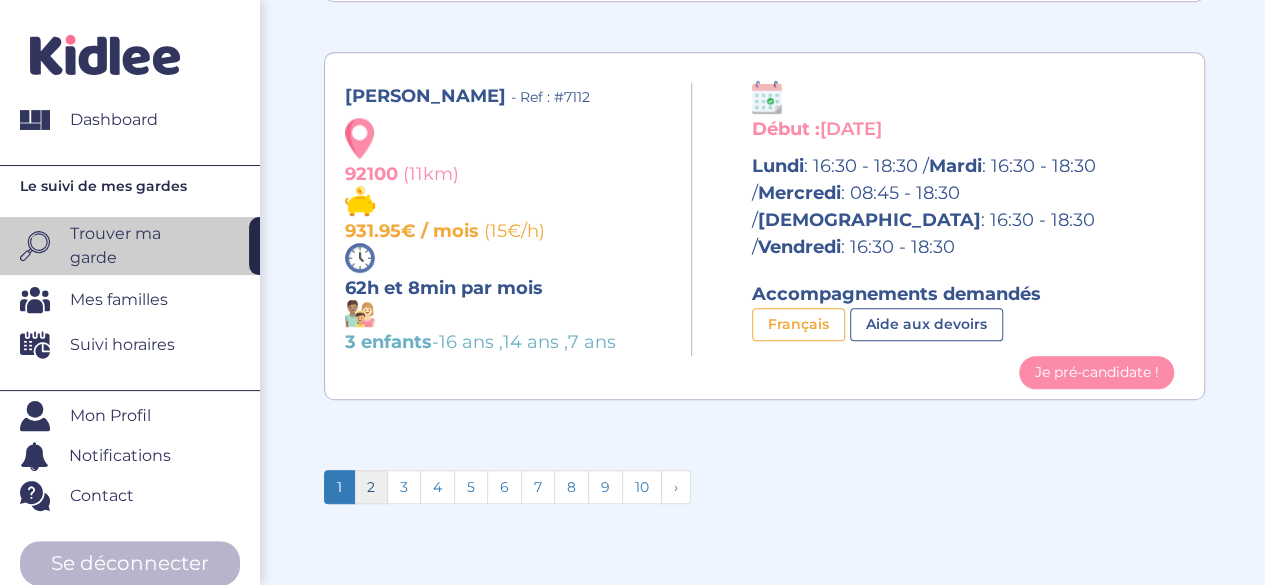 click on "2" at bounding box center (371, 487) 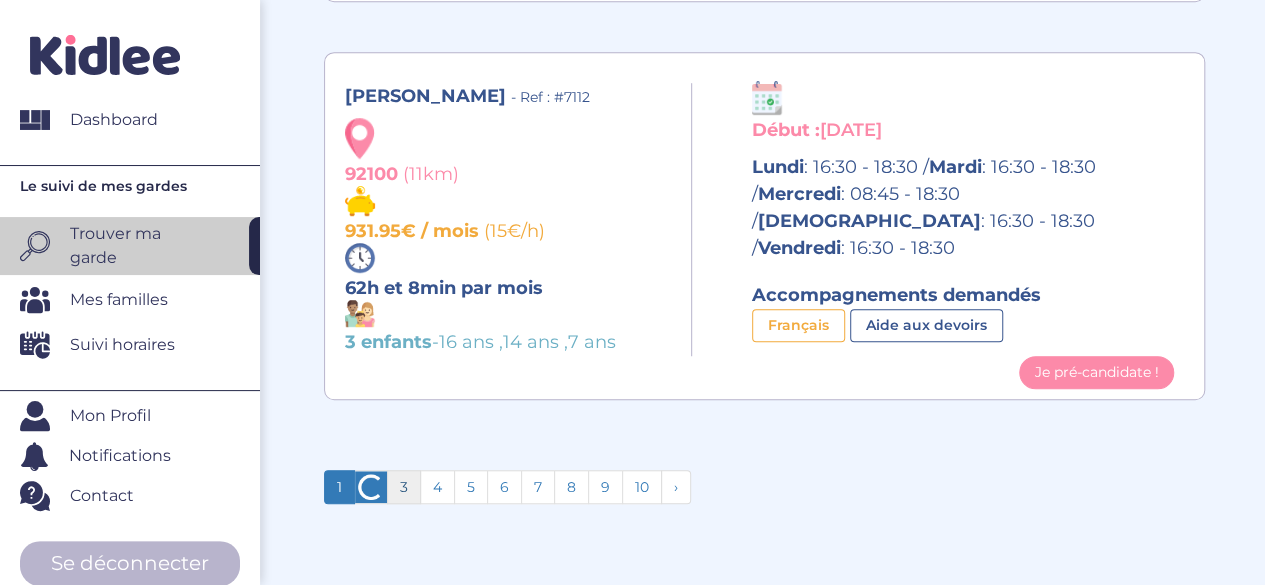scroll, scrollTop: 4412, scrollLeft: 0, axis: vertical 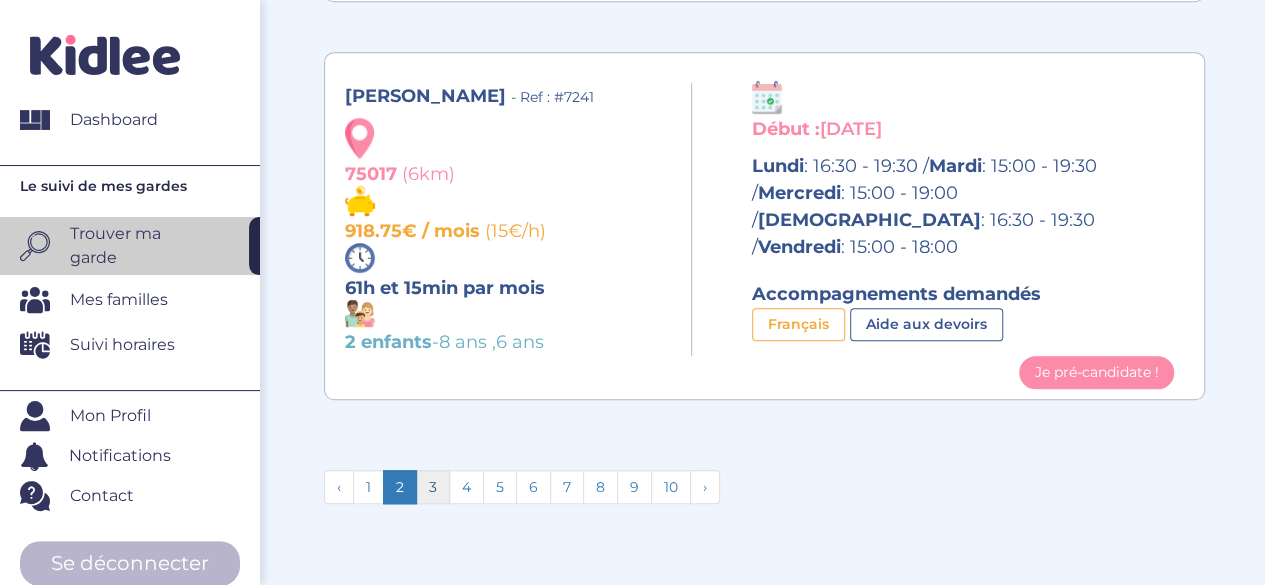 click on "3" at bounding box center (433, 487) 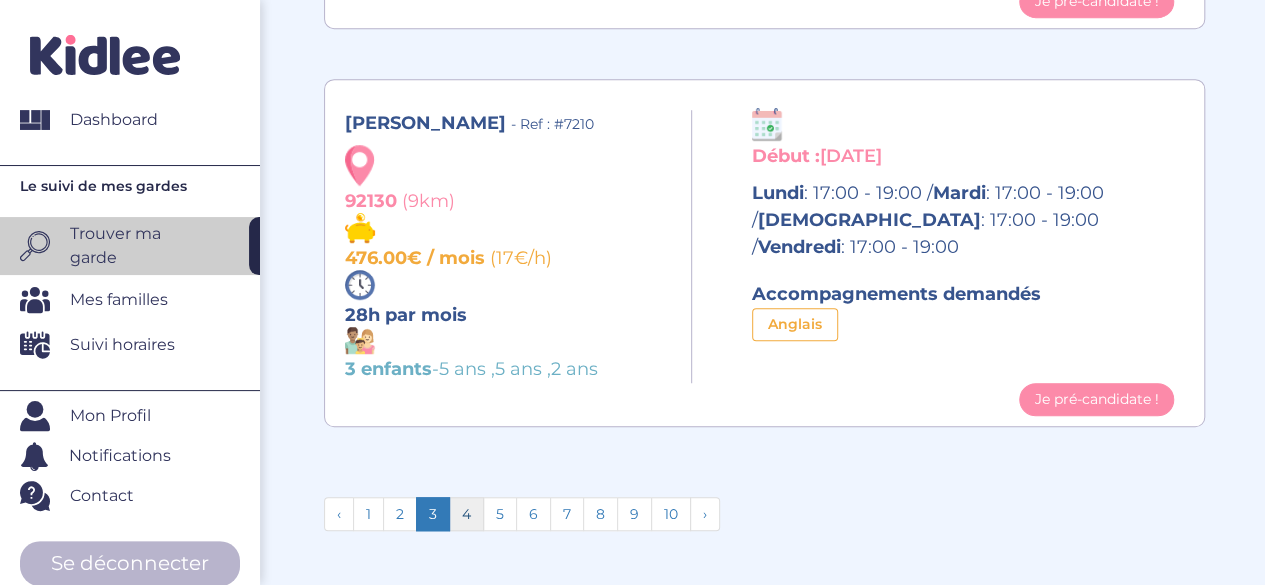scroll, scrollTop: 4412, scrollLeft: 0, axis: vertical 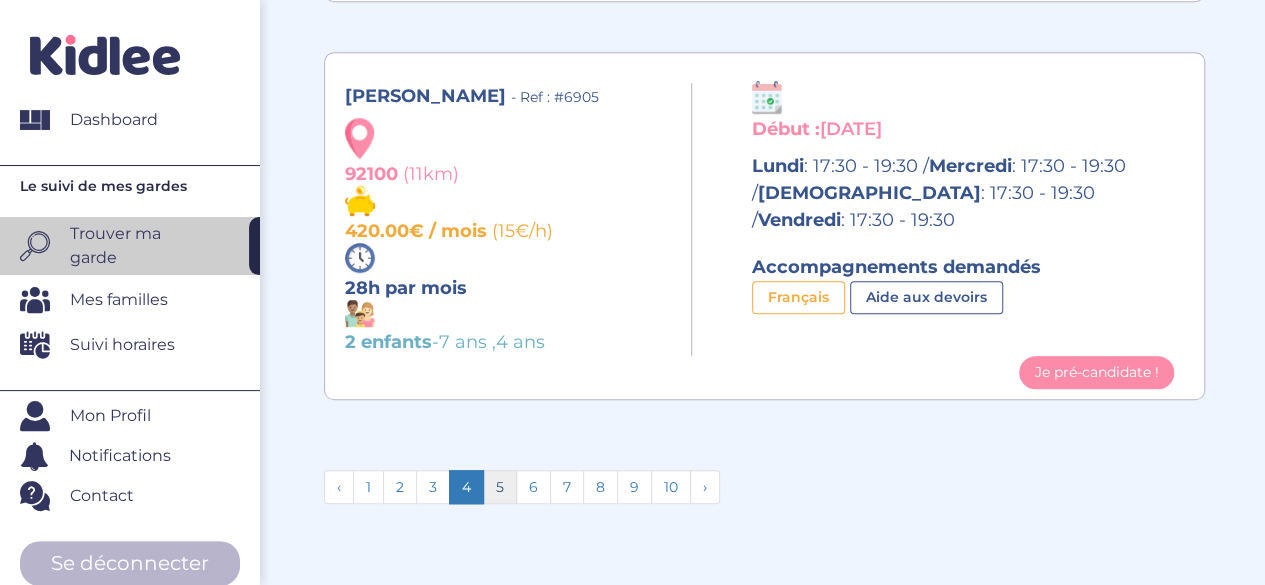click on "5" at bounding box center [500, 487] 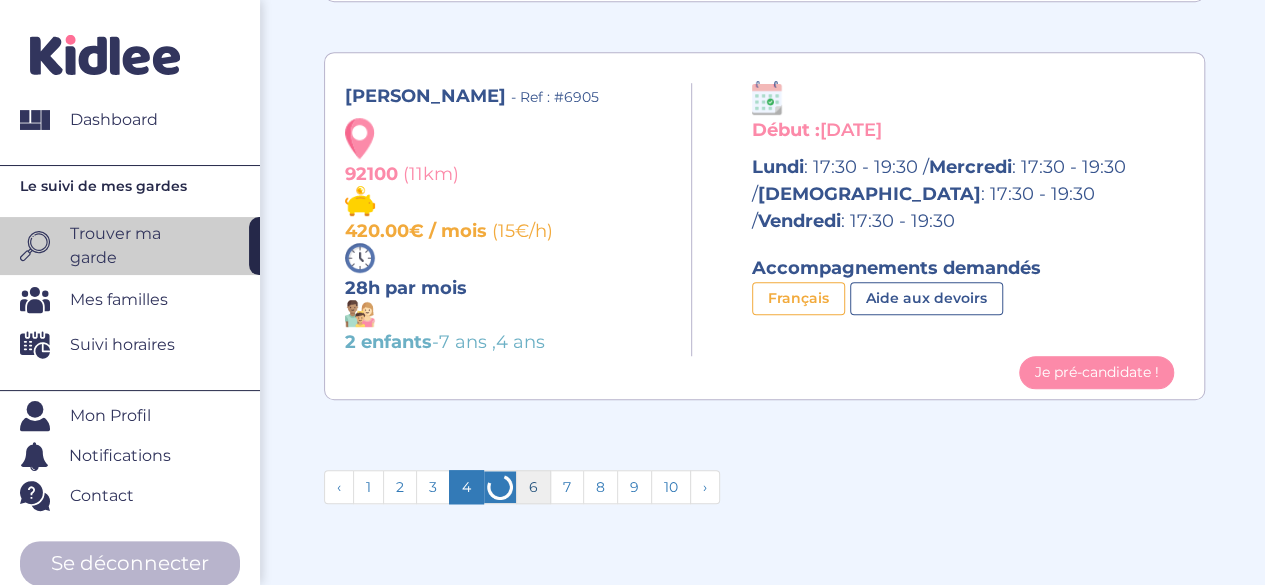 scroll, scrollTop: 4412, scrollLeft: 0, axis: vertical 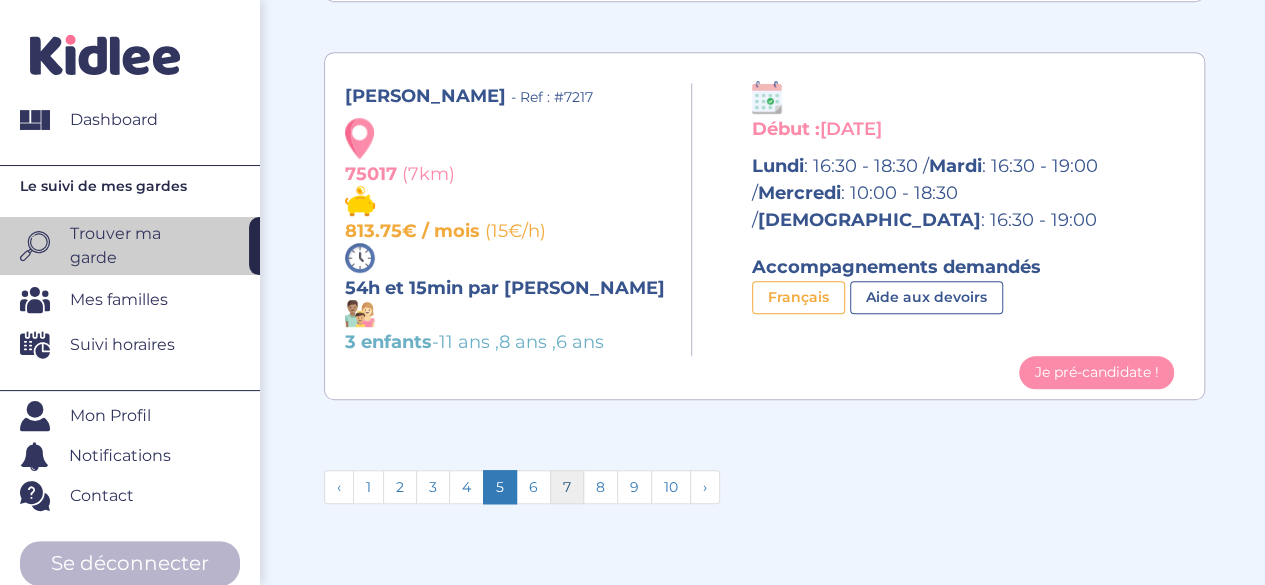 click on "7" at bounding box center [567, 487] 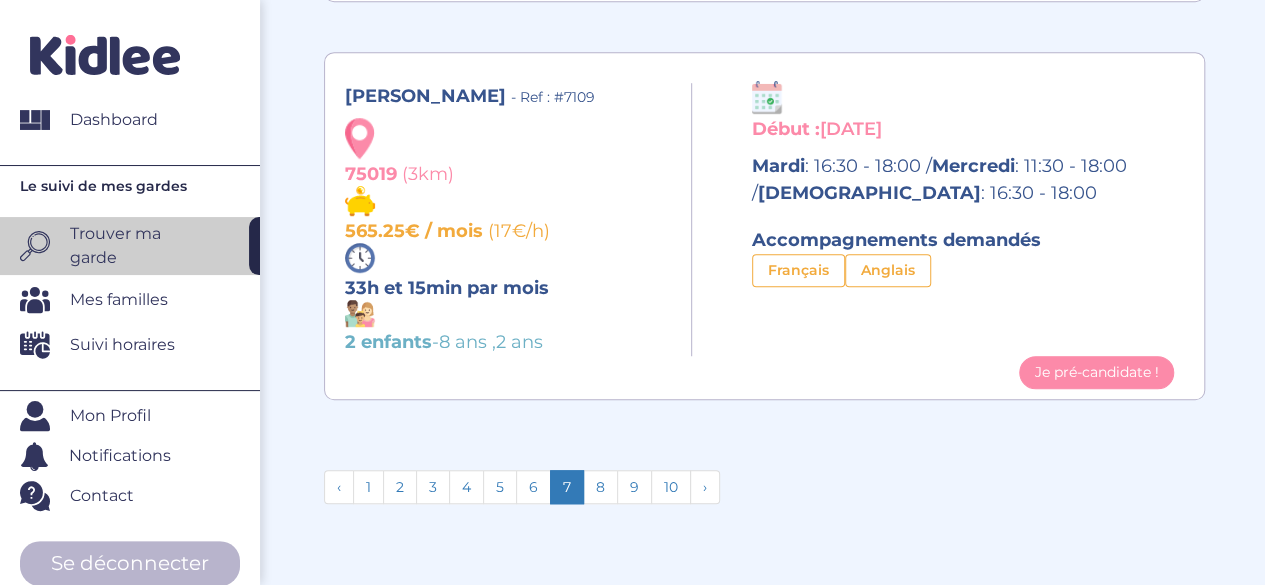 scroll, scrollTop: 4412, scrollLeft: 0, axis: vertical 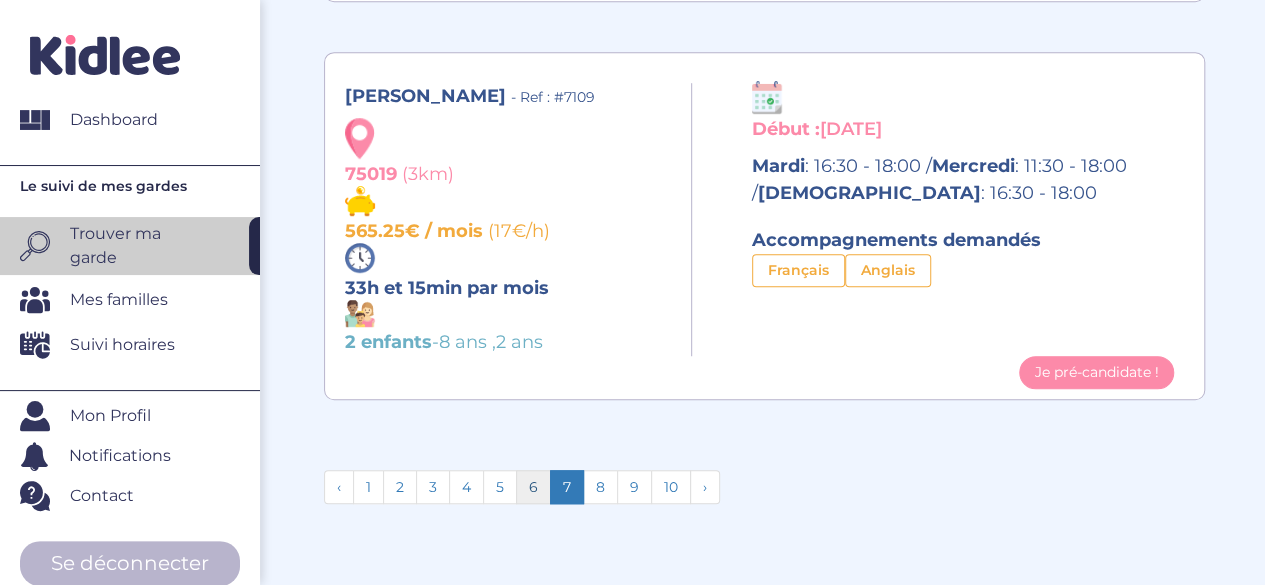 click on "6" at bounding box center (533, 487) 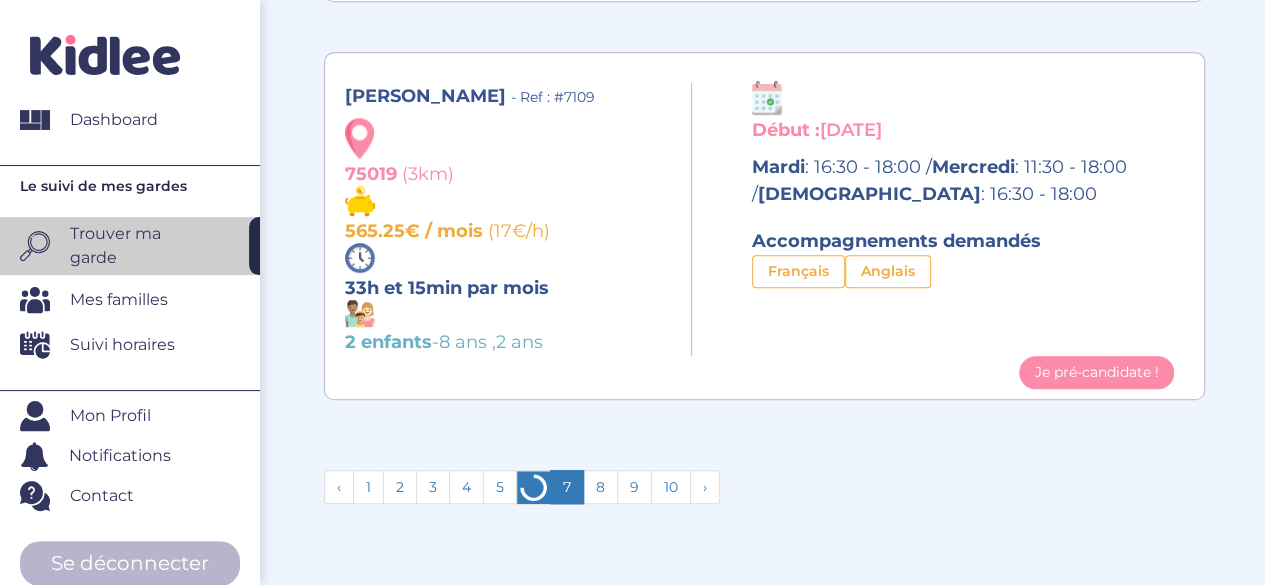 scroll, scrollTop: 4438, scrollLeft: 0, axis: vertical 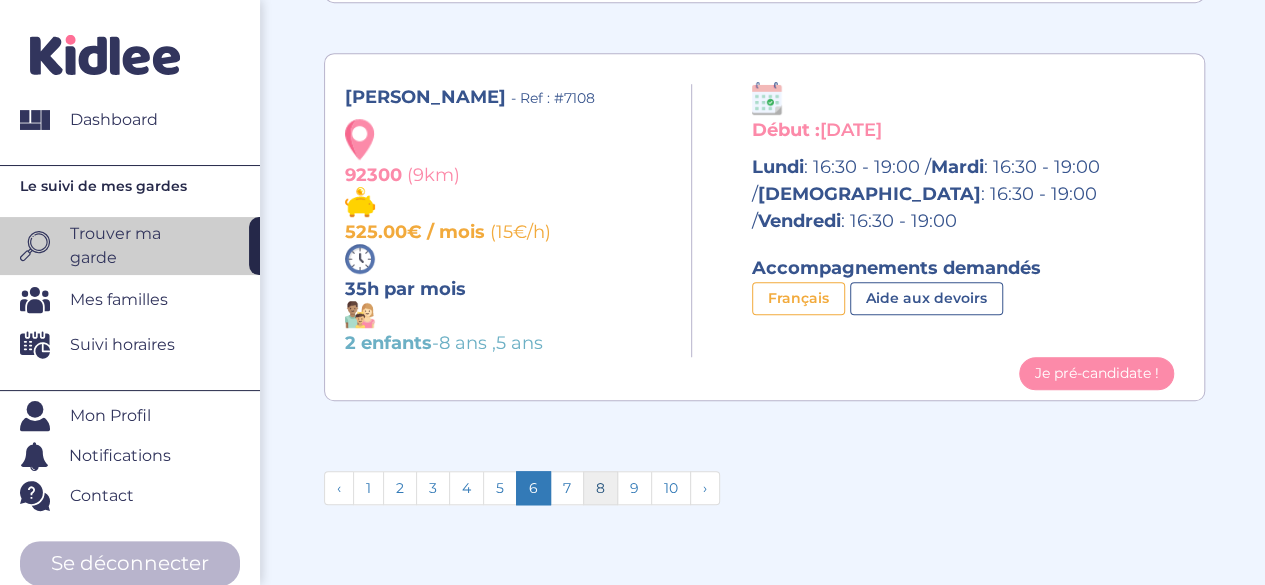 click on "8" at bounding box center (600, 488) 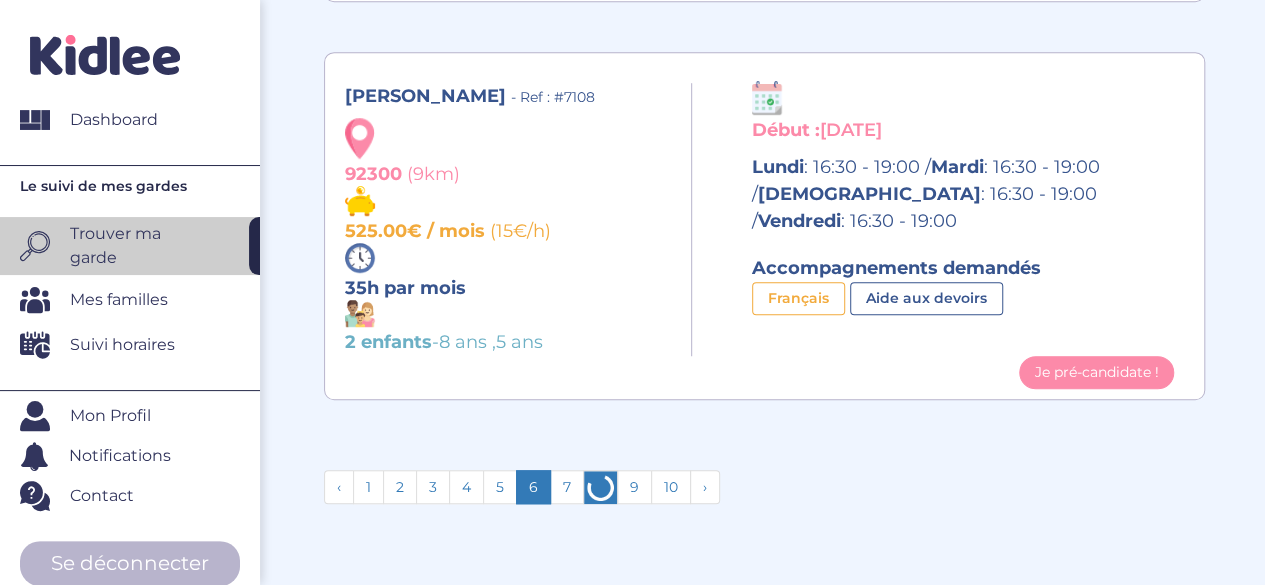 scroll, scrollTop: 4412, scrollLeft: 0, axis: vertical 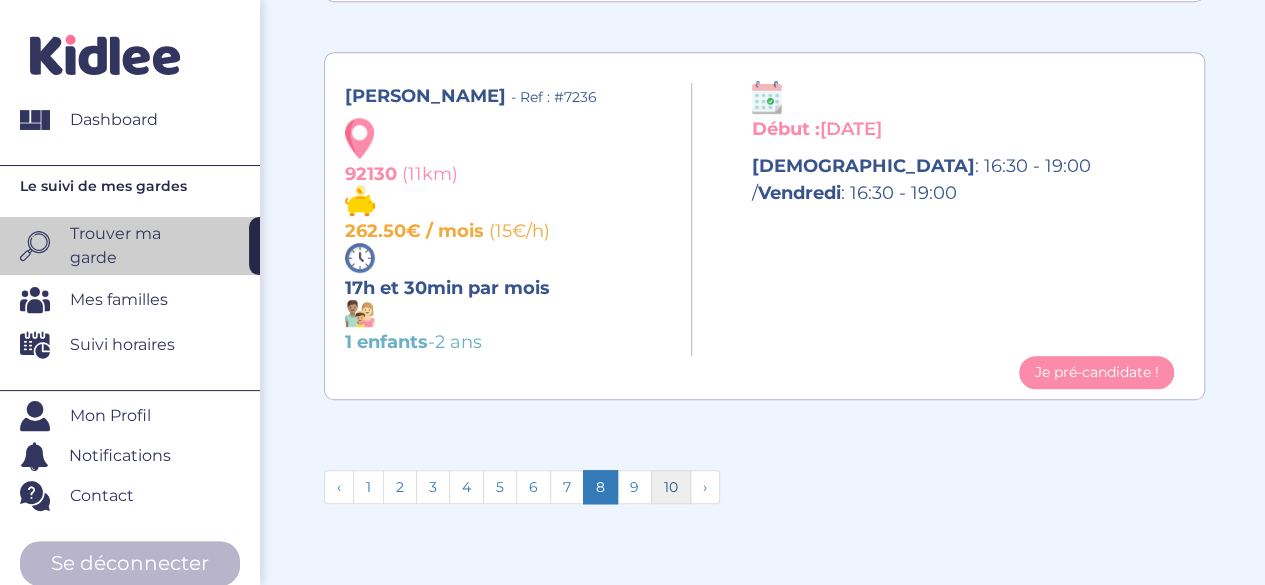 click on "10" at bounding box center [671, 487] 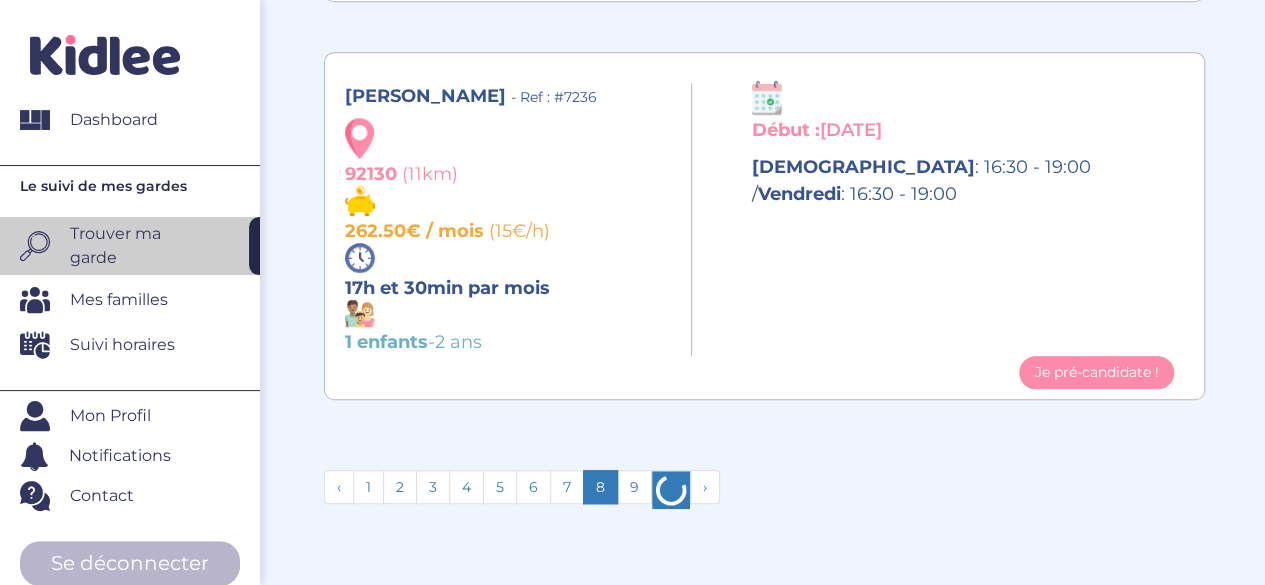 scroll, scrollTop: 2428, scrollLeft: 0, axis: vertical 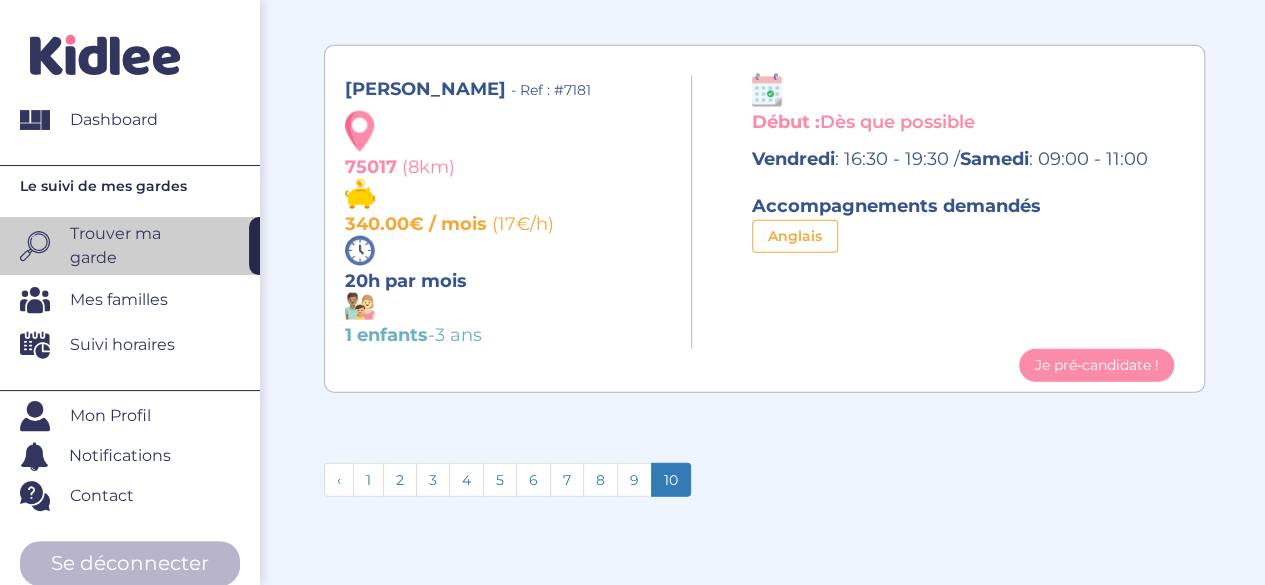 click on "10" at bounding box center (671, 480) 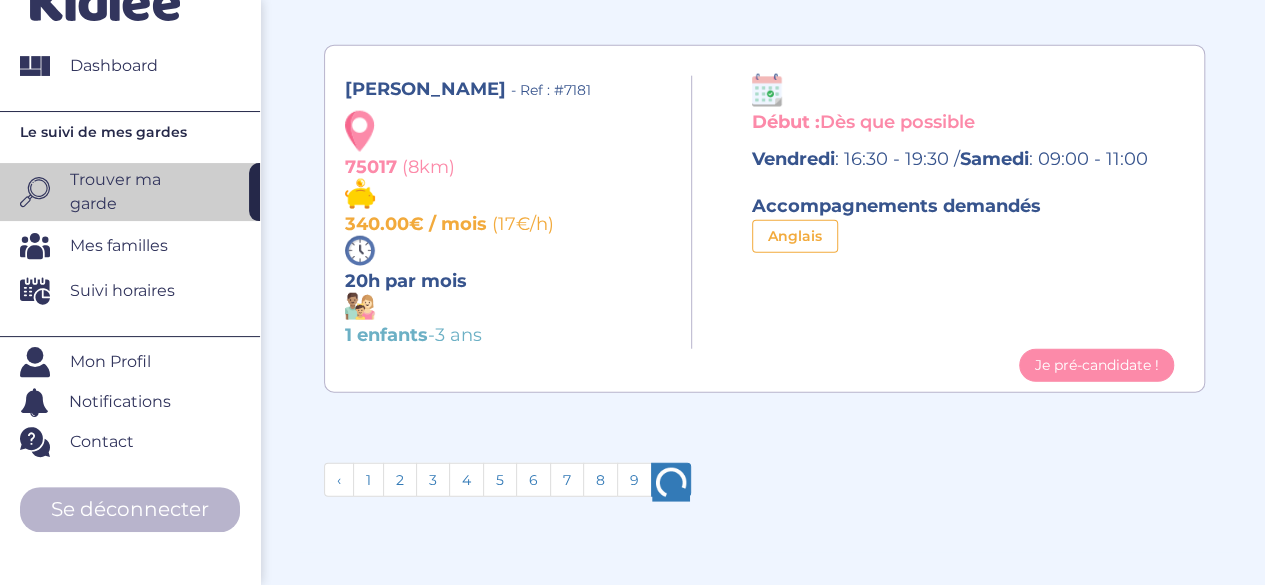 scroll, scrollTop: 0, scrollLeft: 0, axis: both 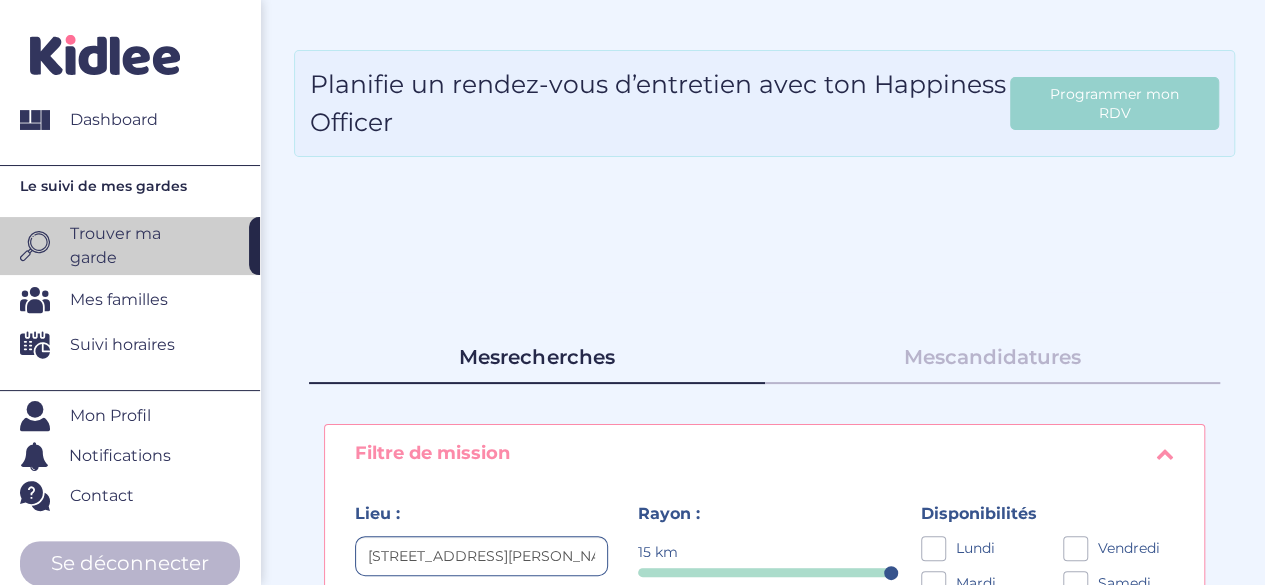 click on "Mes familles" at bounding box center [119, 300] 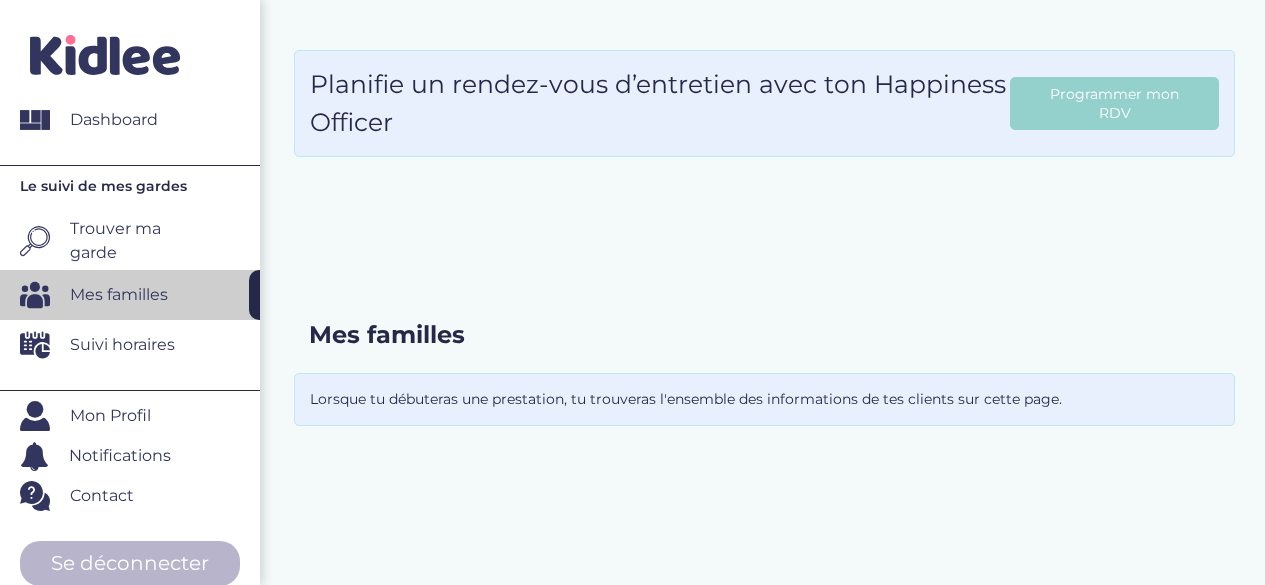 scroll, scrollTop: 0, scrollLeft: 0, axis: both 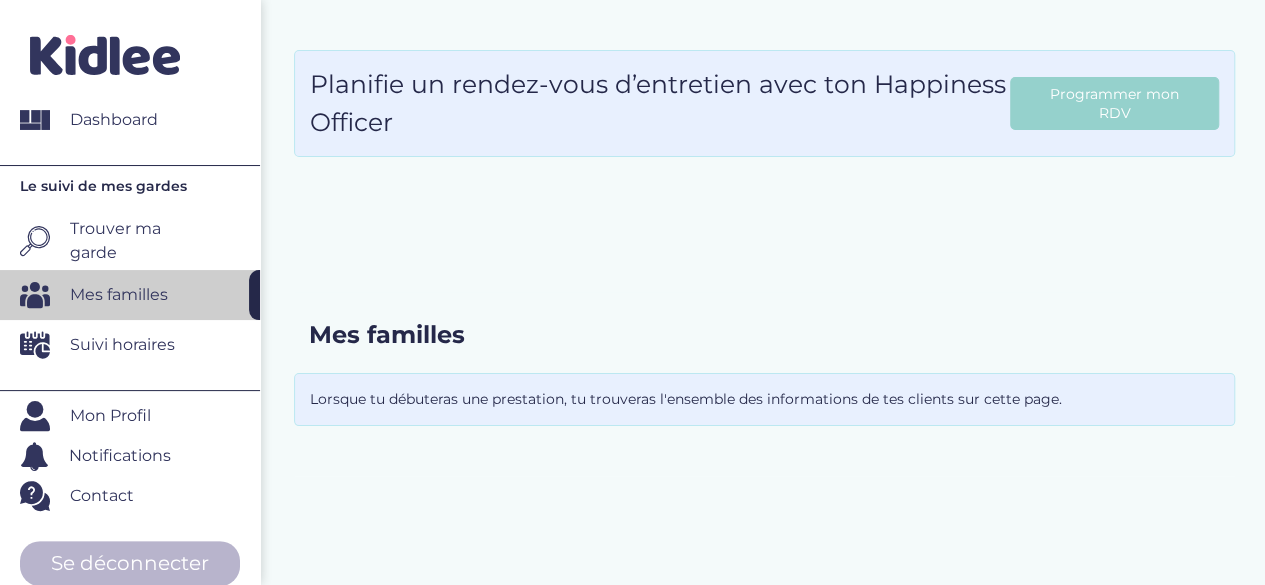 click on "Trouver ma garde" at bounding box center [132, 241] 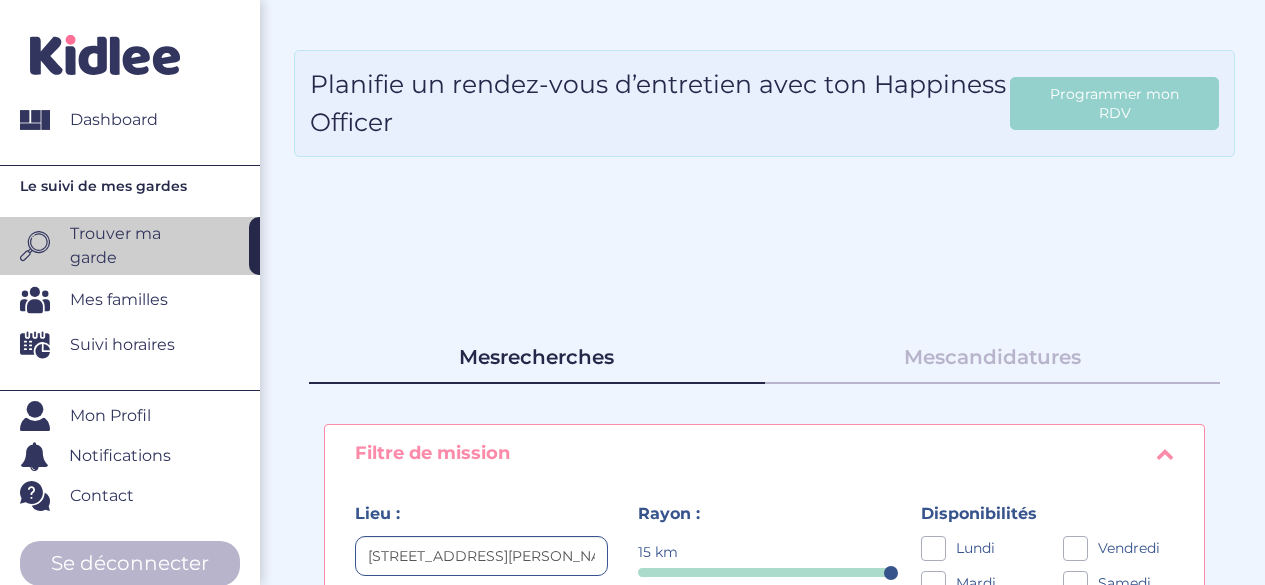 scroll, scrollTop: 0, scrollLeft: 0, axis: both 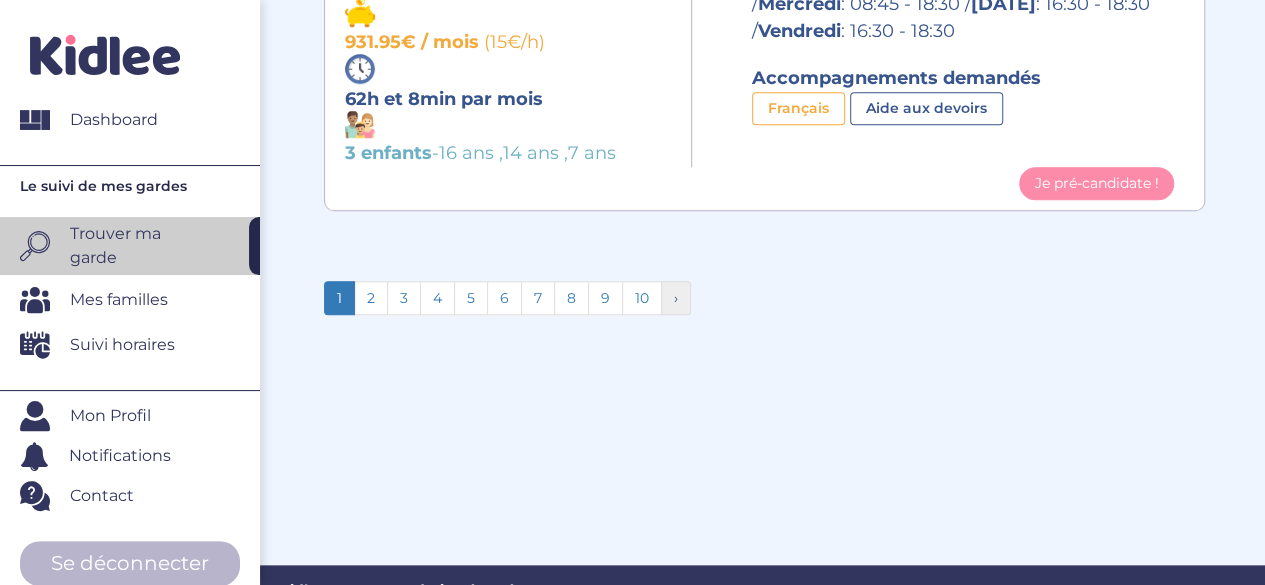 click on "›" at bounding box center (676, 298) 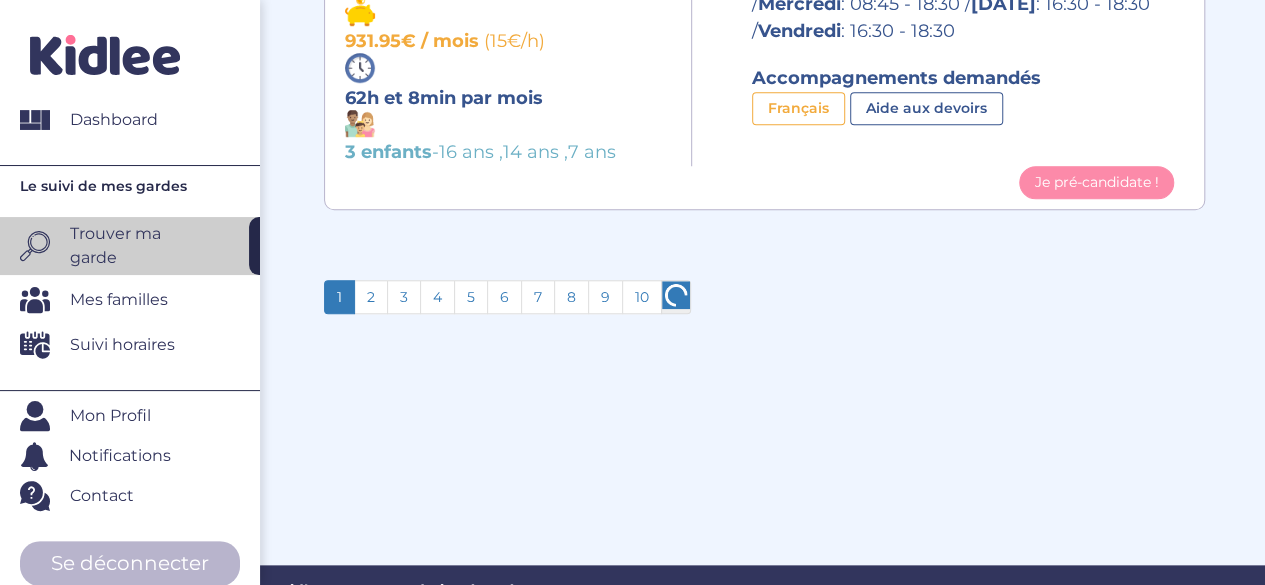 scroll, scrollTop: 4601, scrollLeft: 0, axis: vertical 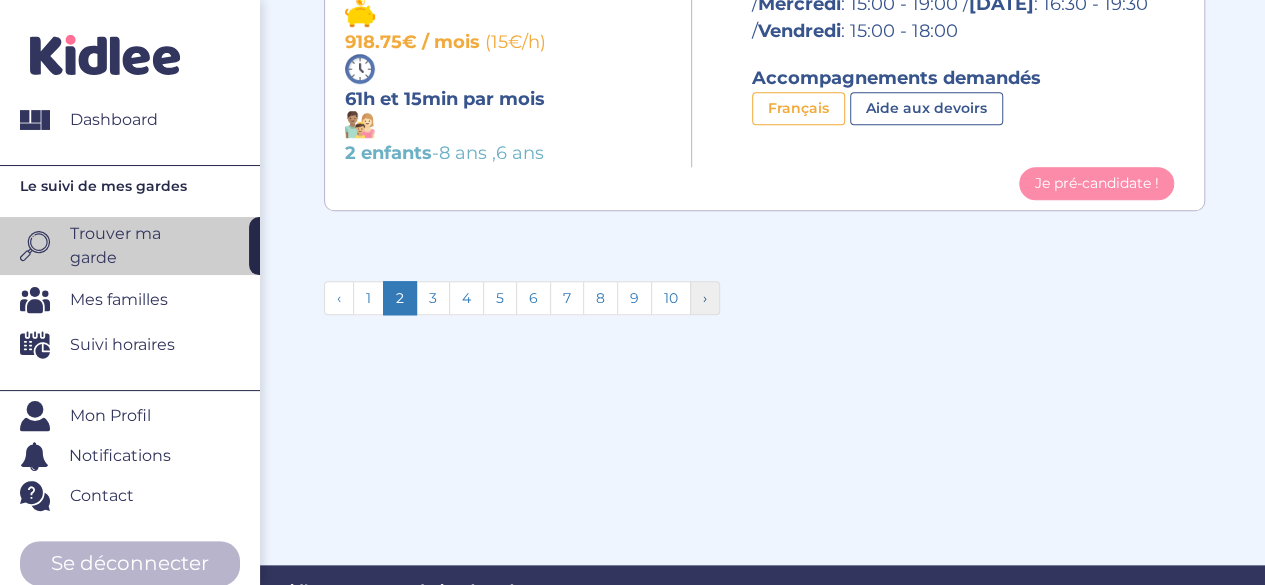 click on "›" at bounding box center [705, 298] 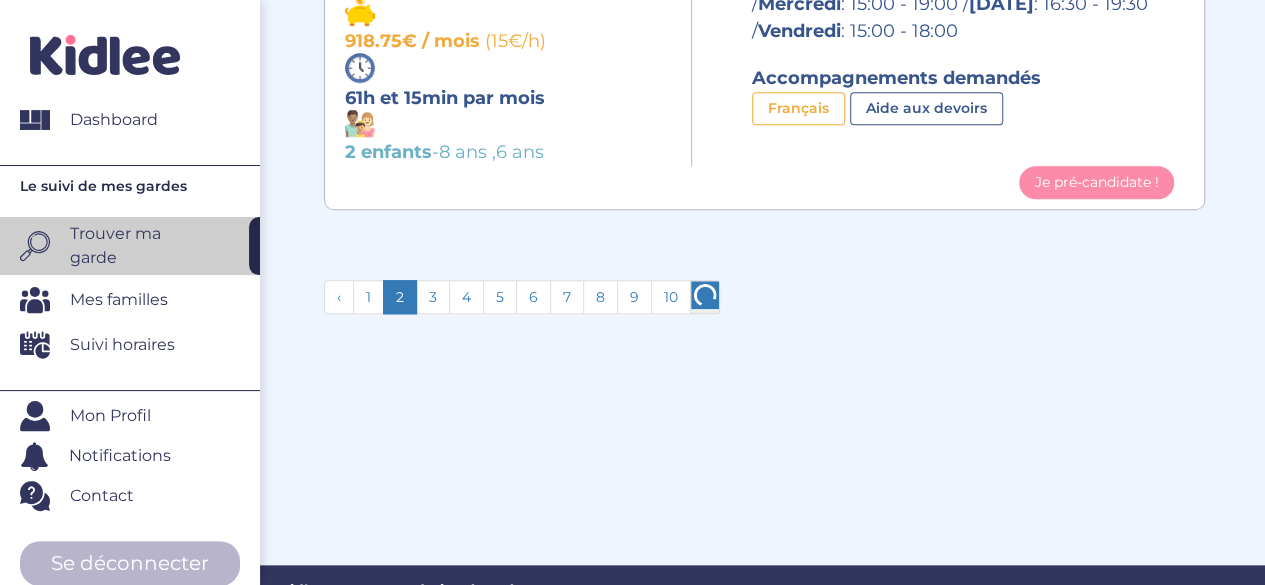 click at bounding box center (705, 295) 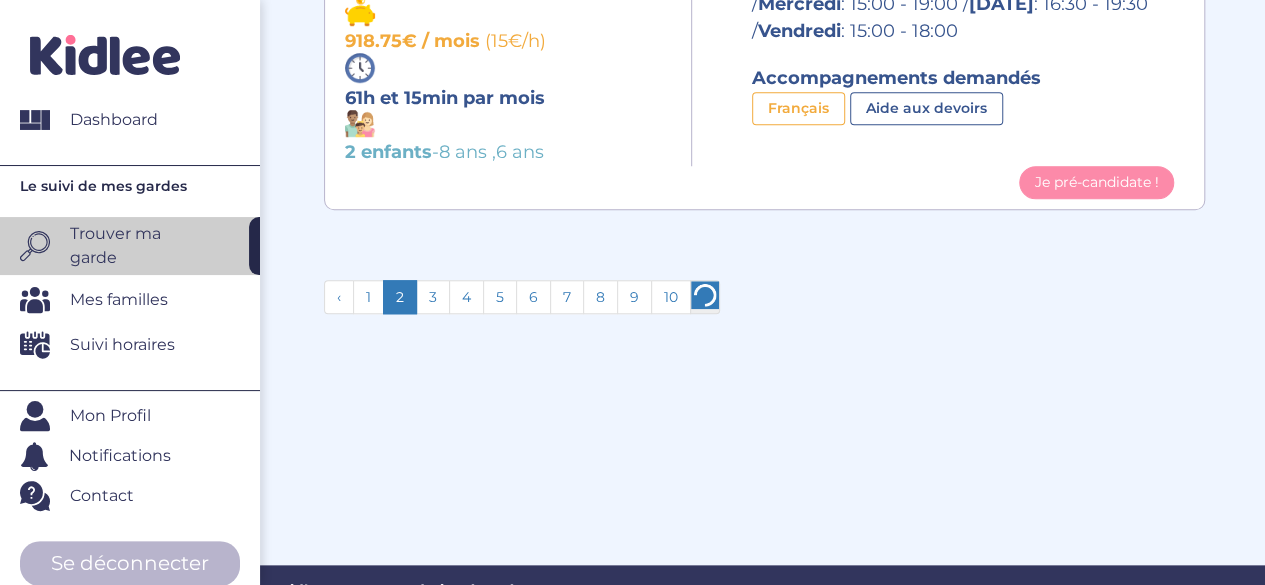 click at bounding box center [705, 295] 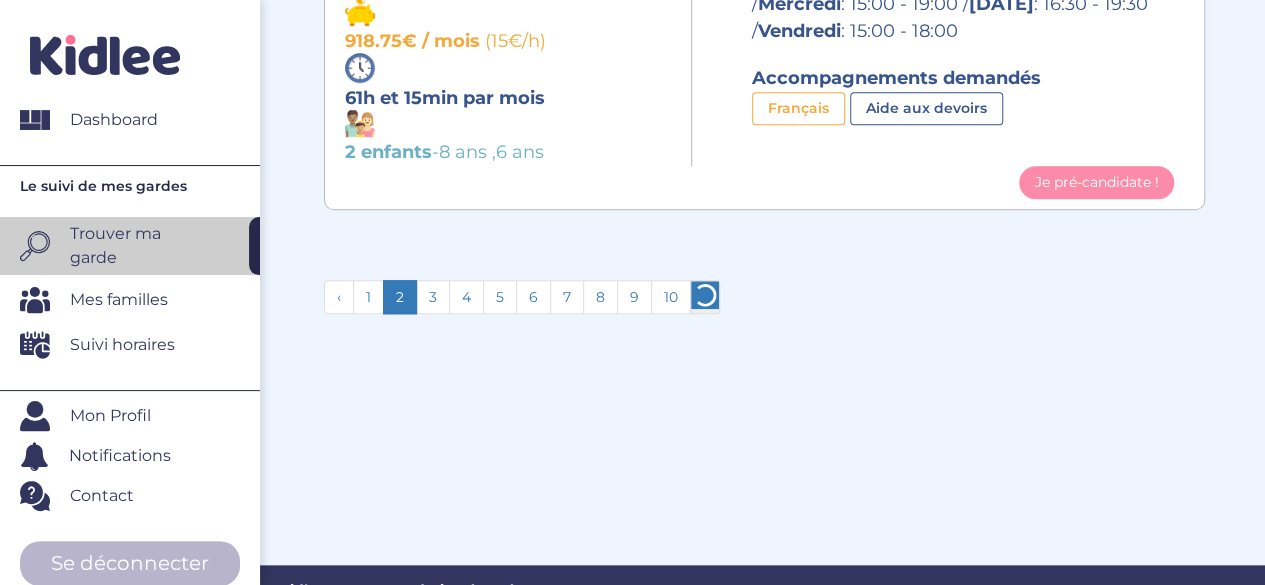 click at bounding box center [705, 295] 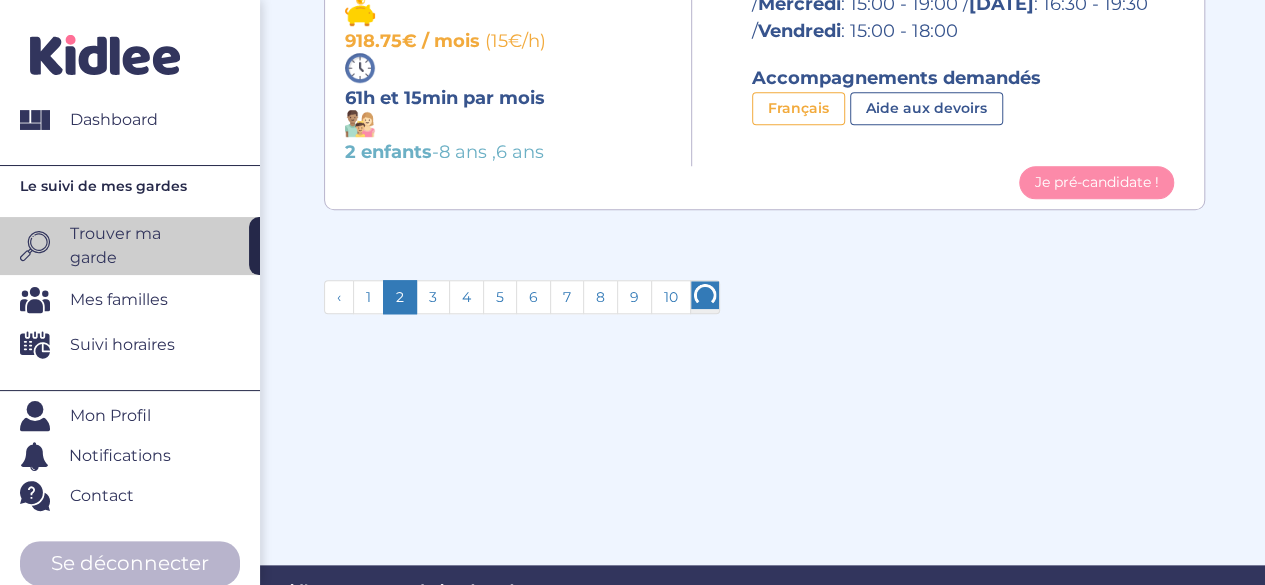 scroll, scrollTop: 4602, scrollLeft: 0, axis: vertical 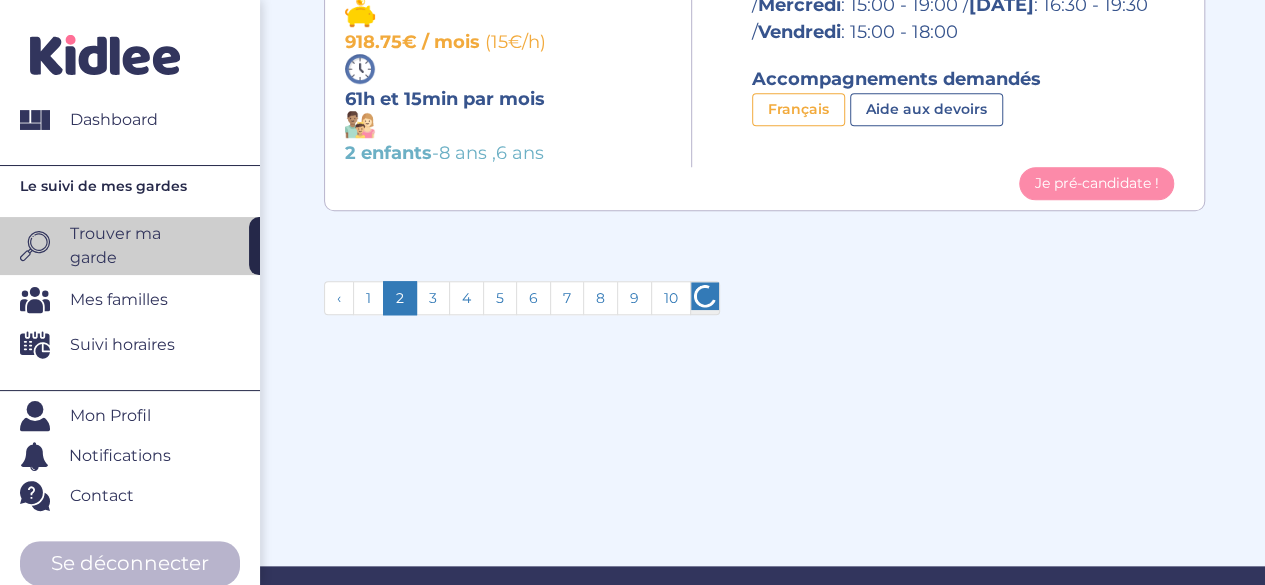 click on "›" at bounding box center (705, 298) 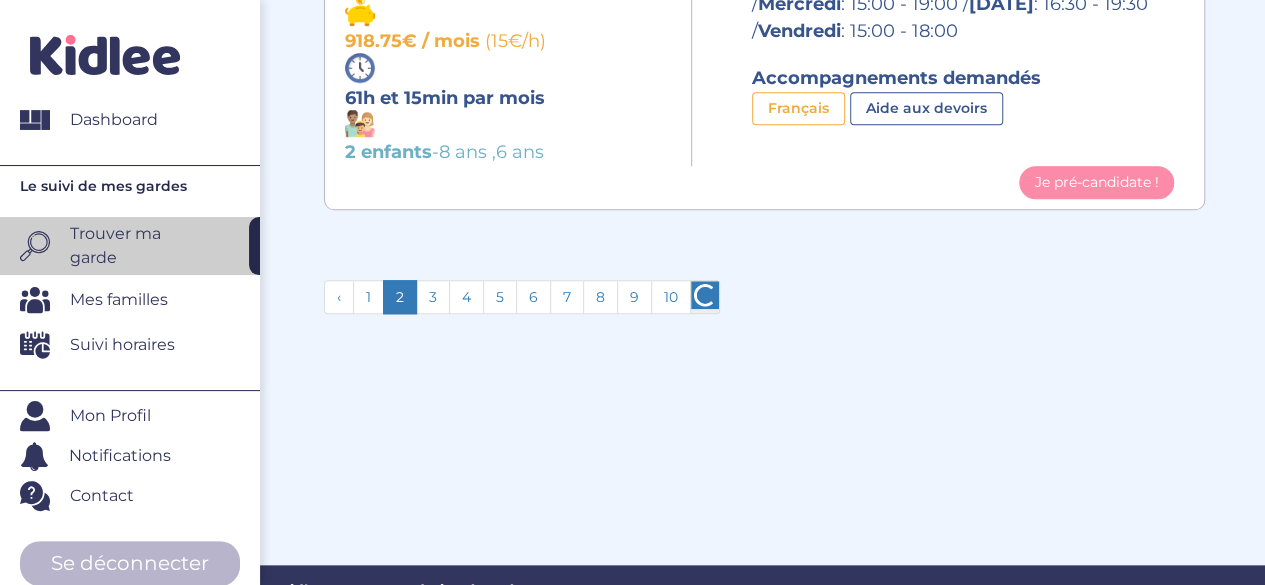 click at bounding box center [705, 295] 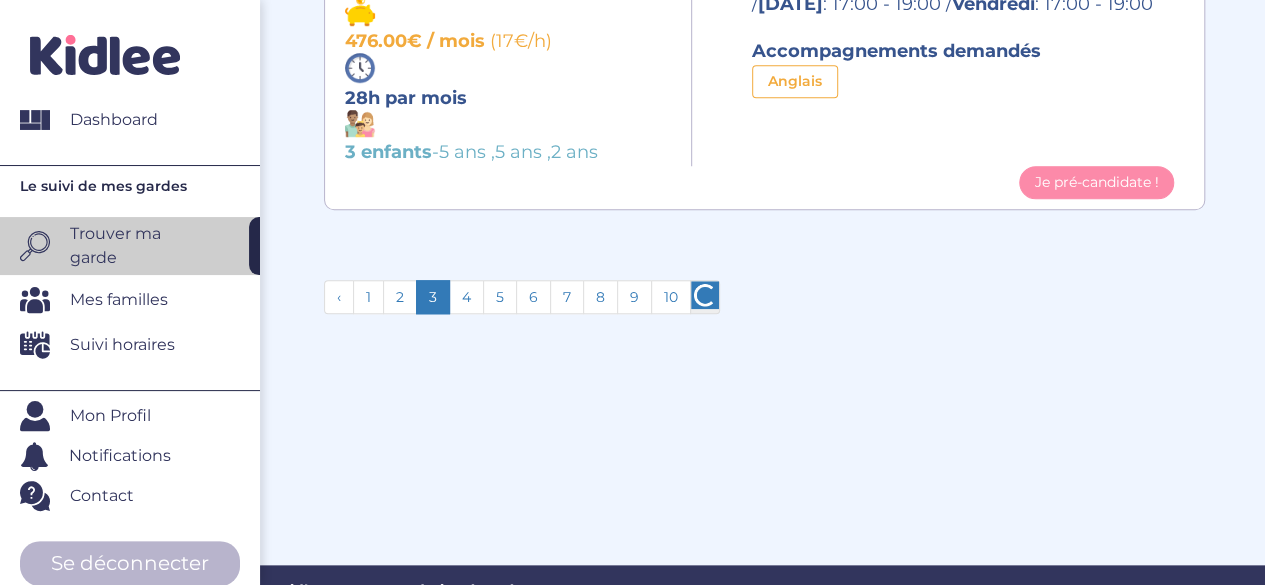 click at bounding box center (705, 295) 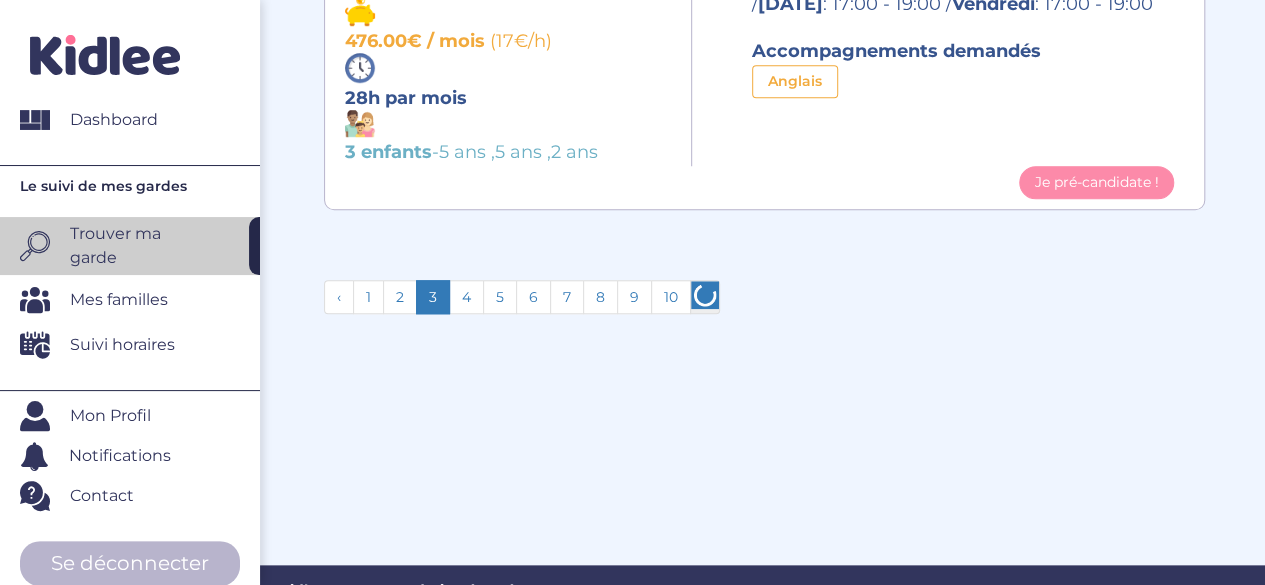 click at bounding box center (705, 295) 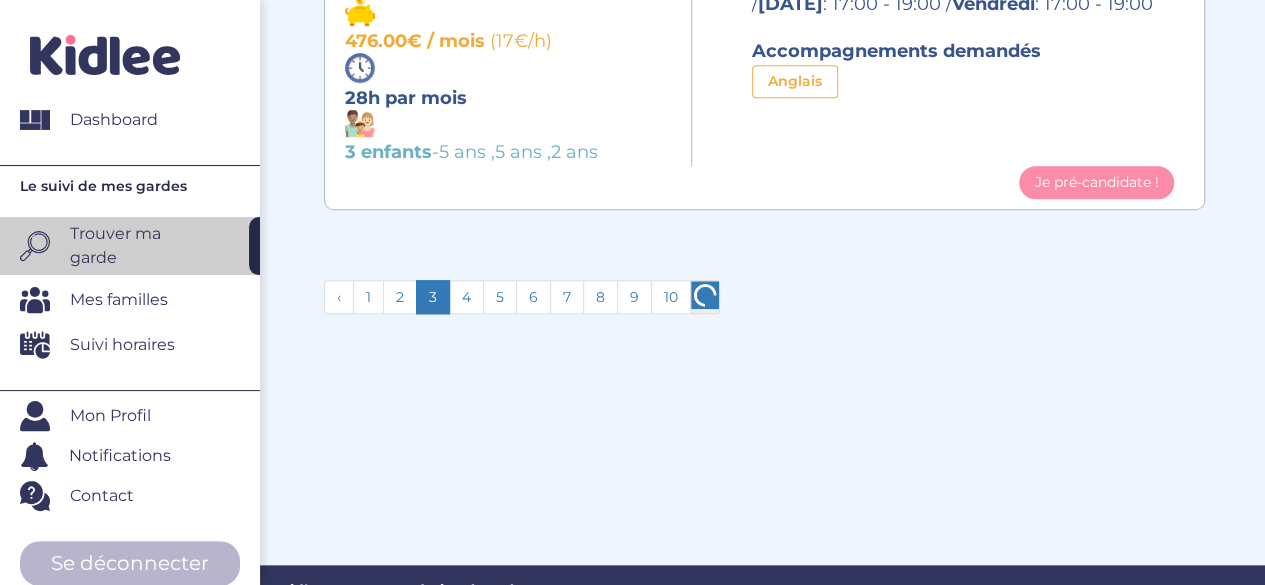 click on "›" at bounding box center (705, 297) 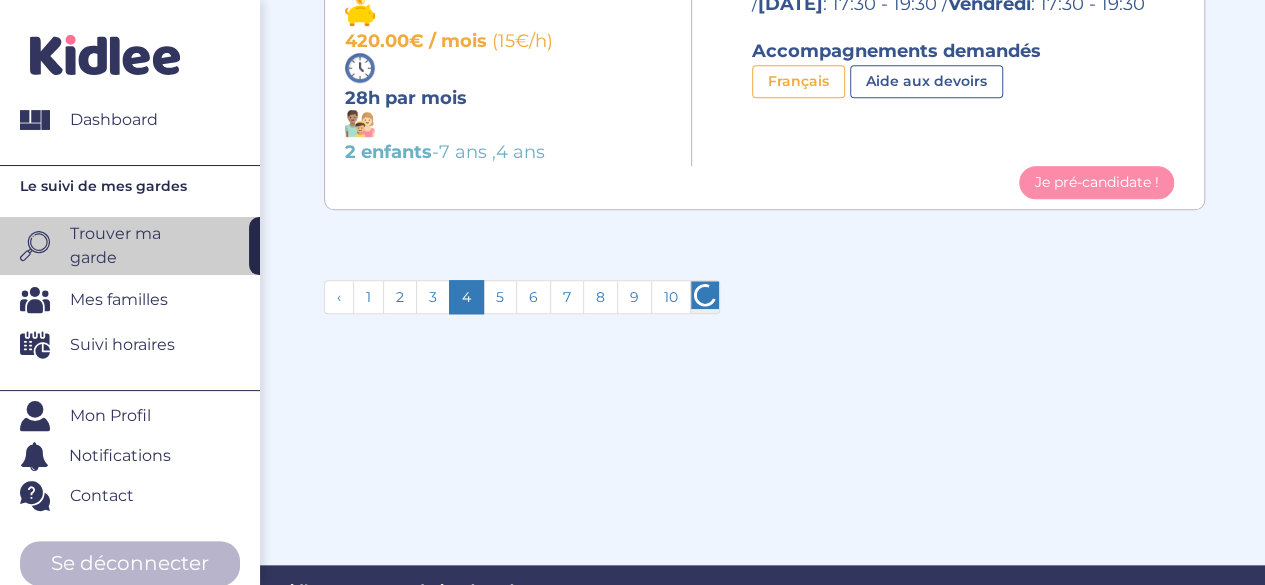 click at bounding box center [705, 295] 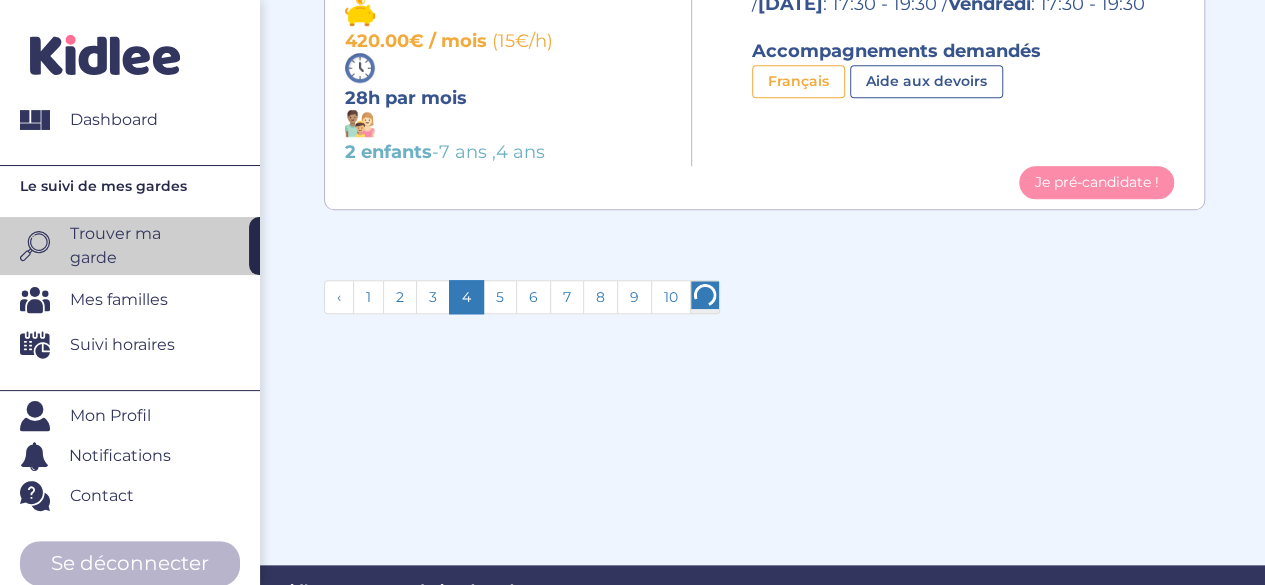 click at bounding box center [705, 295] 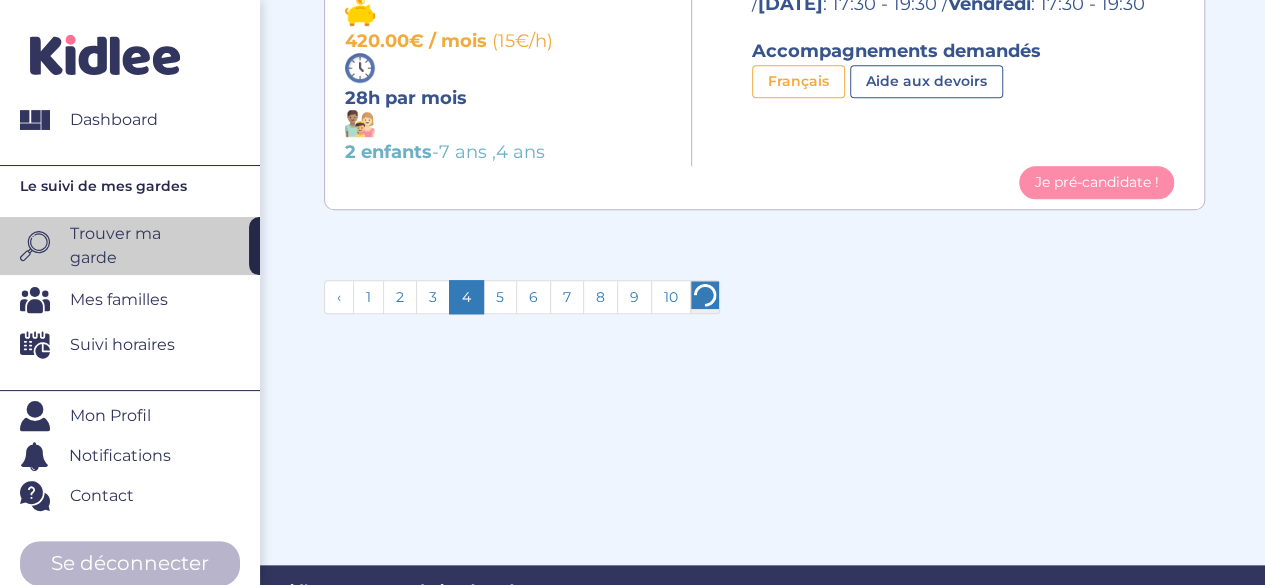 click on "›" at bounding box center [705, 297] 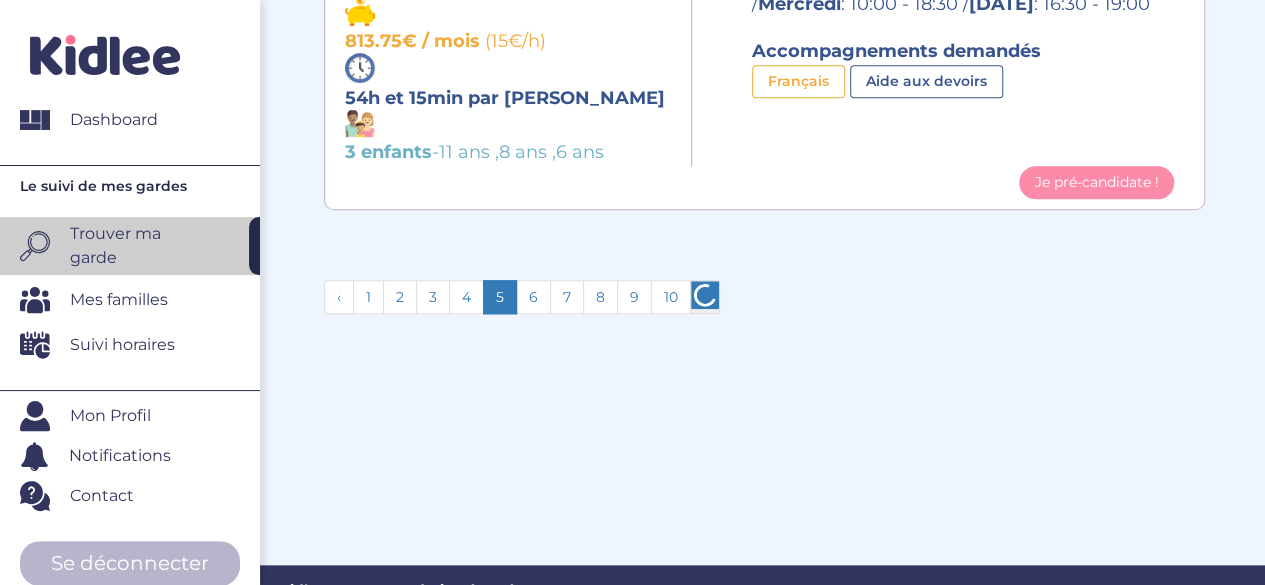 click at bounding box center (705, 295) 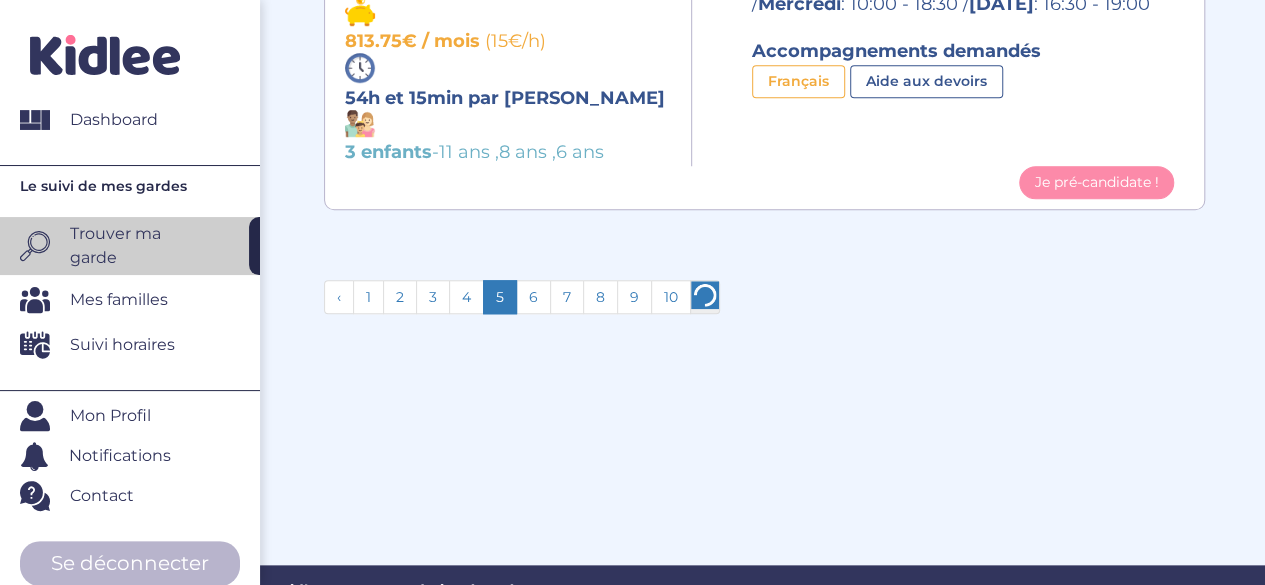 click at bounding box center (705, 295) 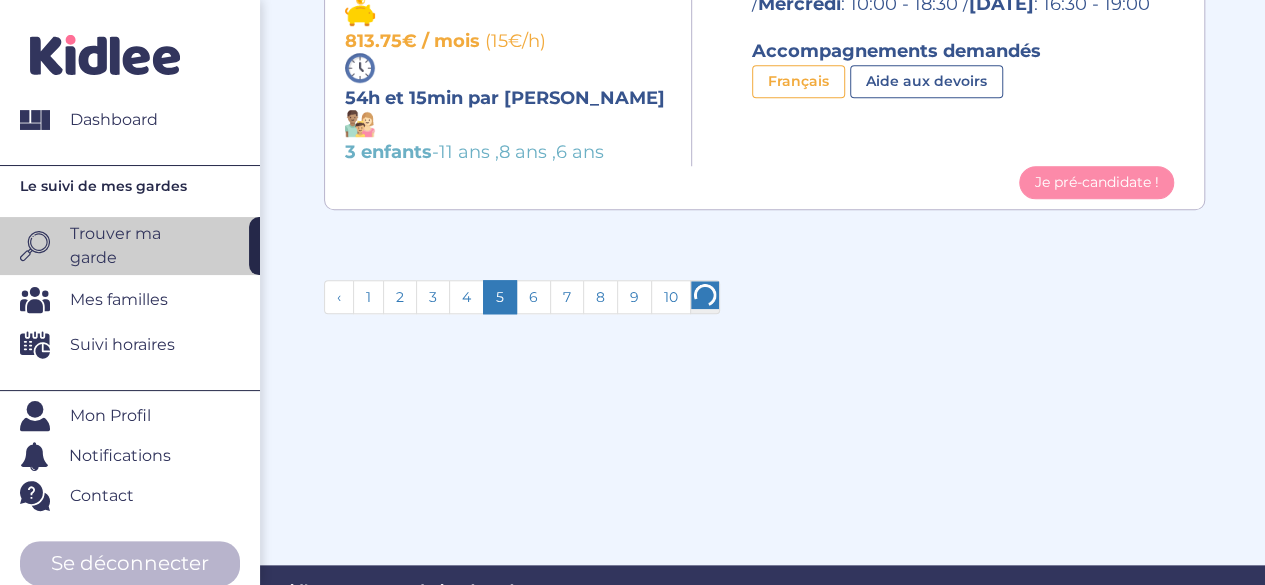 click on "›" at bounding box center [705, 297] 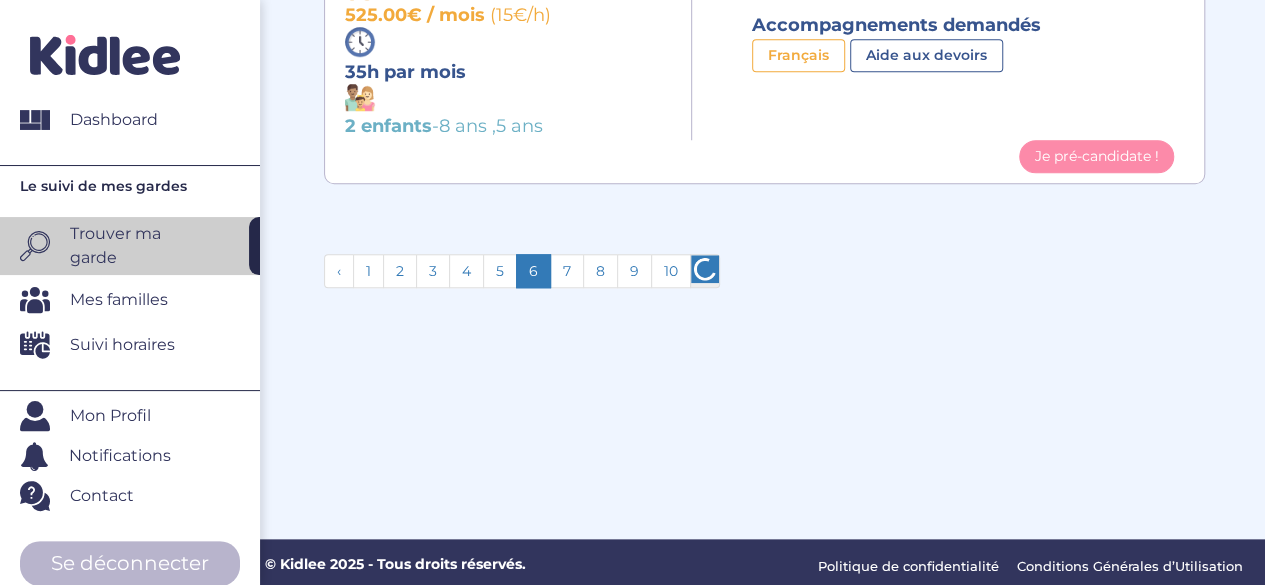 click at bounding box center (705, 269) 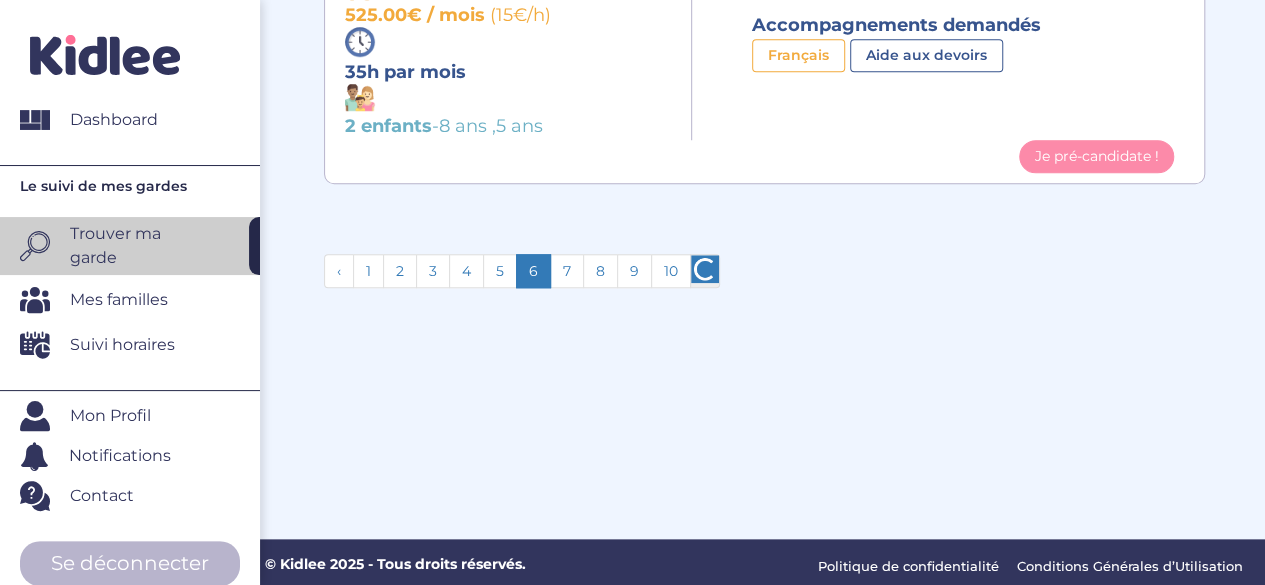click on "›" at bounding box center (705, 271) 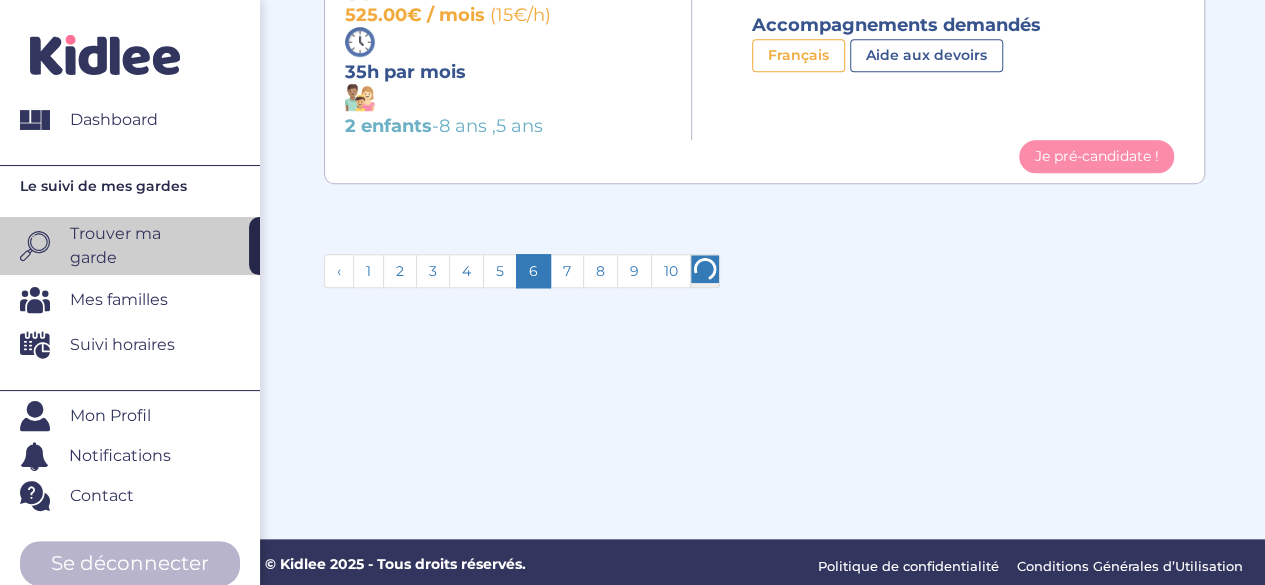 scroll, scrollTop: 4602, scrollLeft: 0, axis: vertical 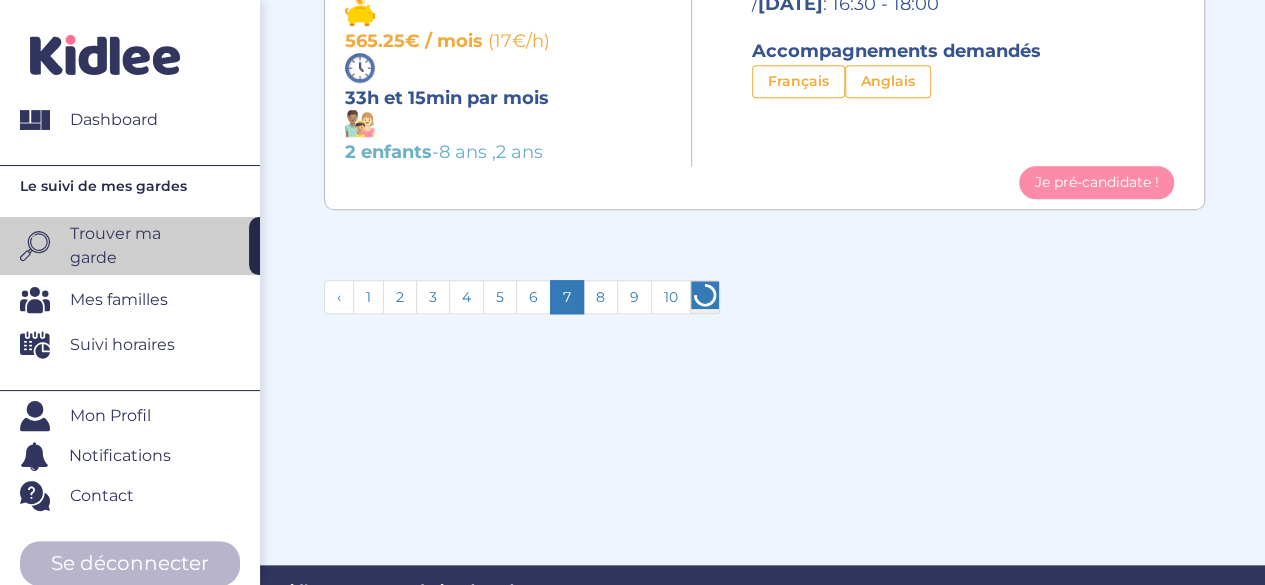 click at bounding box center [705, 295] 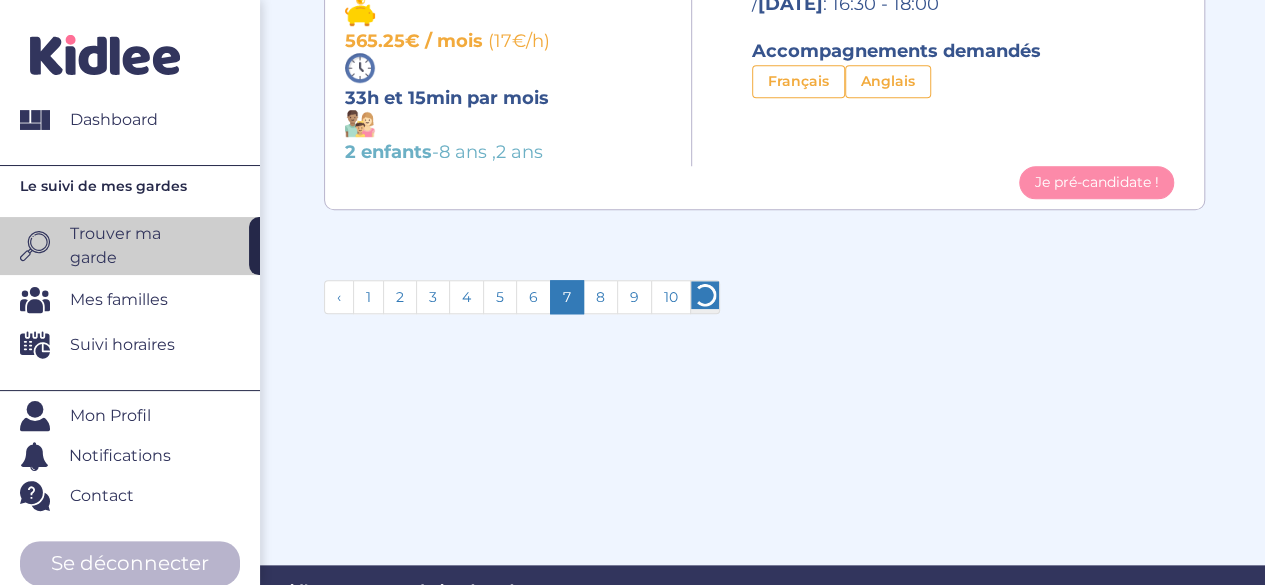 click at bounding box center [705, 295] 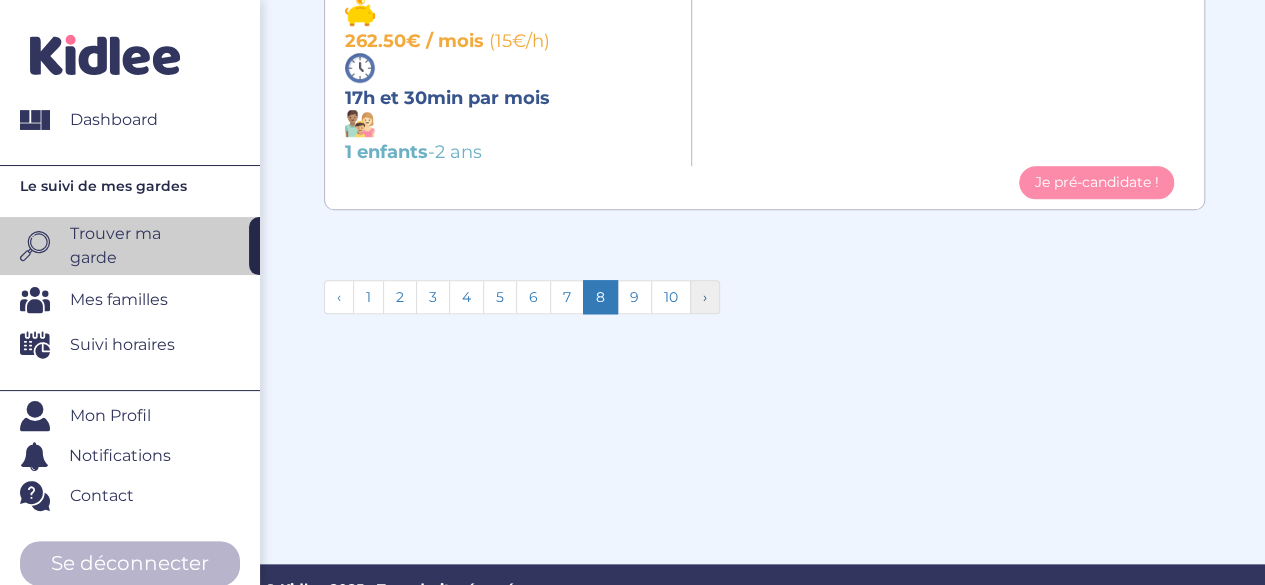 click on "›" at bounding box center (705, 297) 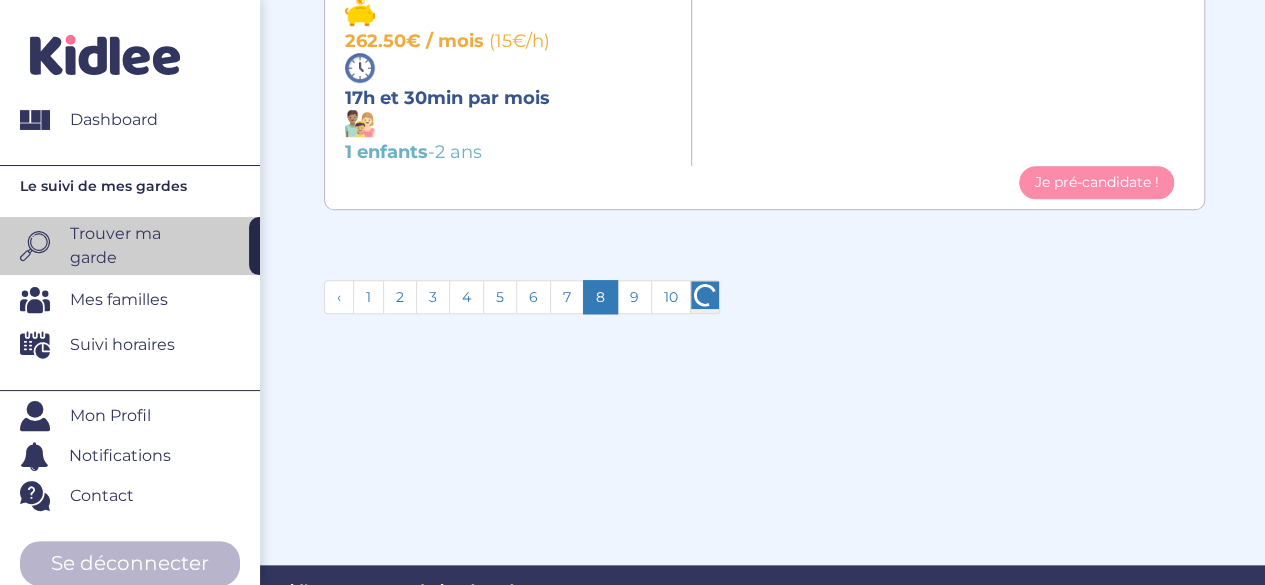 click at bounding box center (705, 295) 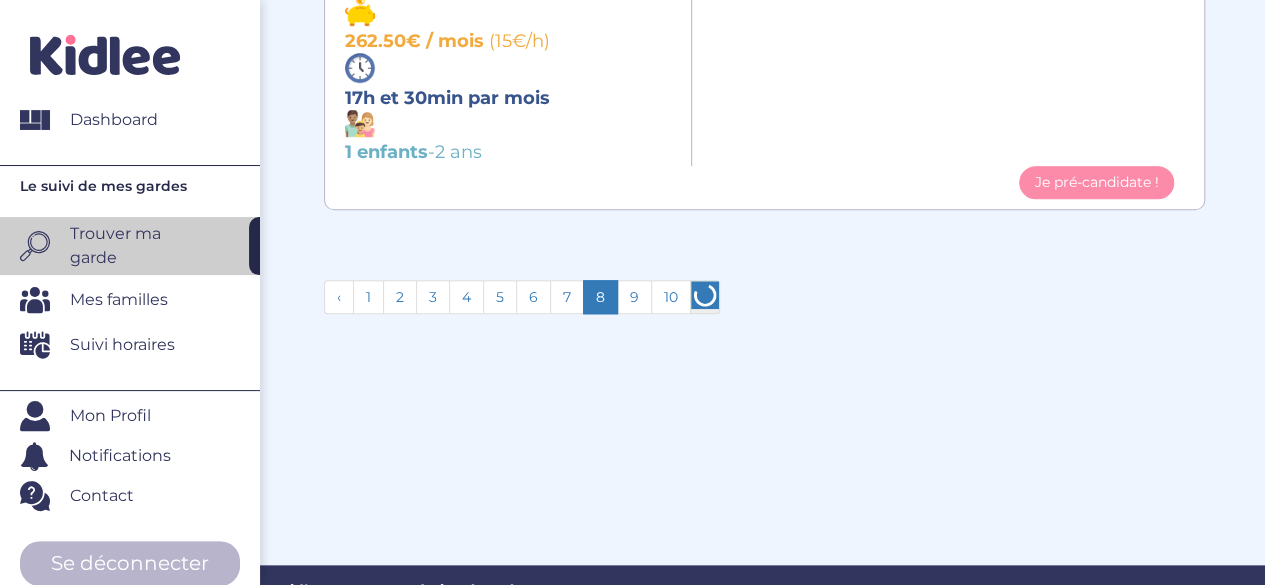 scroll, scrollTop: 4601, scrollLeft: 0, axis: vertical 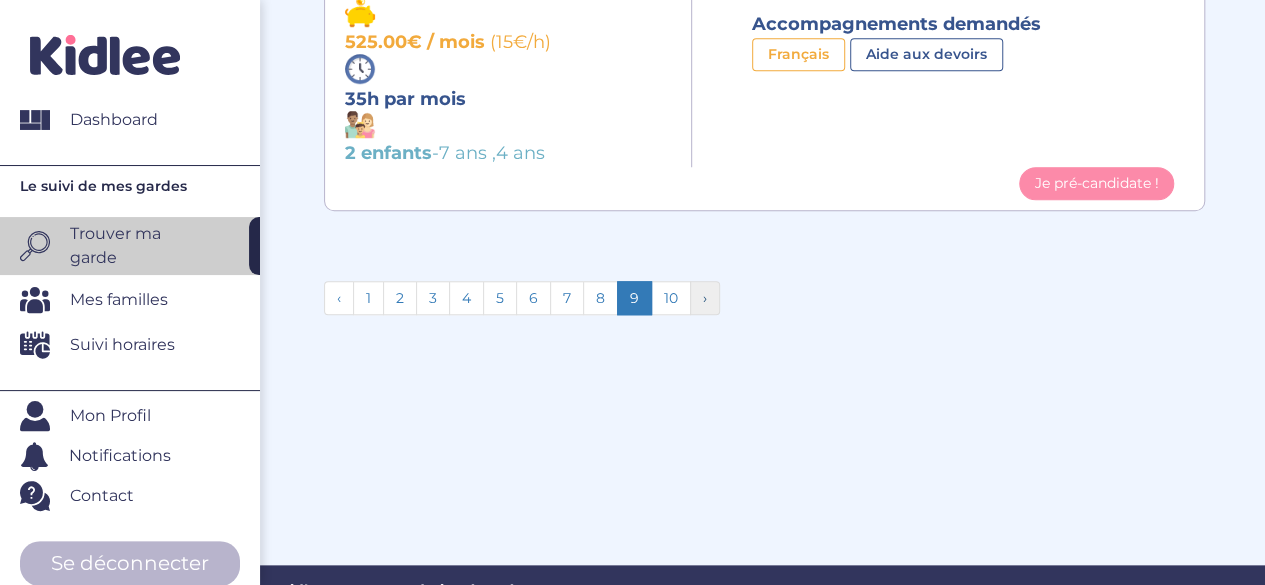 click on "›" at bounding box center [705, 298] 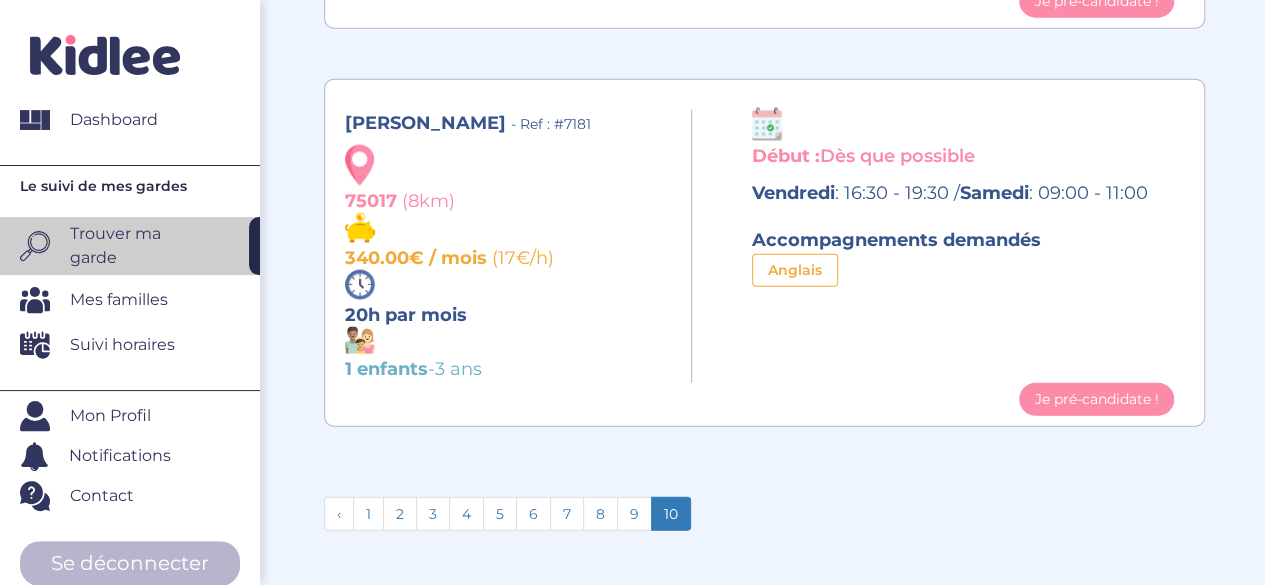scroll, scrollTop: 2395, scrollLeft: 0, axis: vertical 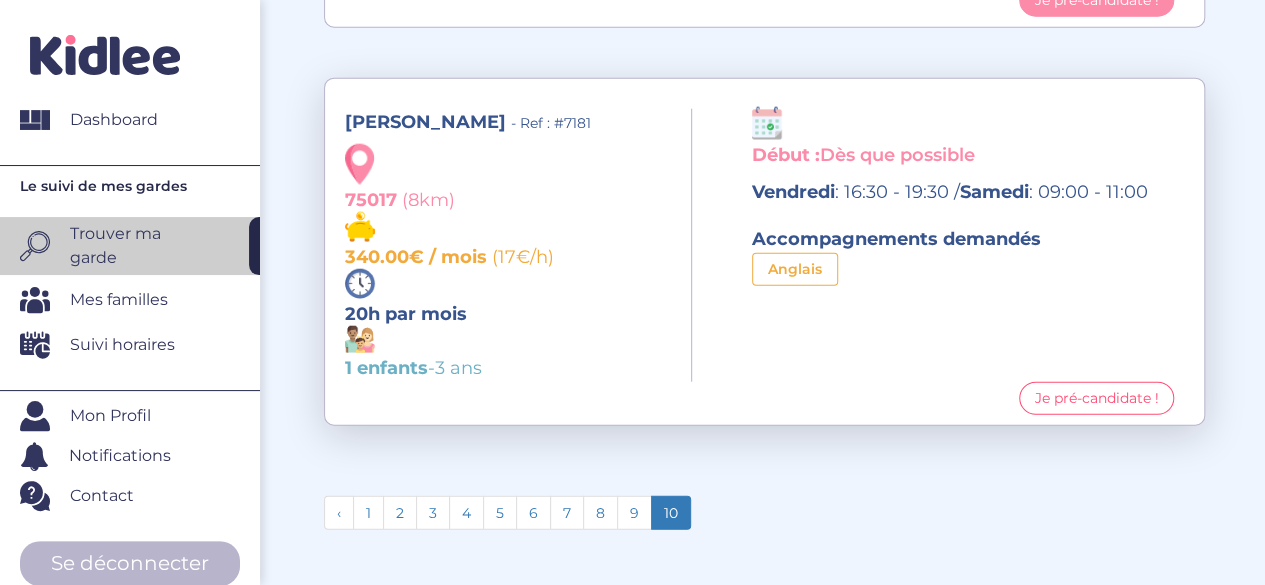 click on "Je pré-candidate !" at bounding box center (1096, 398) 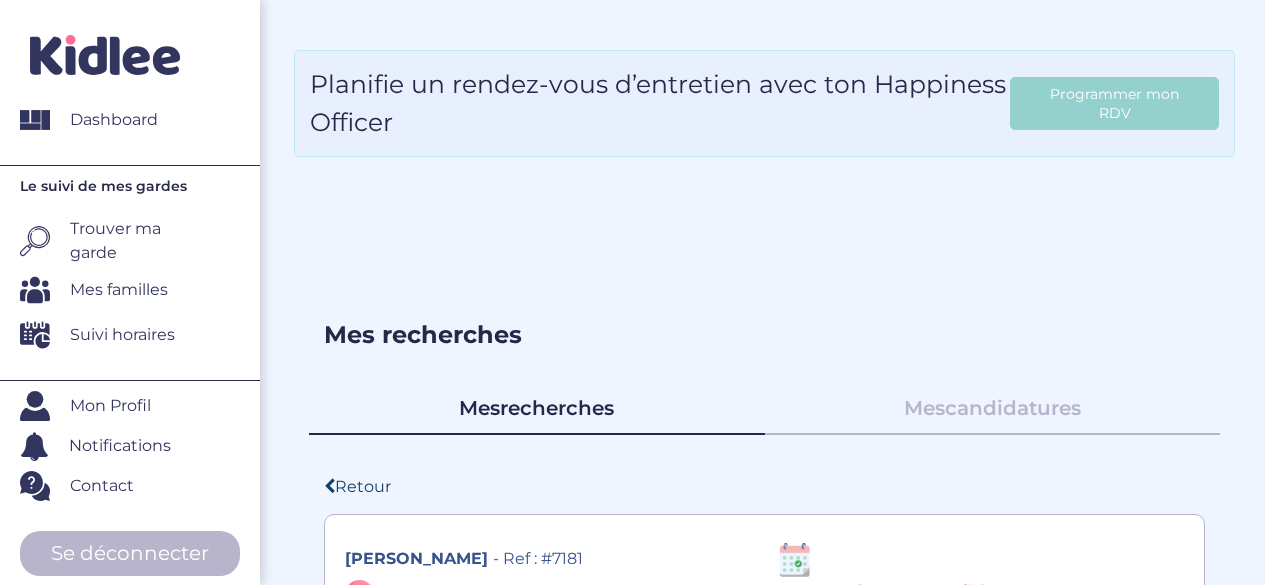 scroll, scrollTop: 0, scrollLeft: 0, axis: both 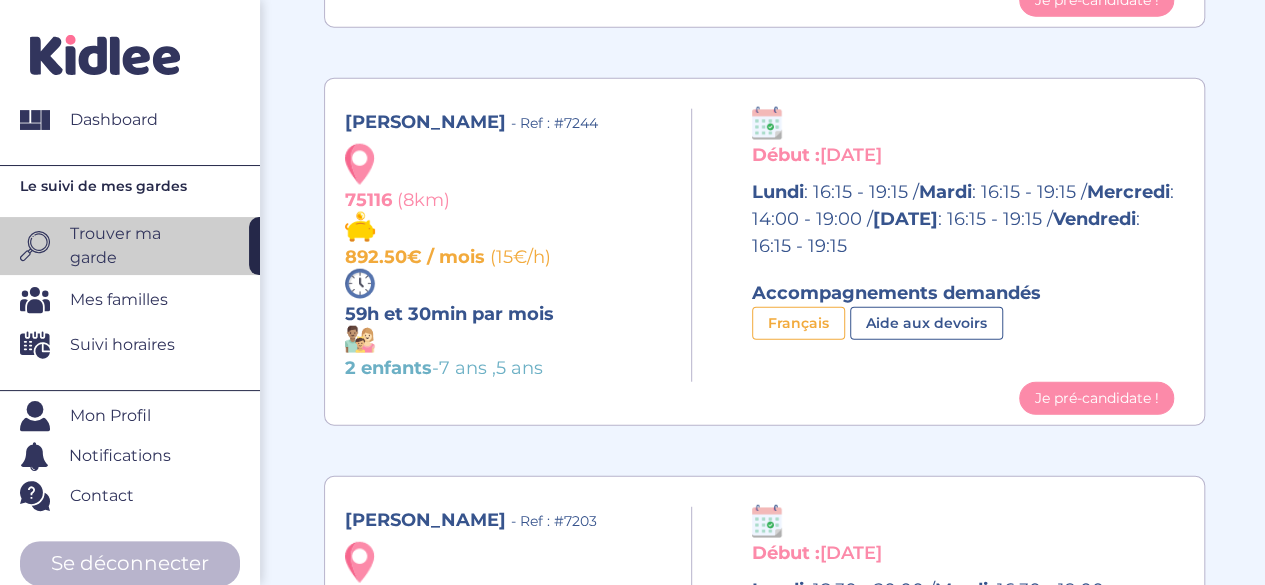 drag, startPoint x: 513, startPoint y: 181, endPoint x: 550, endPoint y: 53, distance: 133.24039 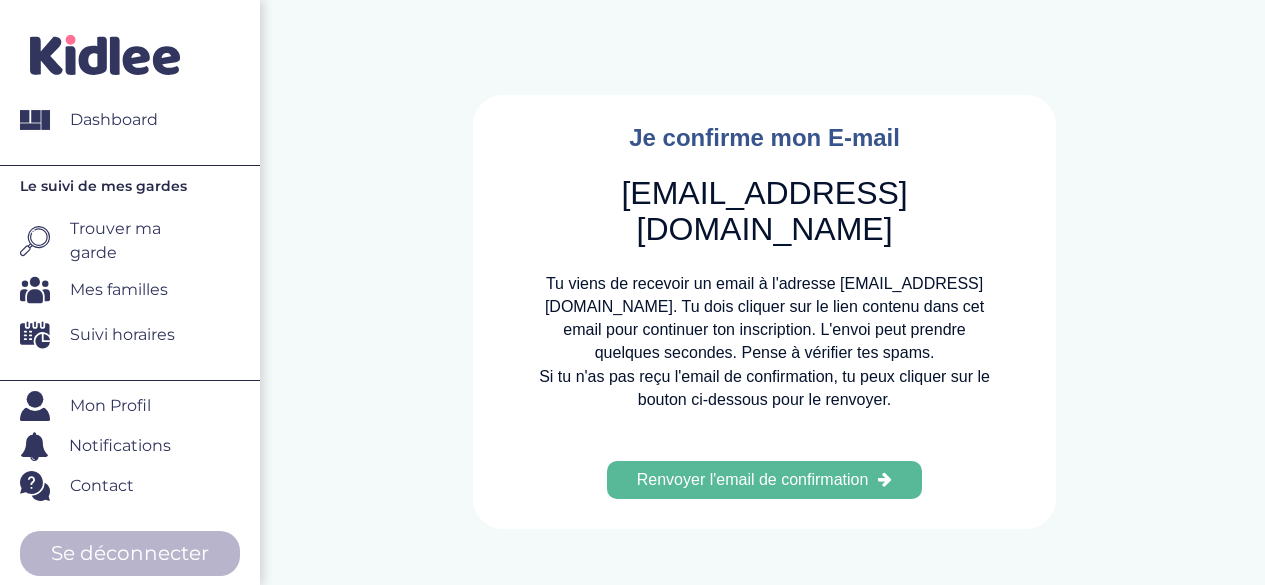 scroll, scrollTop: 0, scrollLeft: 0, axis: both 